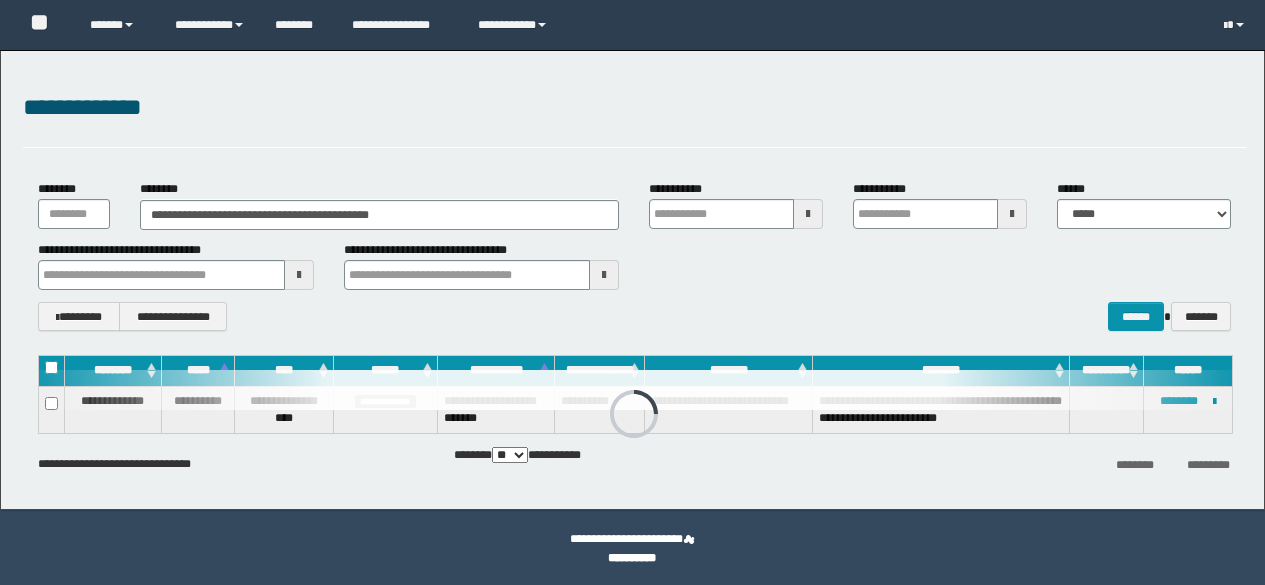 scroll, scrollTop: 0, scrollLeft: 0, axis: both 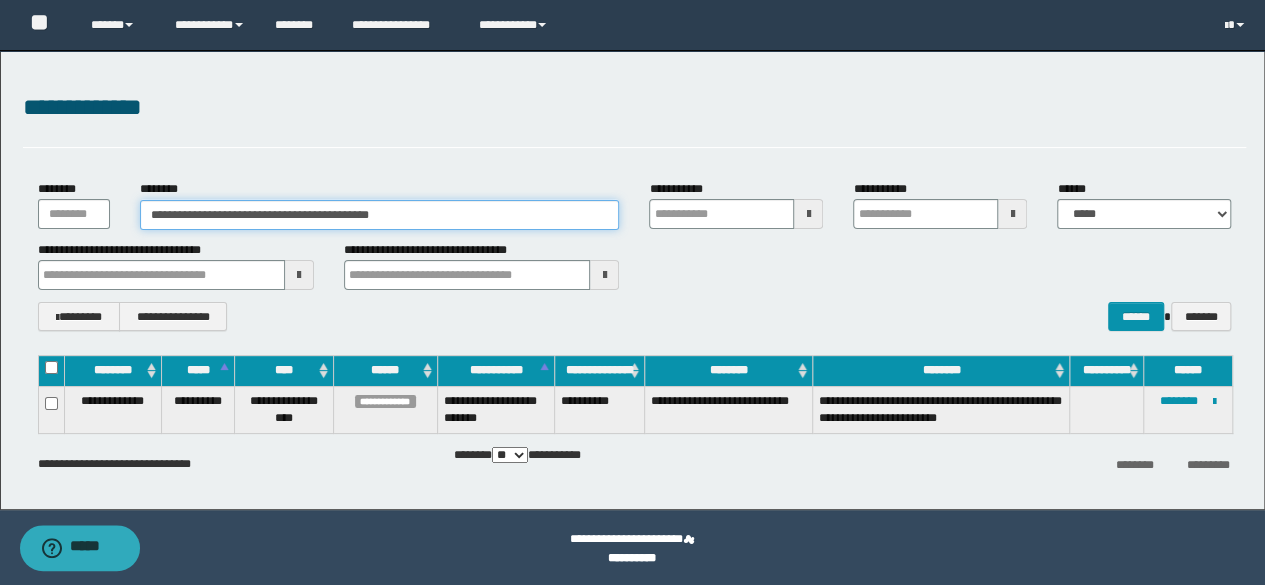 drag, startPoint x: 476, startPoint y: 215, endPoint x: 90, endPoint y: 182, distance: 387.40805 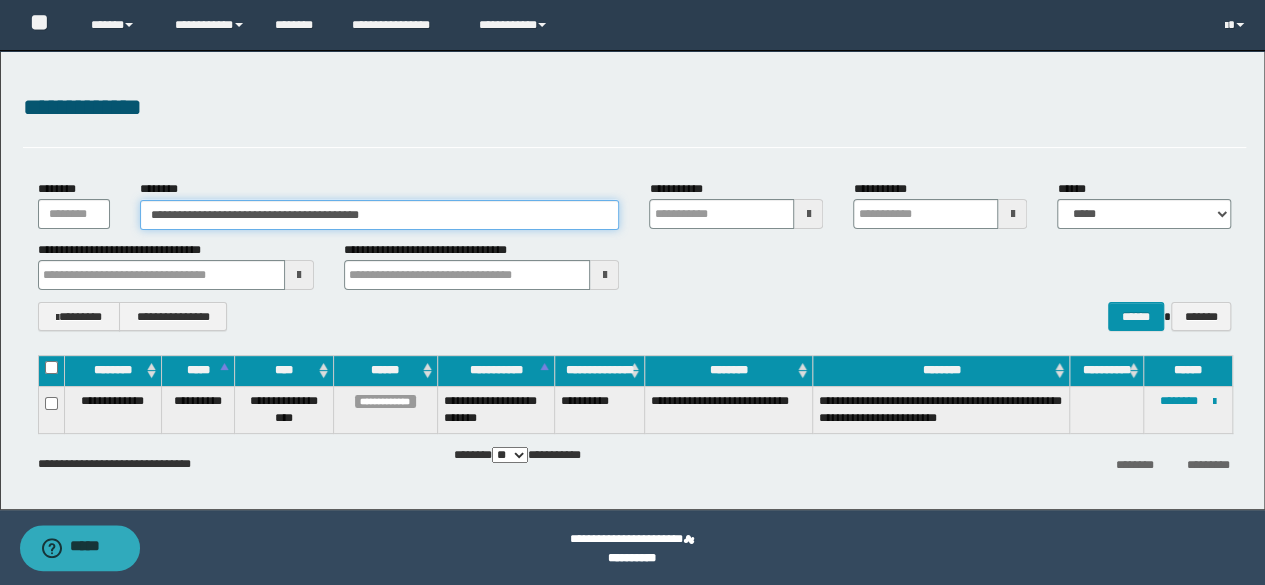 drag, startPoint x: 330, startPoint y: 213, endPoint x: 531, endPoint y: 179, distance: 203.85535 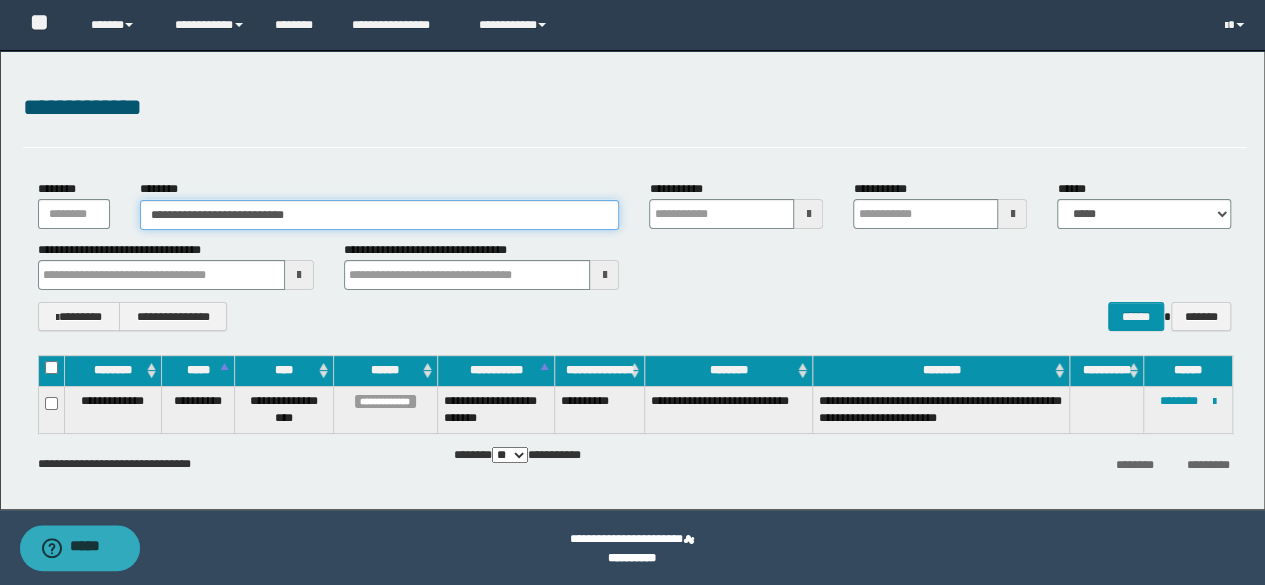 type on "**********" 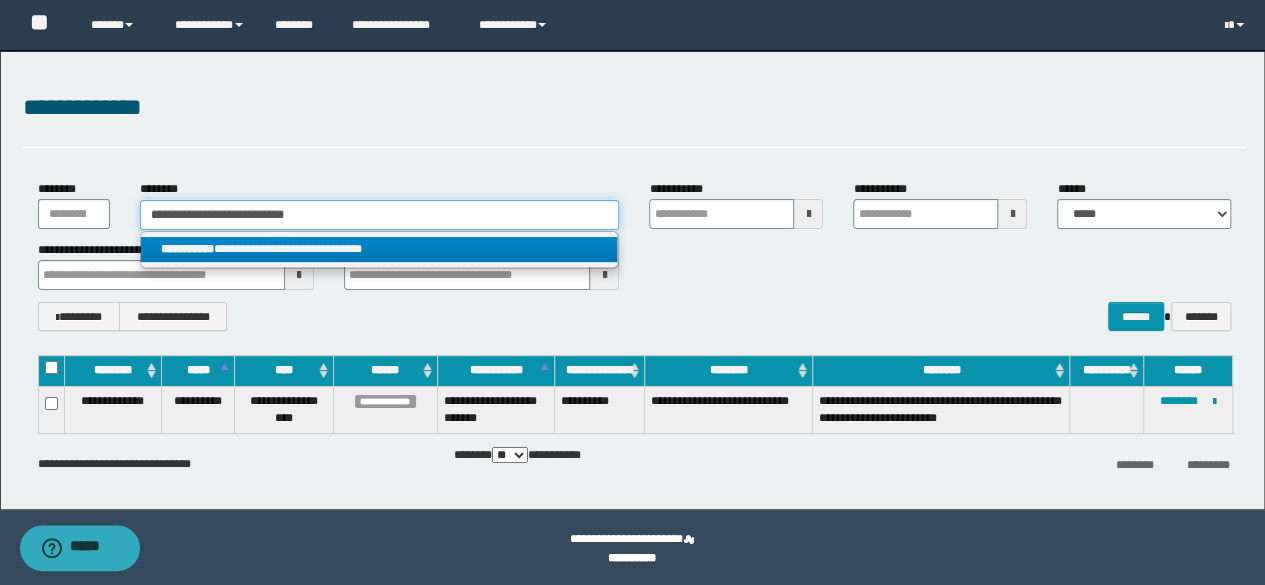 type on "**********" 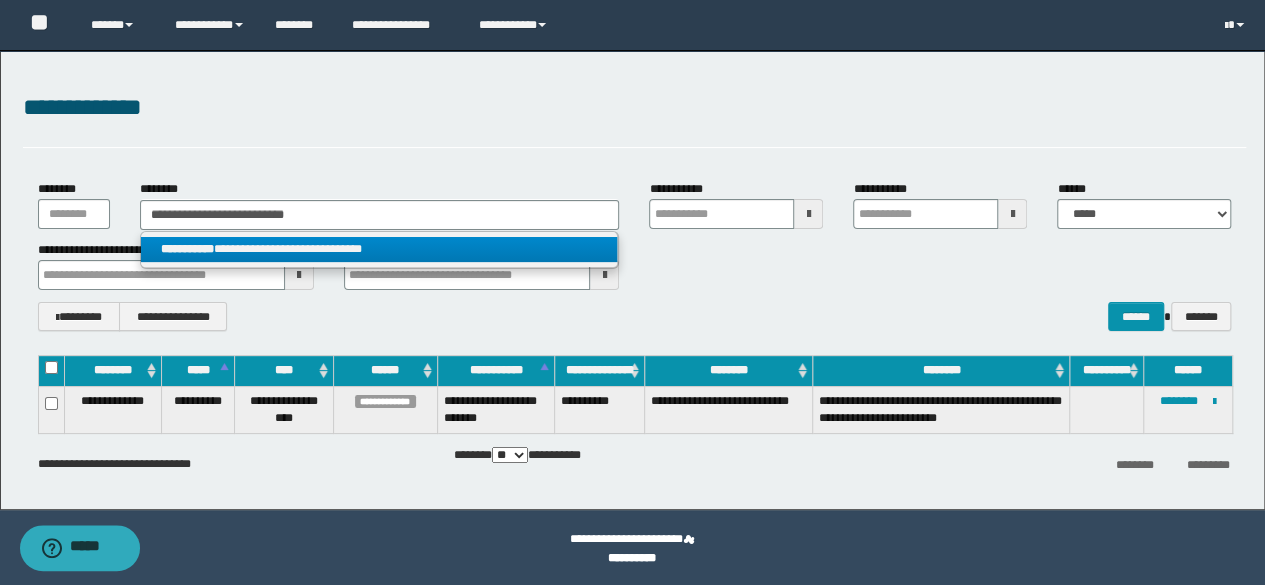 drag, startPoint x: 231, startPoint y: 247, endPoint x: 243, endPoint y: 246, distance: 12.0415945 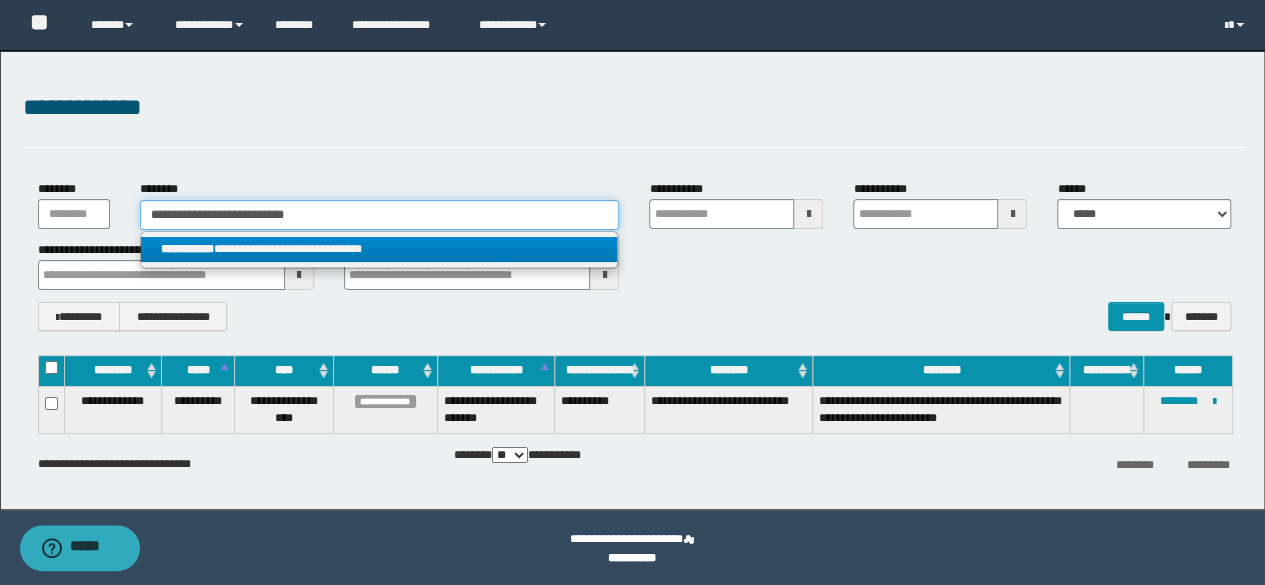type 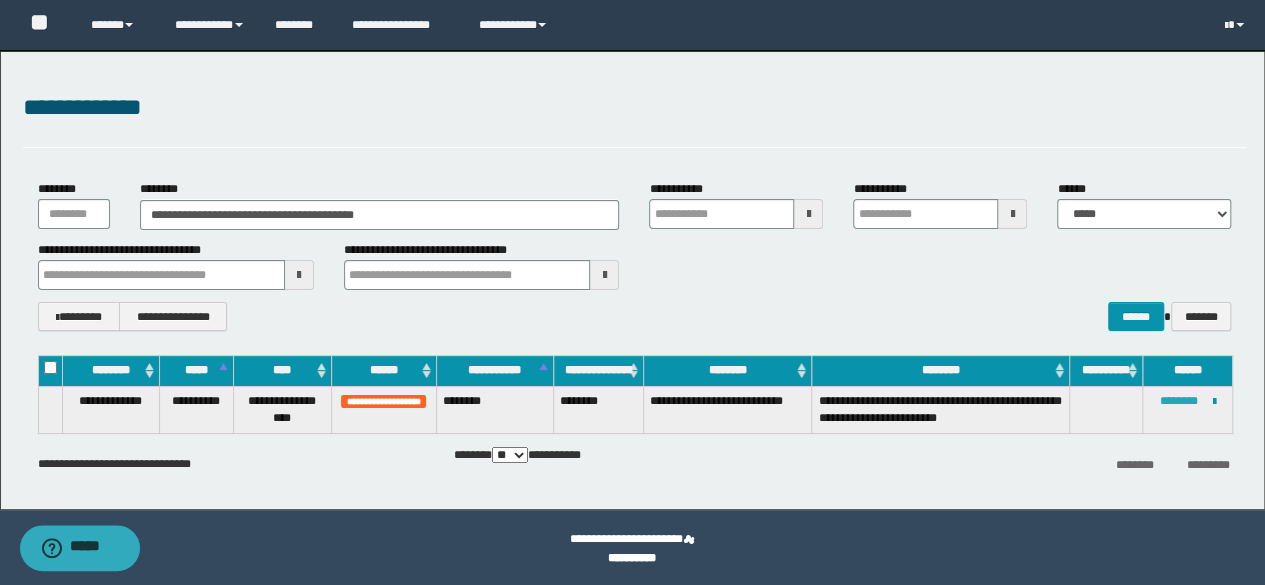 click on "********" at bounding box center [1179, 401] 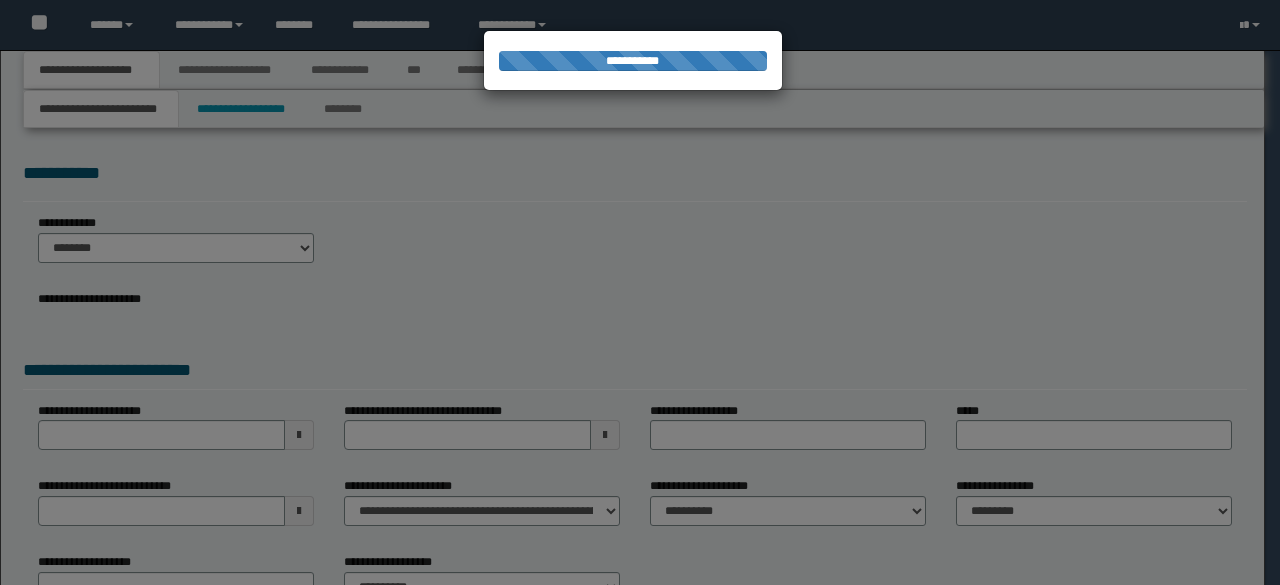 scroll, scrollTop: 0, scrollLeft: 0, axis: both 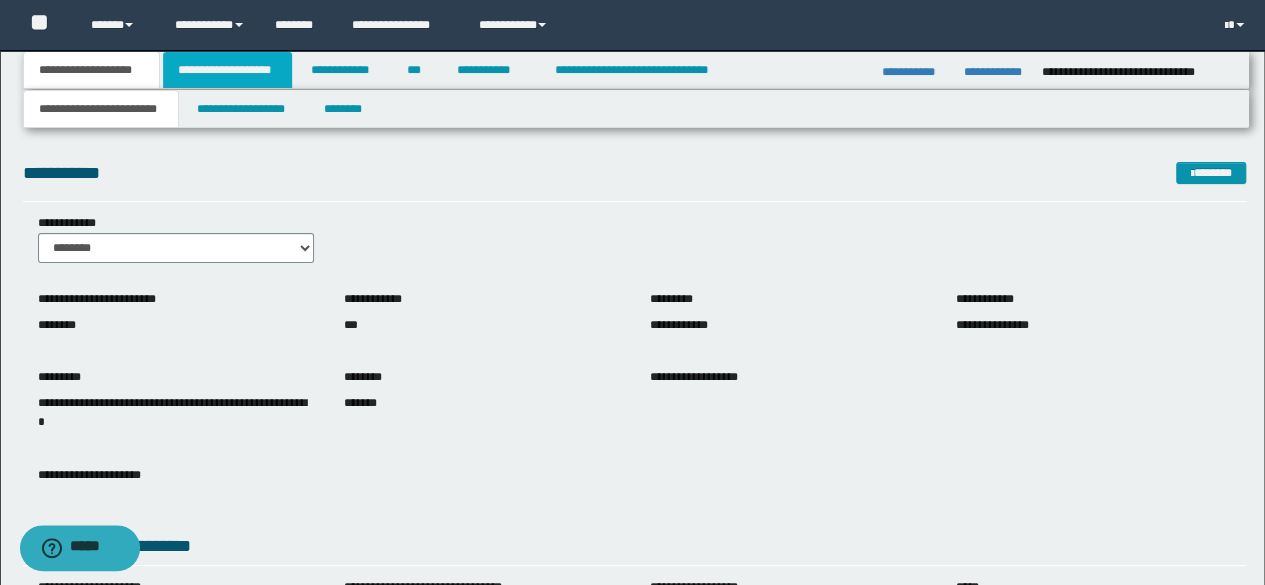 click on "**********" at bounding box center (227, 70) 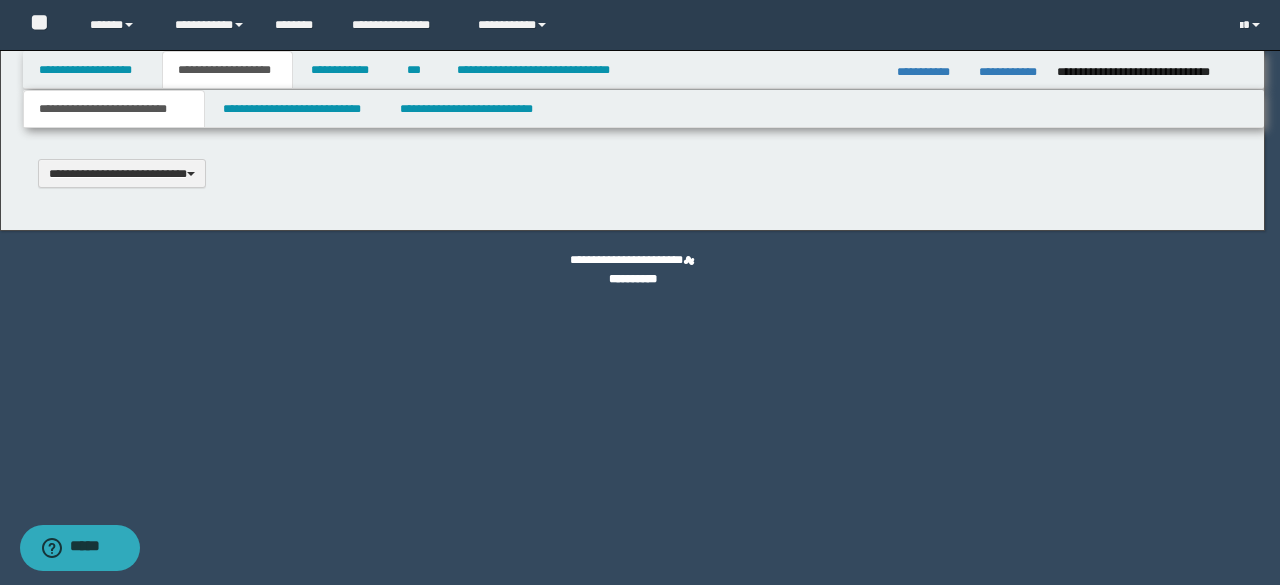 scroll, scrollTop: 0, scrollLeft: 0, axis: both 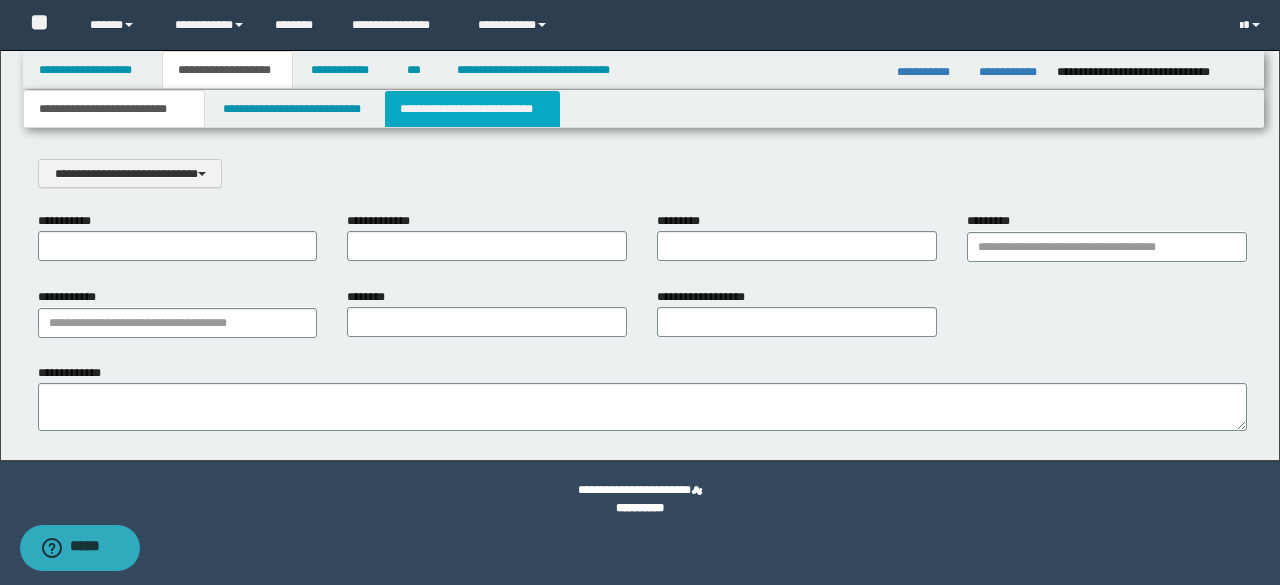click on "**********" at bounding box center (472, 109) 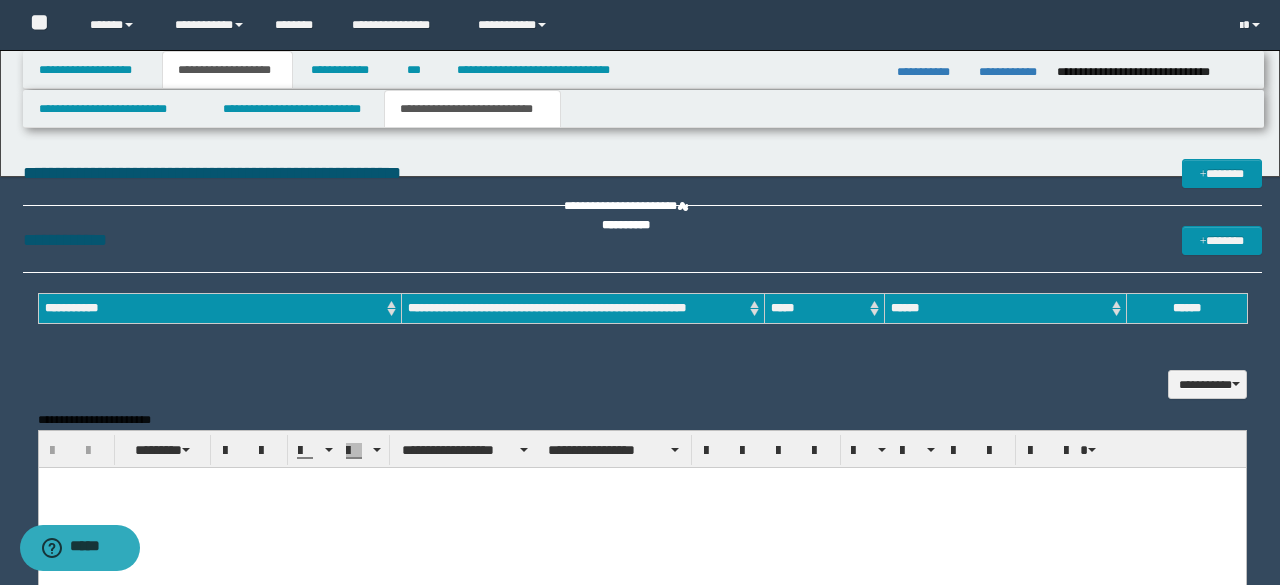 scroll, scrollTop: 0, scrollLeft: 0, axis: both 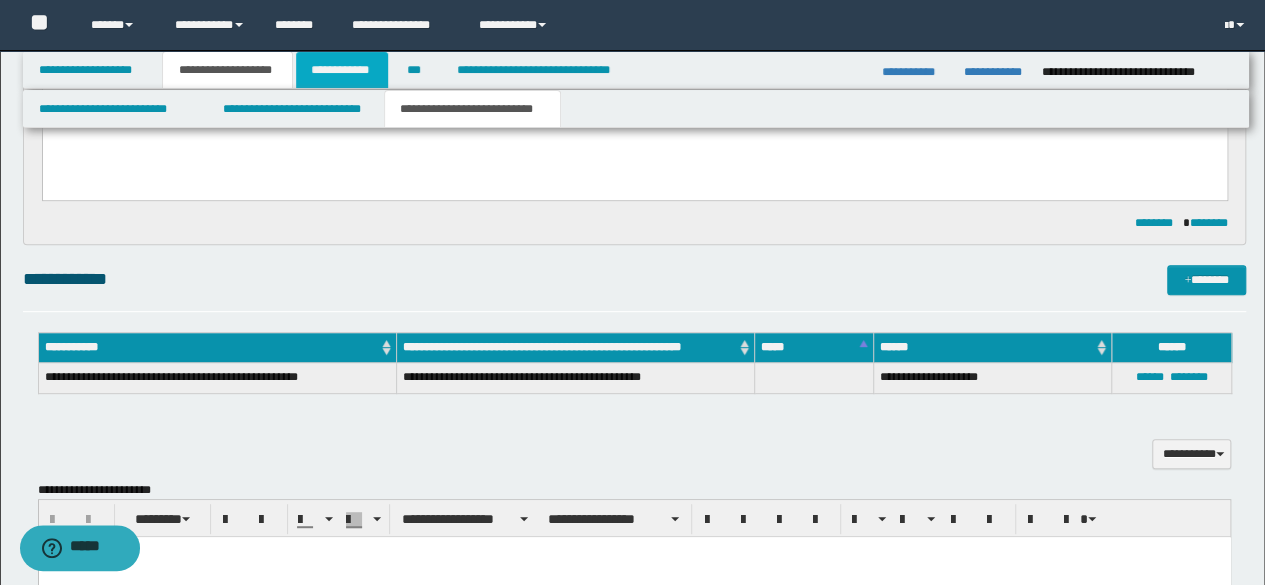 click on "**********" at bounding box center (342, 70) 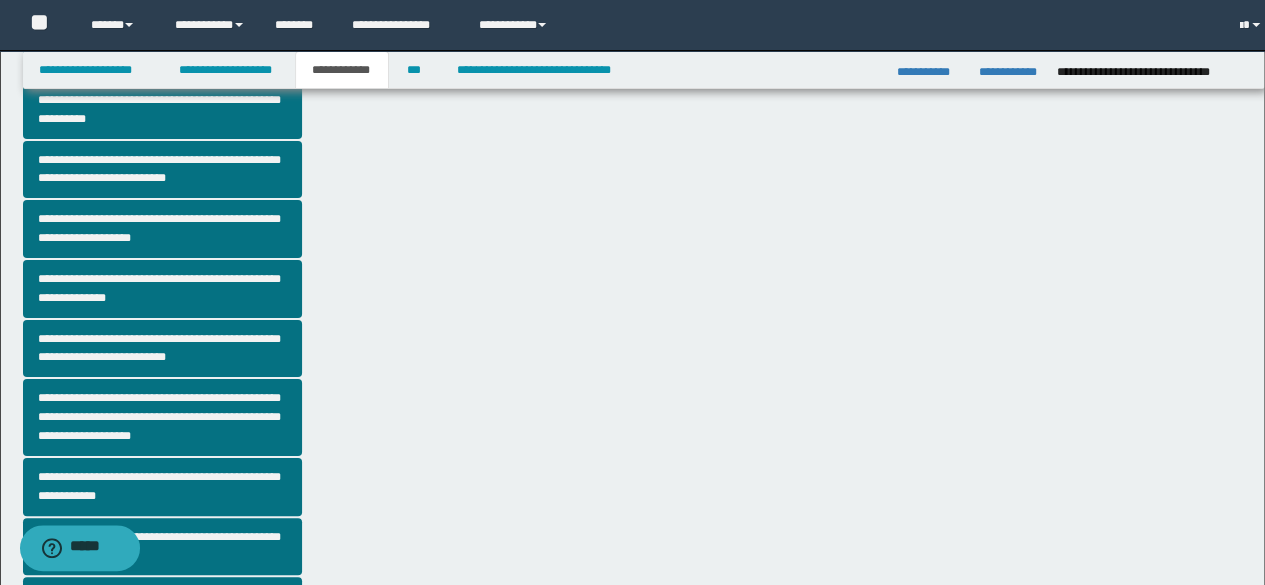scroll, scrollTop: 255, scrollLeft: 0, axis: vertical 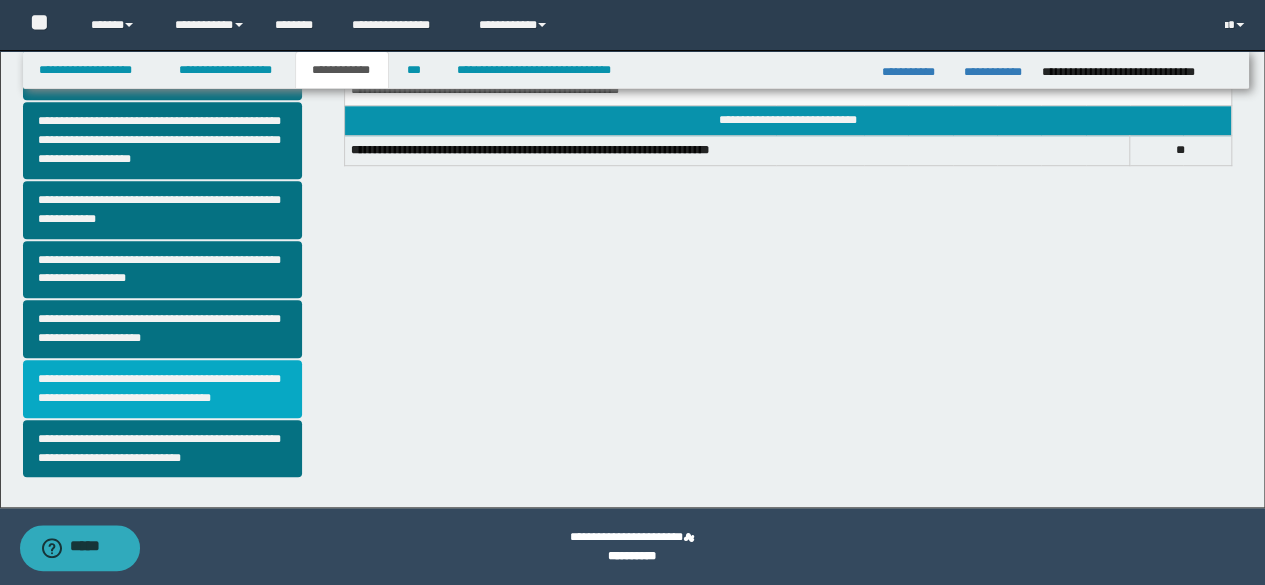 click on "**********" at bounding box center (162, 389) 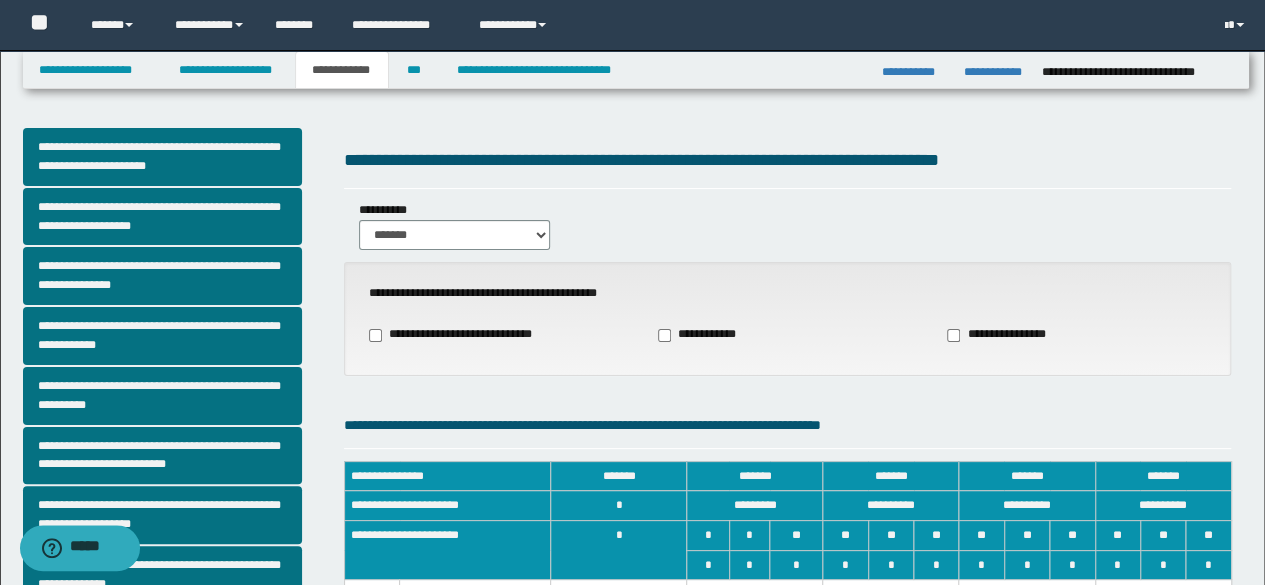 click on "**********" at bounding box center [619, 761] 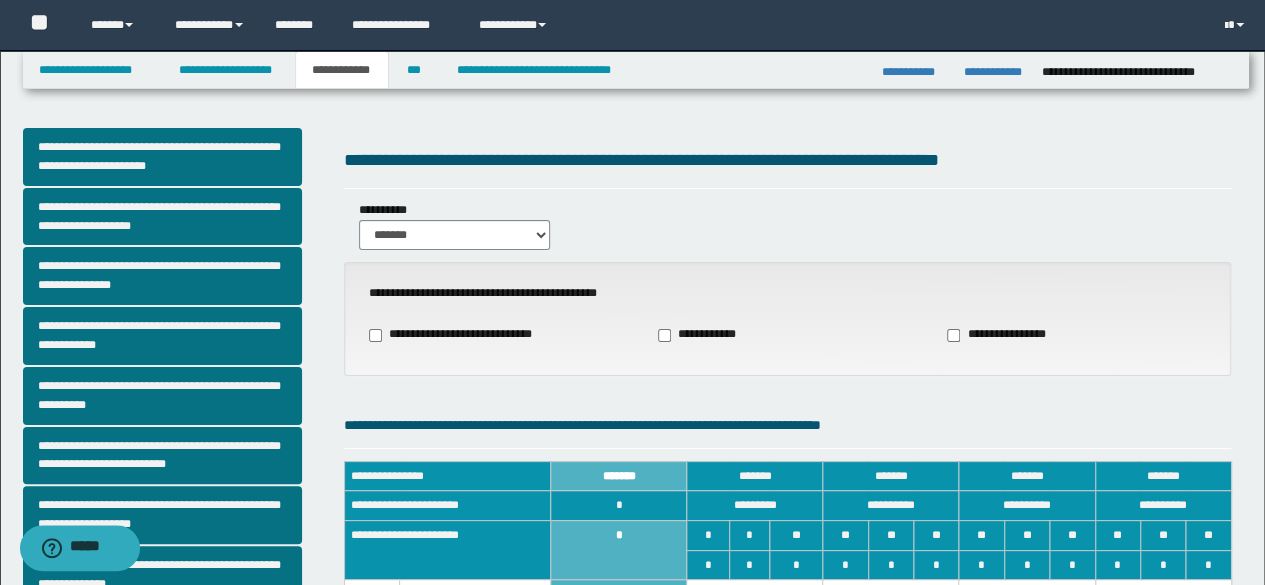 scroll, scrollTop: 512, scrollLeft: 0, axis: vertical 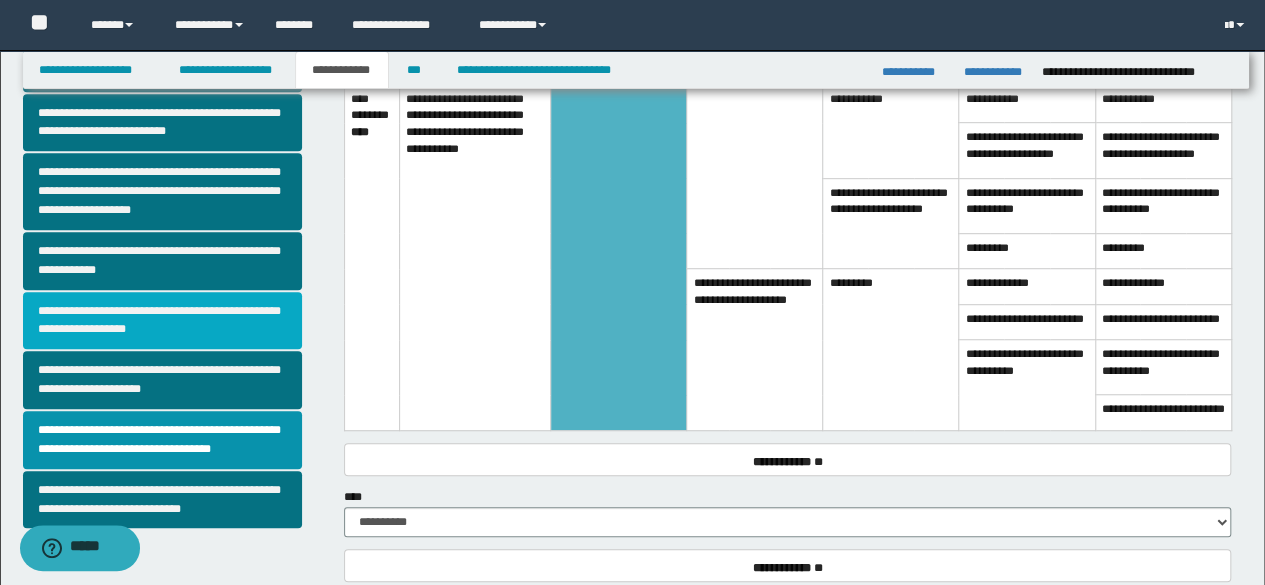 click on "**********" at bounding box center (162, 321) 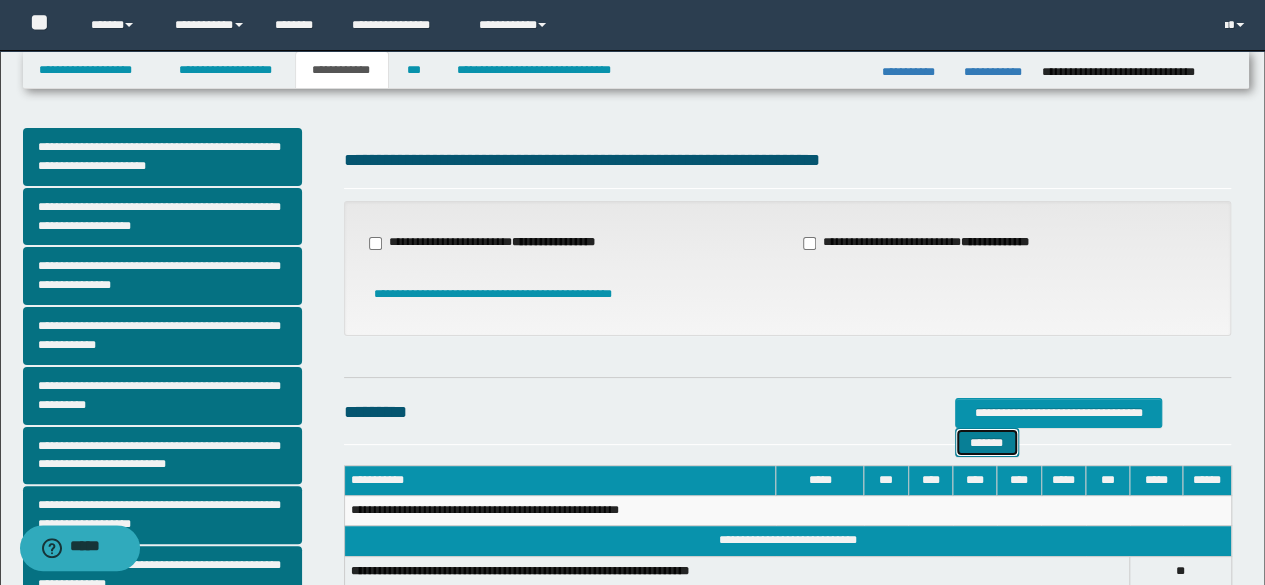 click on "*******" at bounding box center [987, 442] 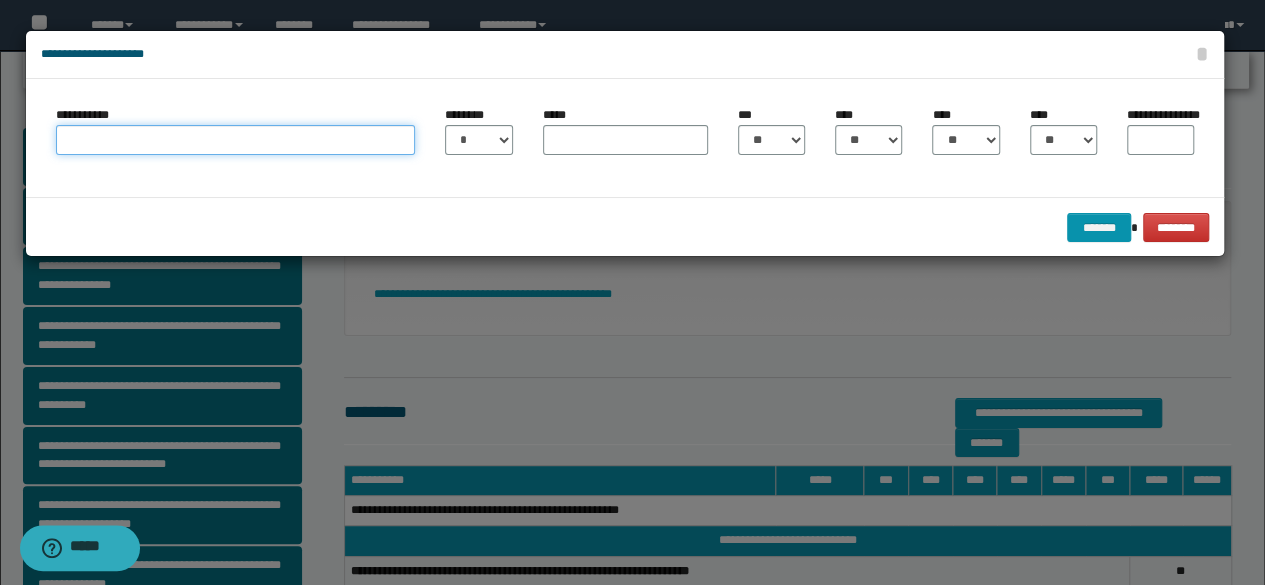 click on "**********" at bounding box center [236, 140] 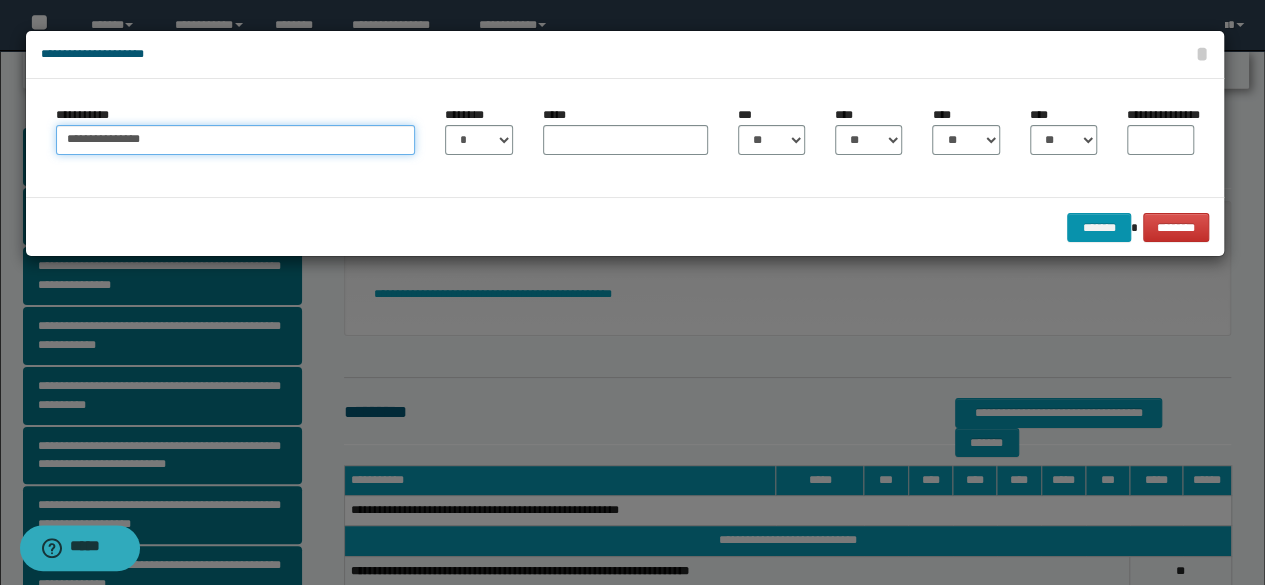 type on "**********" 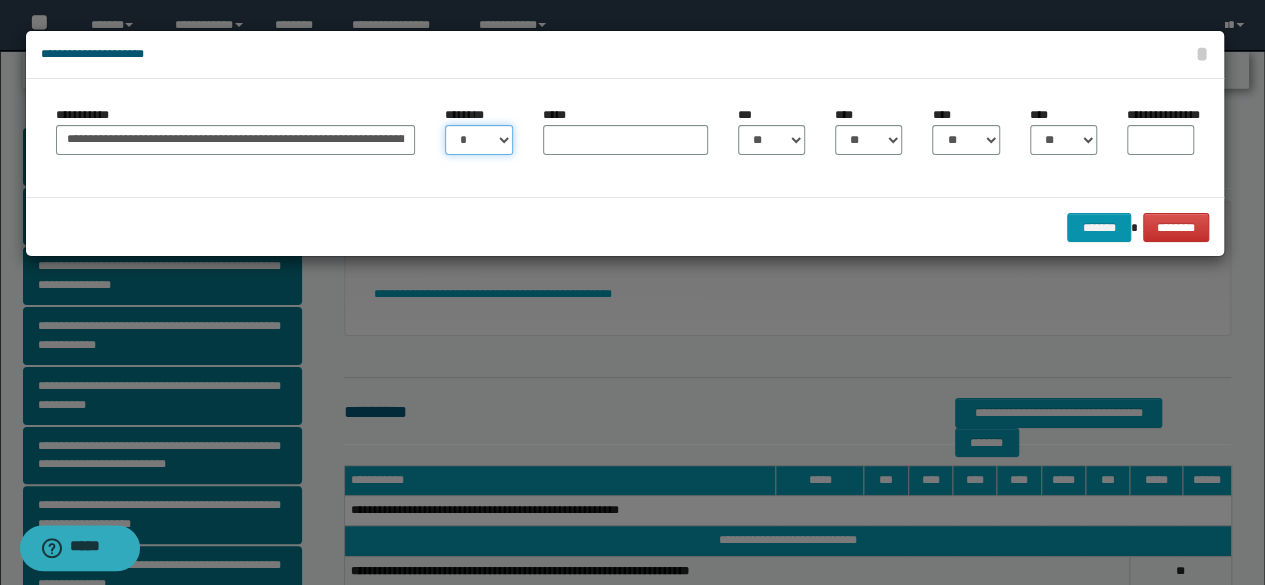 click on "*
*
*
*
*
*
*
*
*
**
**
**
**
**
**" at bounding box center (478, 140) 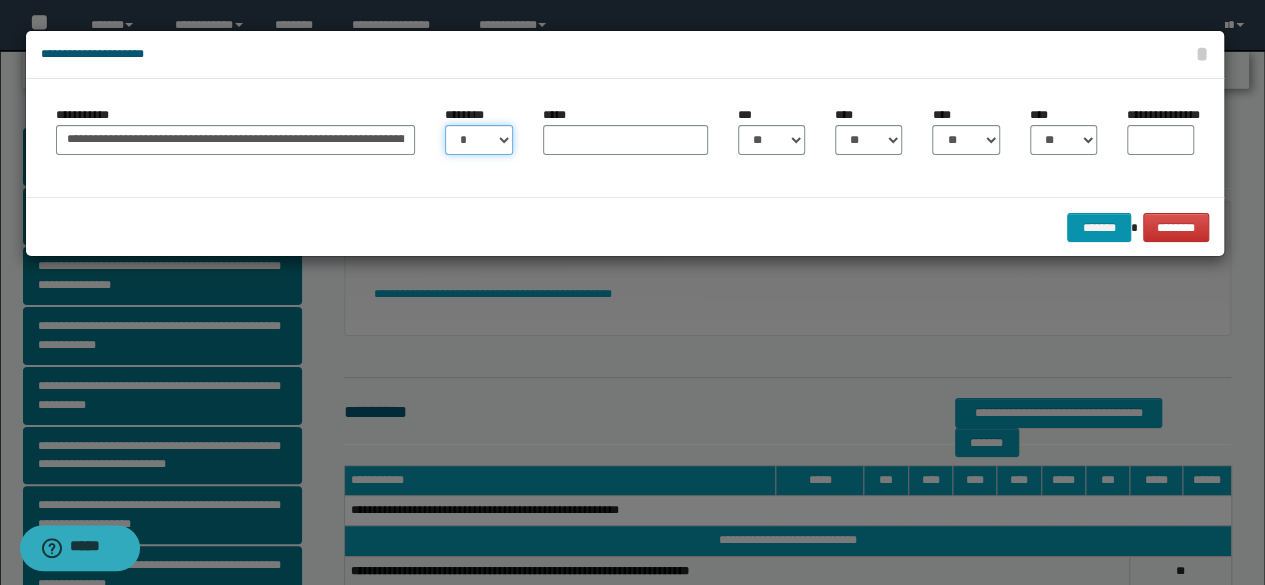select on "**" 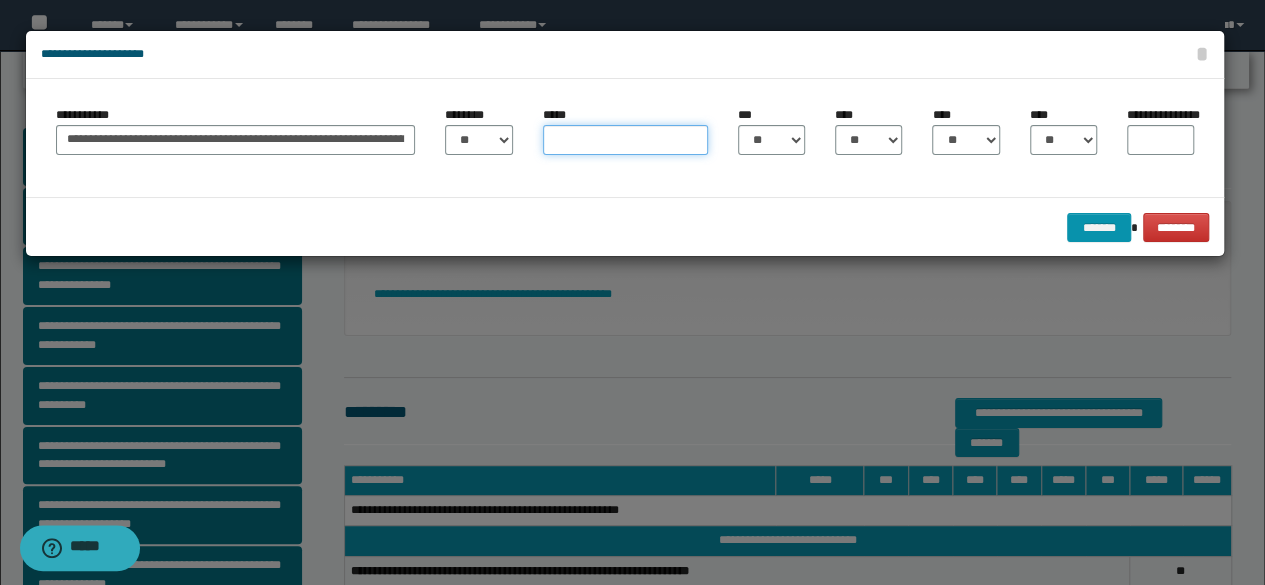 click on "*****" at bounding box center [625, 140] 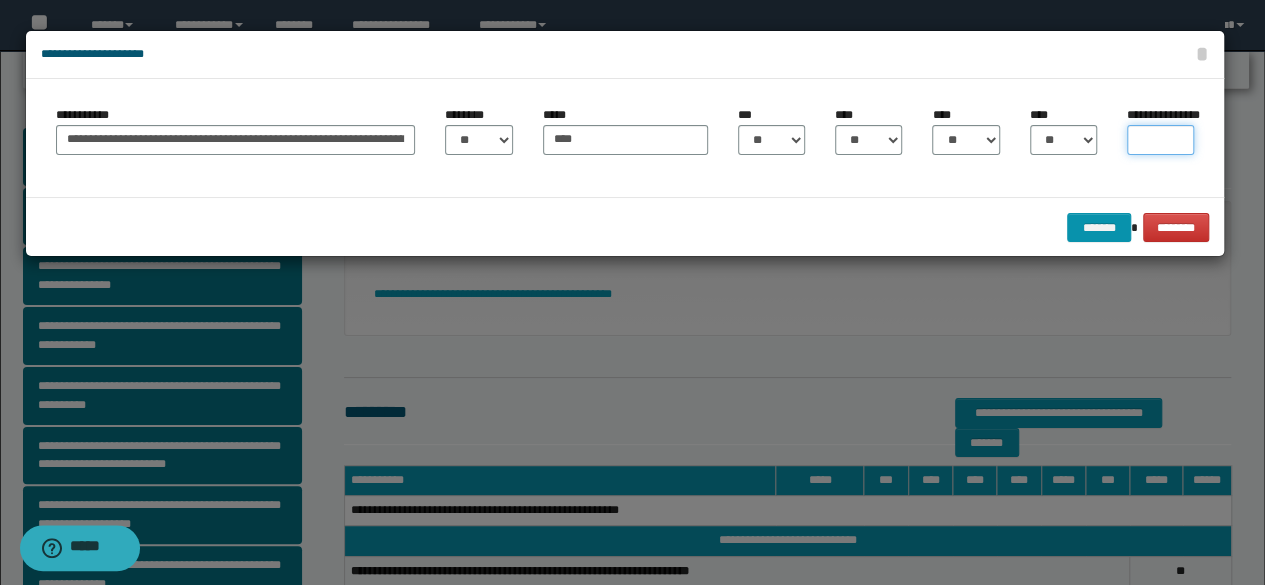 click on "**********" at bounding box center (1160, 140) 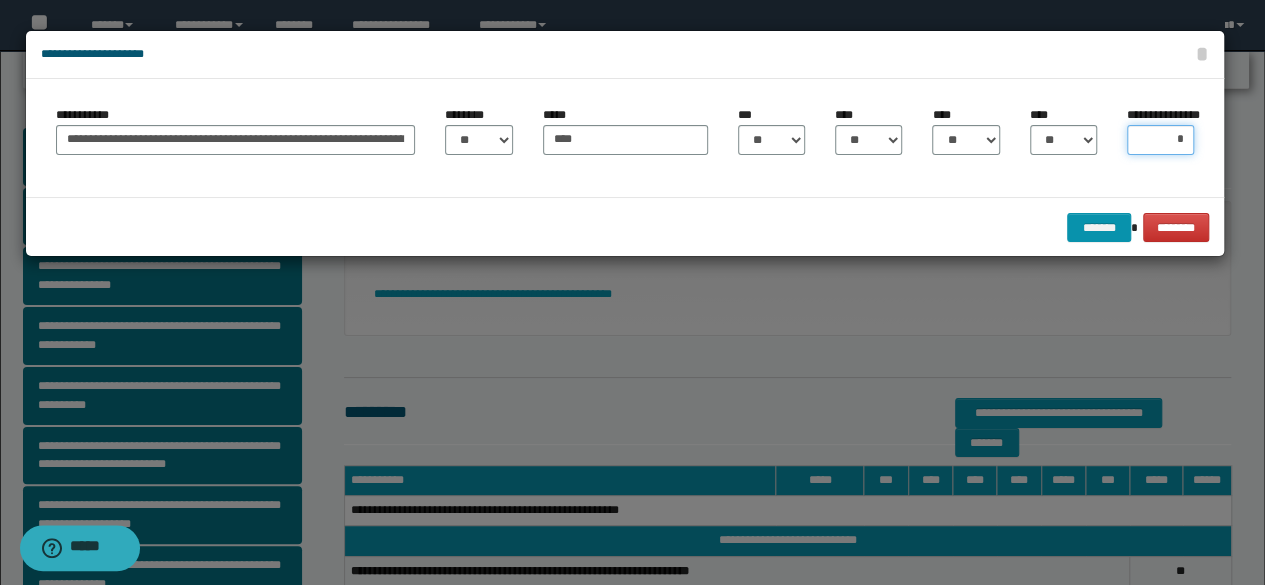 type on "**" 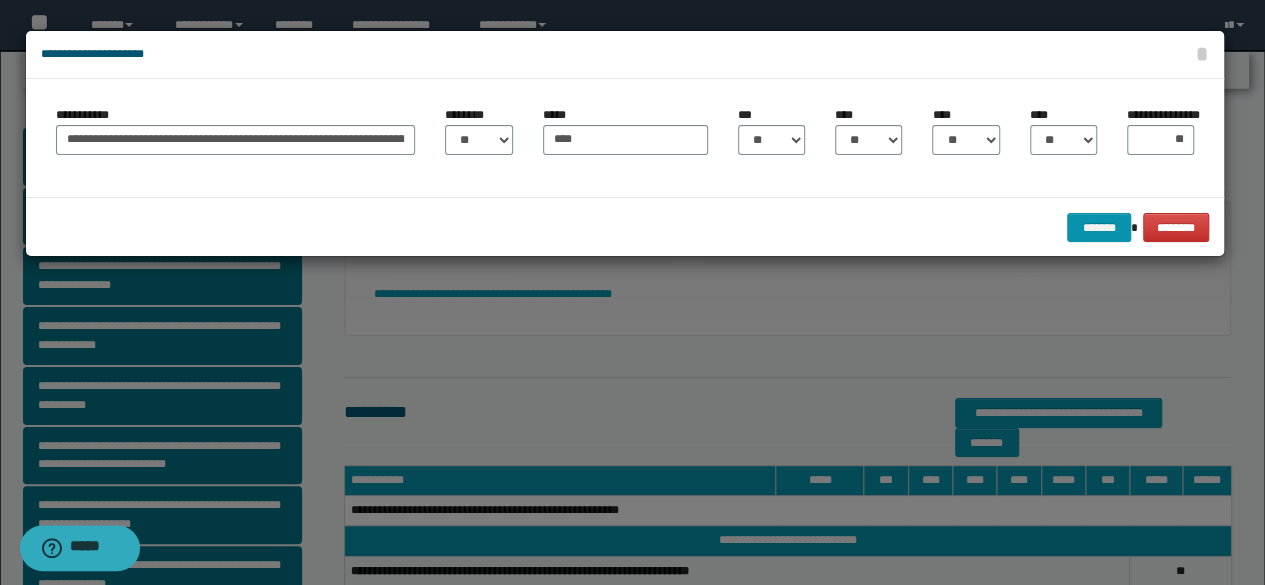 click on "*******
********" at bounding box center (625, 227) 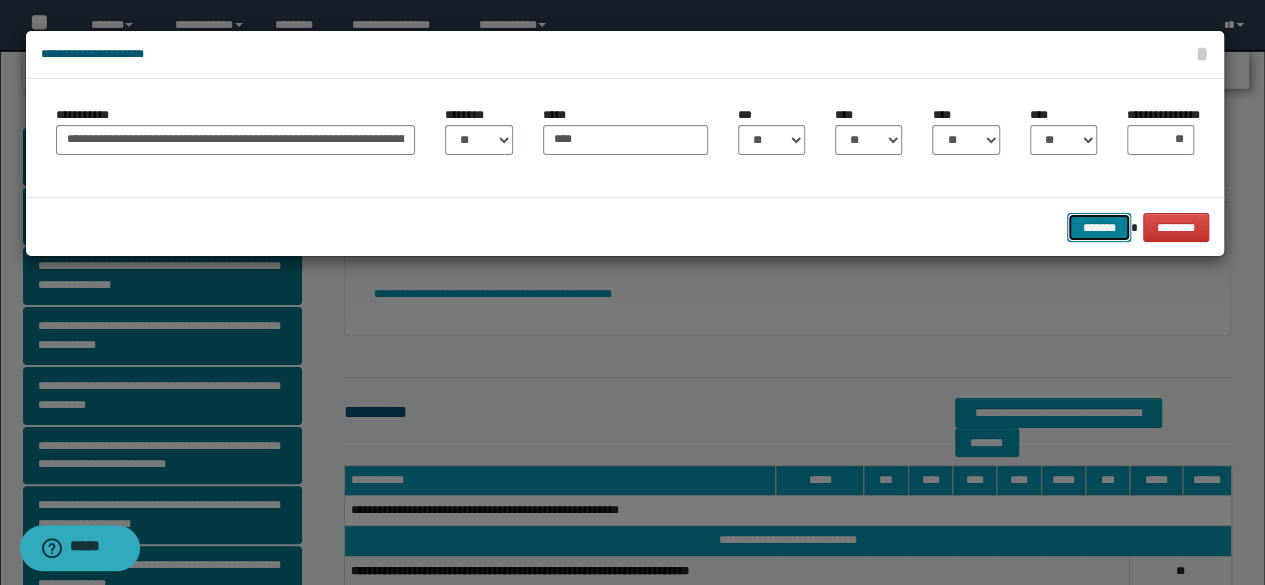 click on "*******" at bounding box center [1099, 227] 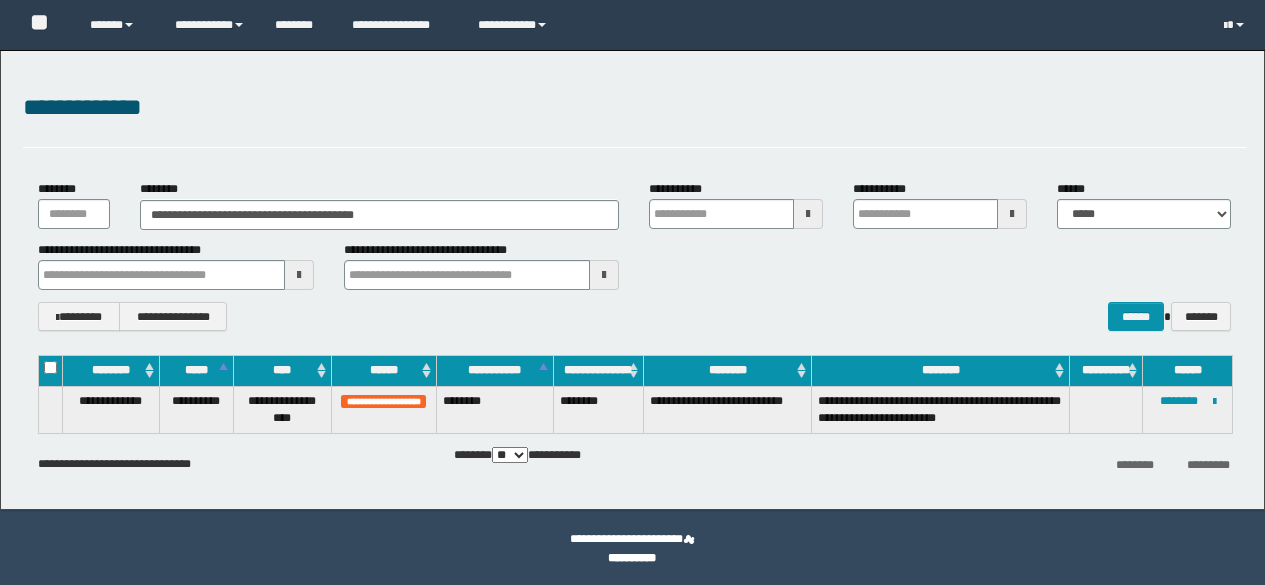 scroll, scrollTop: 0, scrollLeft: 0, axis: both 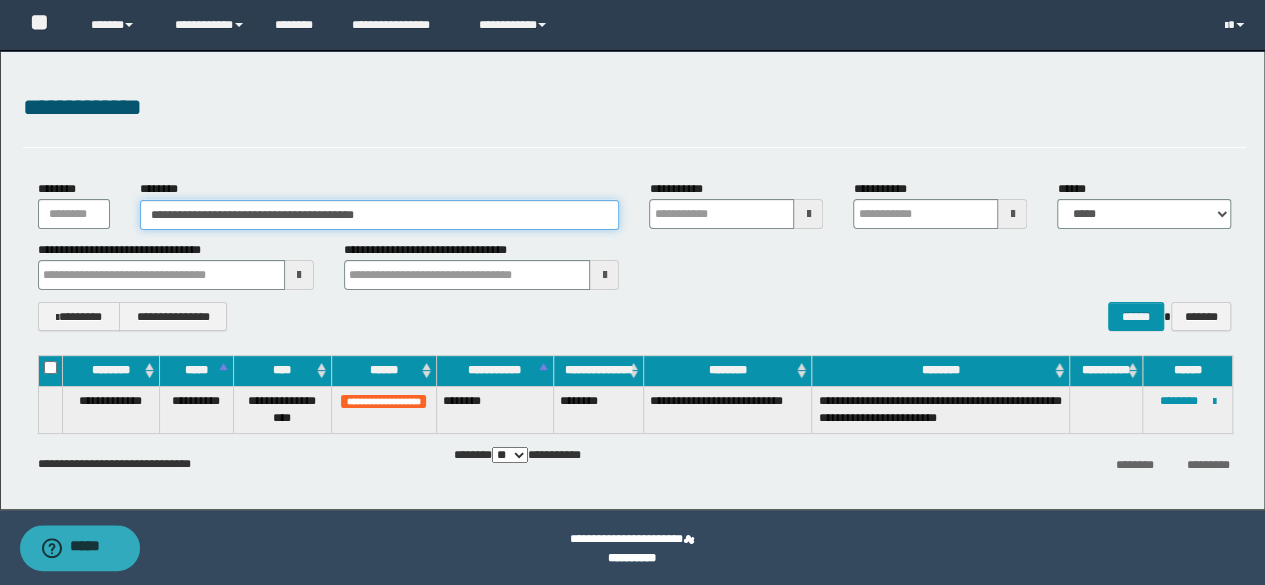 drag, startPoint x: 386, startPoint y: 211, endPoint x: 79, endPoint y: 198, distance: 307.27512 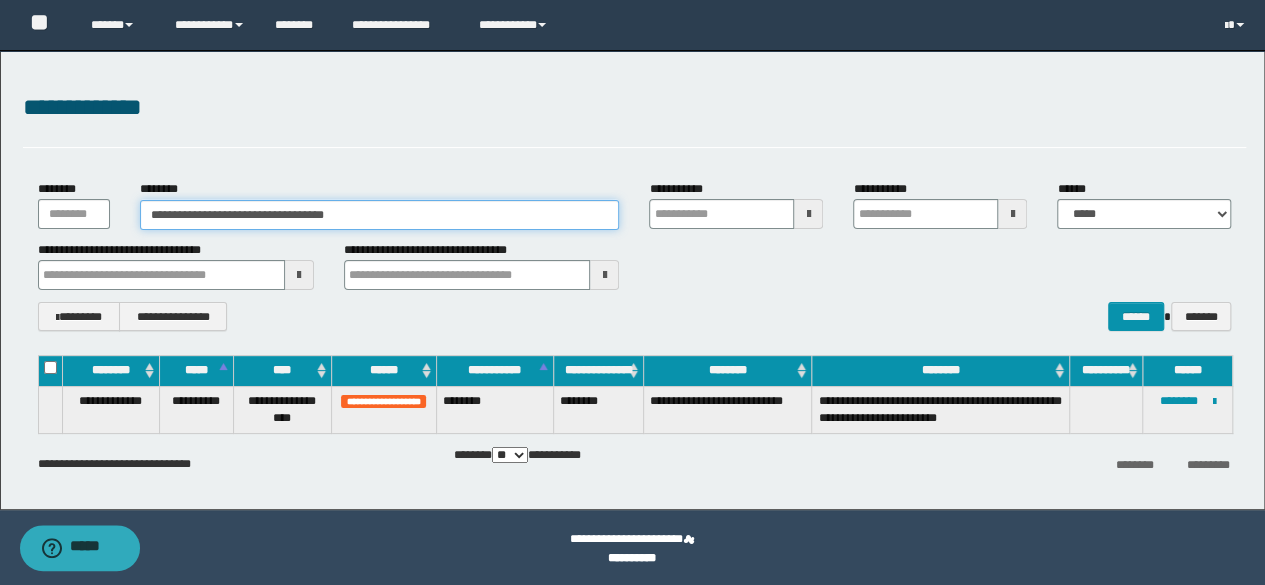 drag, startPoint x: 285, startPoint y: 214, endPoint x: 497, endPoint y: 240, distance: 213.5884 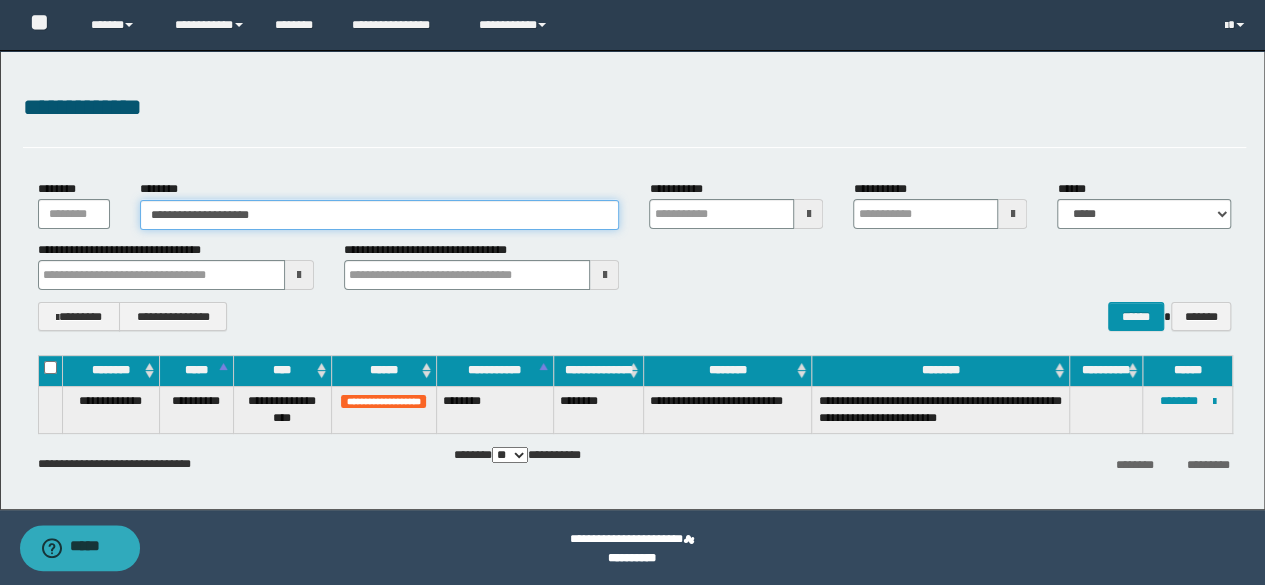 type on "**********" 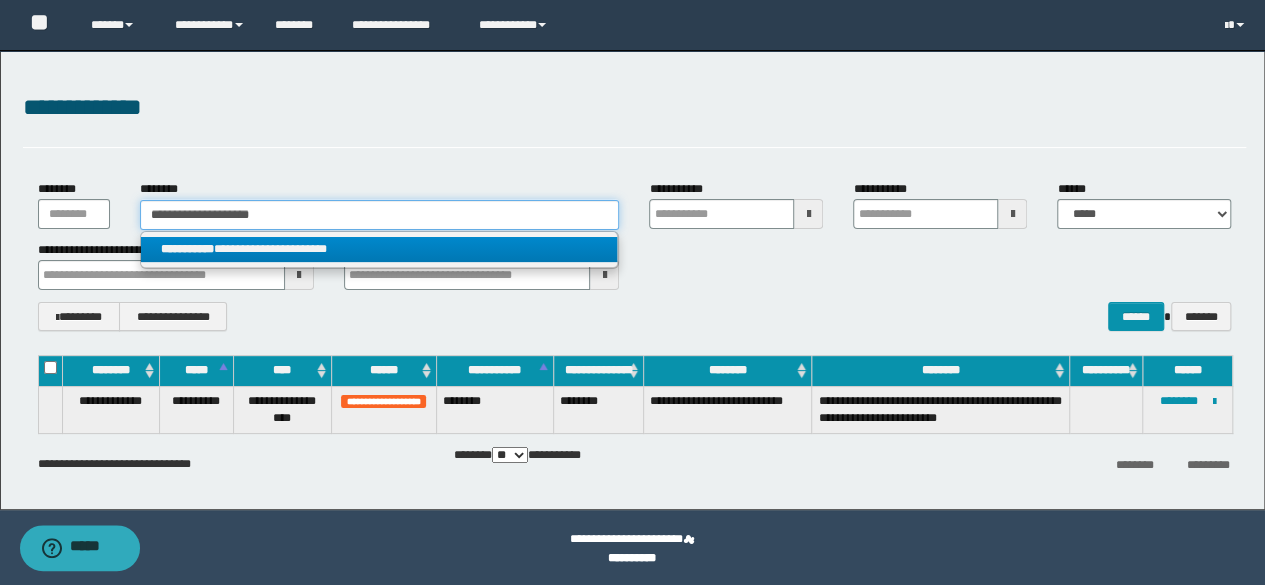type on "**********" 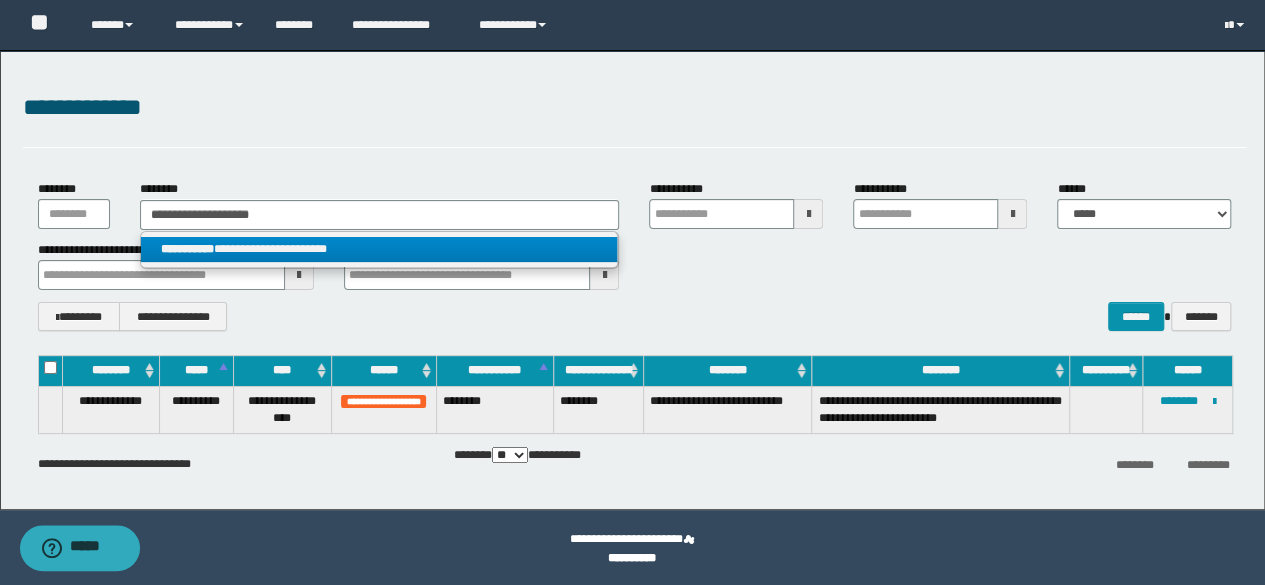 click on "**********" at bounding box center (379, 249) 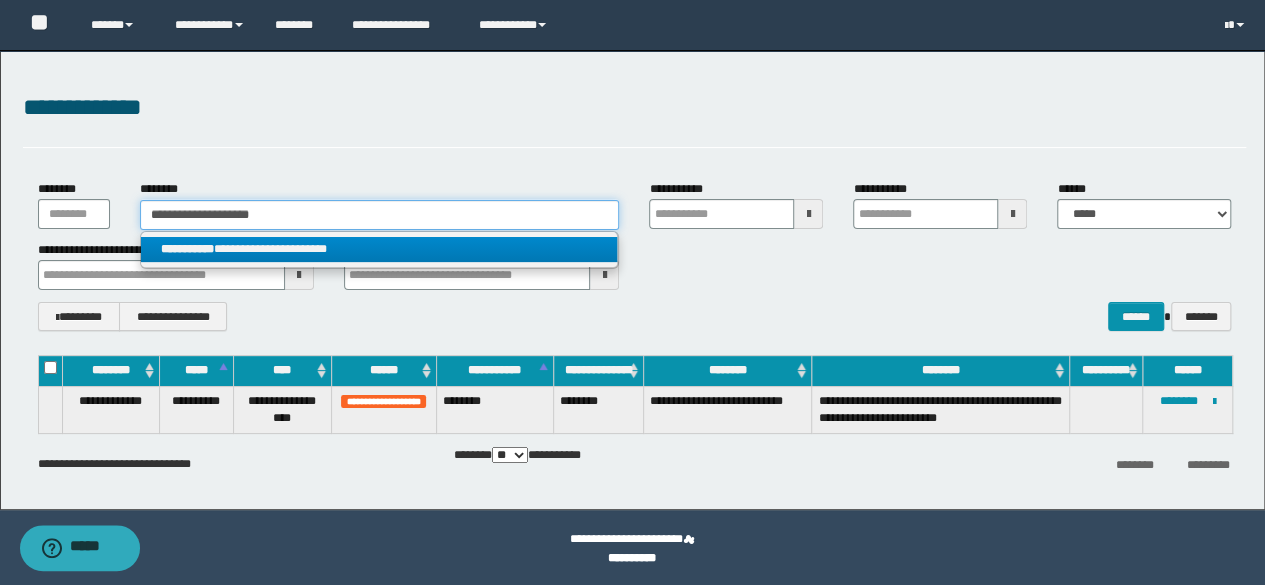 type 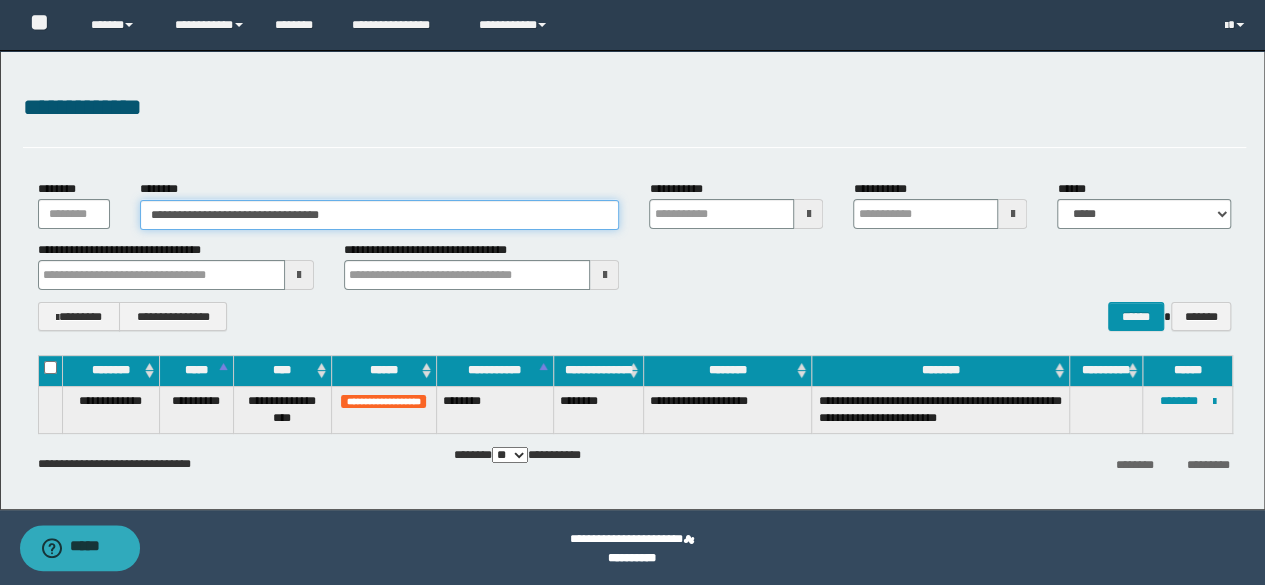 drag, startPoint x: 386, startPoint y: 223, endPoint x: 53, endPoint y: 175, distance: 336.44168 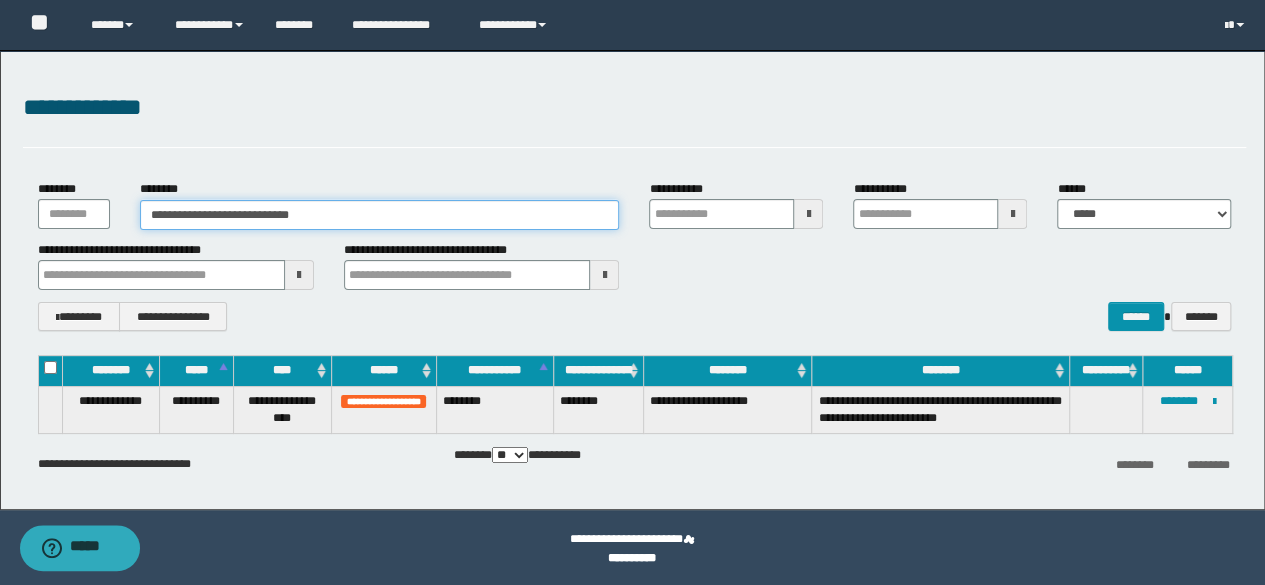 type on "**********" 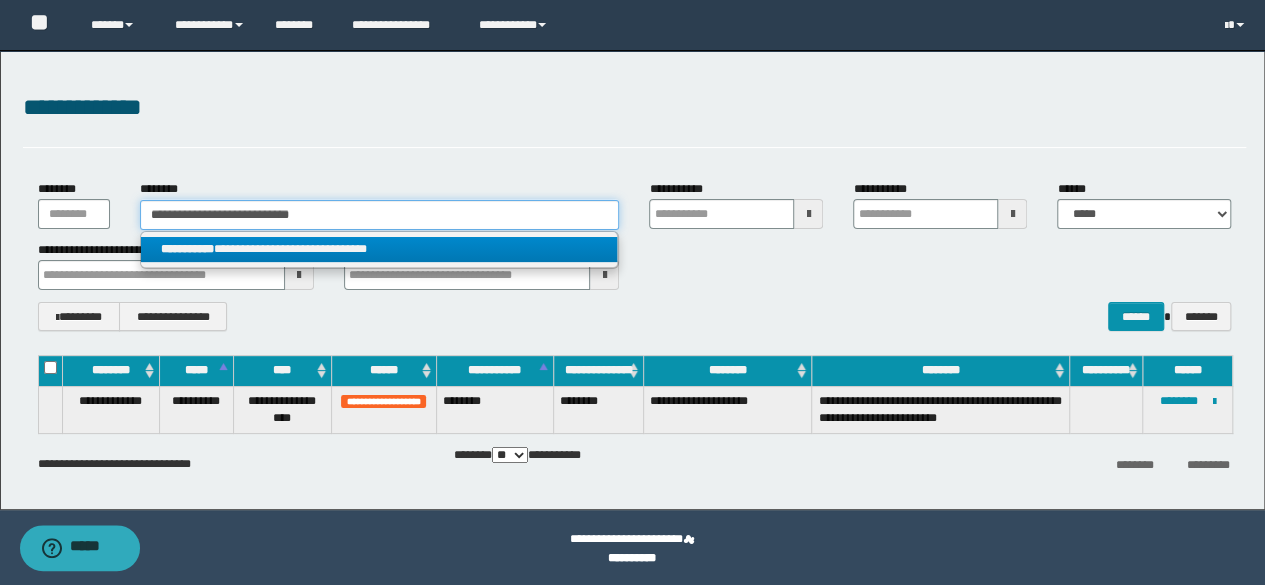 type on "**********" 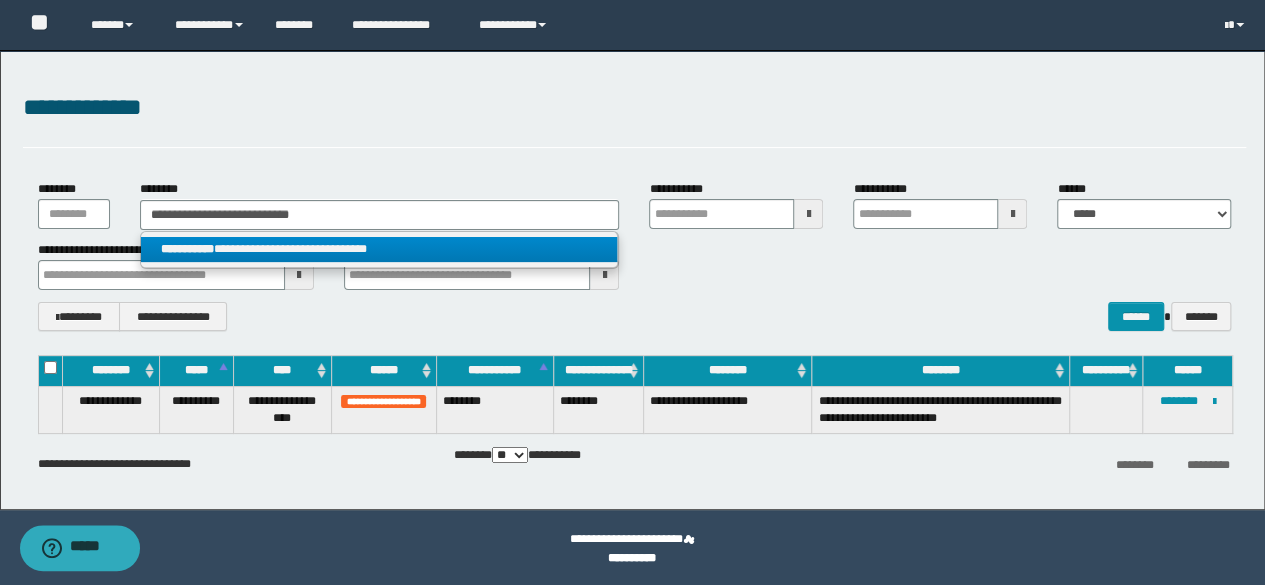 click on "**********" at bounding box center (379, 249) 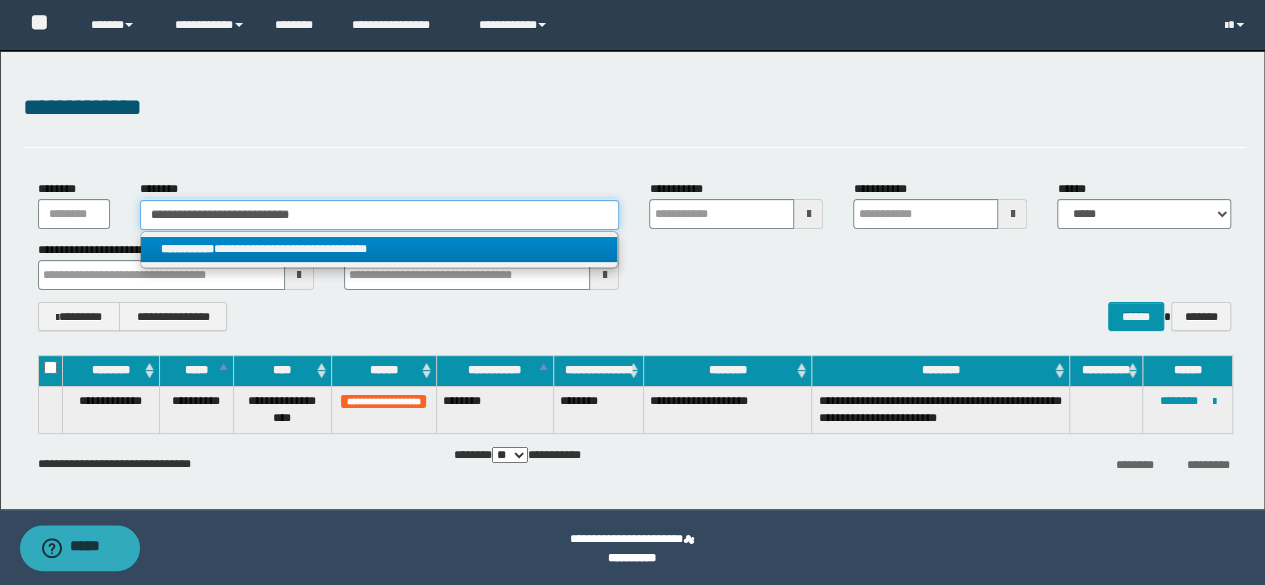 type 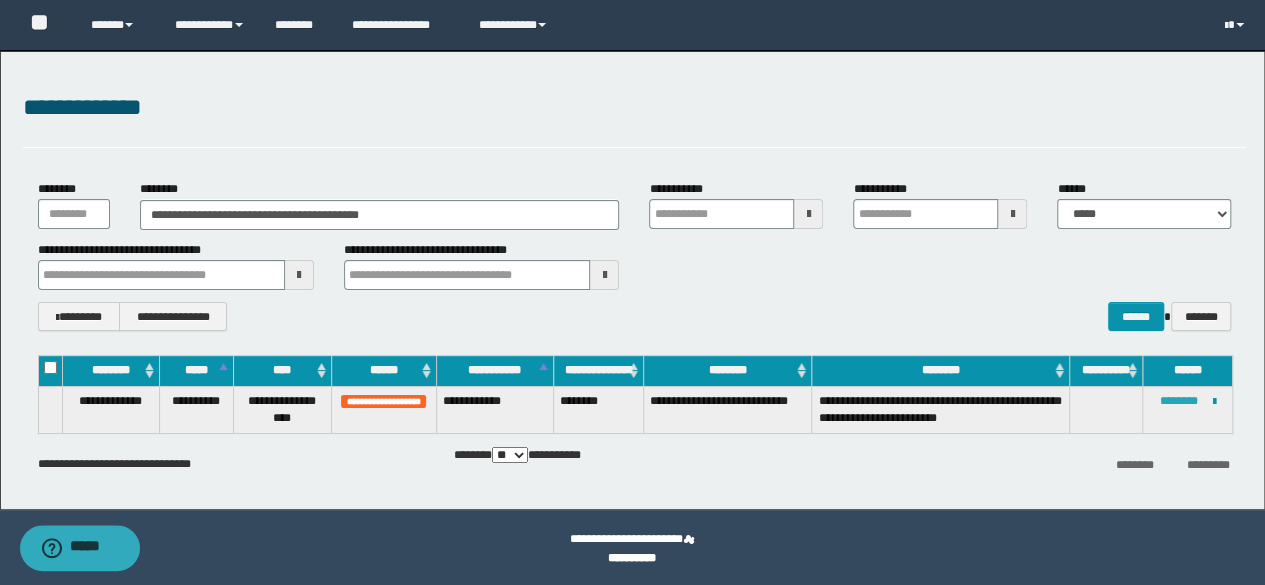 click on "********" at bounding box center (1179, 401) 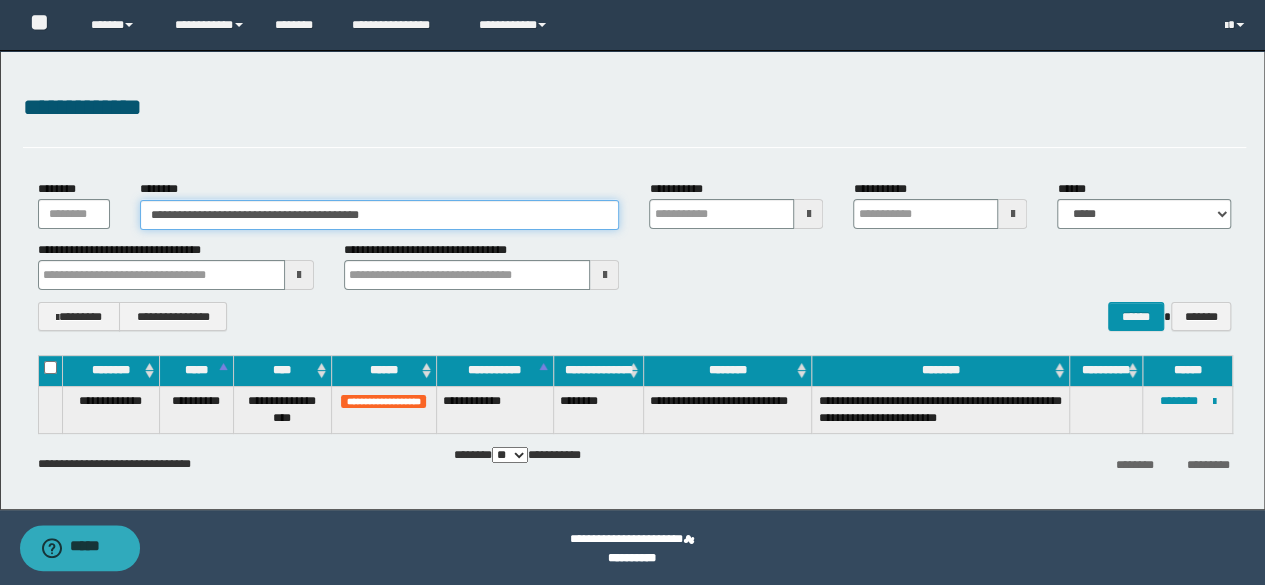 drag, startPoint x: 472, startPoint y: 219, endPoint x: 53, endPoint y: 211, distance: 419.07635 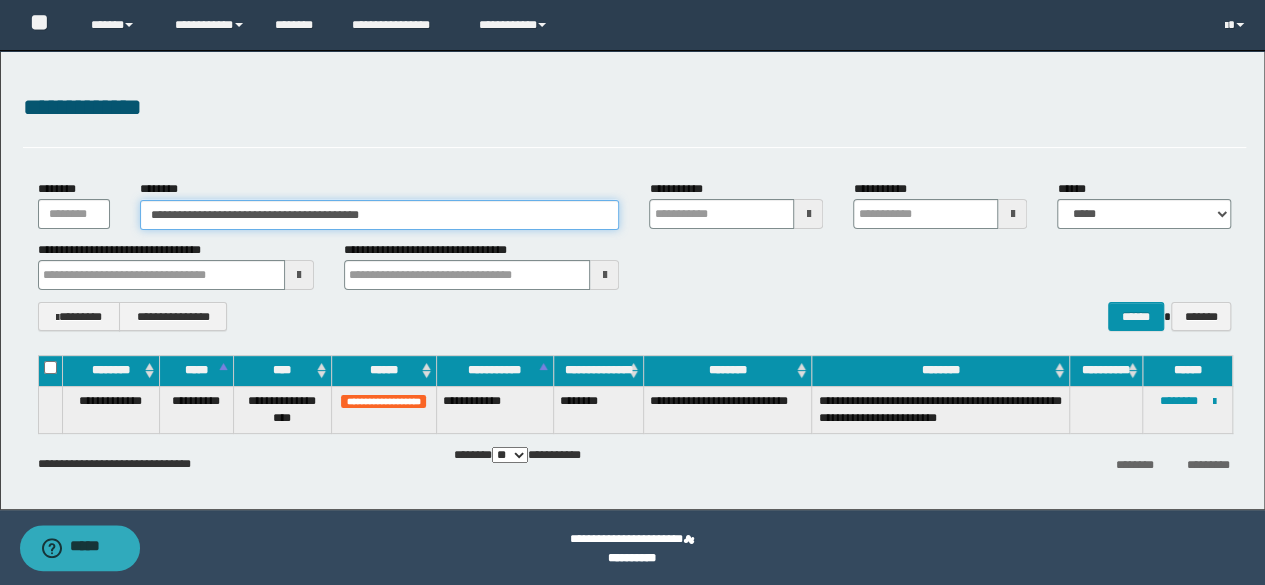 click on "**********" at bounding box center [635, 204] 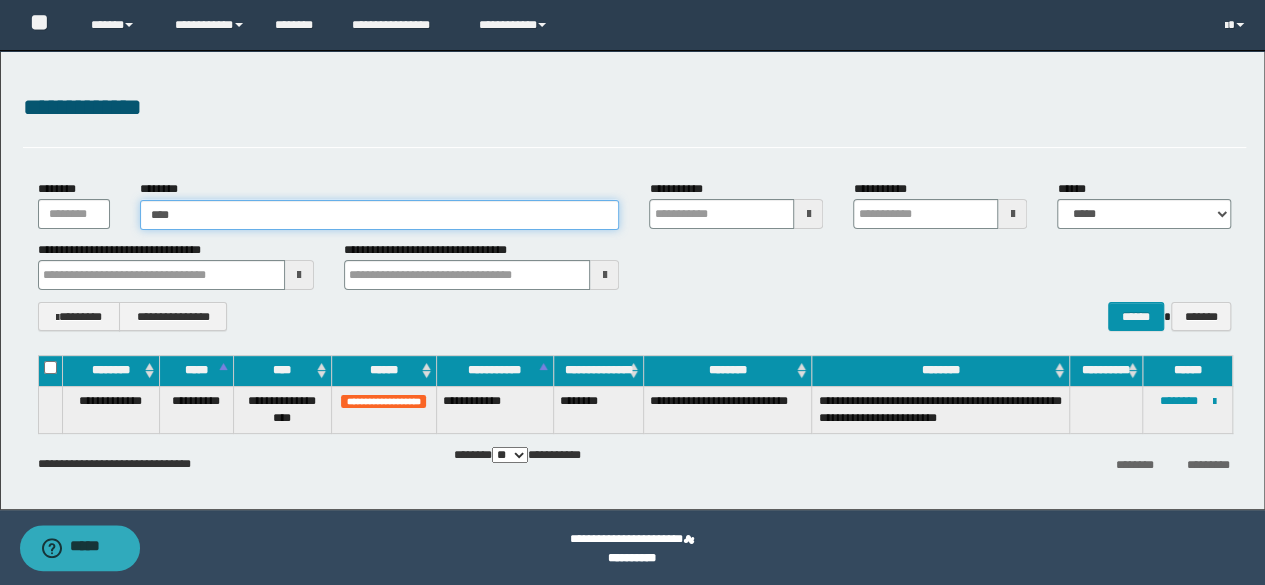 type on "*****" 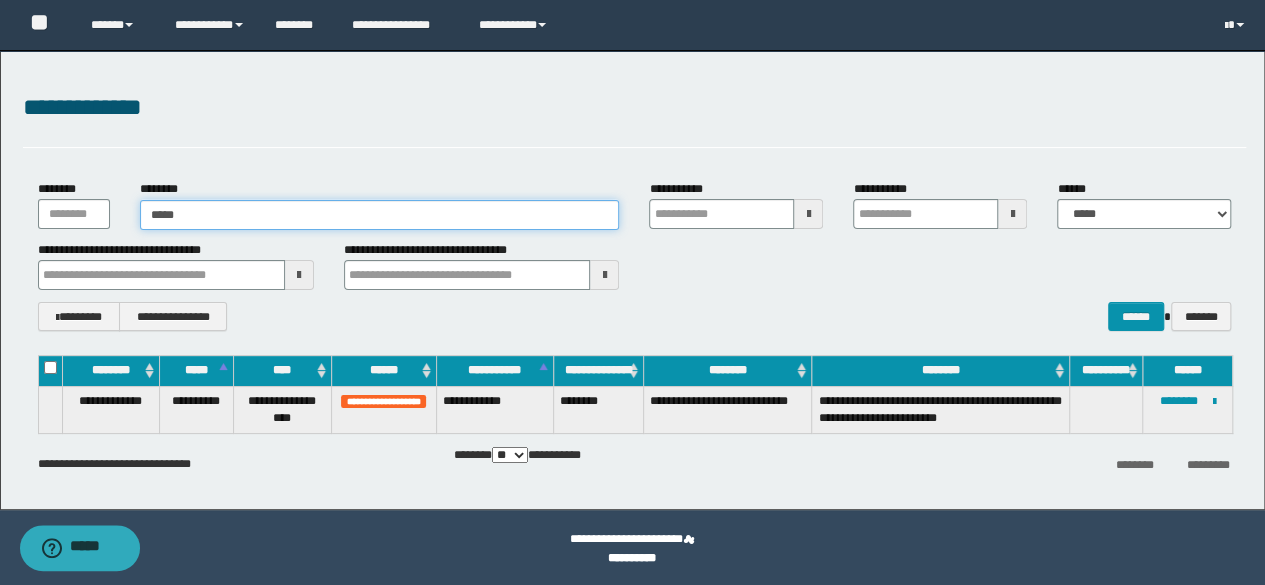 type on "*****" 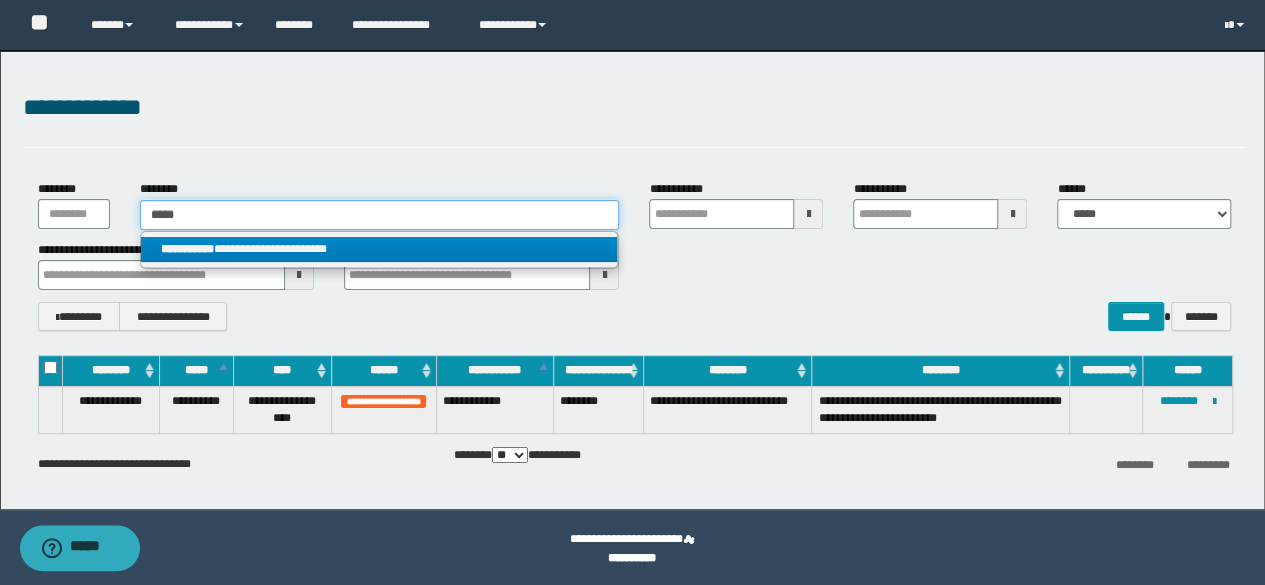 type on "*****" 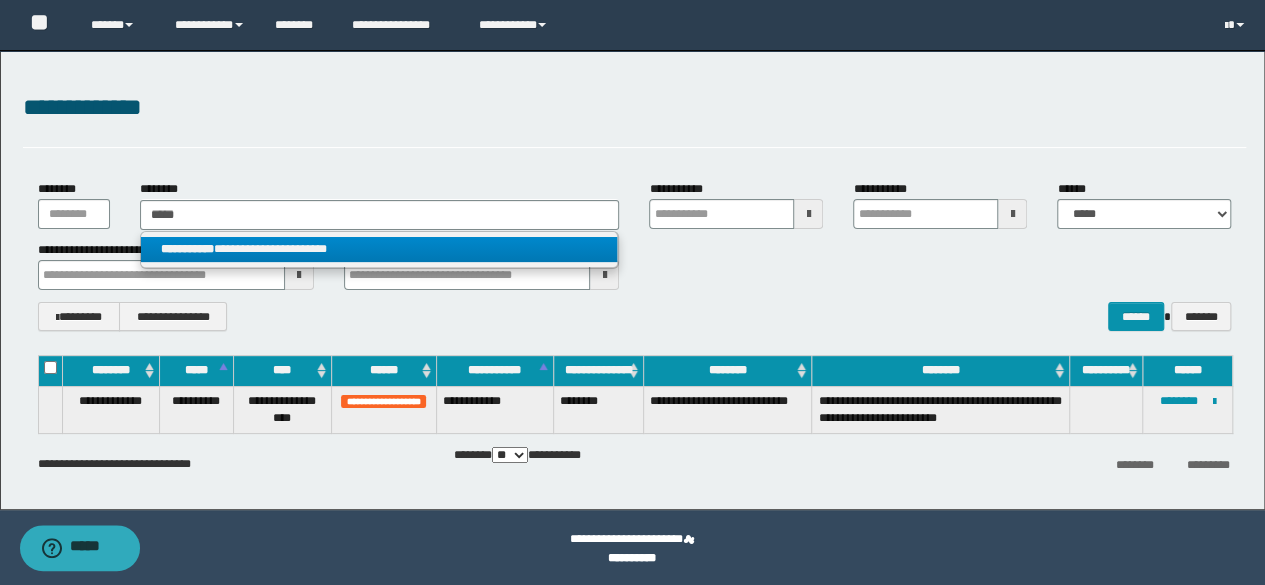 click on "**********" at bounding box center (379, 249) 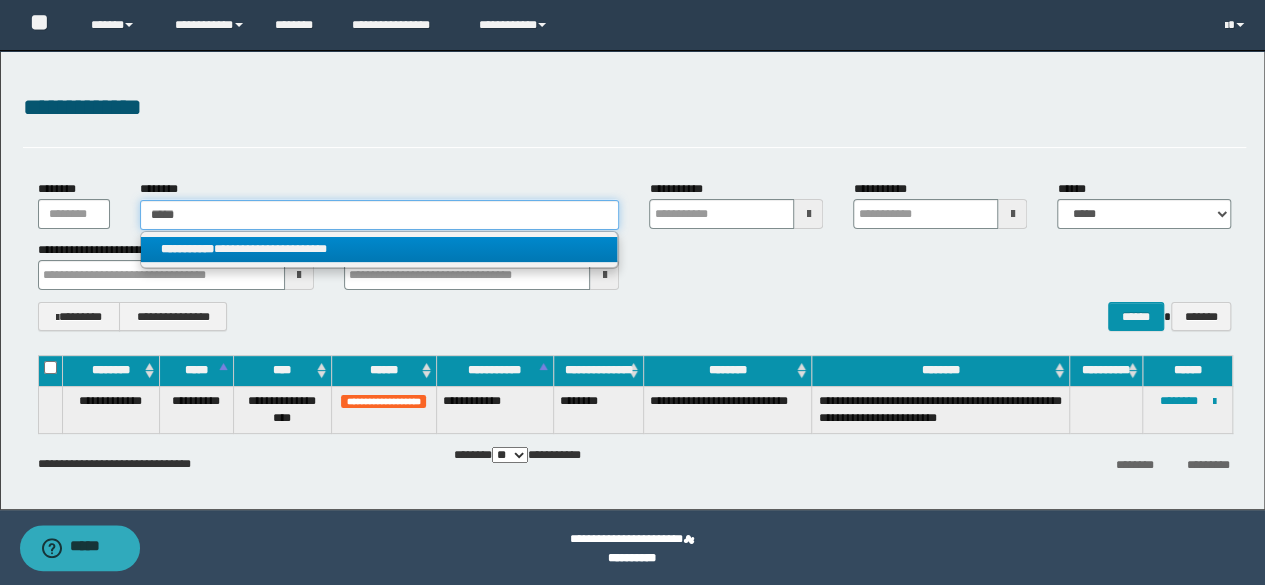 type 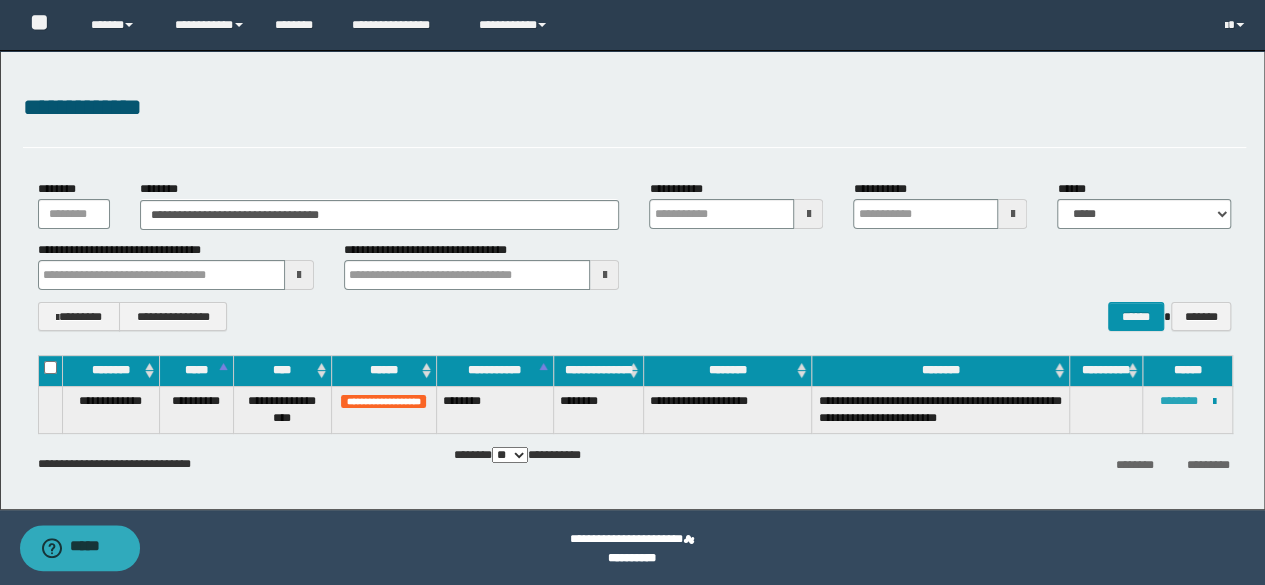 click on "********" at bounding box center [1179, 401] 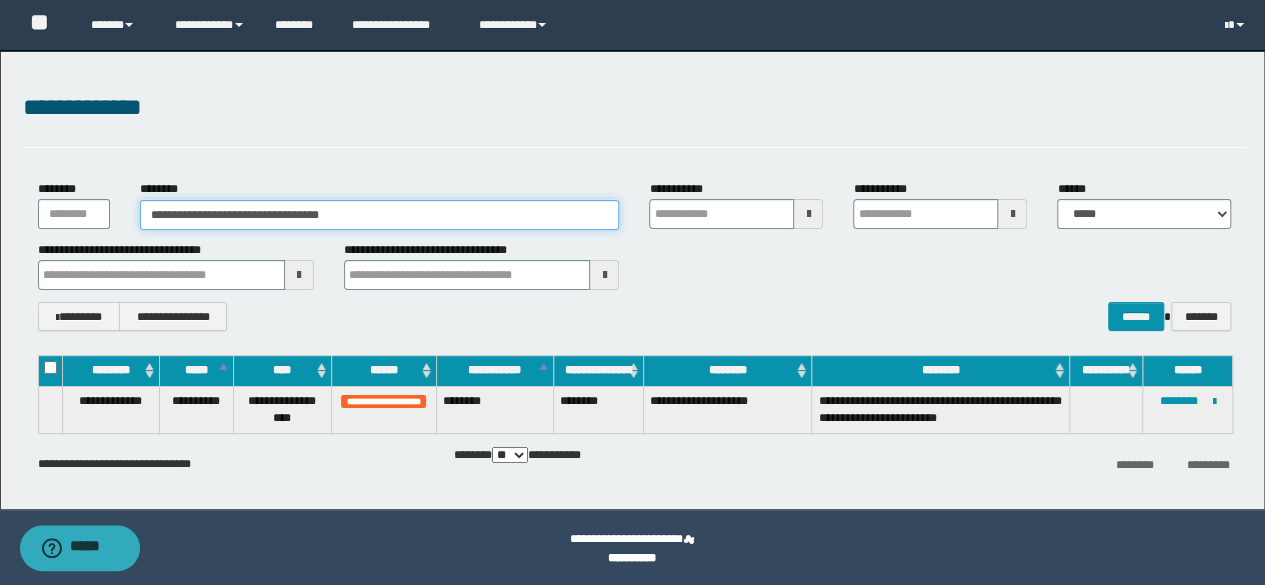 drag, startPoint x: 390, startPoint y: 213, endPoint x: 0, endPoint y: 213, distance: 390 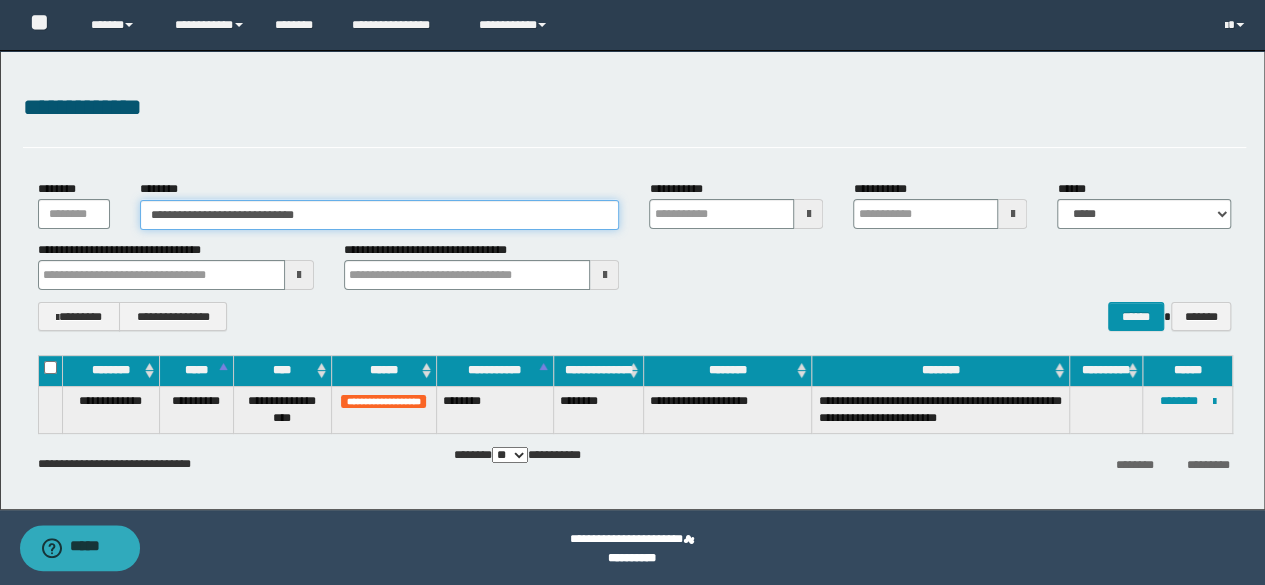 type on "**********" 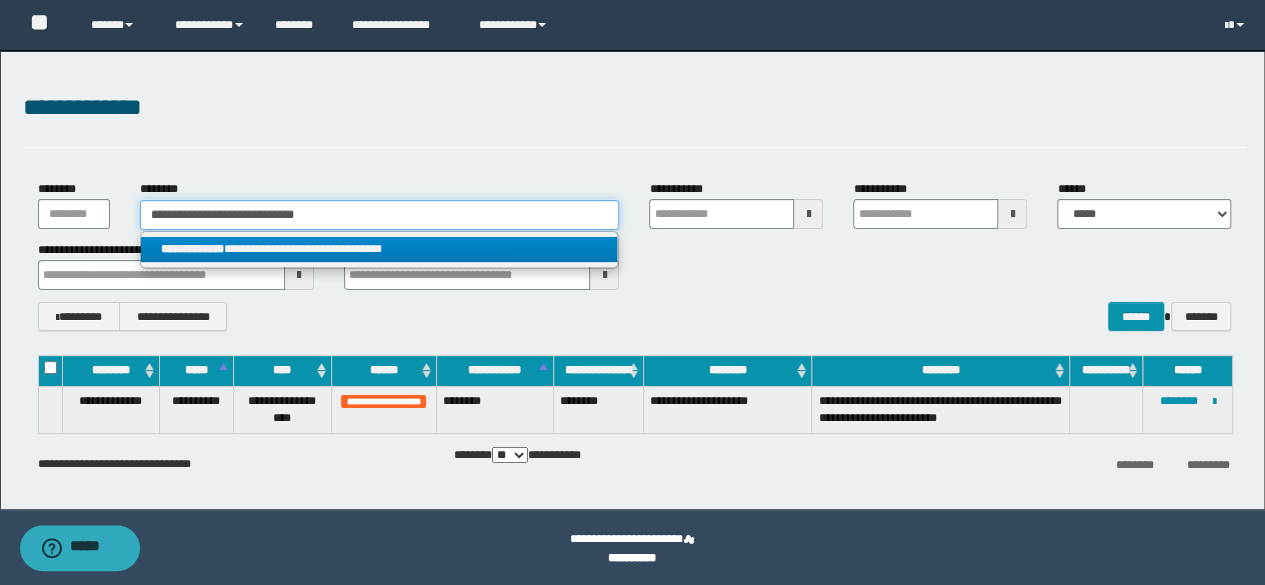 type on "**********" 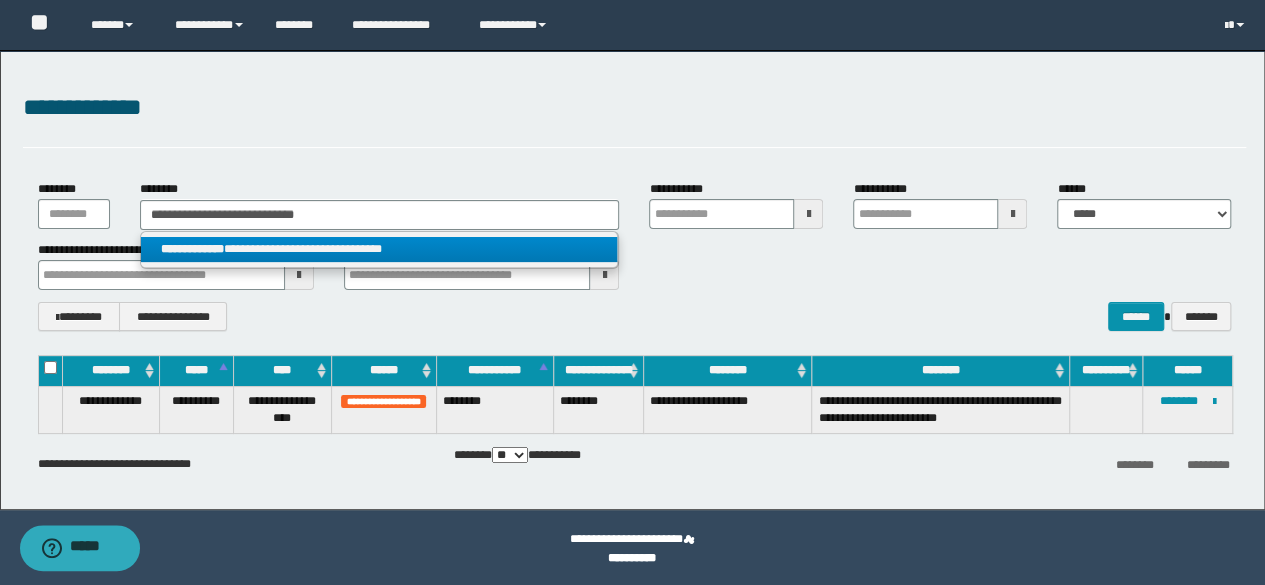 click on "**********" at bounding box center (379, 249) 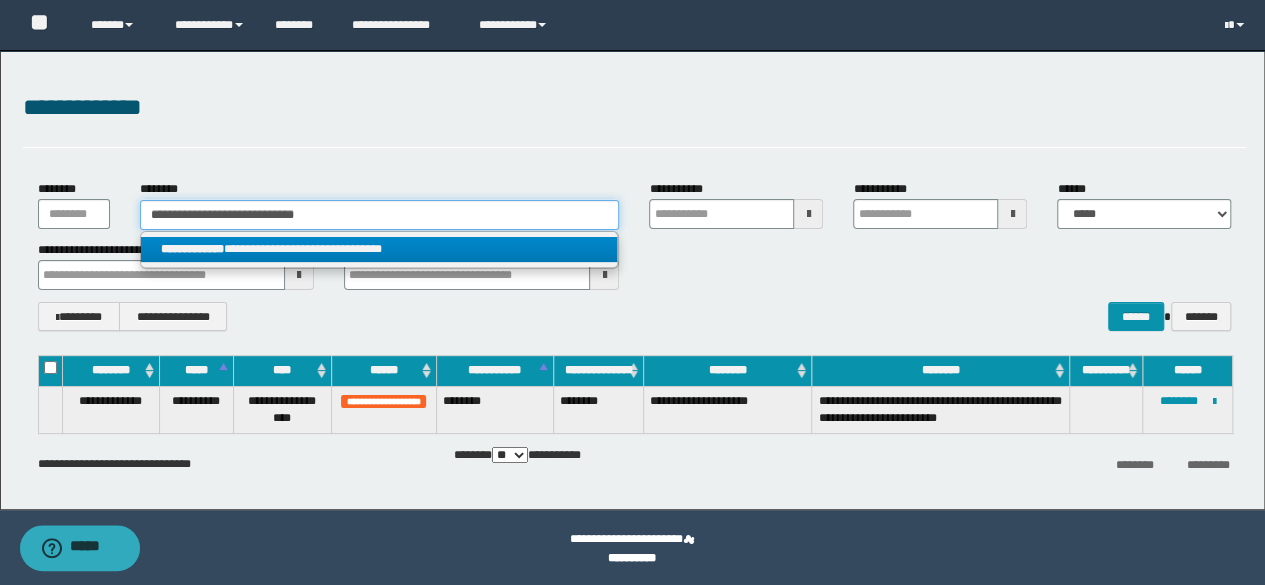 type 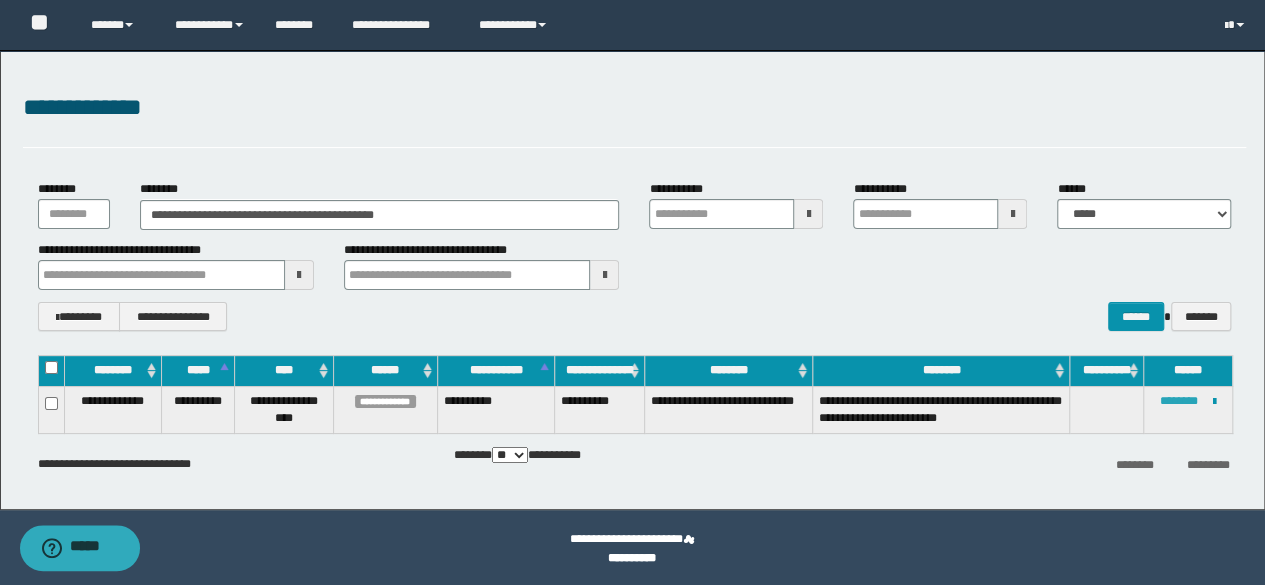click on "********" at bounding box center (1179, 401) 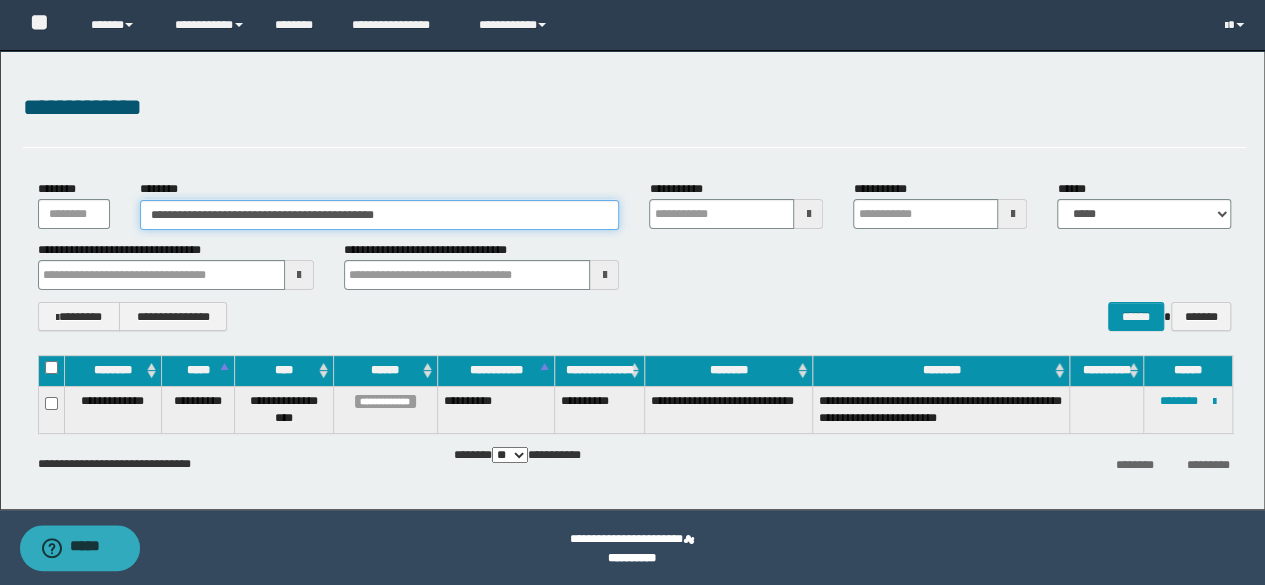 drag, startPoint x: 507, startPoint y: 220, endPoint x: 14, endPoint y: 191, distance: 493.8522 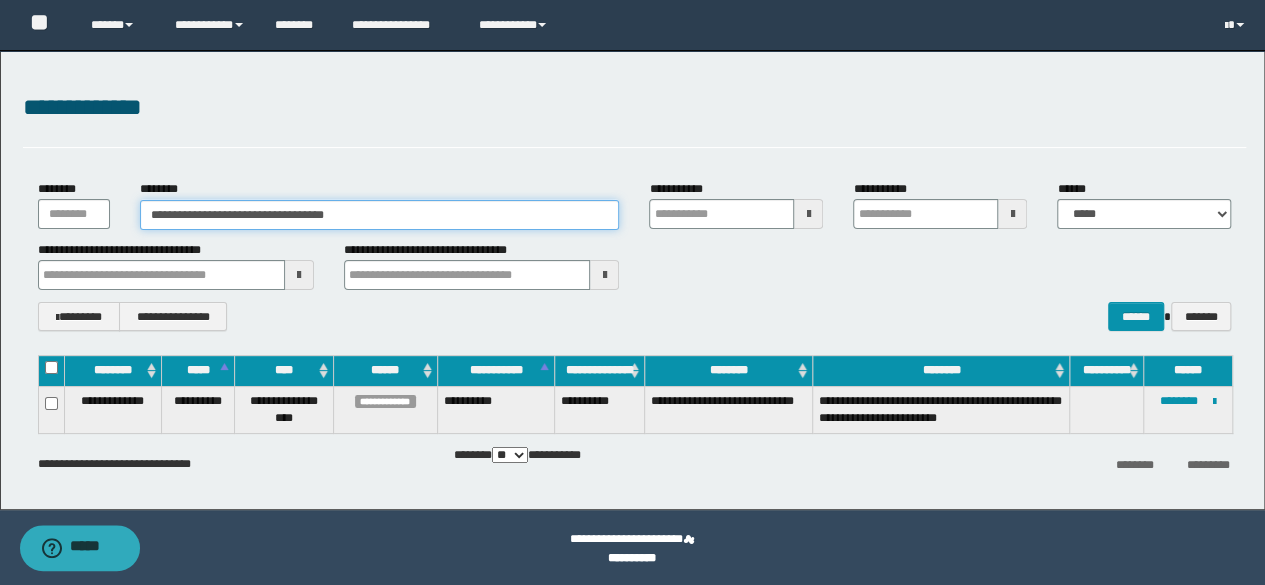 drag, startPoint x: 302, startPoint y: 215, endPoint x: 508, endPoint y: 197, distance: 206.78491 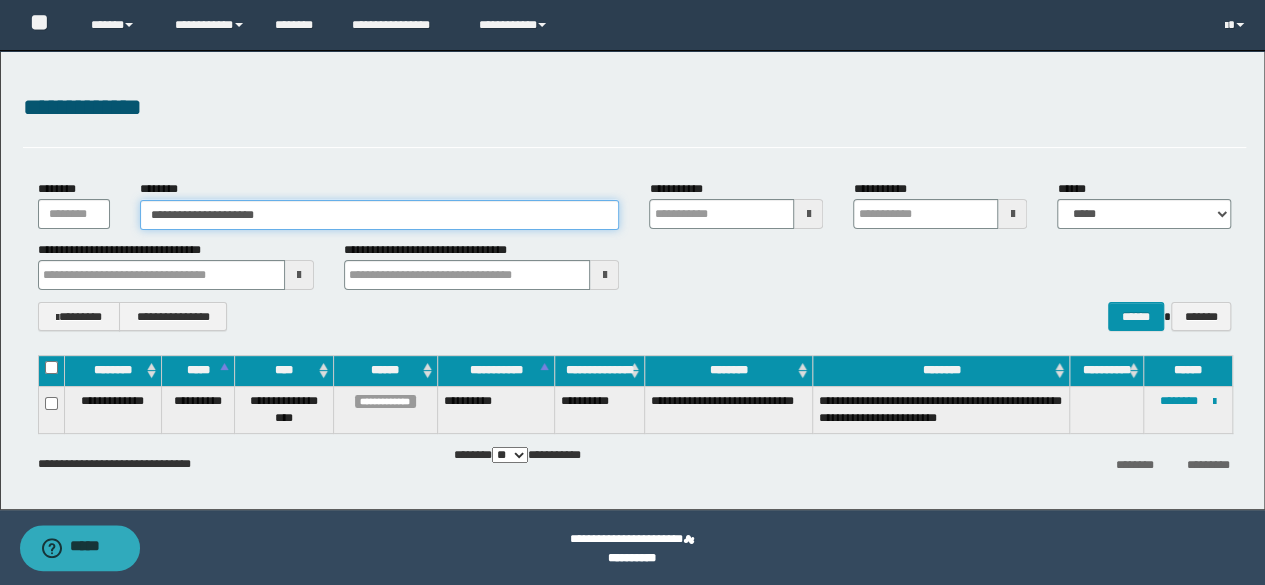 type on "**********" 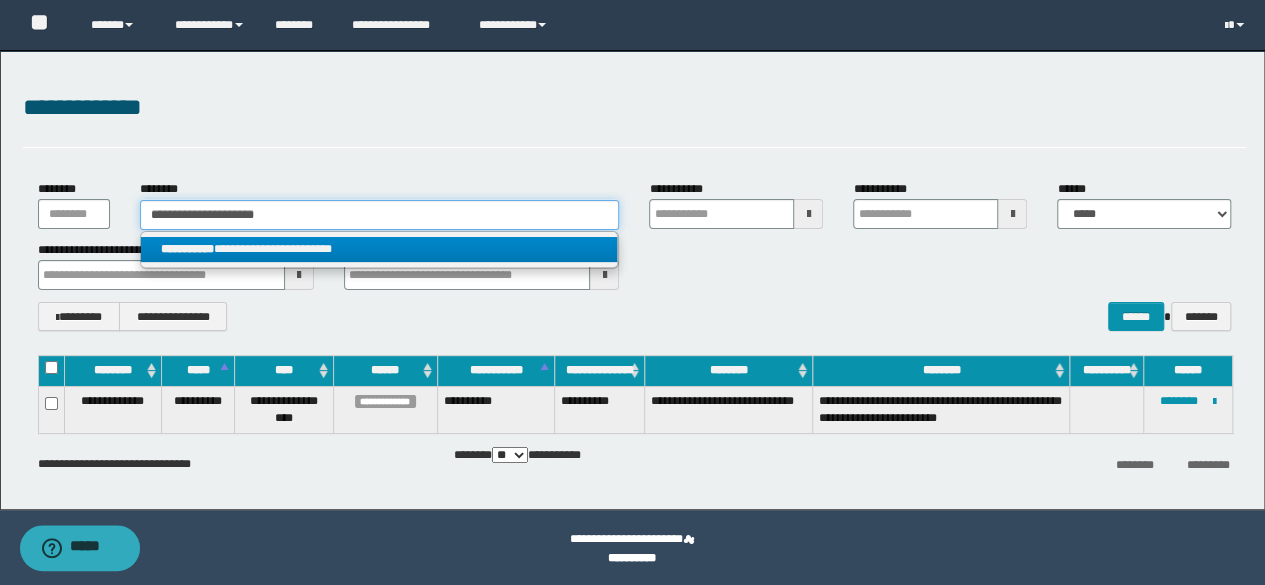 type on "**********" 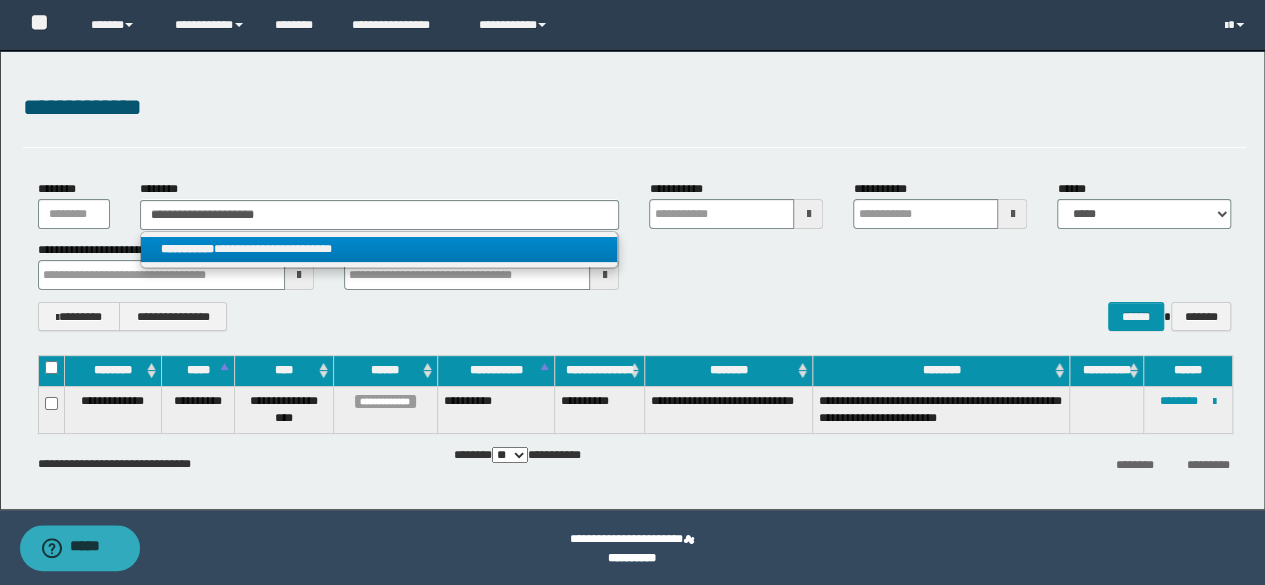 click on "**********" at bounding box center [379, 249] 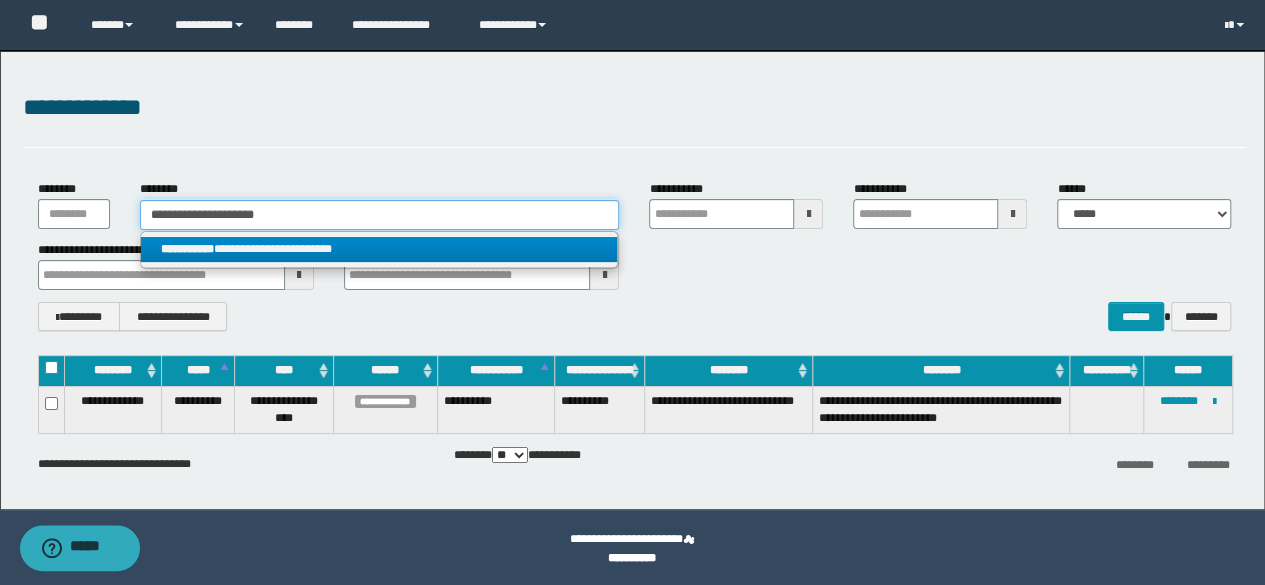 type 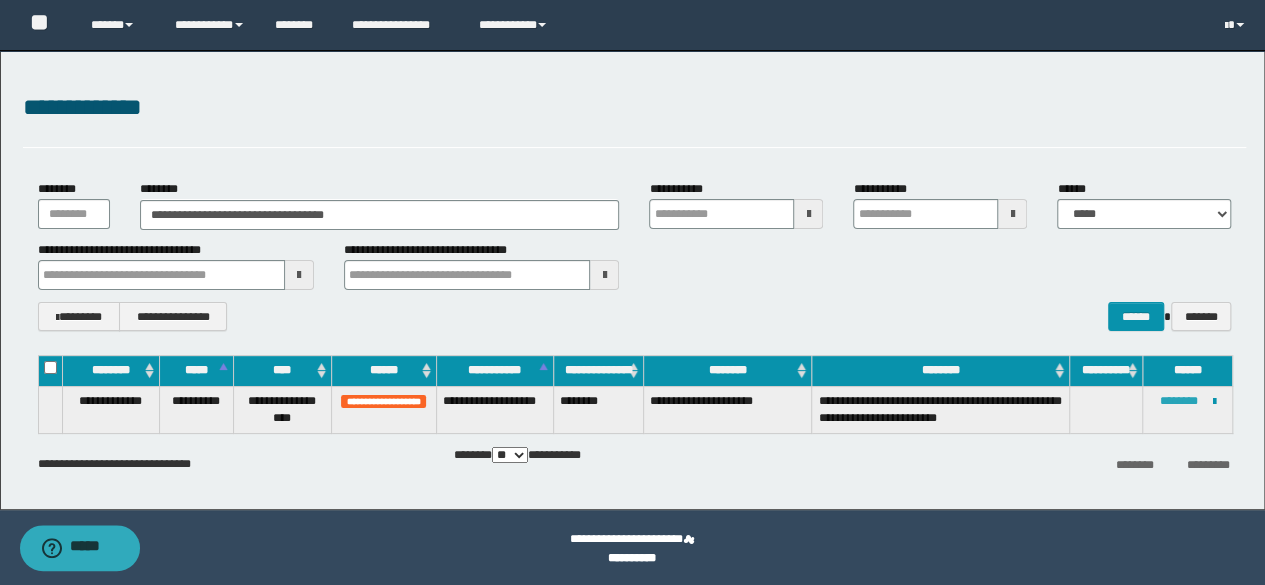 click on "********" at bounding box center (1179, 401) 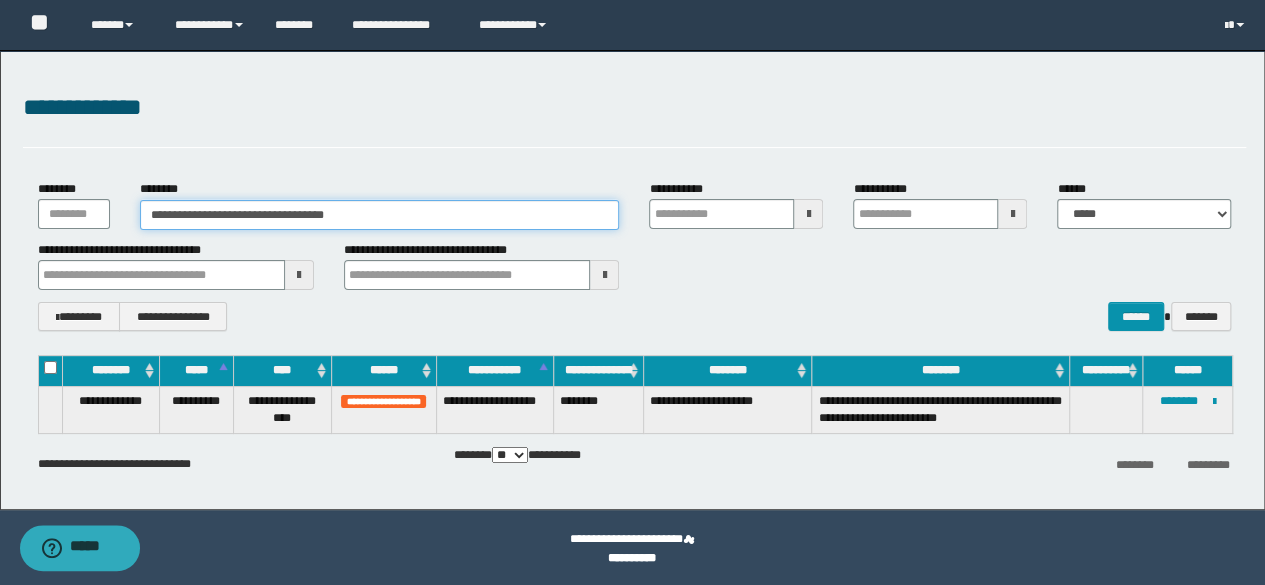 drag, startPoint x: 467, startPoint y: 212, endPoint x: 0, endPoint y: 181, distance: 468.02777 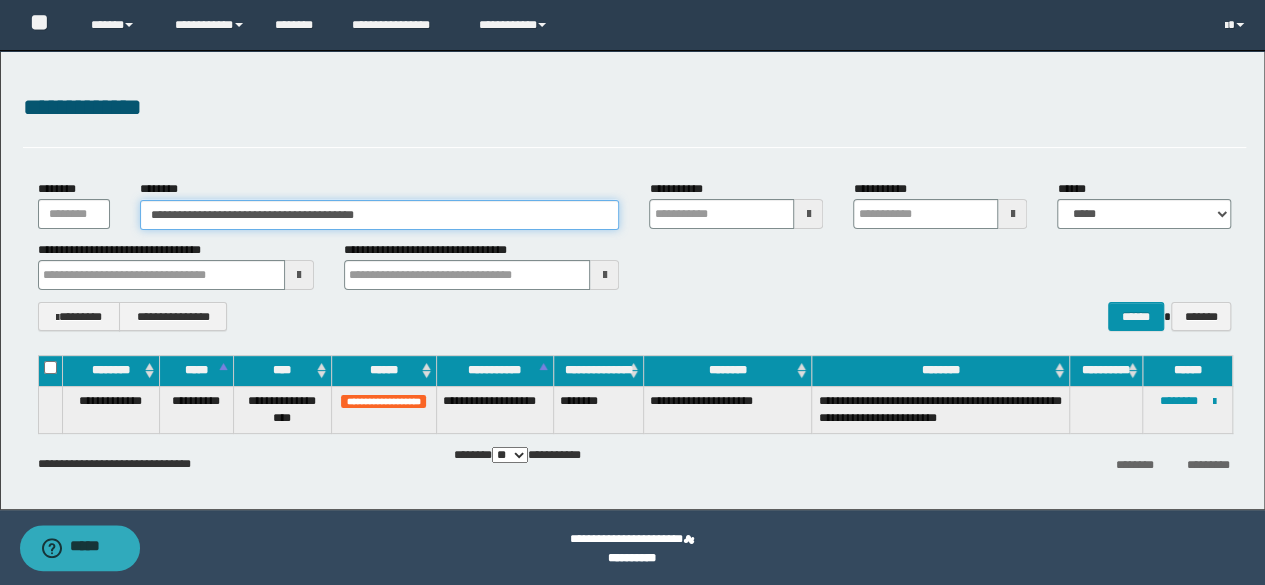 drag, startPoint x: 327, startPoint y: 217, endPoint x: 540, endPoint y: 210, distance: 213.11499 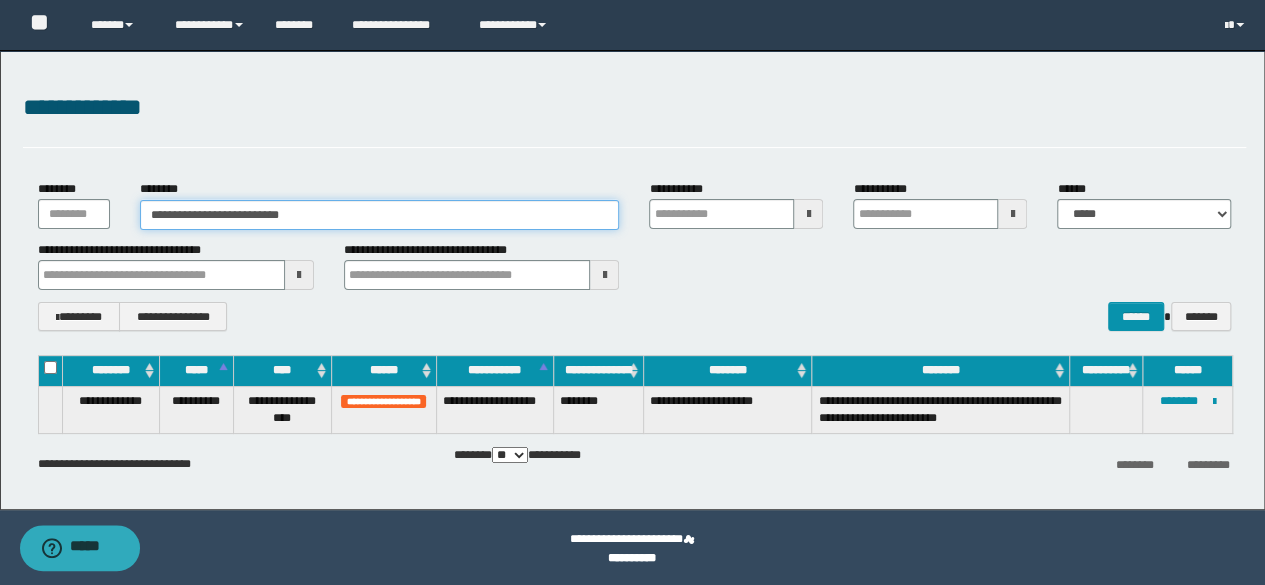 type on "**********" 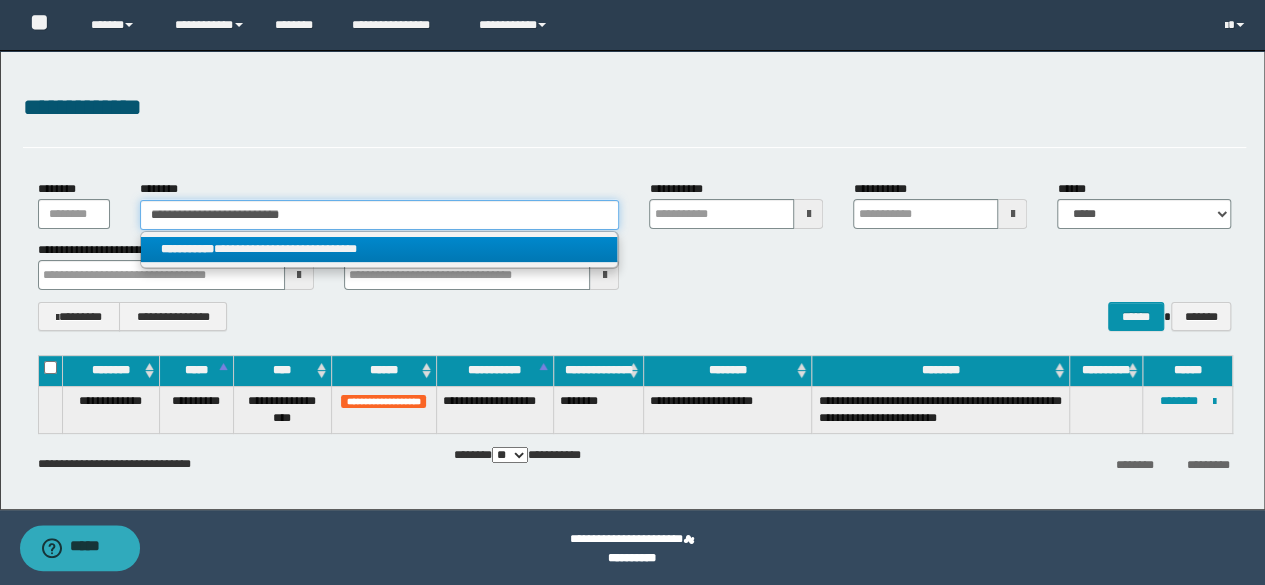type on "**********" 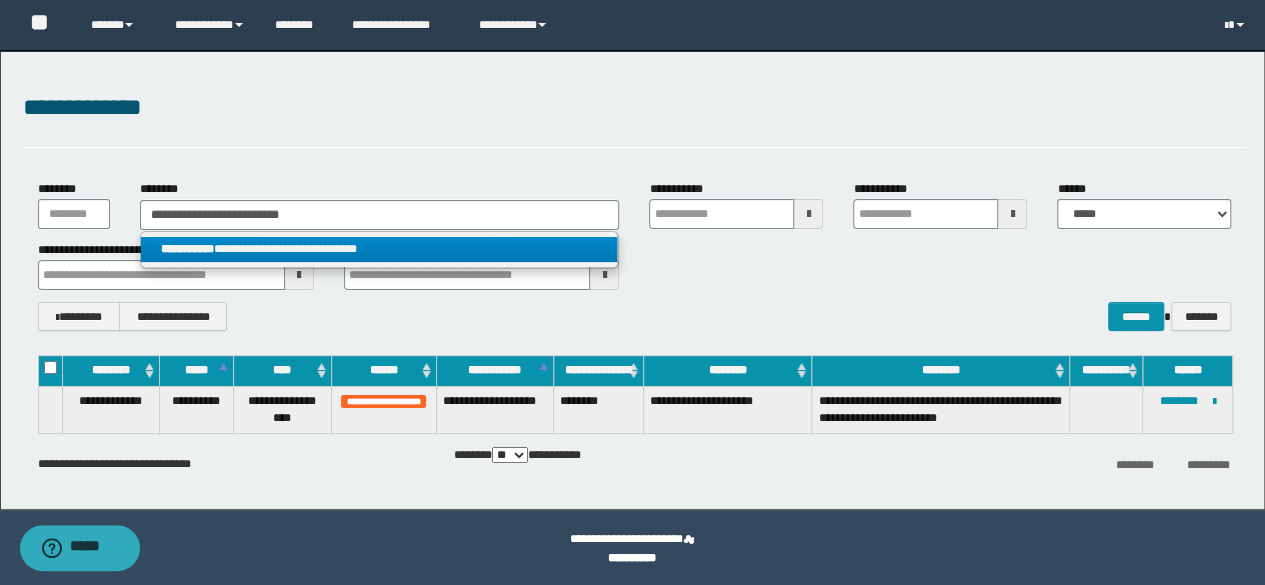click on "**********" at bounding box center (379, 249) 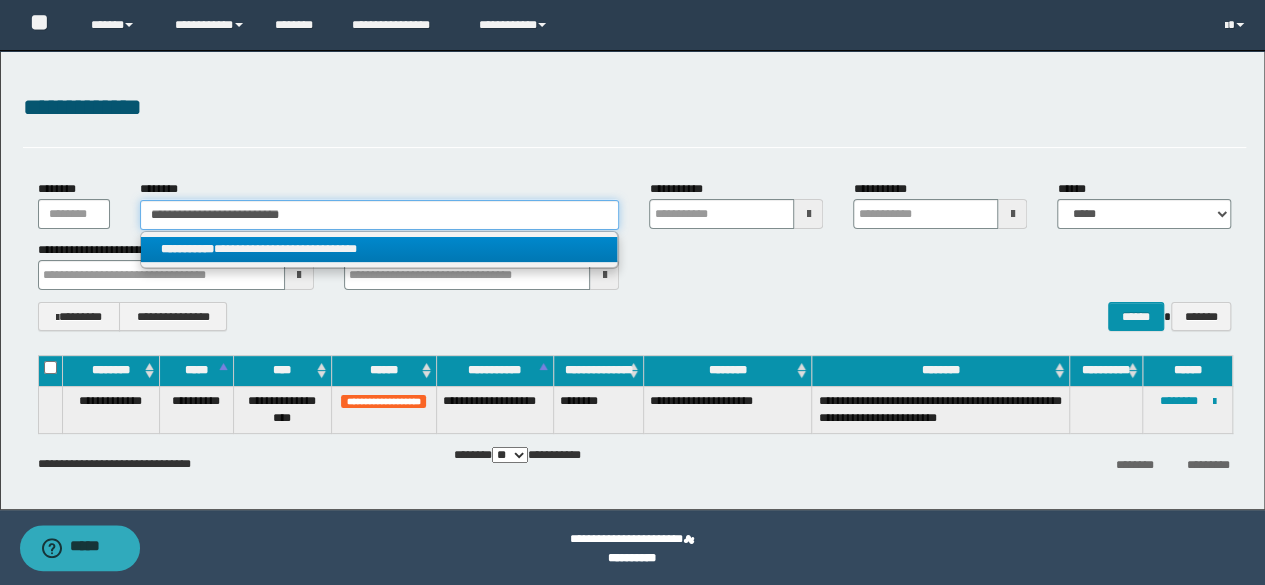 type 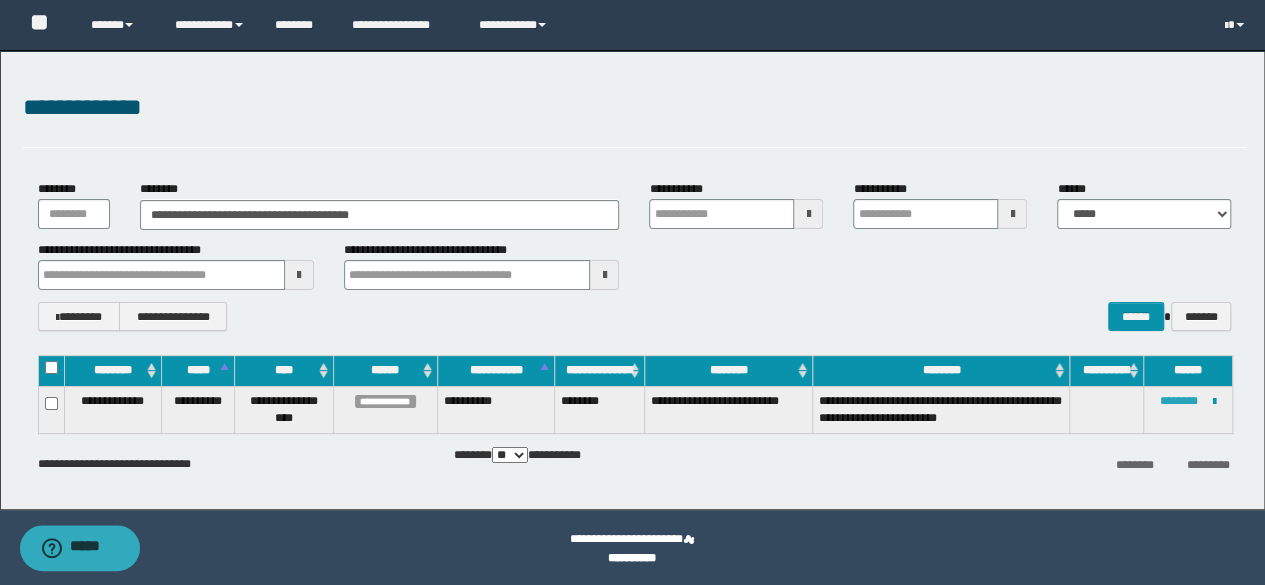 click on "********" at bounding box center (1179, 401) 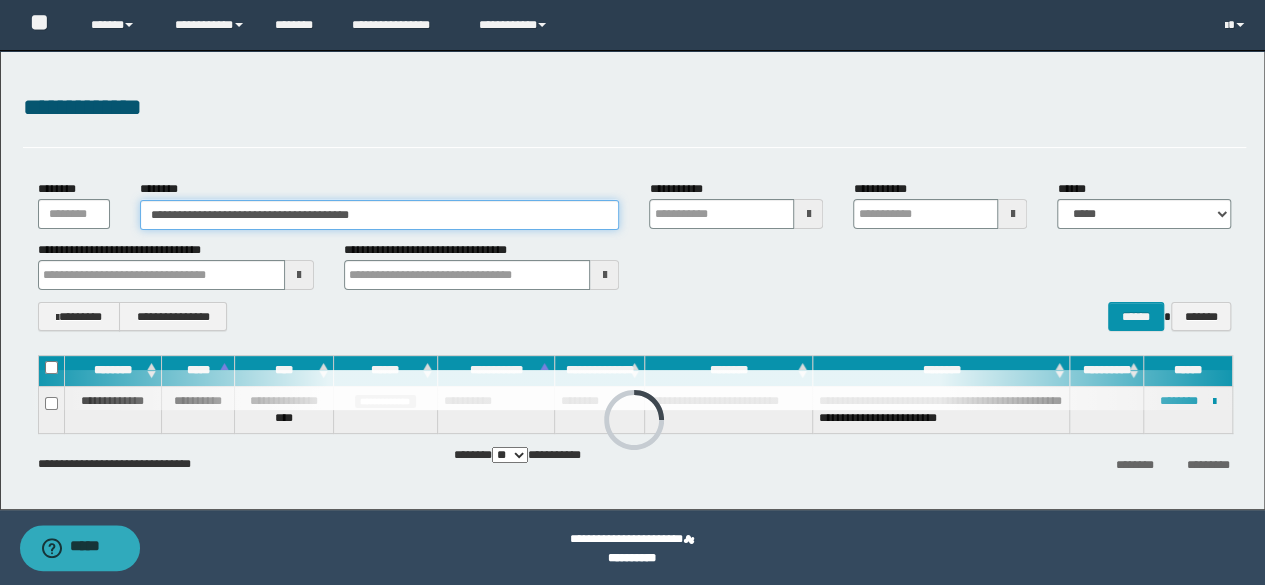 drag, startPoint x: 429, startPoint y: 223, endPoint x: 0, endPoint y: 135, distance: 437.93265 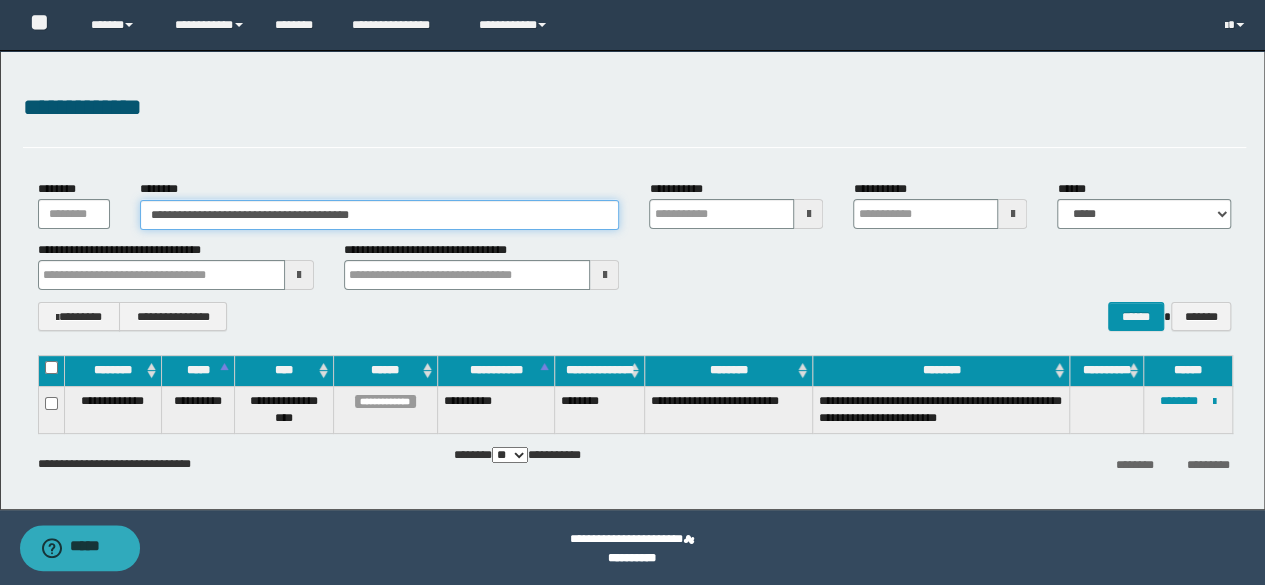 paste 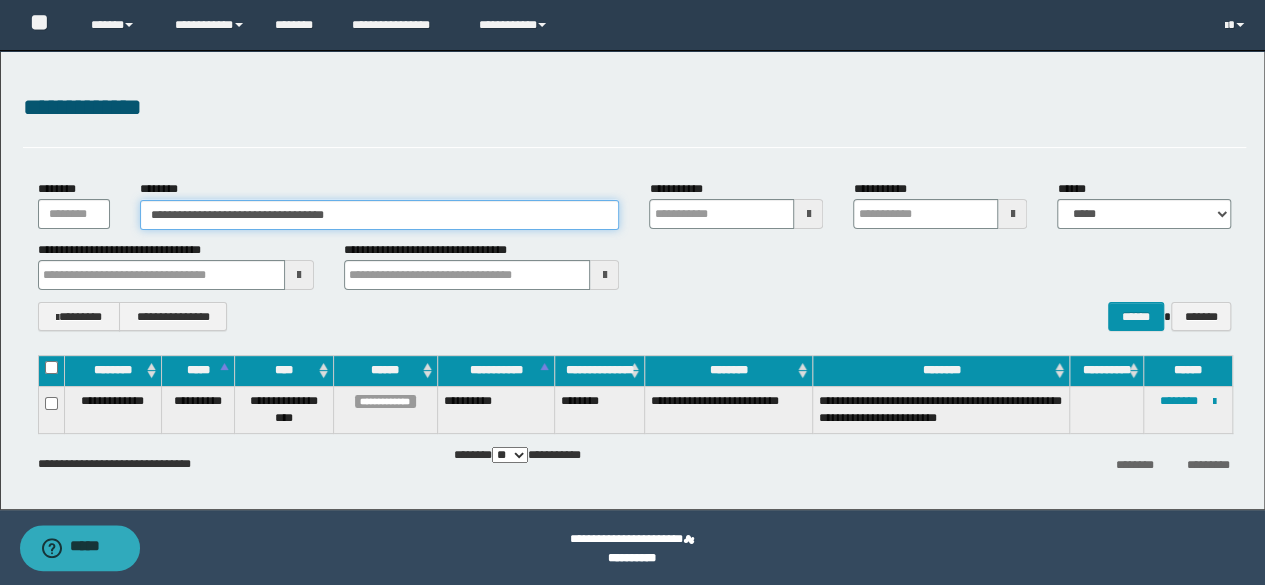 drag, startPoint x: 285, startPoint y: 222, endPoint x: 489, endPoint y: 237, distance: 204.55072 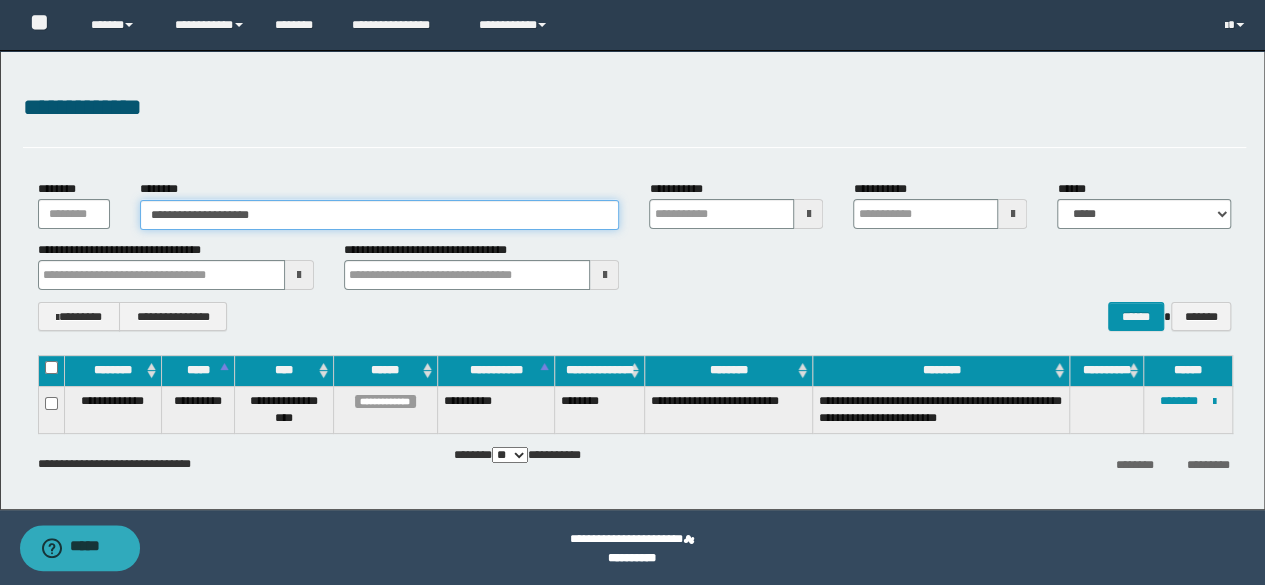 type on "**********" 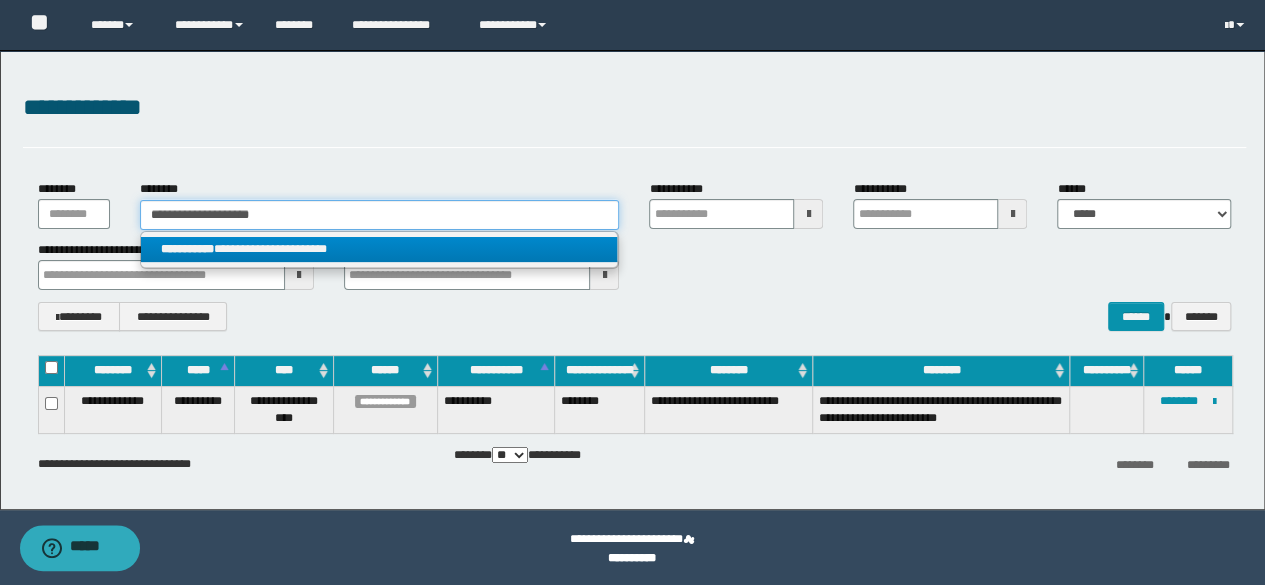 type on "**********" 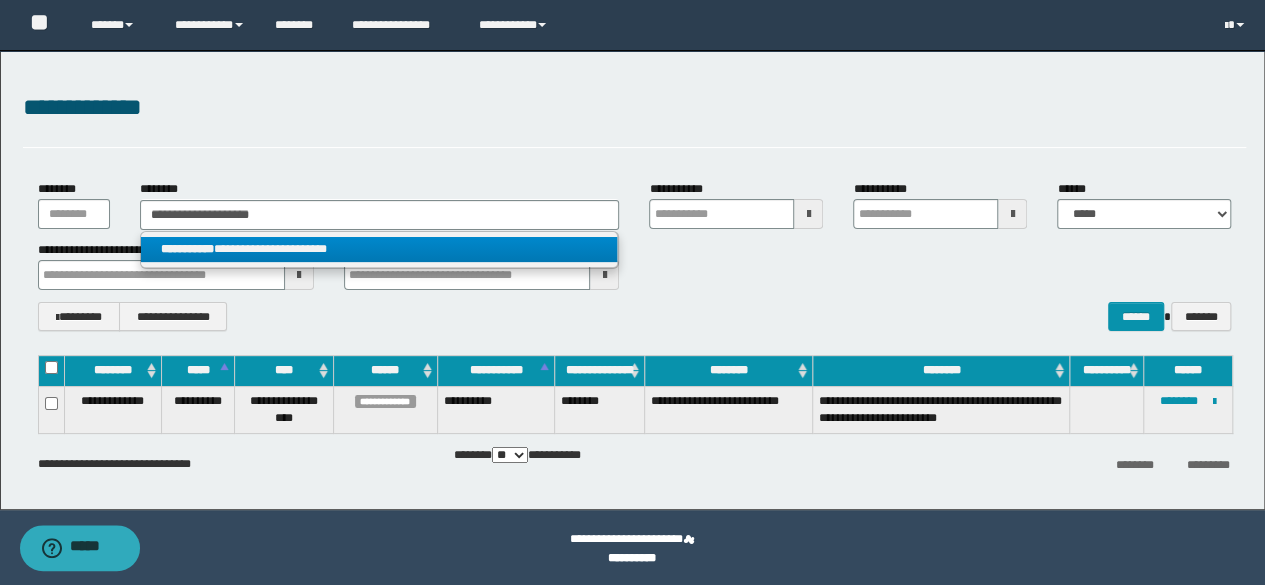 click on "**********" at bounding box center (379, 249) 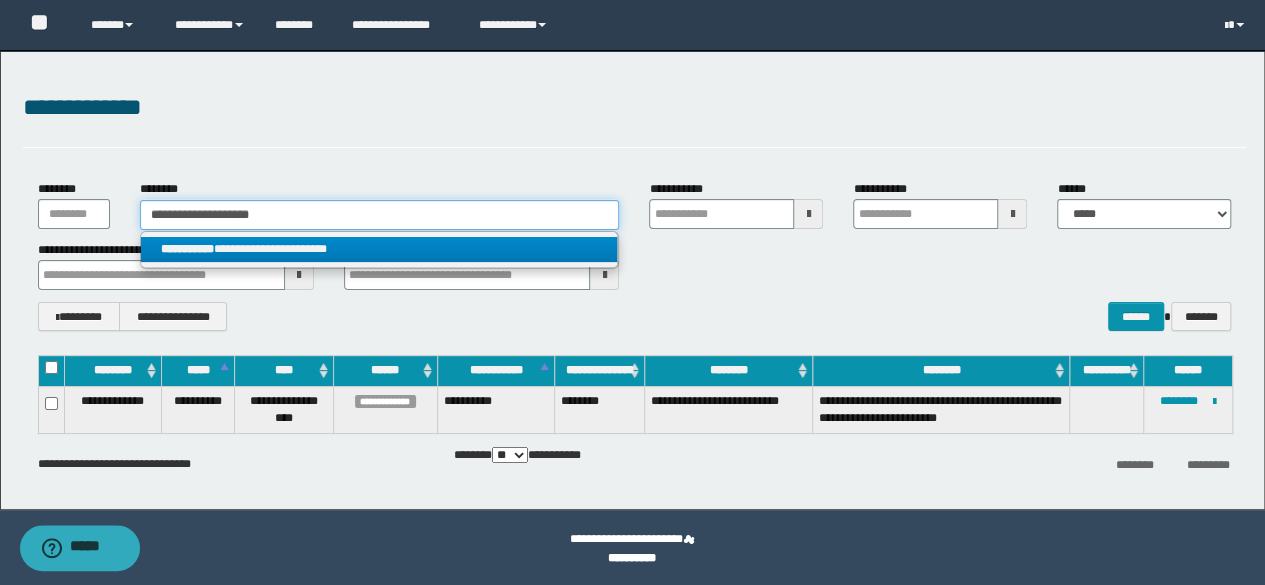 type 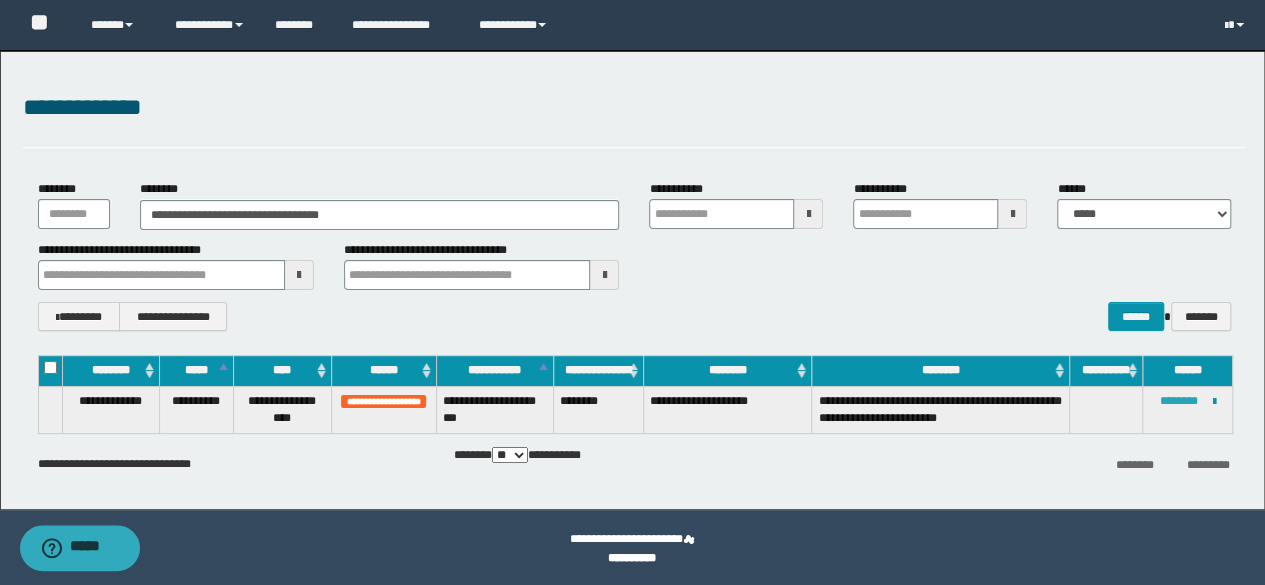 click on "********" at bounding box center (1179, 401) 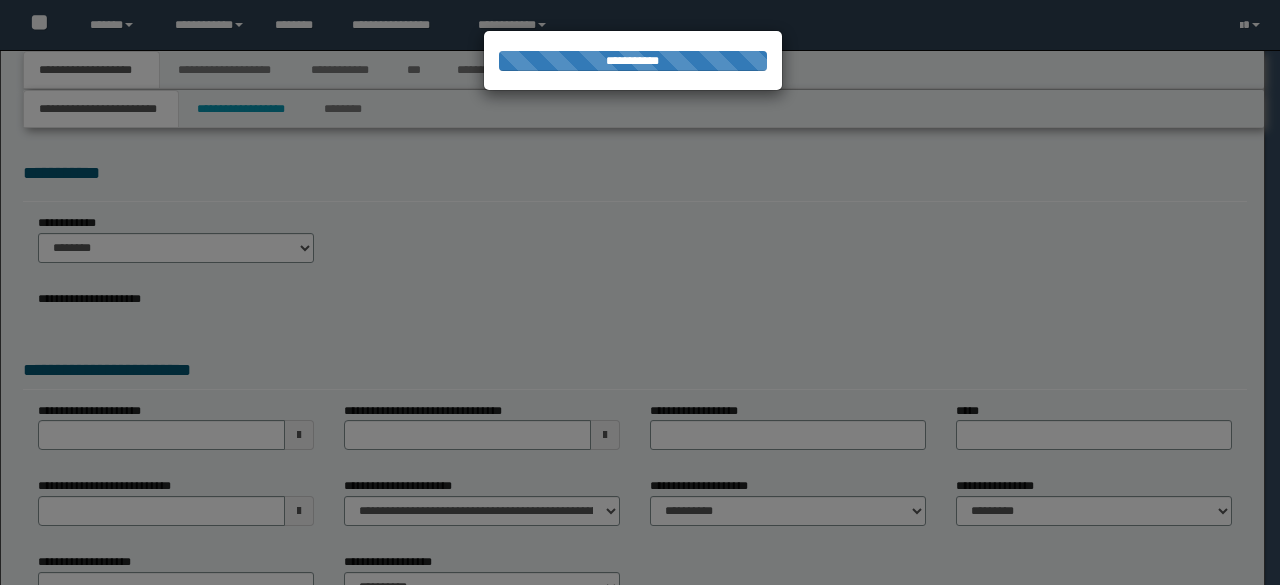 scroll, scrollTop: 0, scrollLeft: 0, axis: both 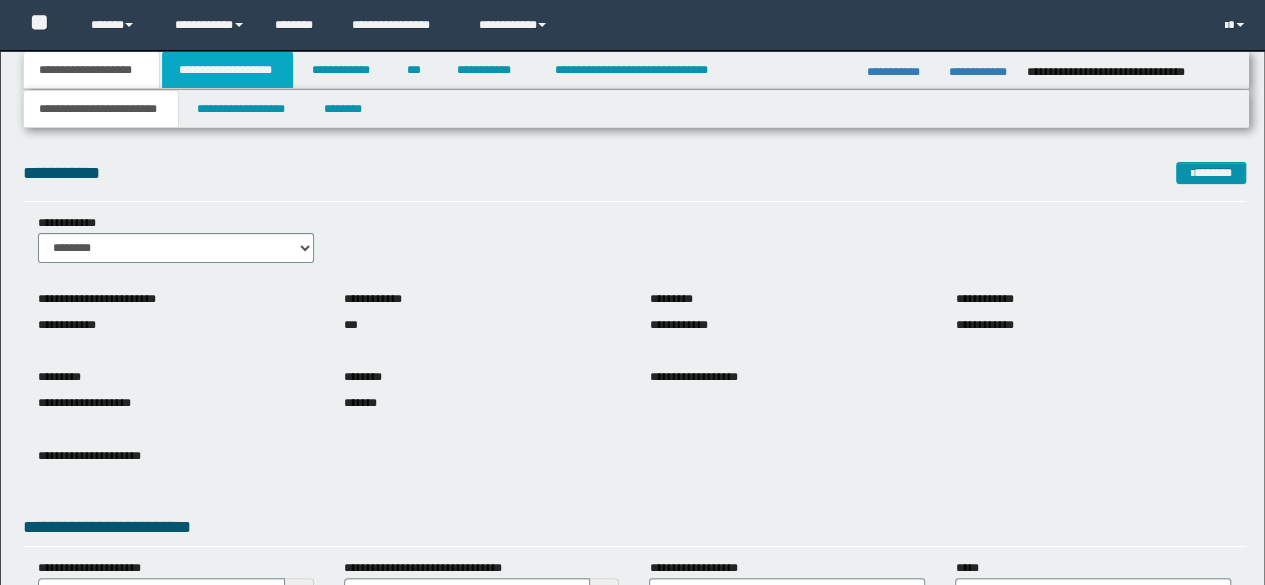 click on "**********" at bounding box center [227, 70] 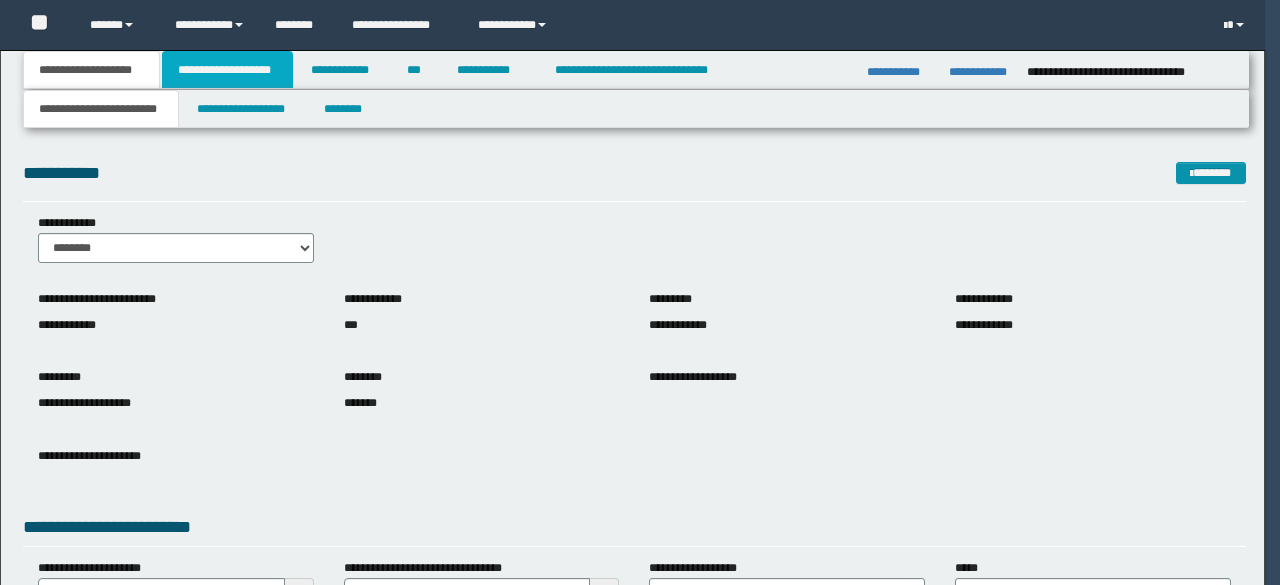 scroll, scrollTop: 0, scrollLeft: 0, axis: both 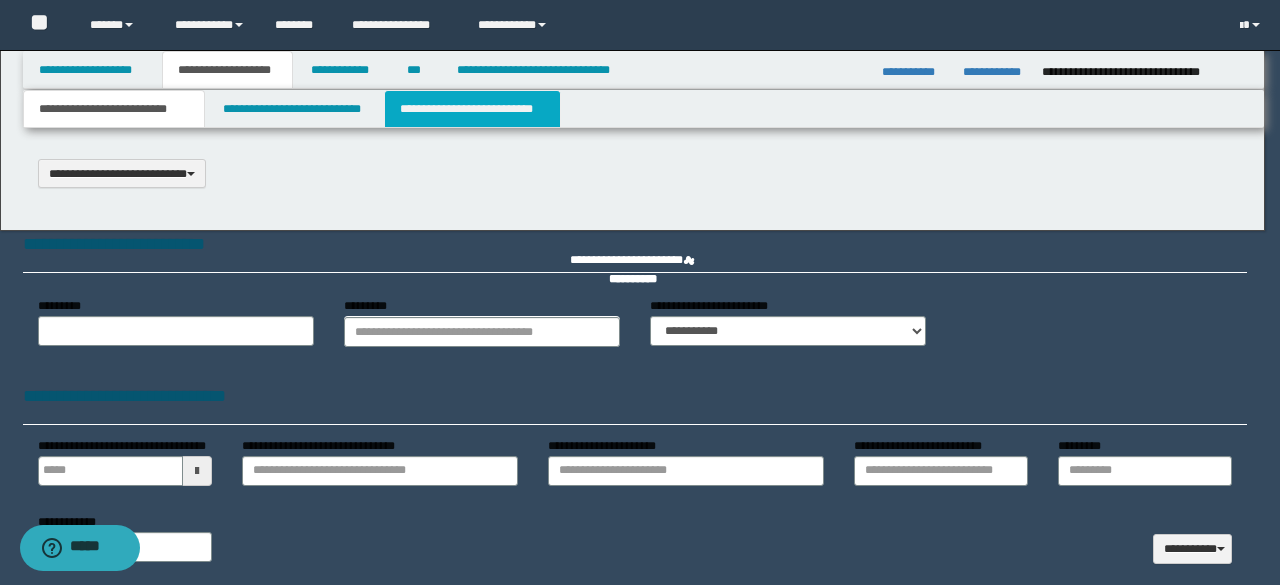 select on "*" 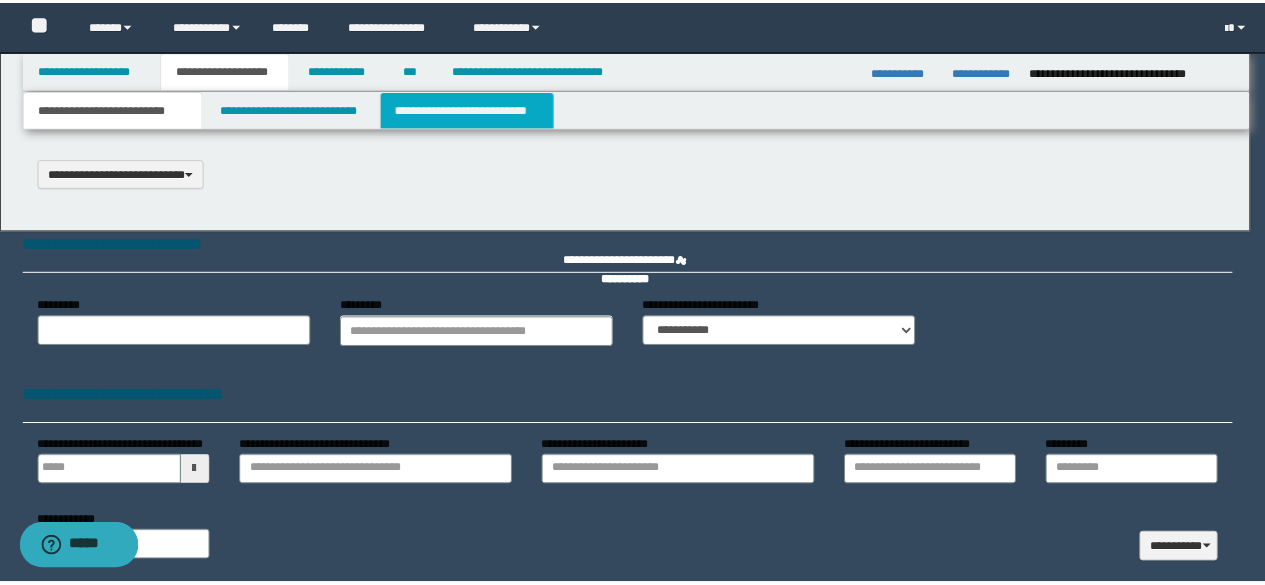 scroll, scrollTop: 0, scrollLeft: 0, axis: both 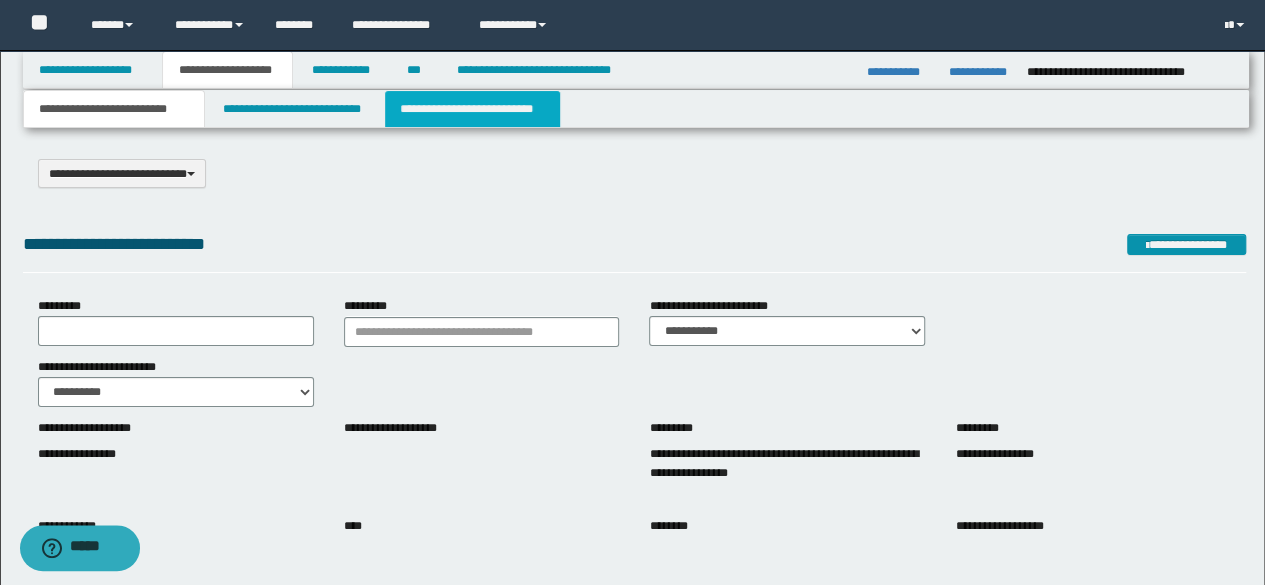 click on "**********" at bounding box center [472, 109] 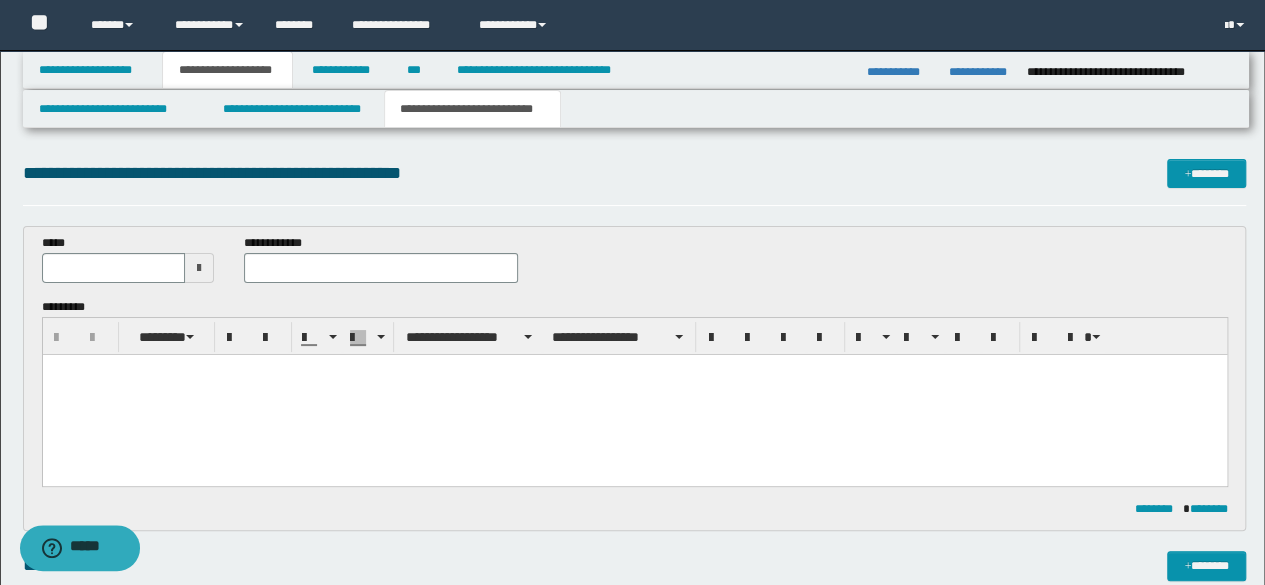 scroll, scrollTop: 0, scrollLeft: 0, axis: both 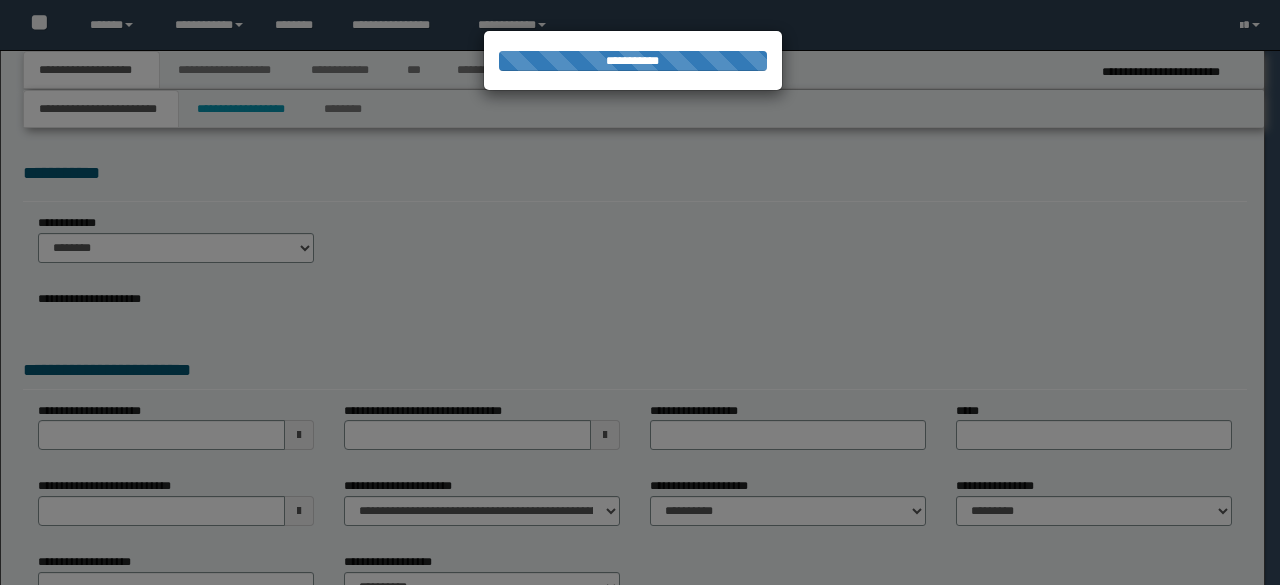 select on "*" 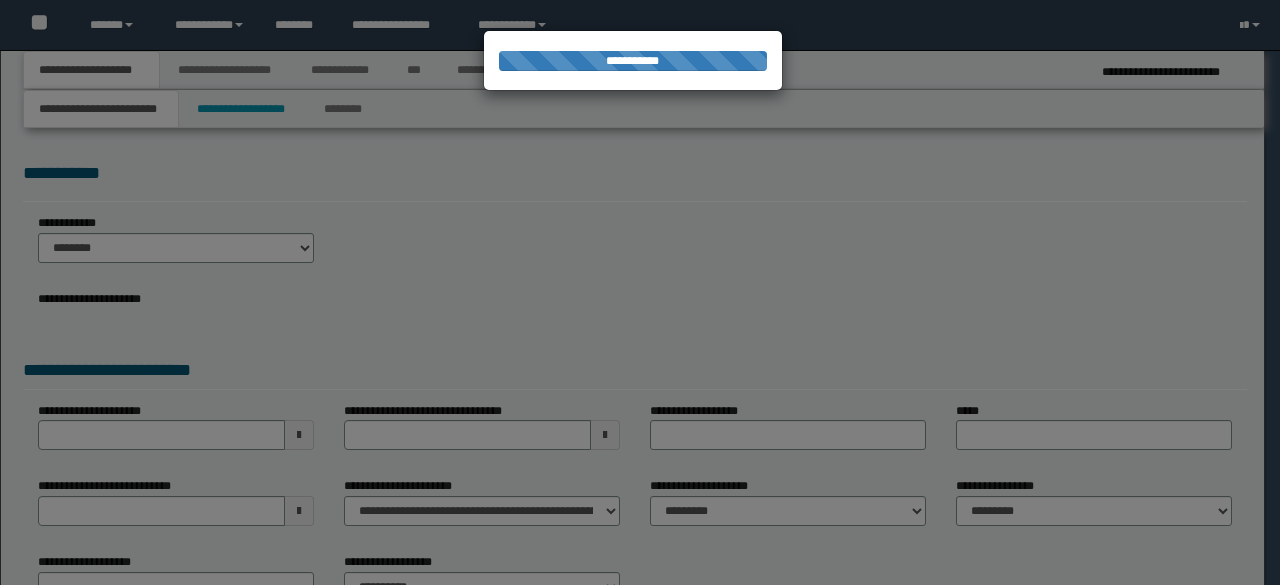 scroll, scrollTop: 0, scrollLeft: 0, axis: both 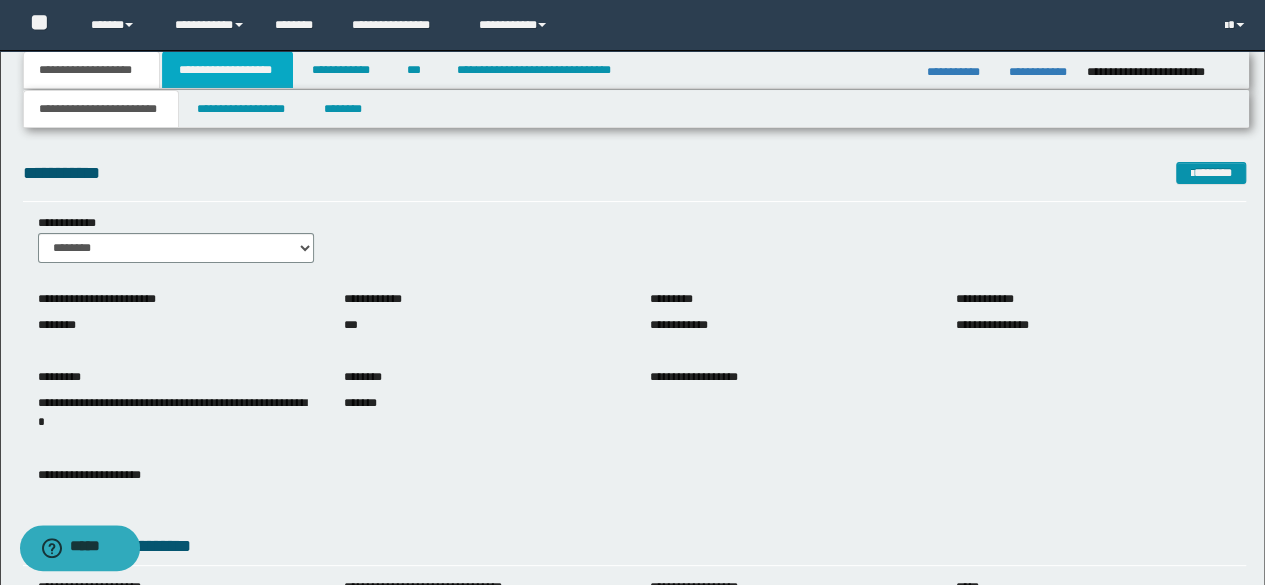 click on "**********" at bounding box center (227, 70) 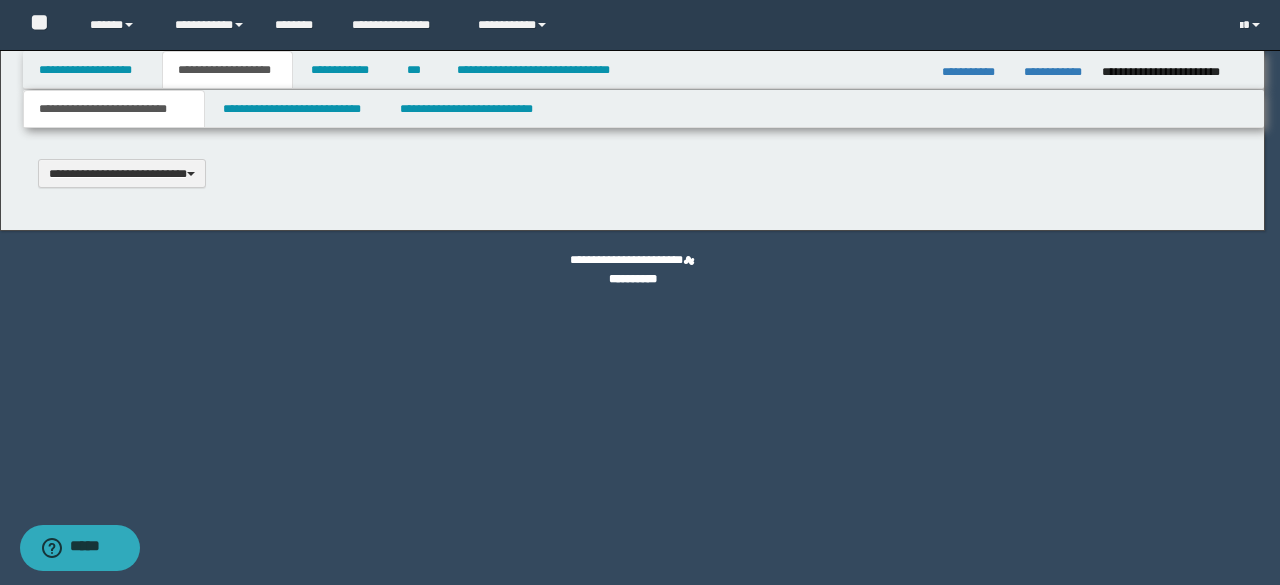 scroll, scrollTop: 0, scrollLeft: 0, axis: both 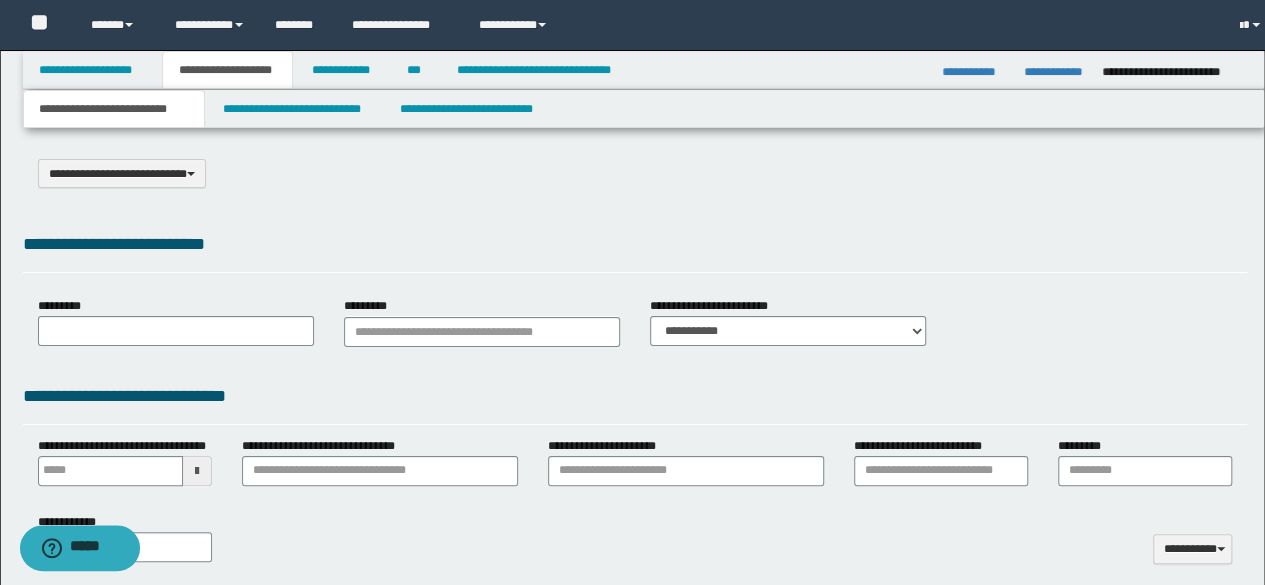 type on "**********" 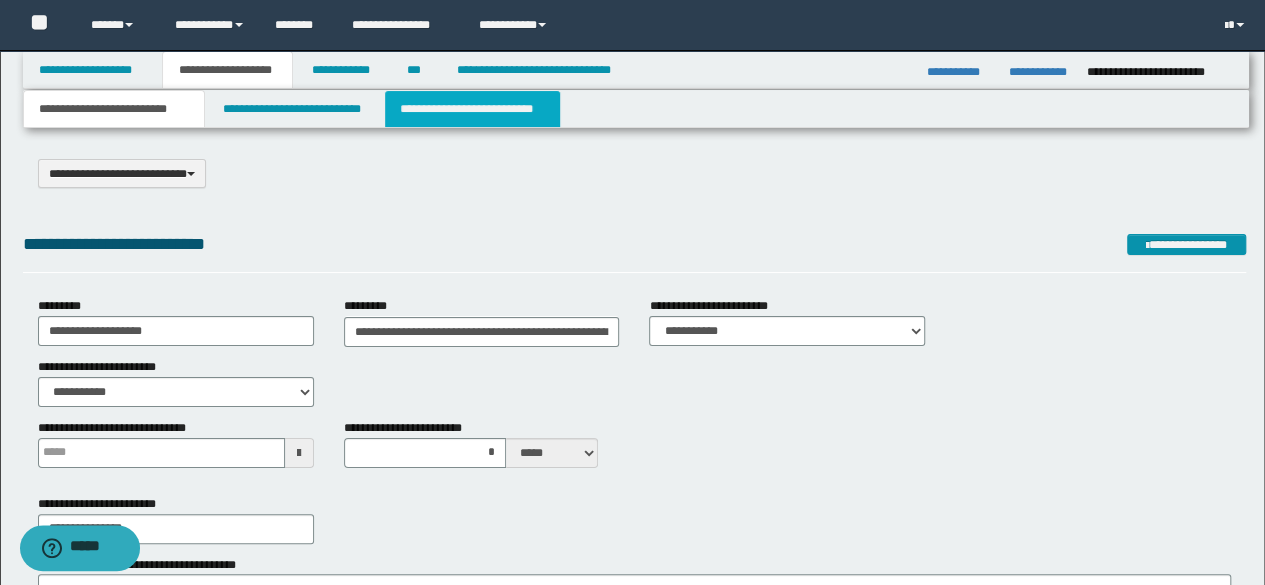 click on "**********" at bounding box center (472, 109) 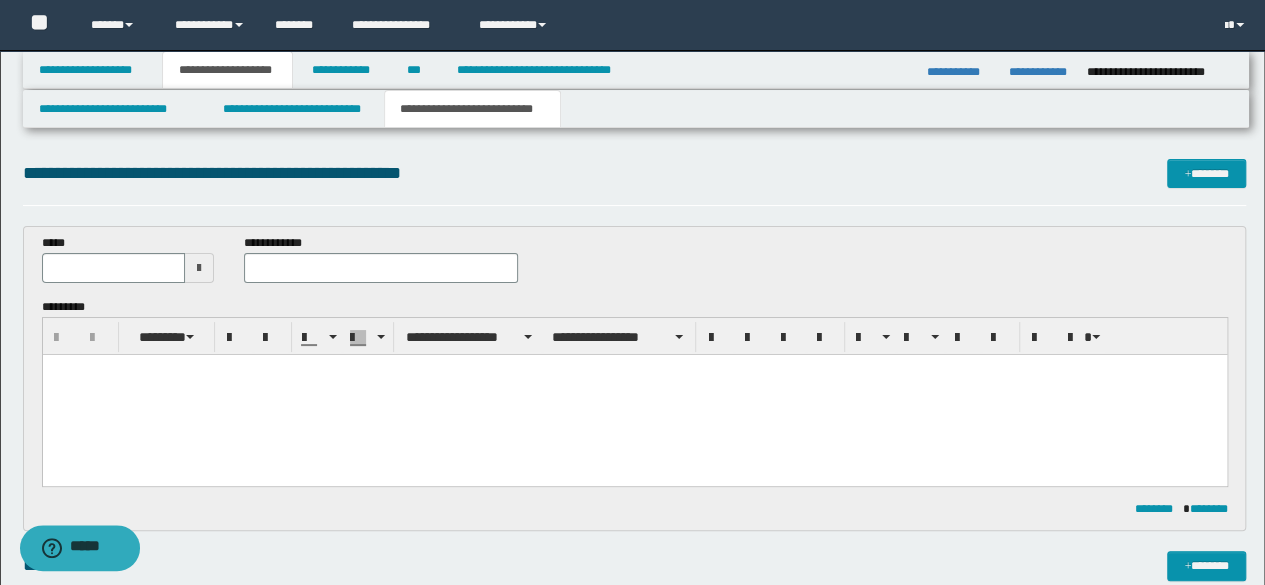 scroll, scrollTop: 0, scrollLeft: 0, axis: both 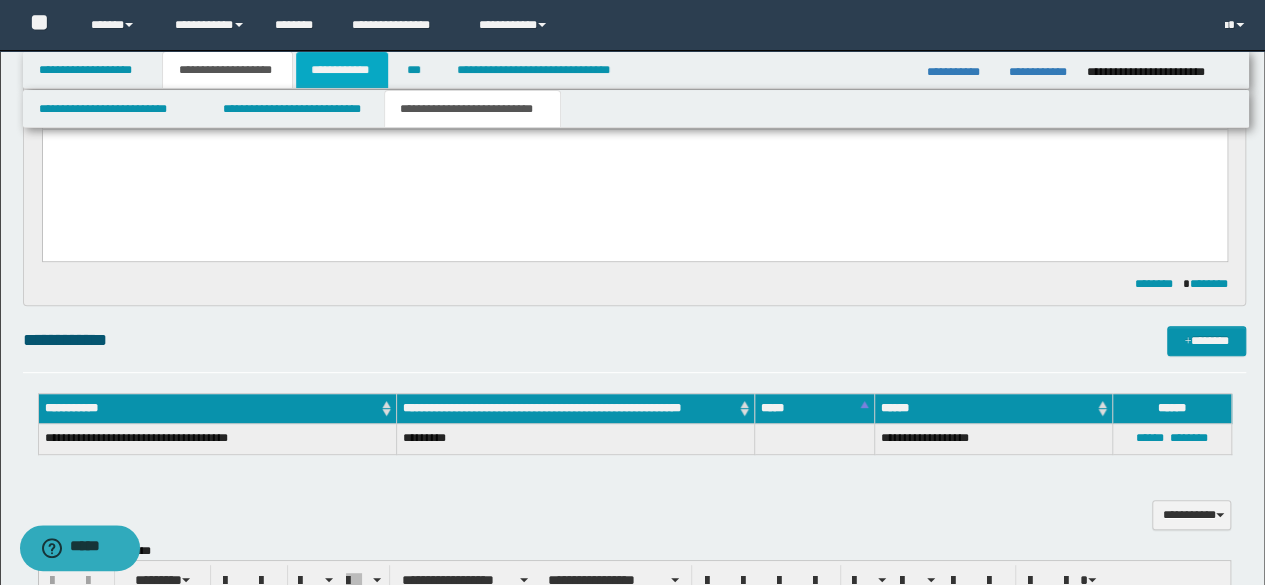 click on "**********" at bounding box center (342, 70) 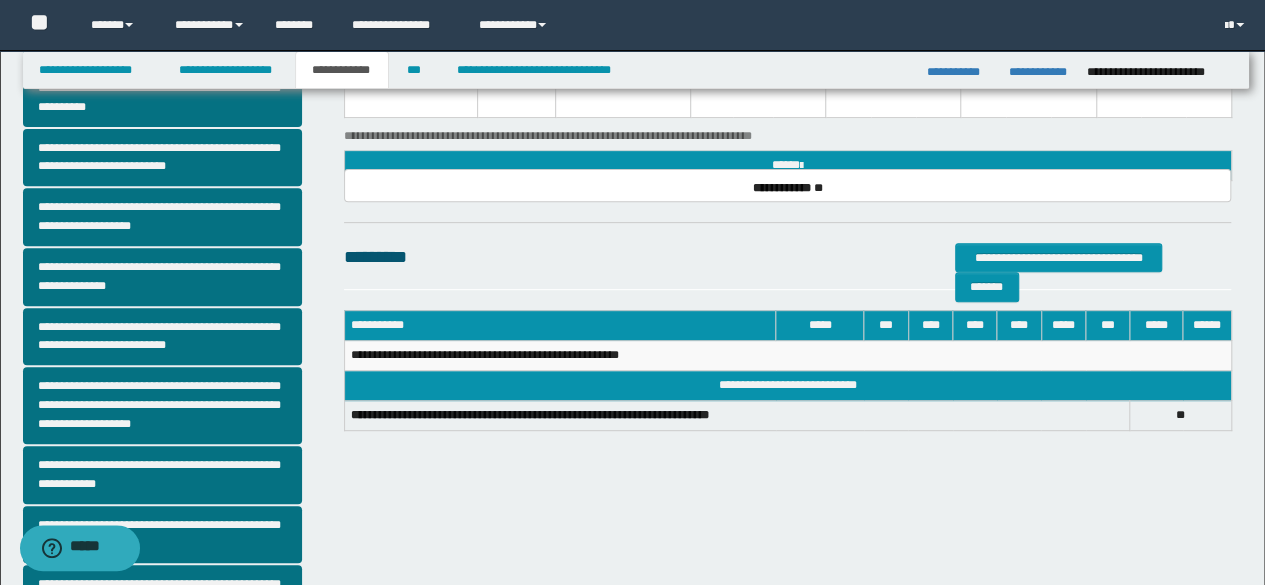 scroll, scrollTop: 315, scrollLeft: 0, axis: vertical 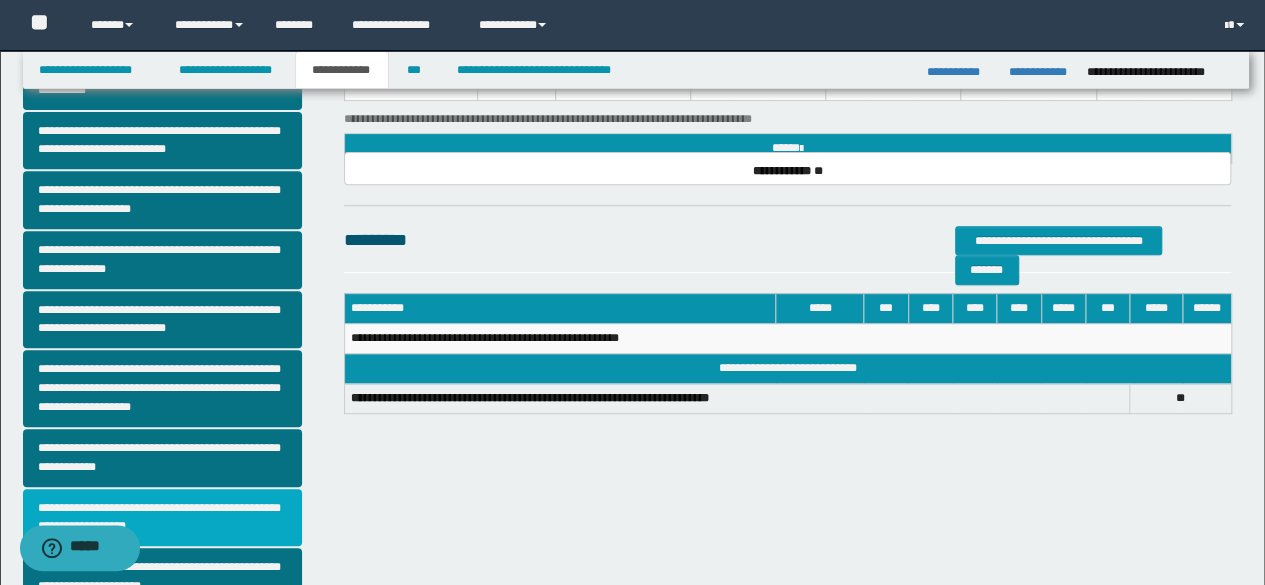 click on "**********" at bounding box center [162, 518] 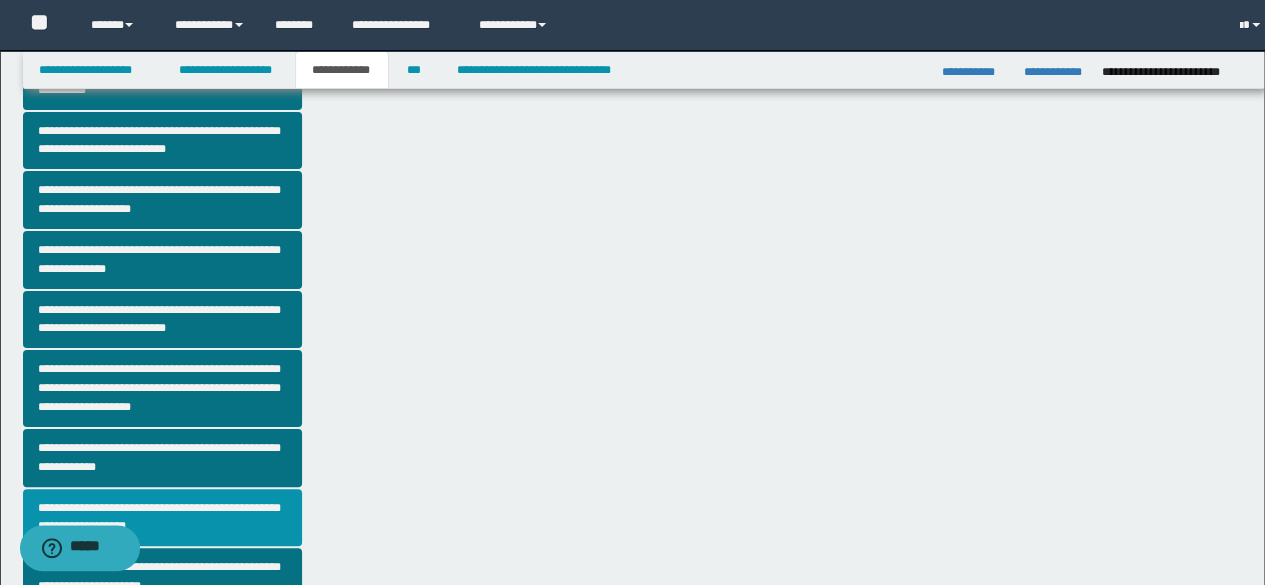 scroll, scrollTop: 0, scrollLeft: 0, axis: both 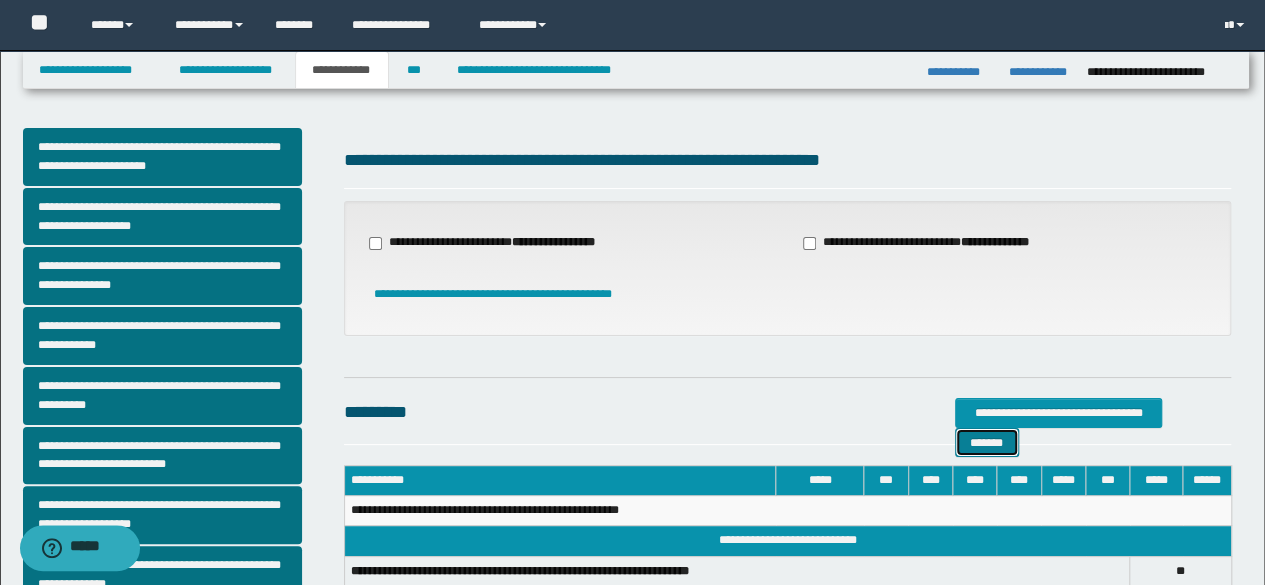click on "*******" at bounding box center (987, 442) 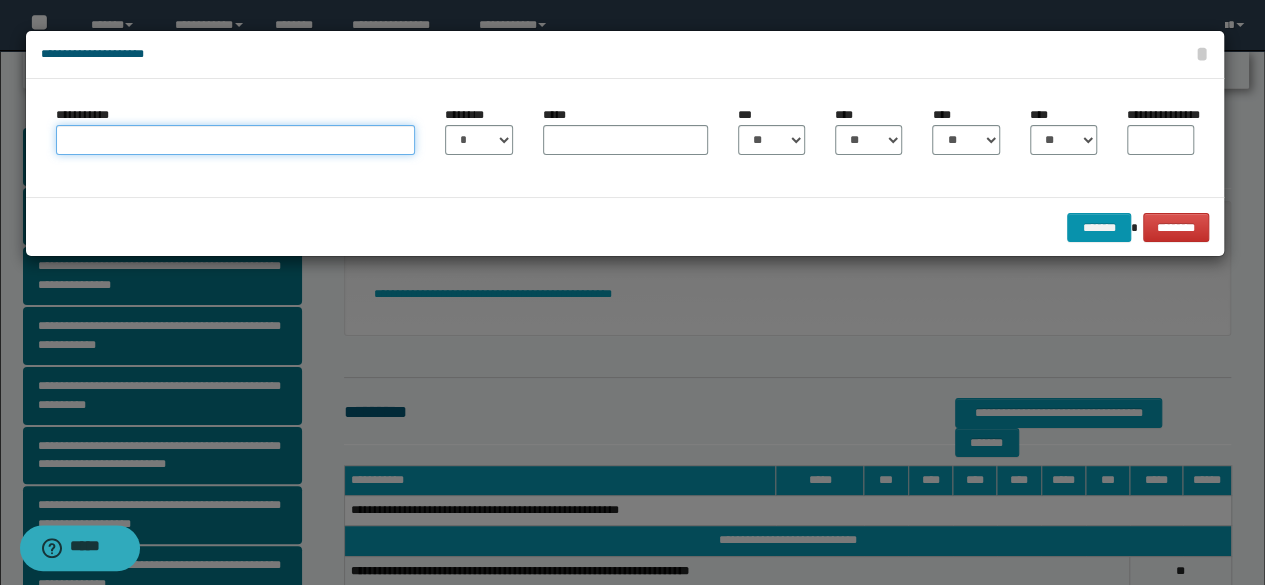 click on "**********" at bounding box center [236, 140] 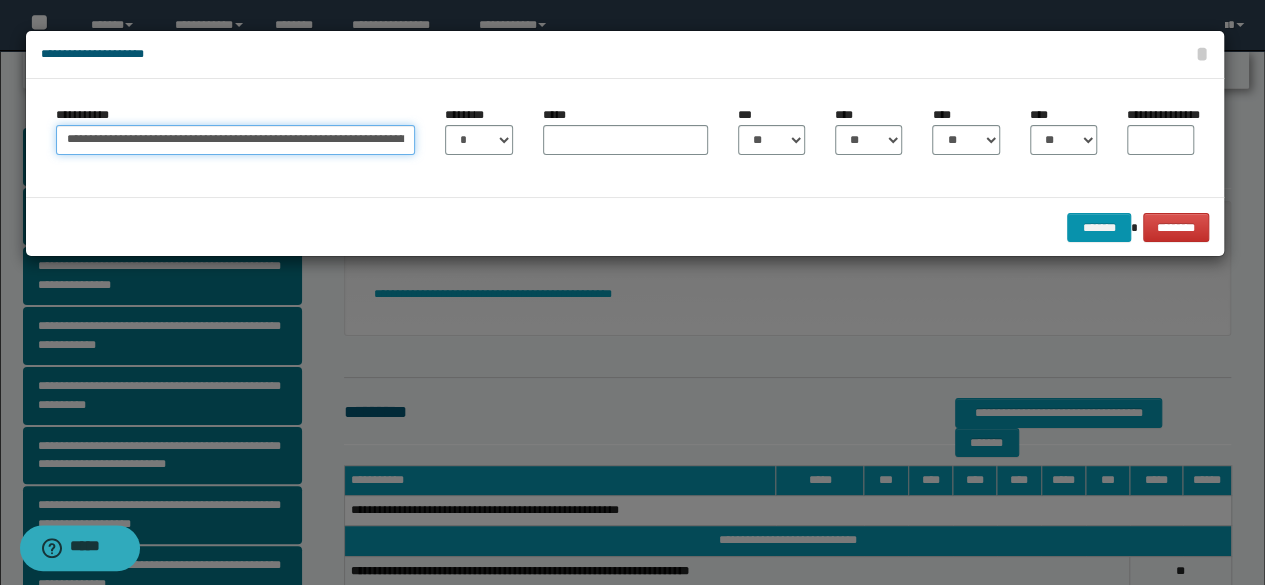 click on "**********" at bounding box center [236, 140] 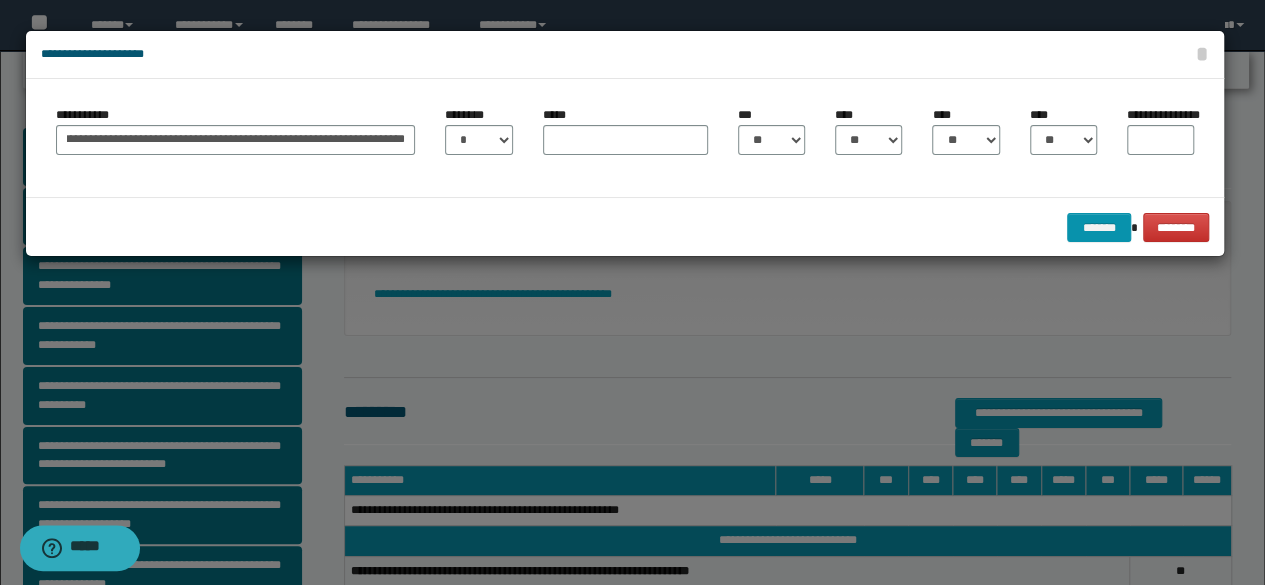scroll, scrollTop: 0, scrollLeft: 0, axis: both 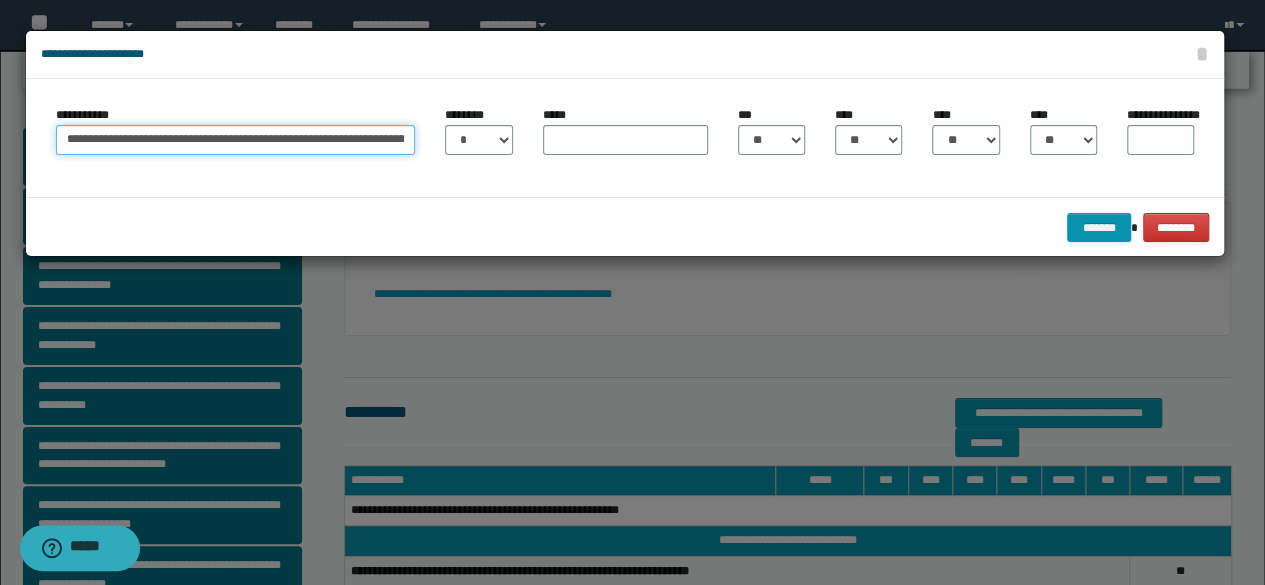 click on "**********" at bounding box center (236, 140) 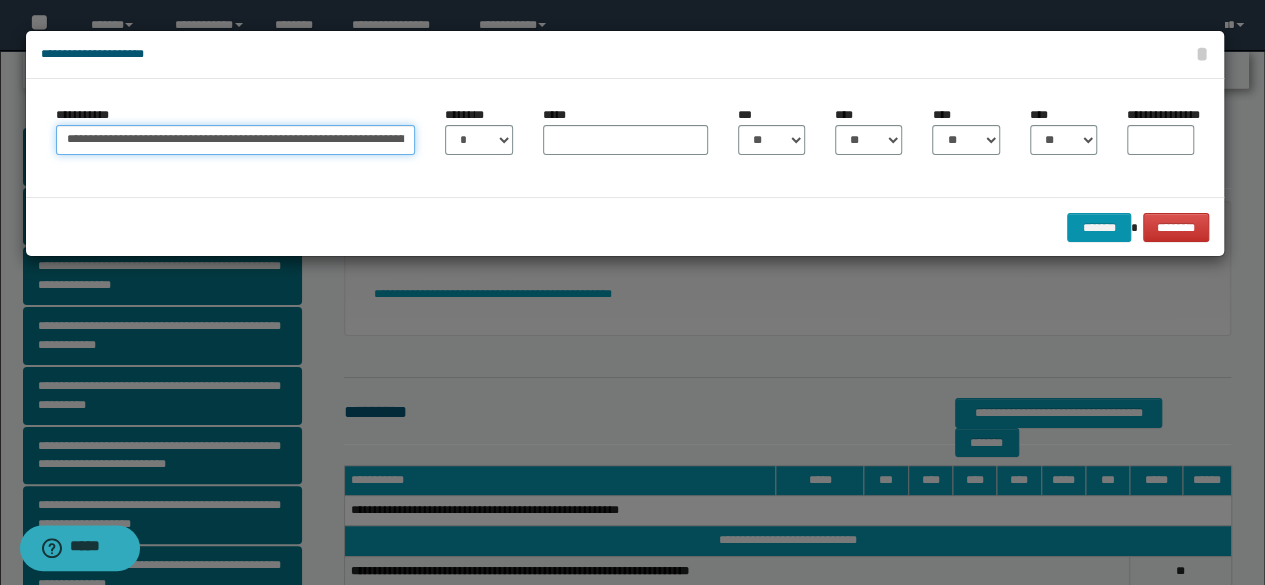 type on "**********" 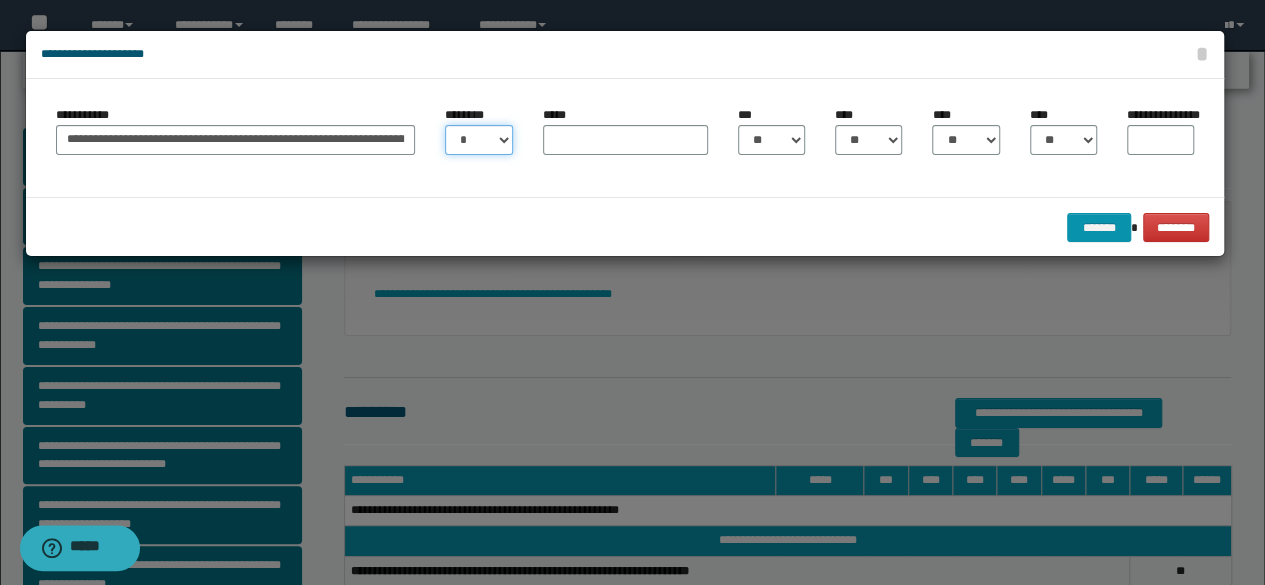 click on "*
*
*
*
*
*
*
*
*
**
**
**
**
**
**" at bounding box center (478, 140) 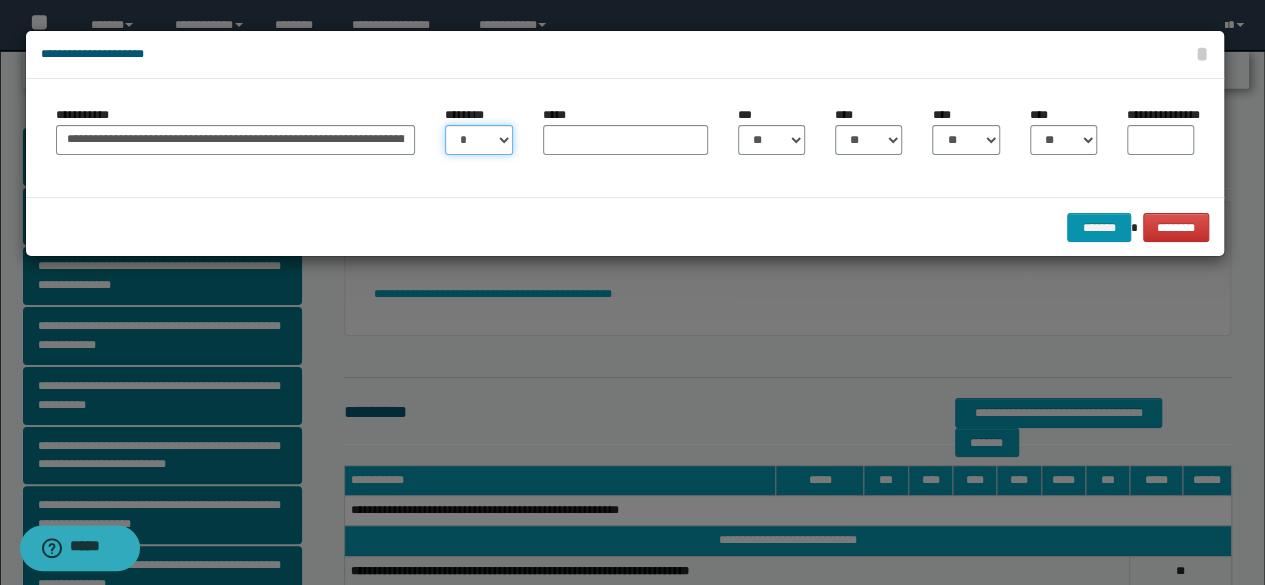 select on "**" 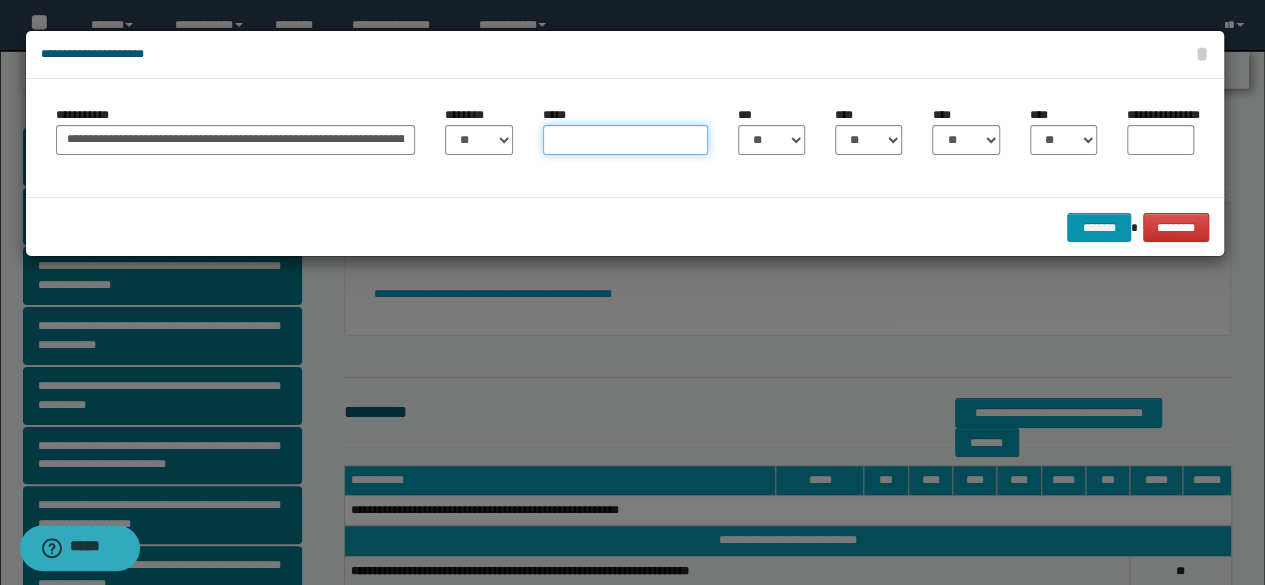click on "*****" at bounding box center [625, 140] 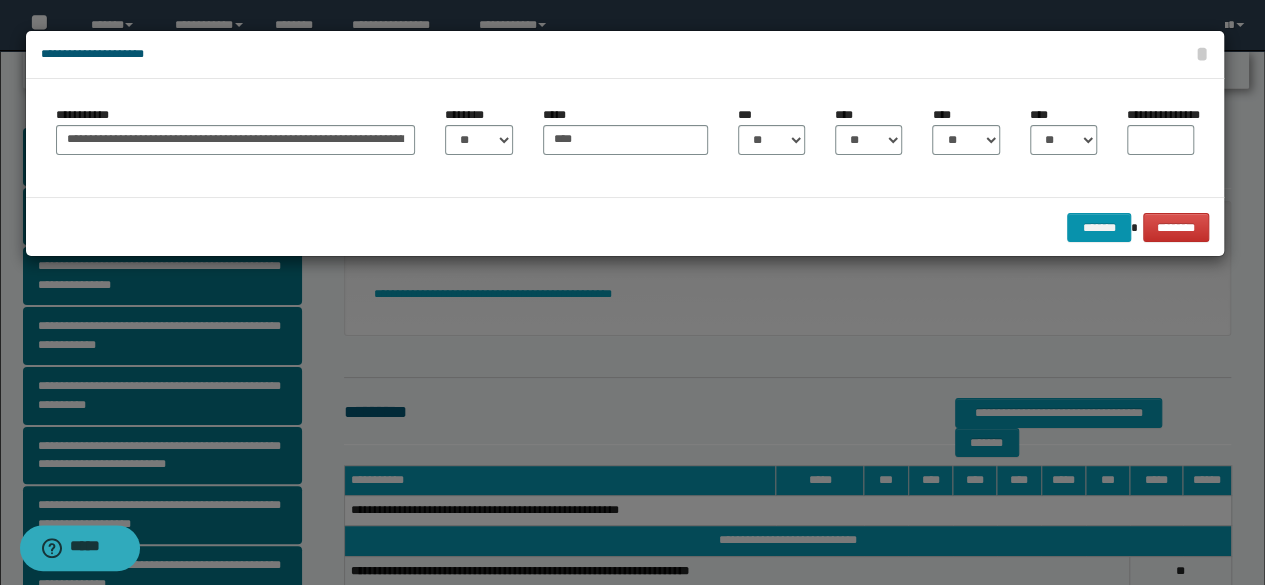 click on "**********" at bounding box center [1160, 138] 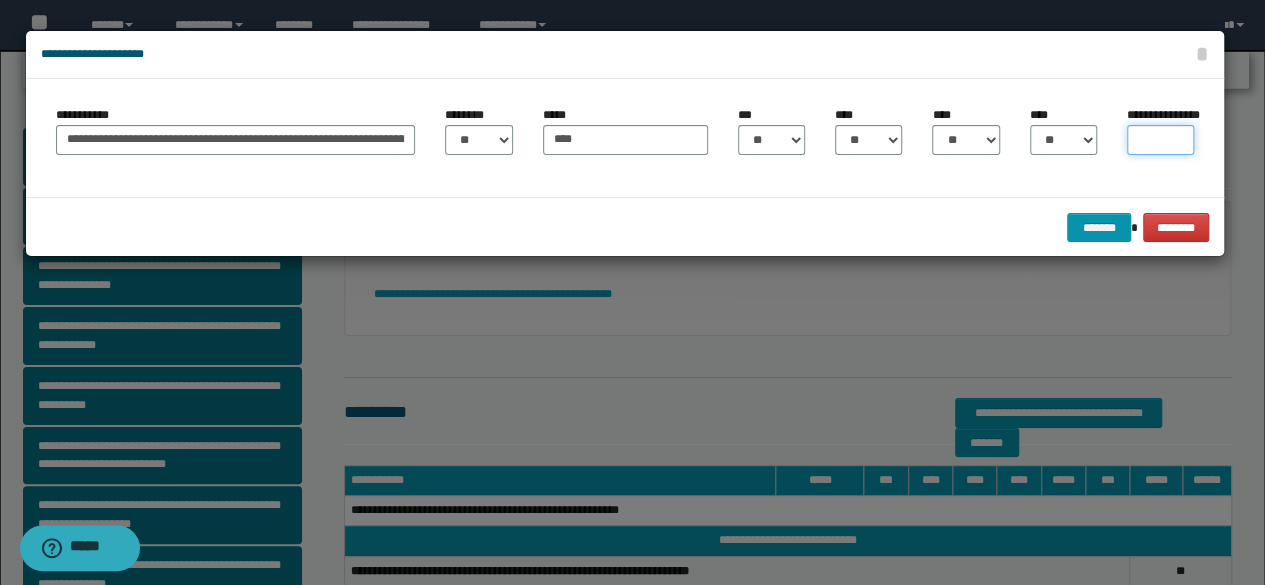 click on "**********" at bounding box center (1160, 140) 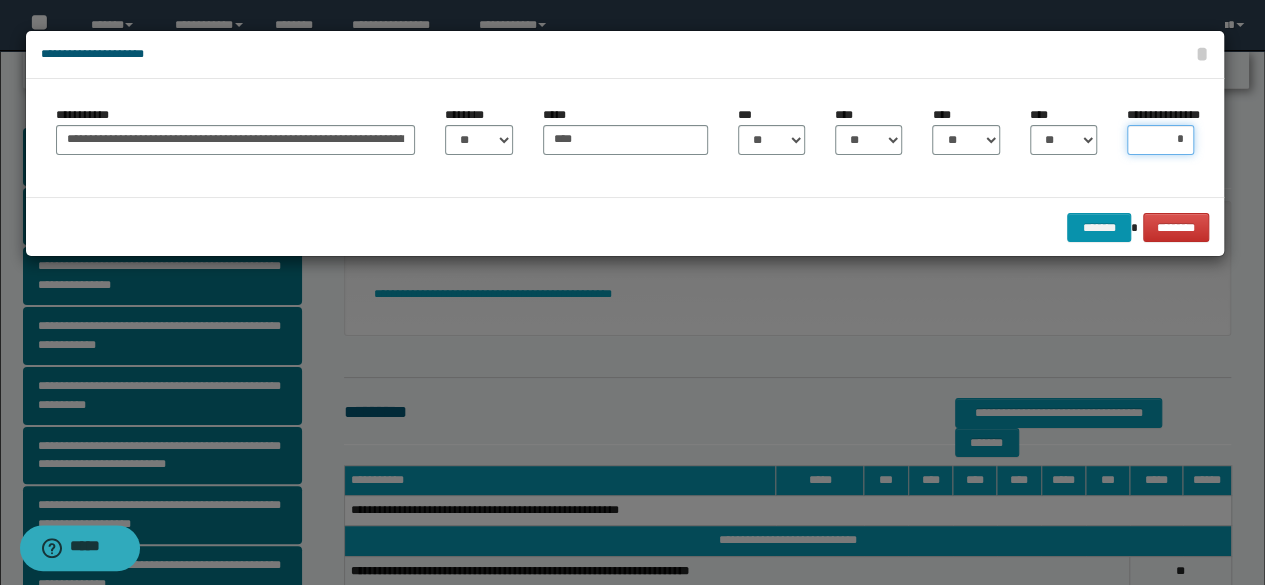 type on "**" 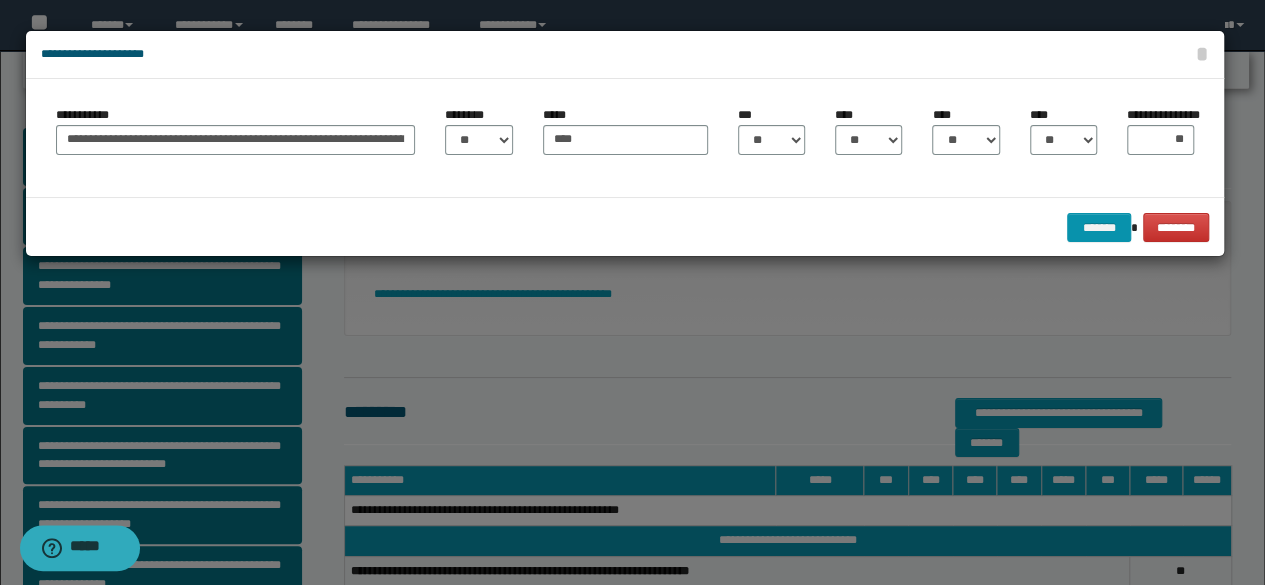 click on "**********" at bounding box center (625, 138) 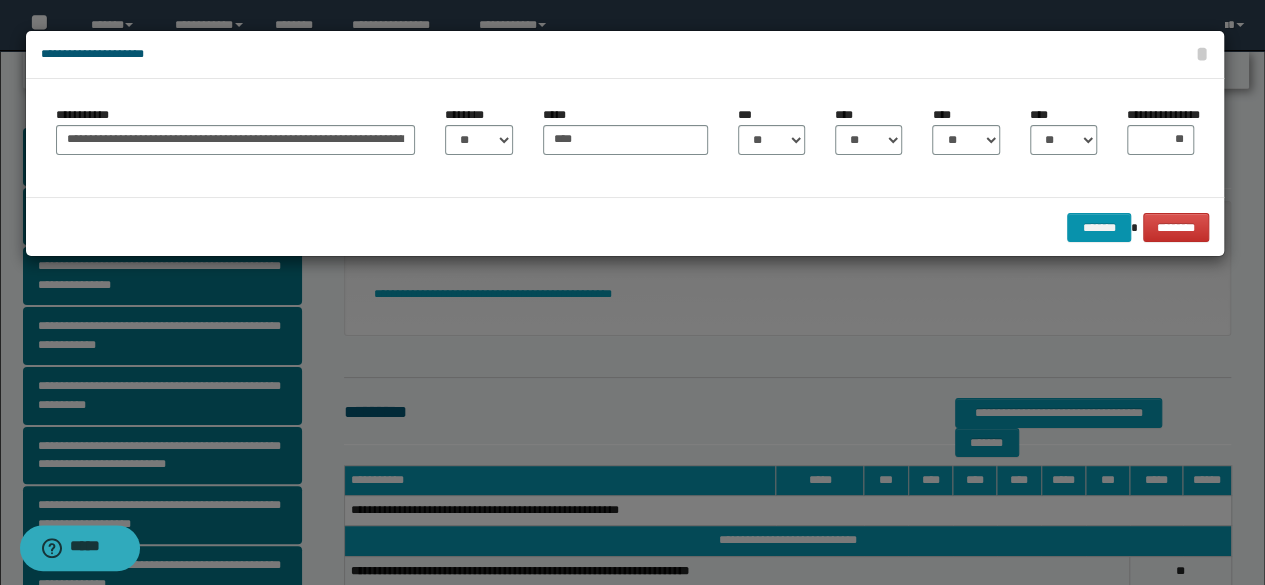 click on "*******
********" at bounding box center (625, 227) 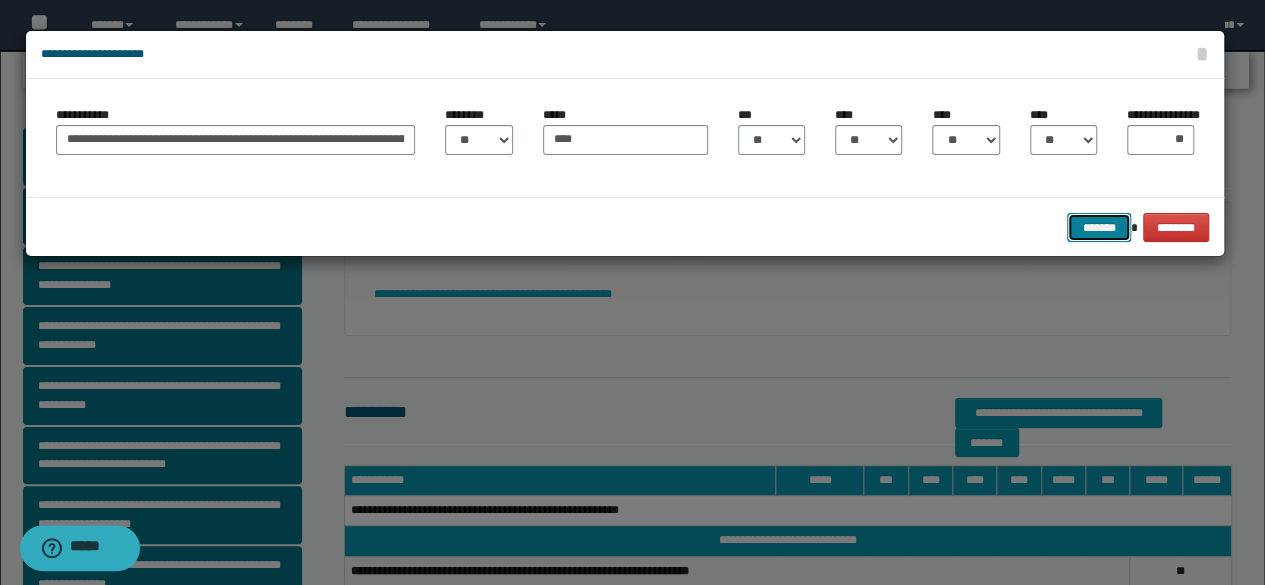 click on "*******" at bounding box center (1099, 227) 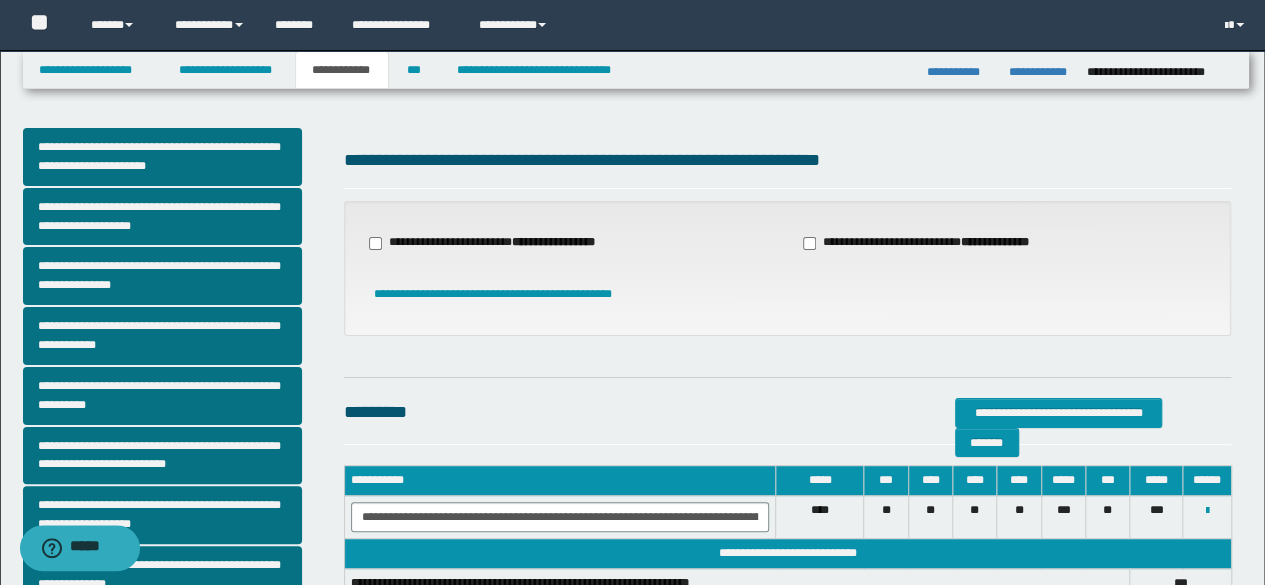 scroll, scrollTop: 512, scrollLeft: 0, axis: vertical 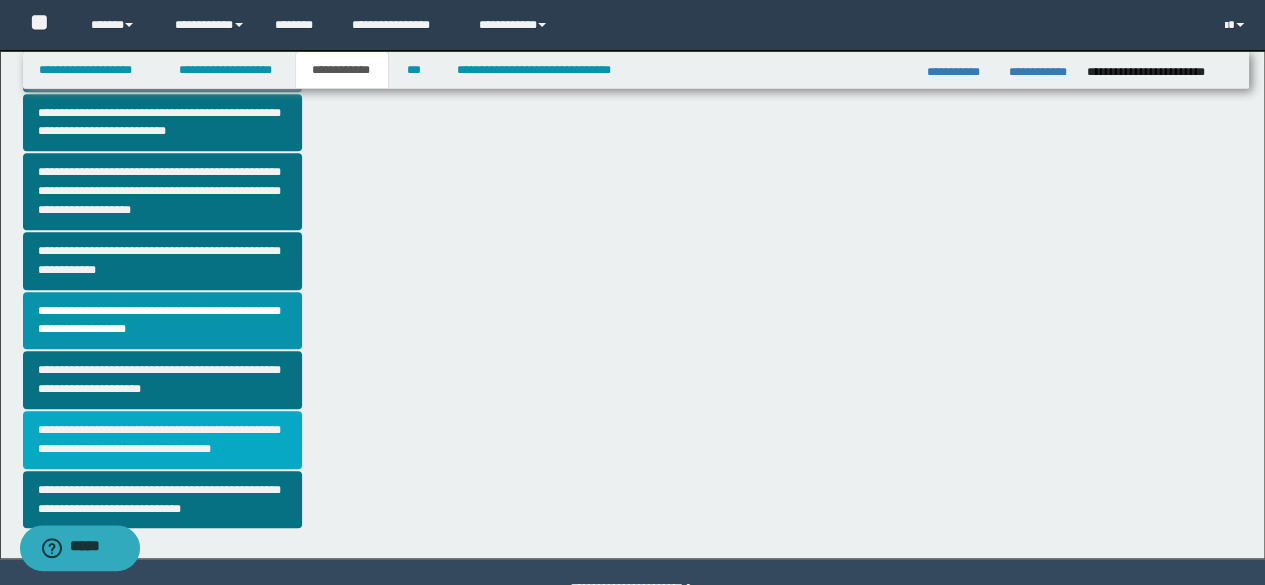 click on "**********" at bounding box center [162, 440] 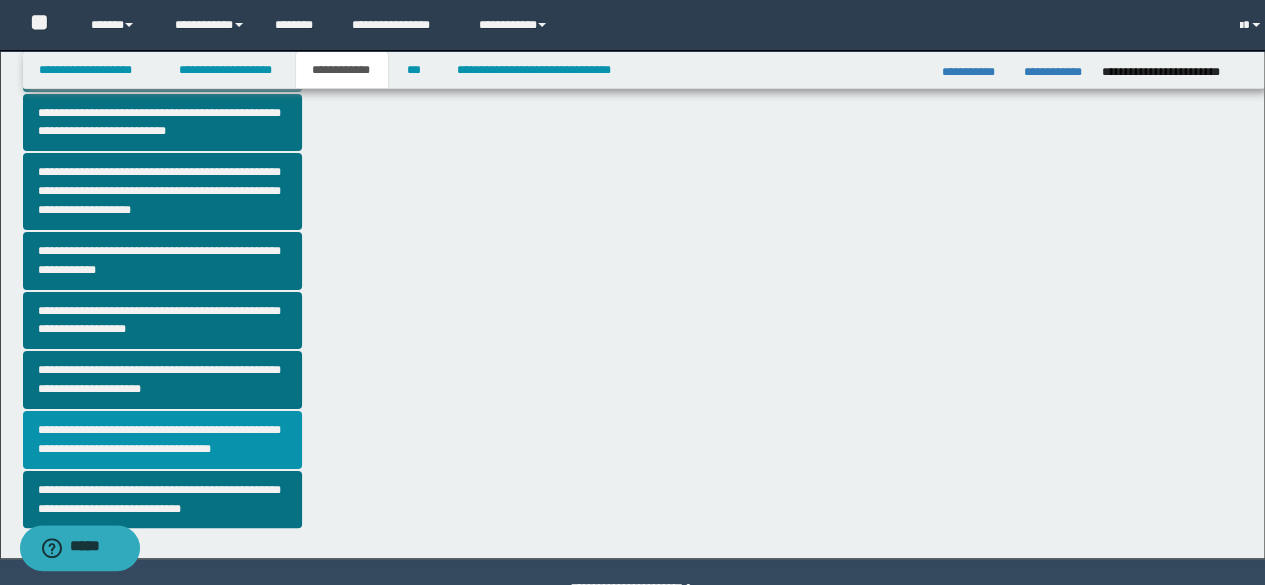 scroll, scrollTop: 0, scrollLeft: 0, axis: both 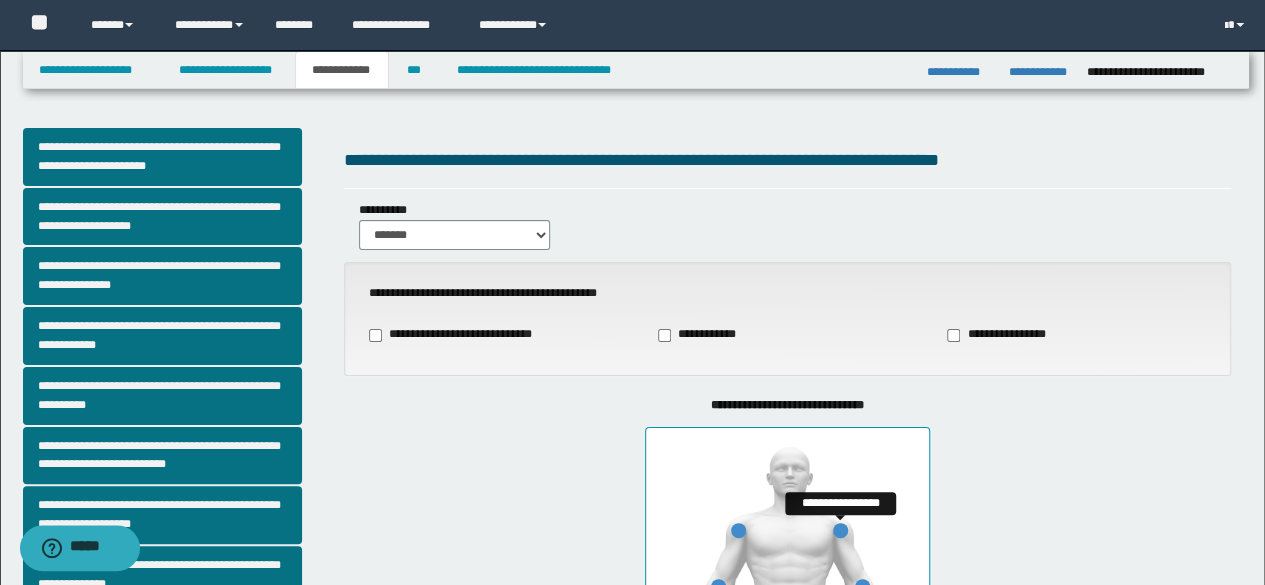 click at bounding box center [840, 530] 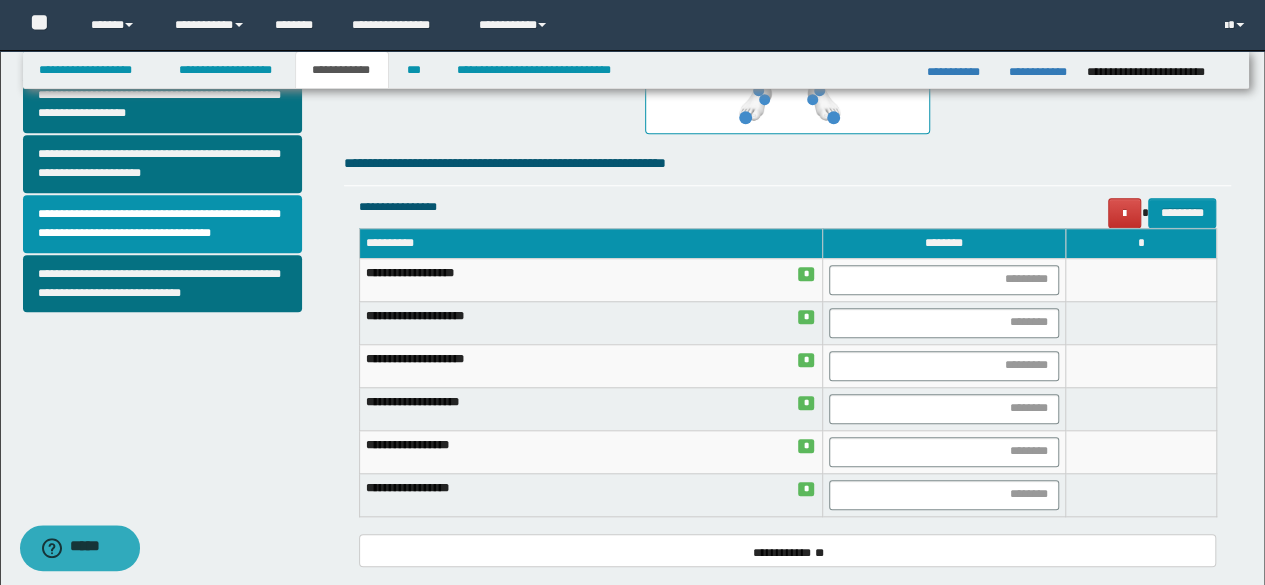 scroll, scrollTop: 734, scrollLeft: 0, axis: vertical 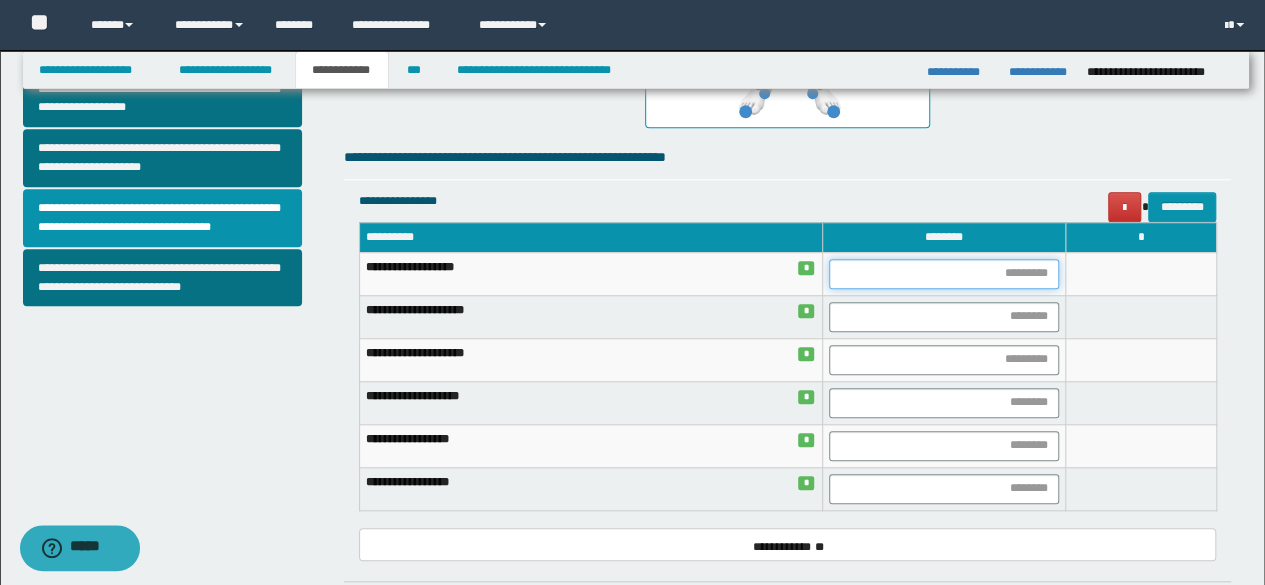 click at bounding box center [944, 274] 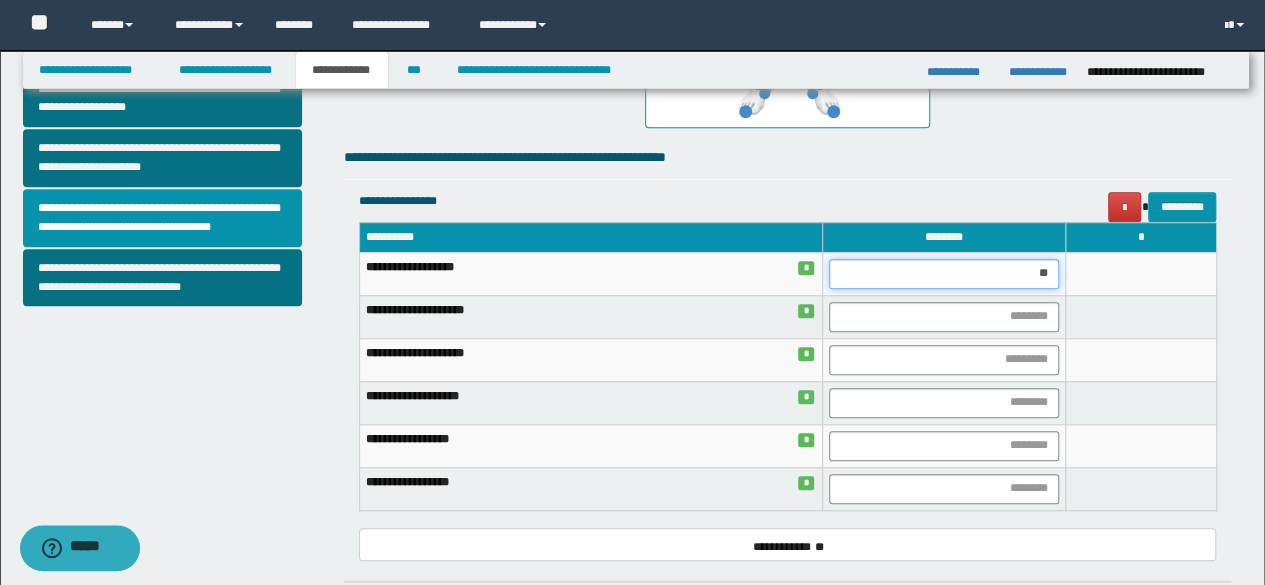 type on "***" 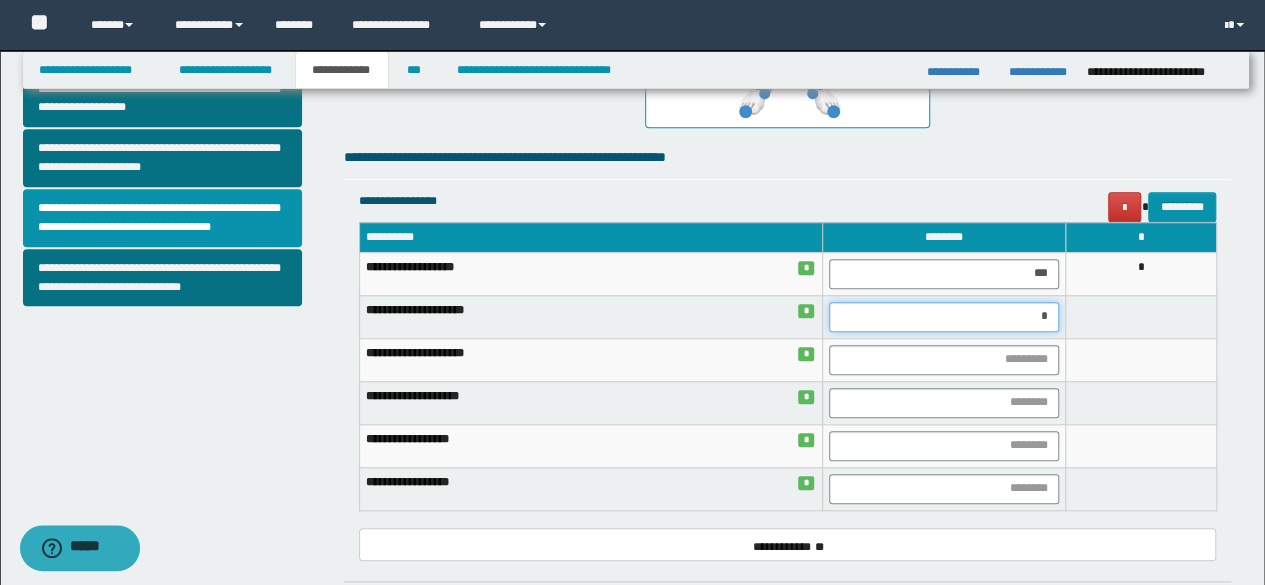 type on "**" 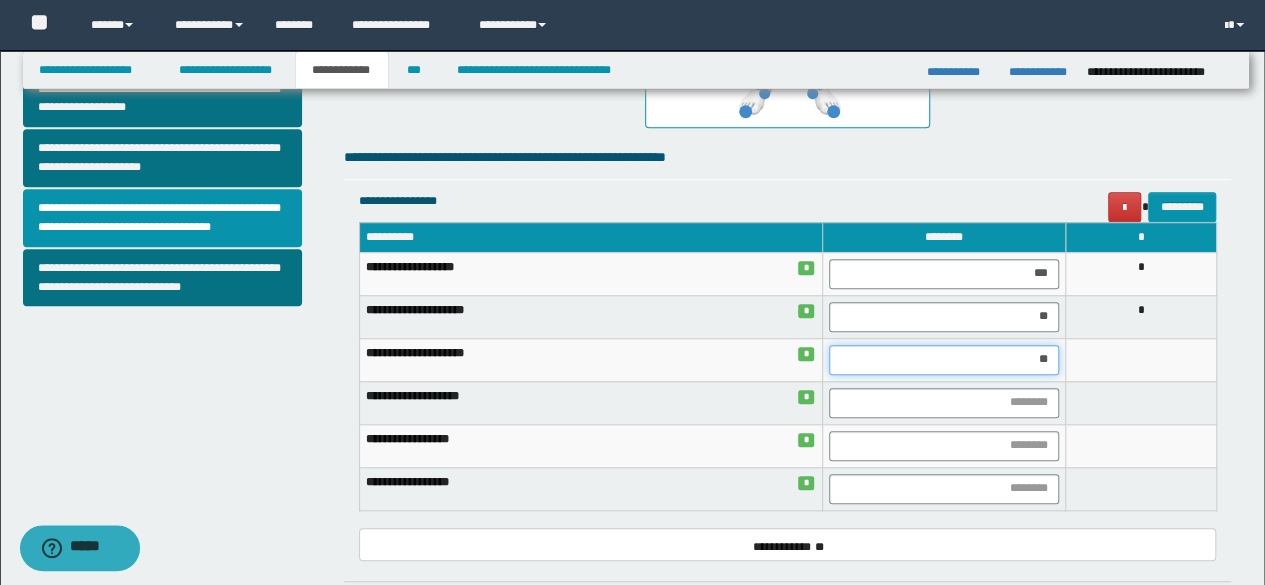 type on "***" 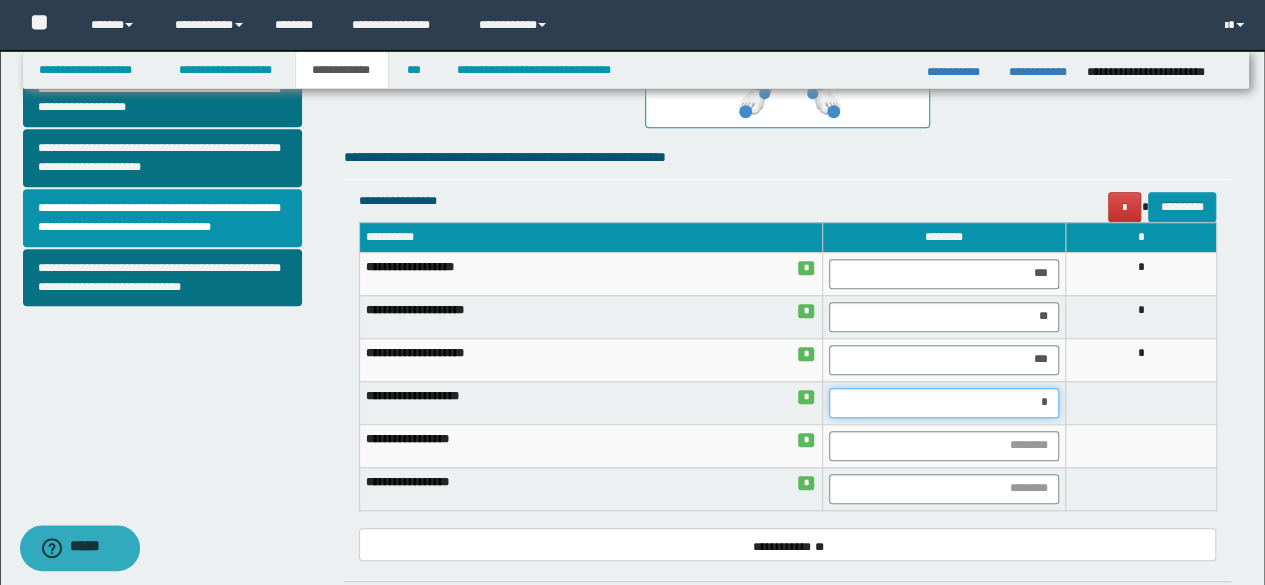type on "**" 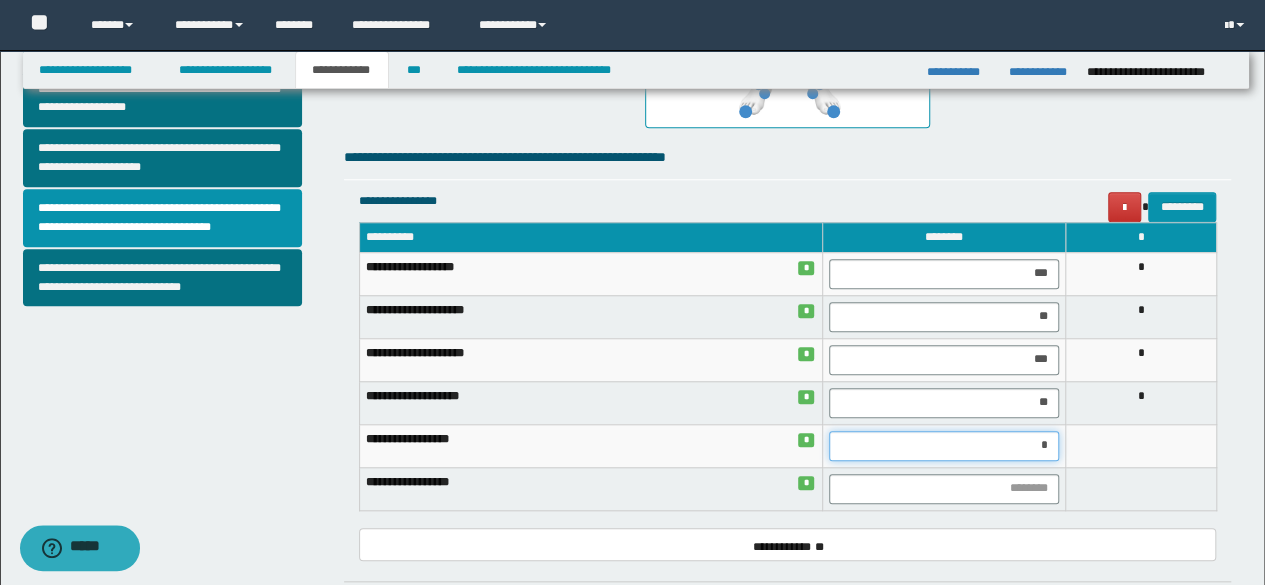 type on "**" 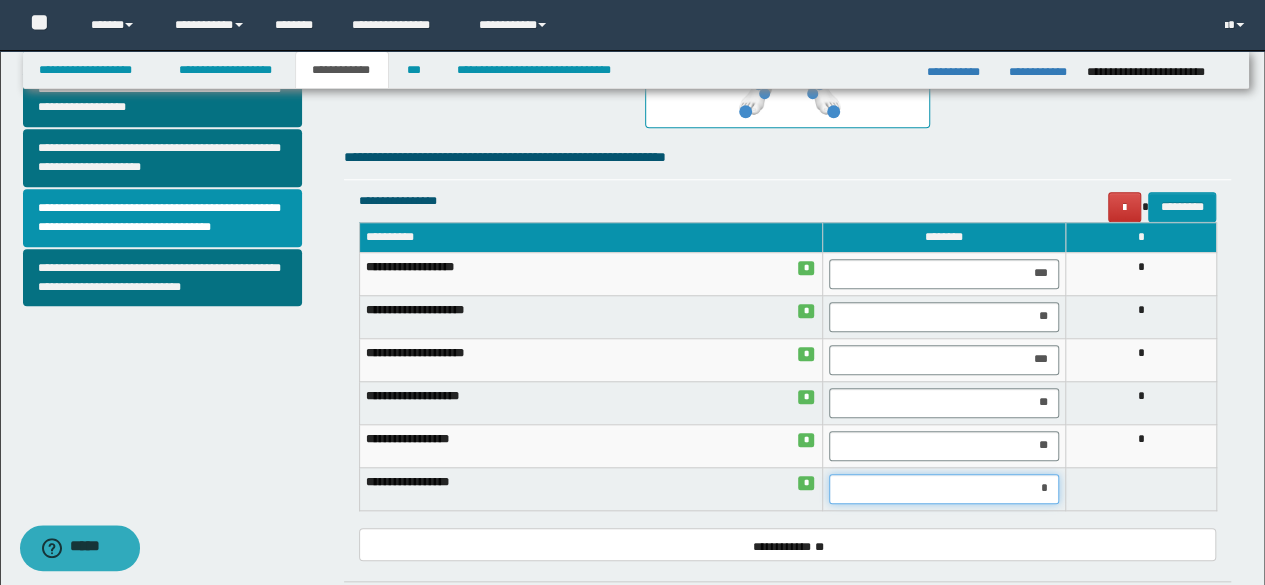 type on "**" 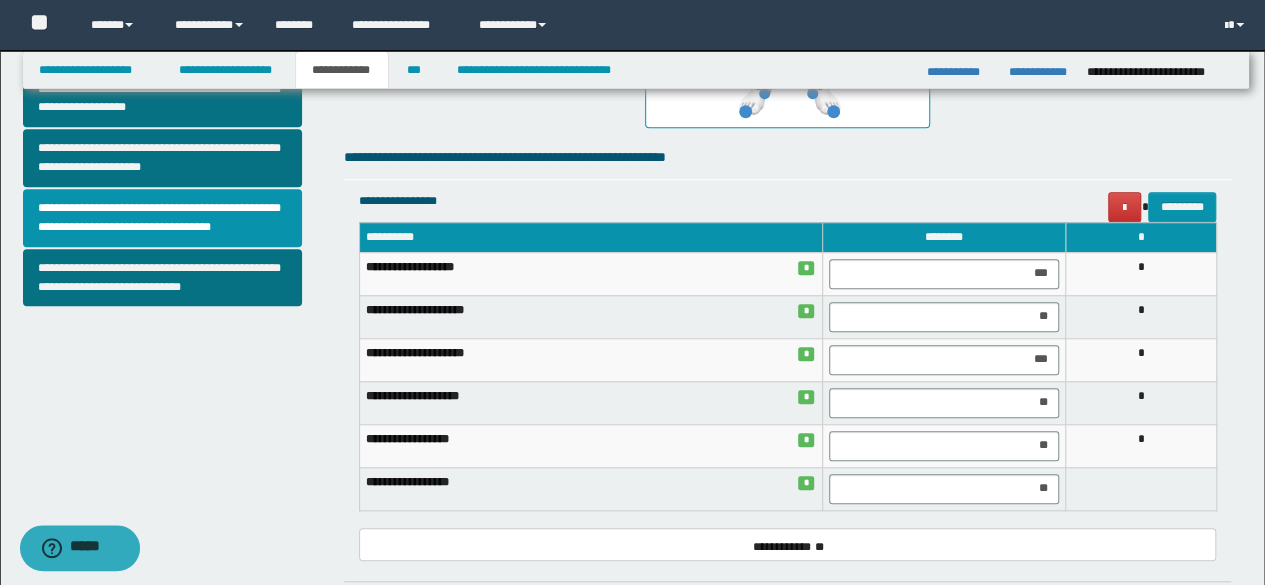 click on "**********" at bounding box center [635, 108] 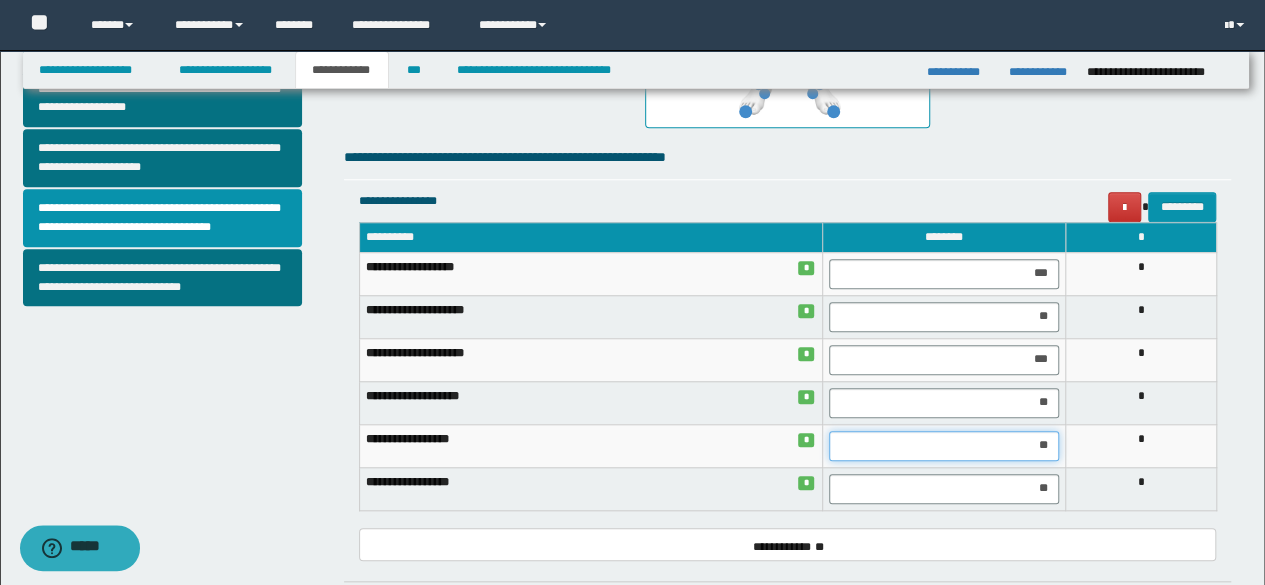 drag, startPoint x: 1053, startPoint y: 438, endPoint x: 964, endPoint y: 441, distance: 89.050545 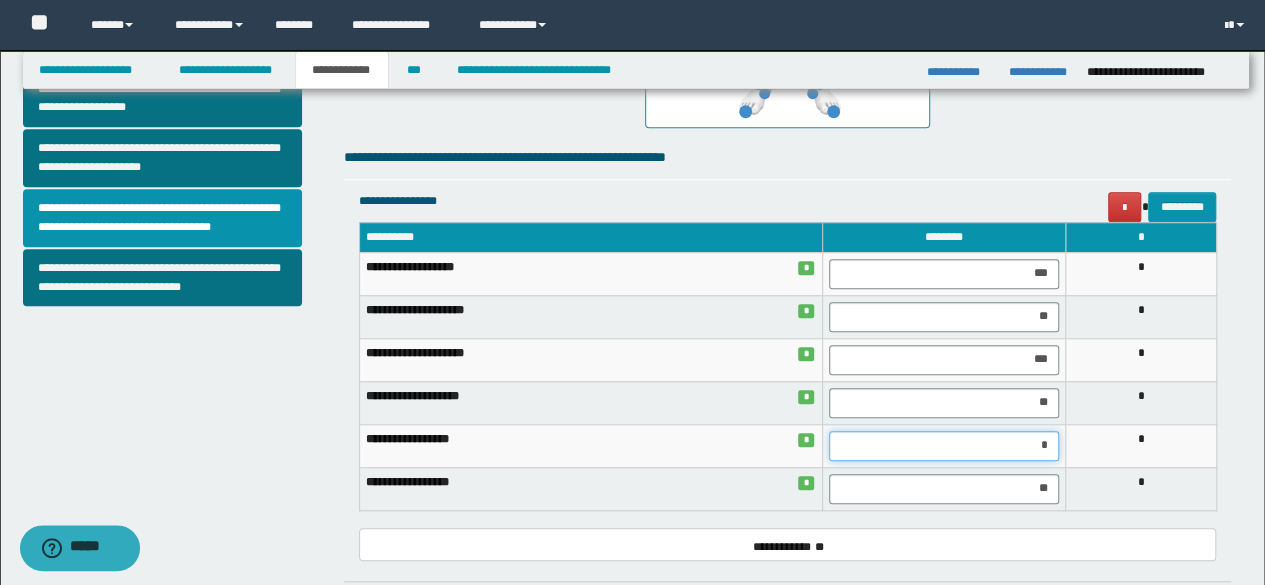 type on "**" 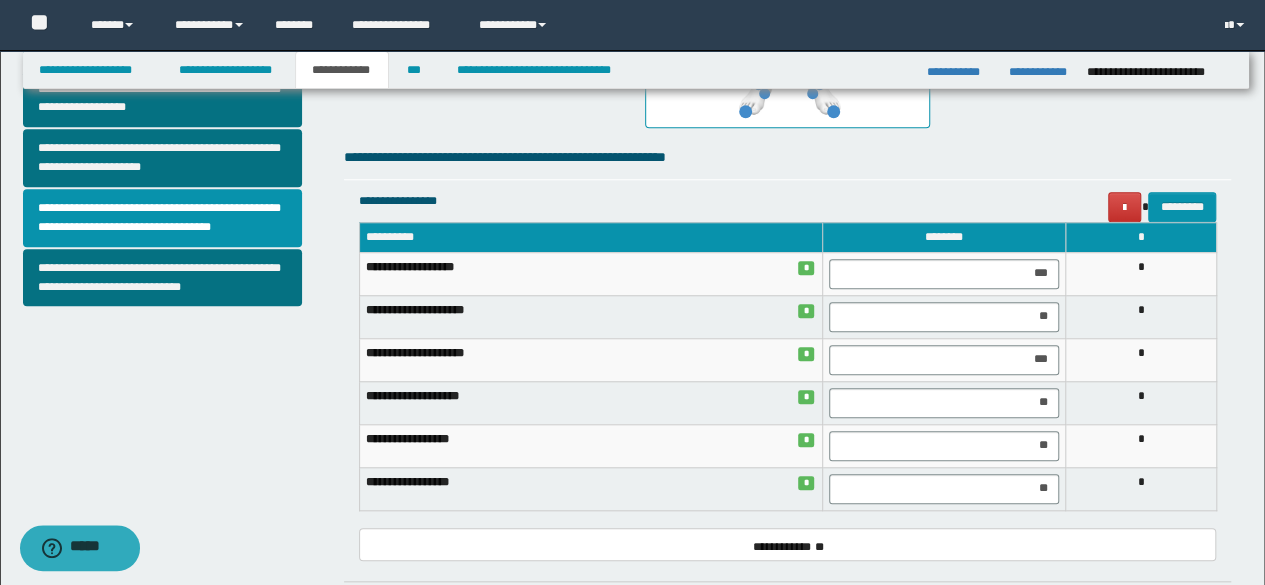 click on "**********" at bounding box center [635, 108] 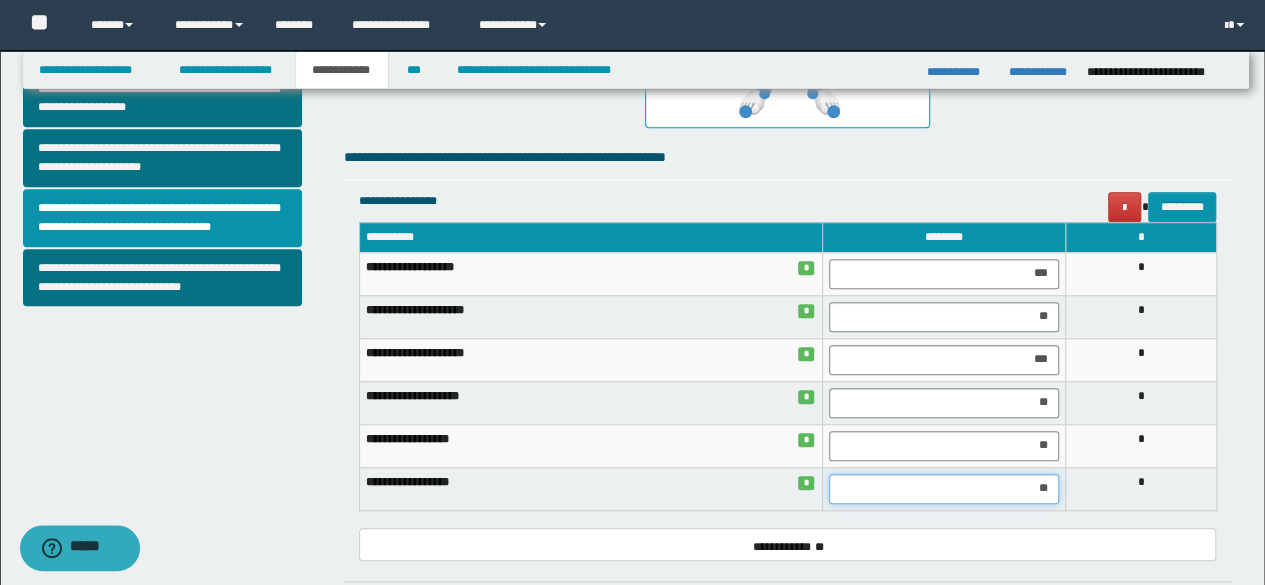 drag, startPoint x: 1052, startPoint y: 479, endPoint x: 923, endPoint y: 516, distance: 134.20134 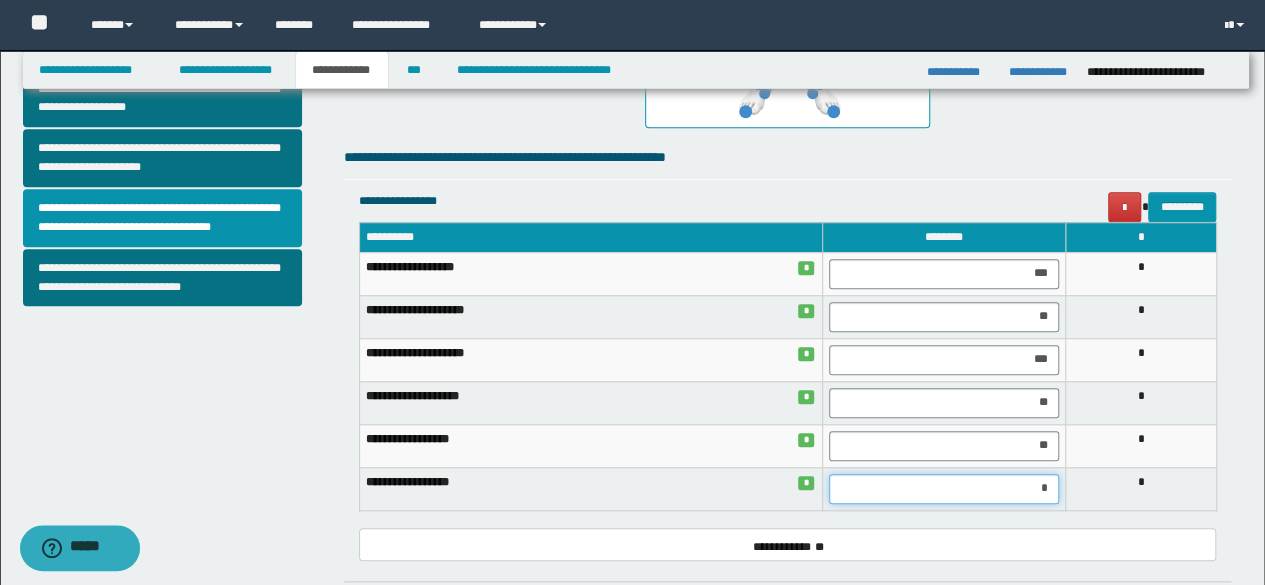 type on "**" 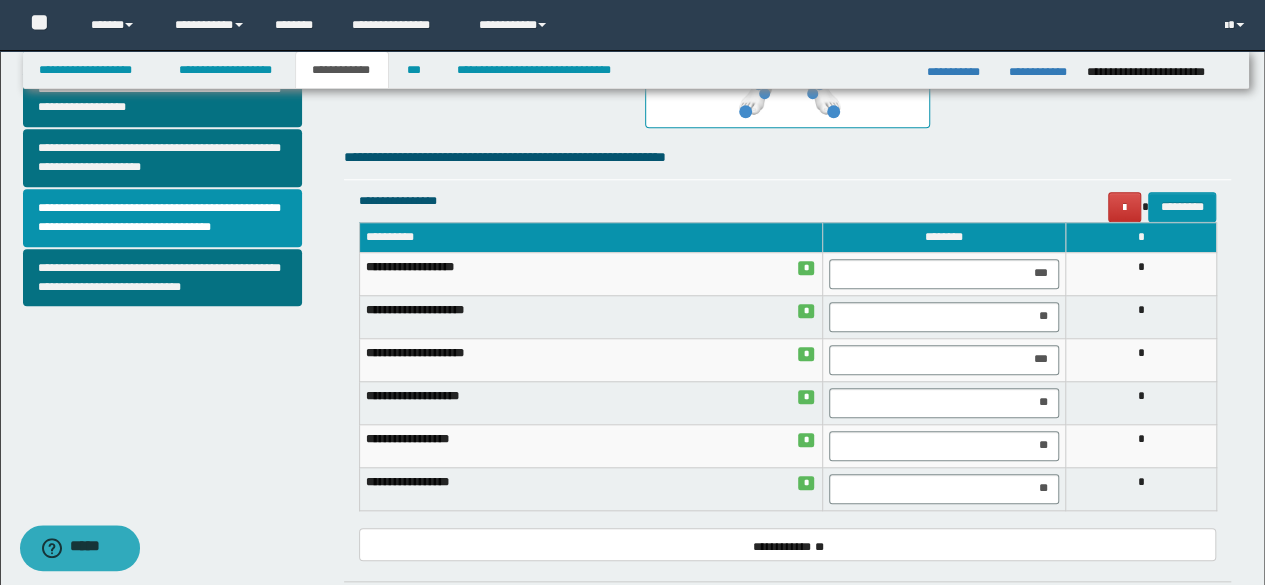 click on "**********" at bounding box center [635, 108] 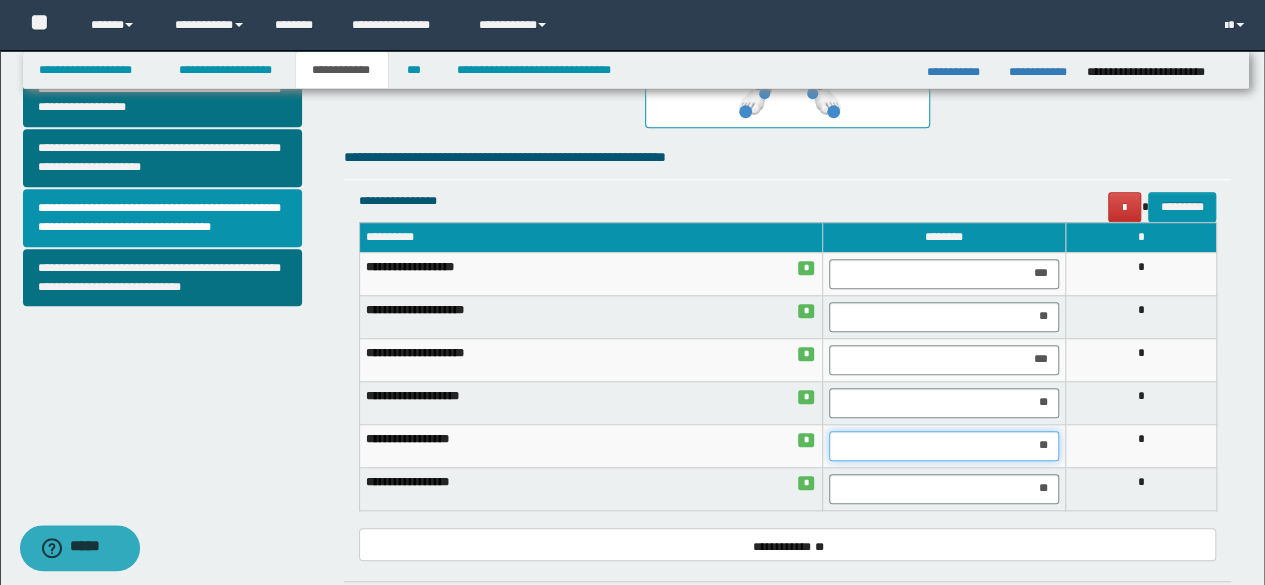 drag, startPoint x: 1057, startPoint y: 437, endPoint x: 950, endPoint y: 444, distance: 107.22873 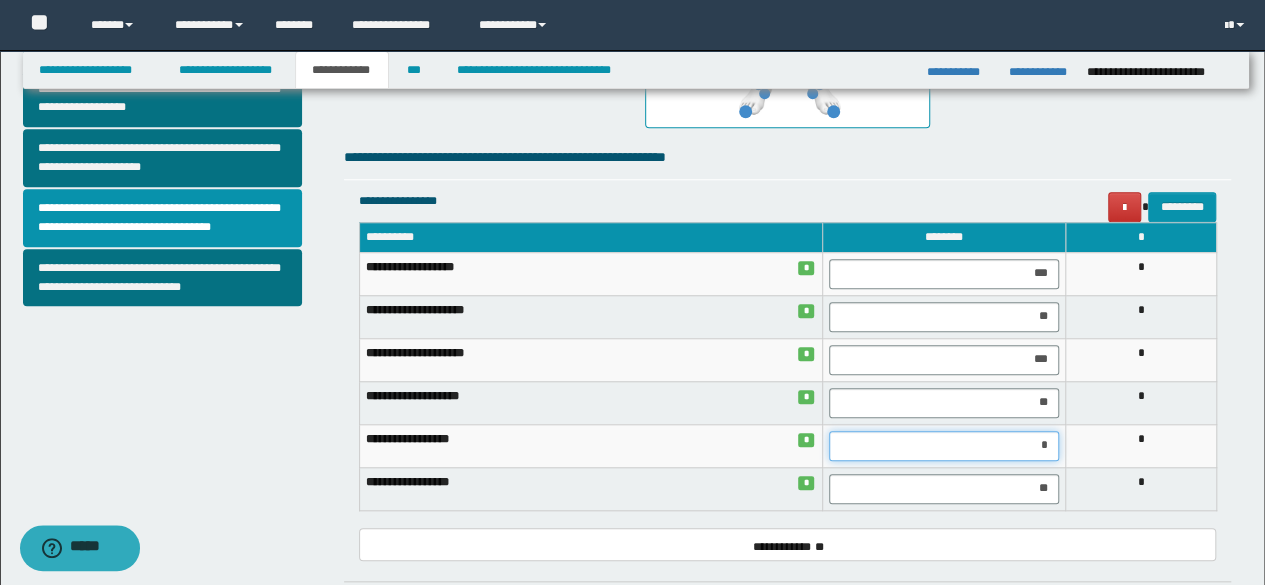 type on "**" 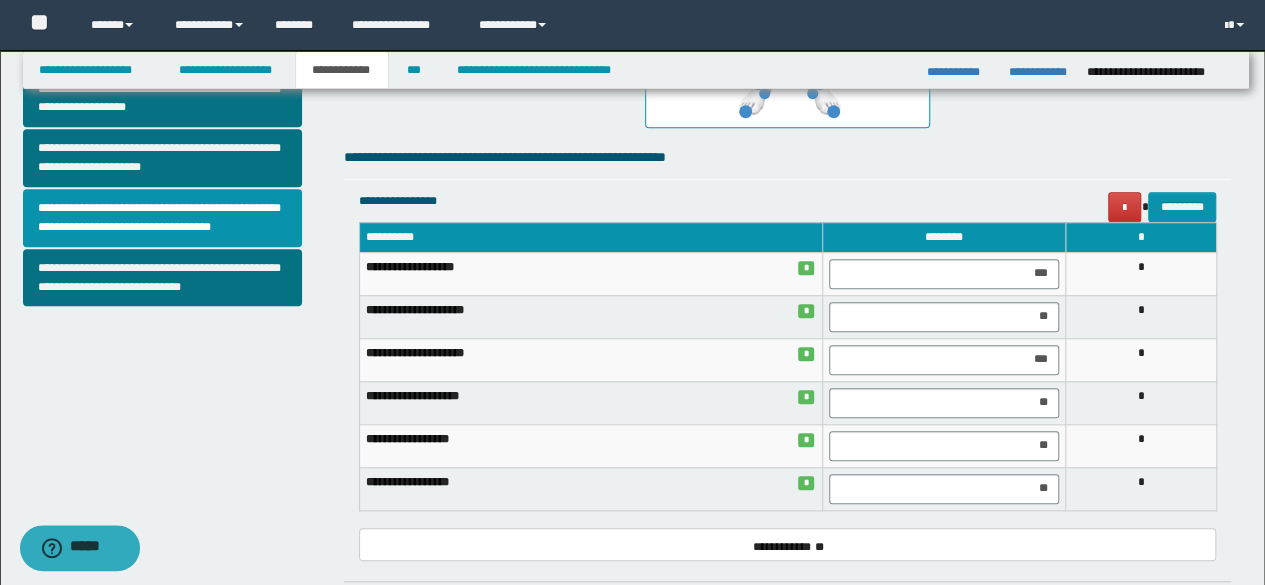 click on "**********" at bounding box center (635, 108) 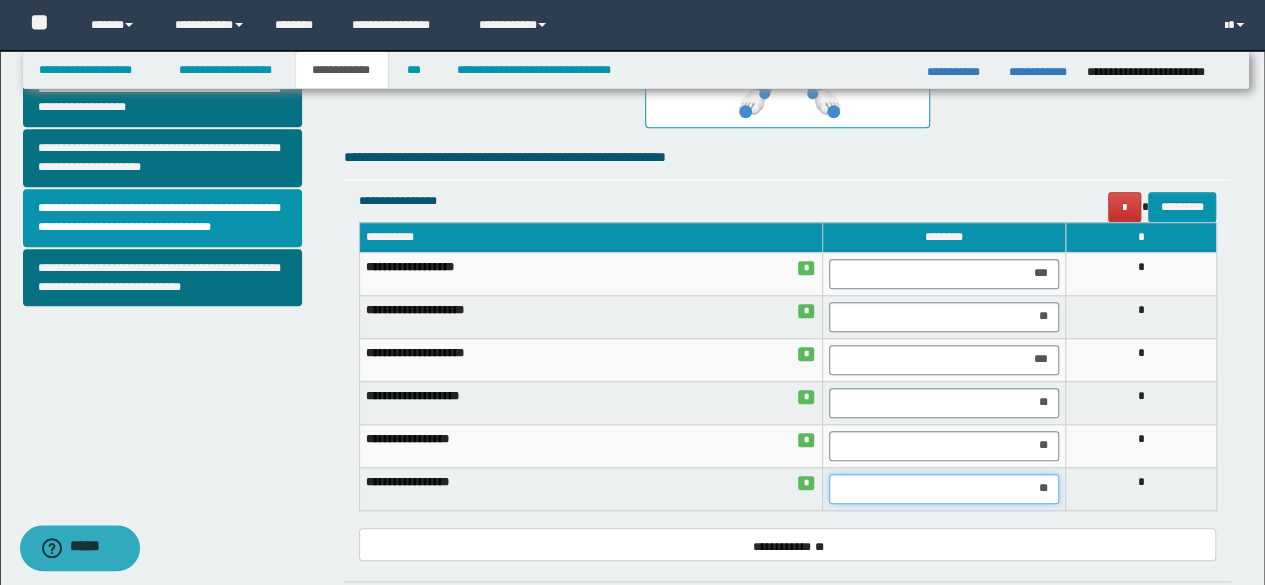 drag, startPoint x: 1052, startPoint y: 486, endPoint x: 929, endPoint y: 486, distance: 123 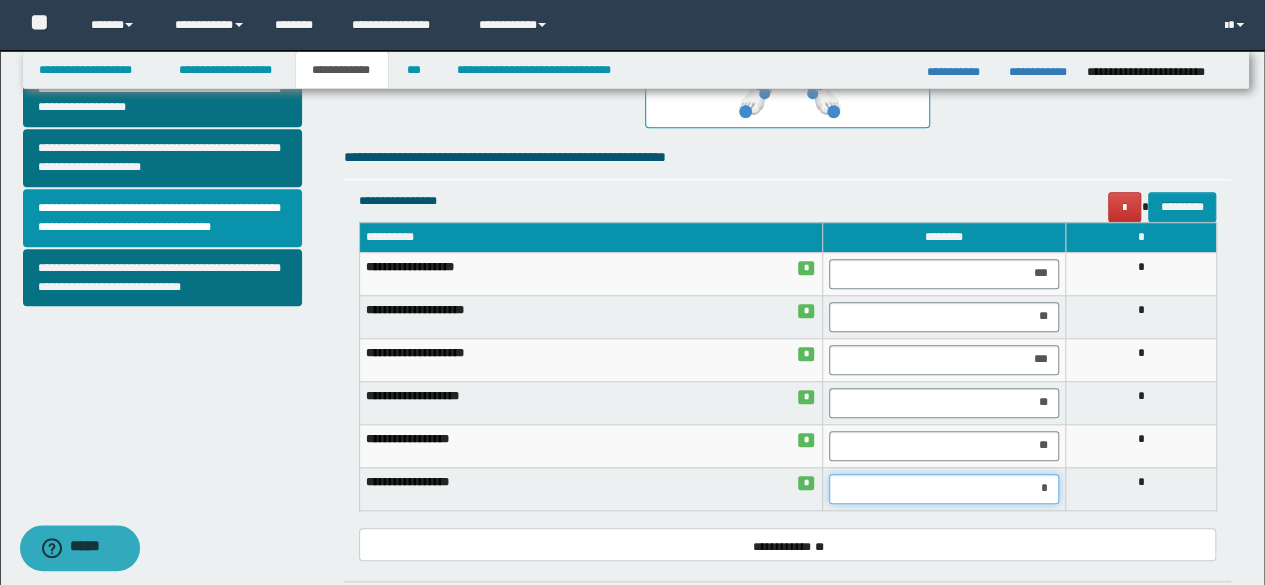 type on "**" 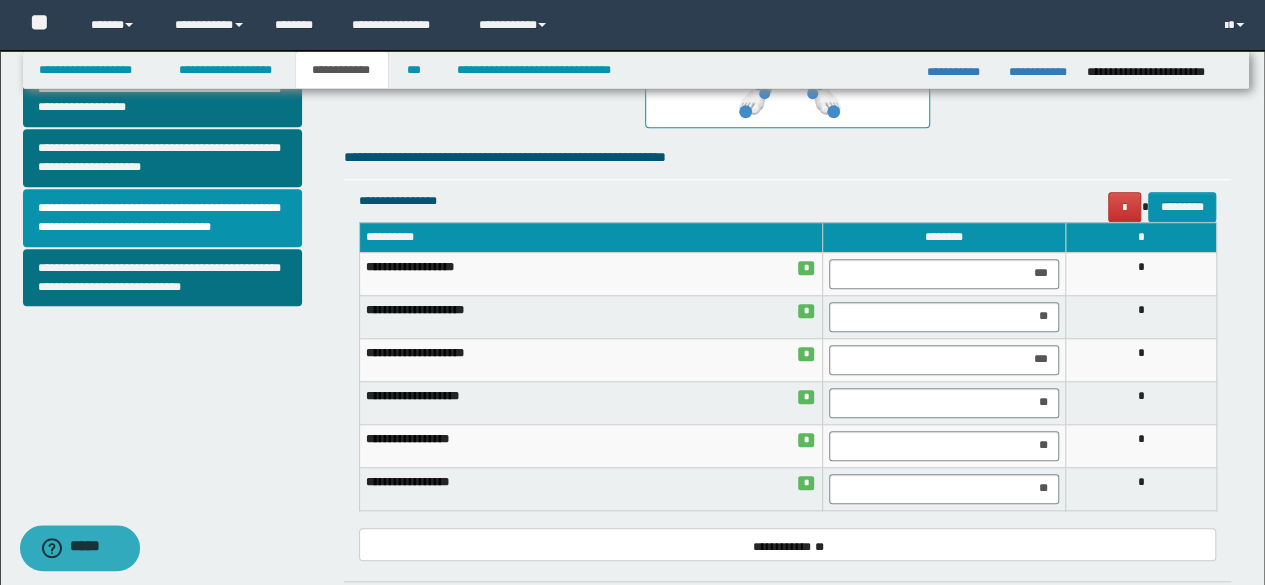 click on "**********" at bounding box center (635, 108) 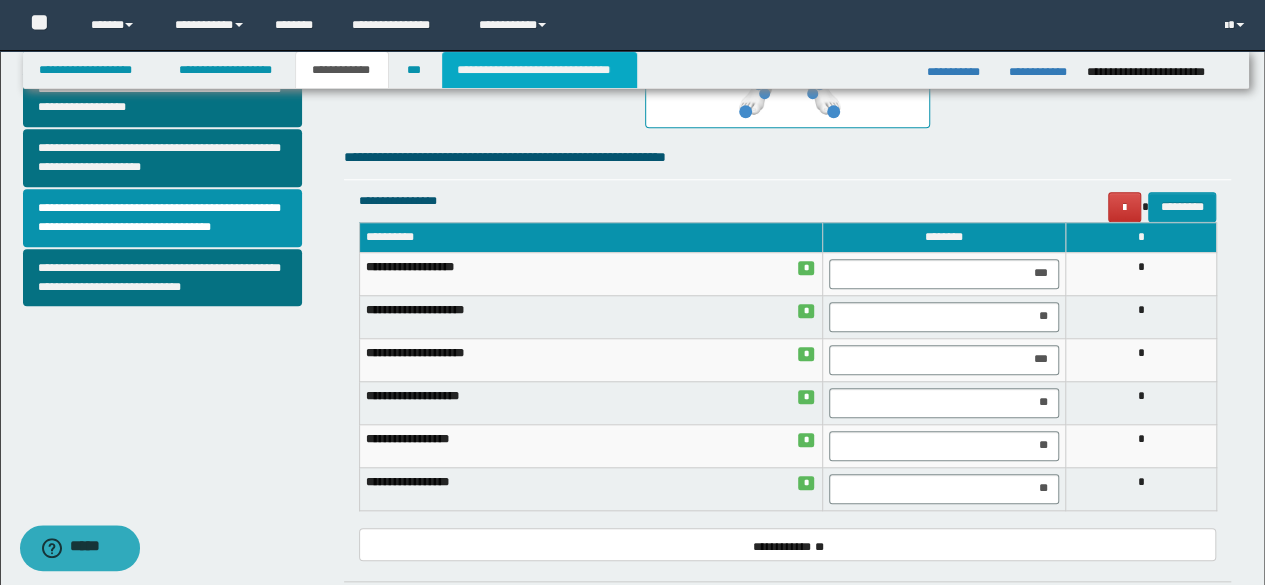 click on "**********" at bounding box center (539, 70) 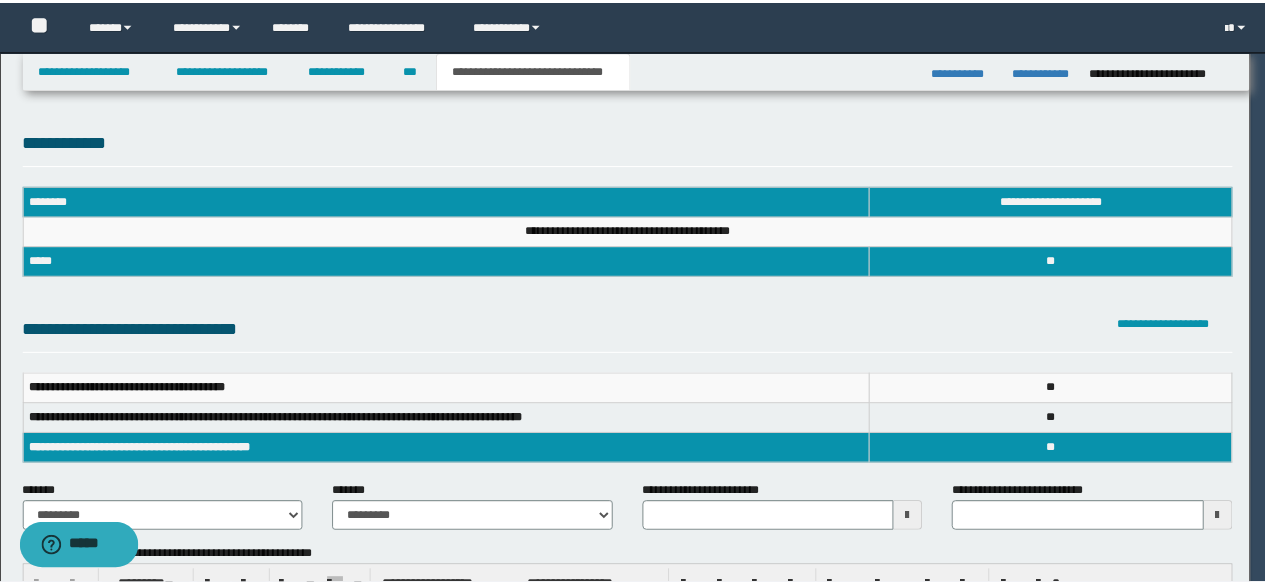 scroll, scrollTop: 0, scrollLeft: 0, axis: both 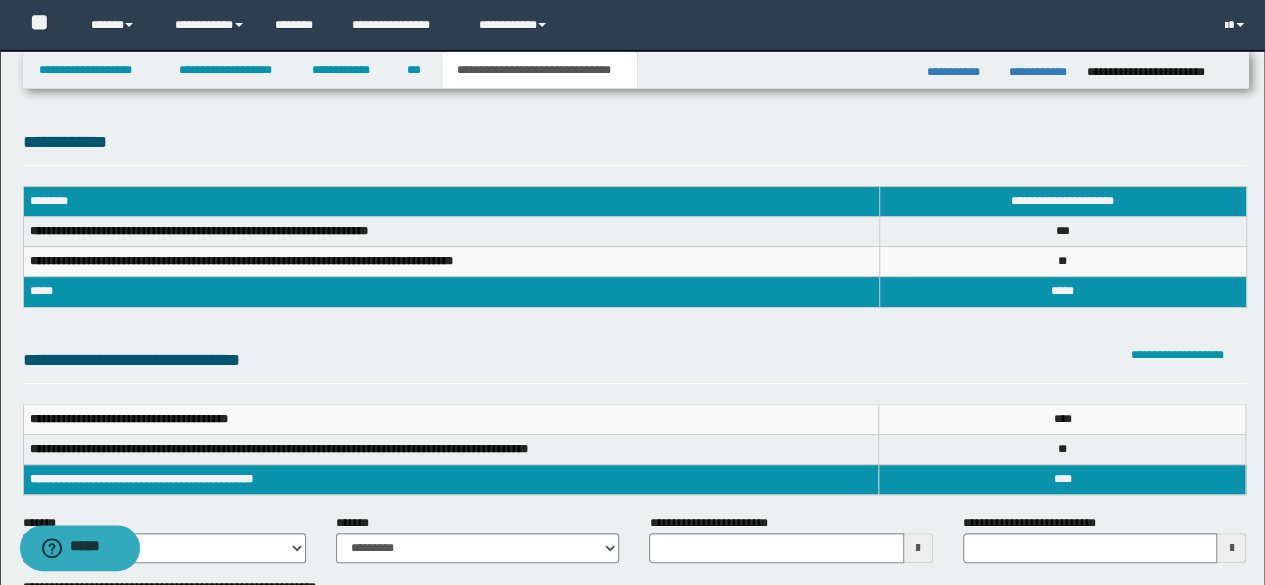 type 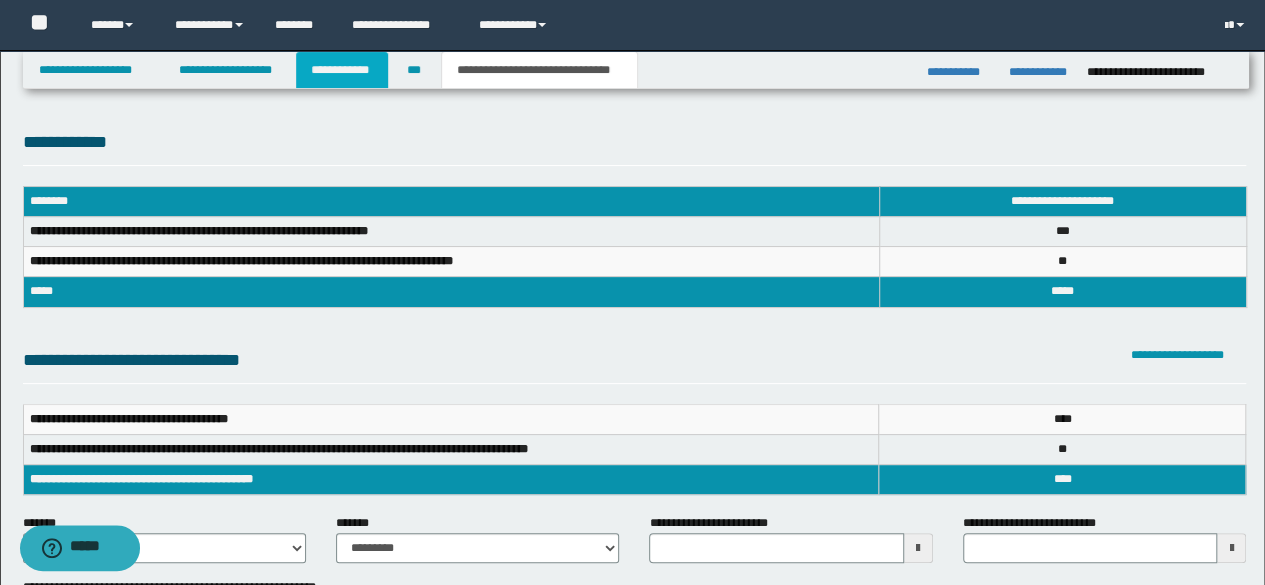click on "**********" at bounding box center (342, 70) 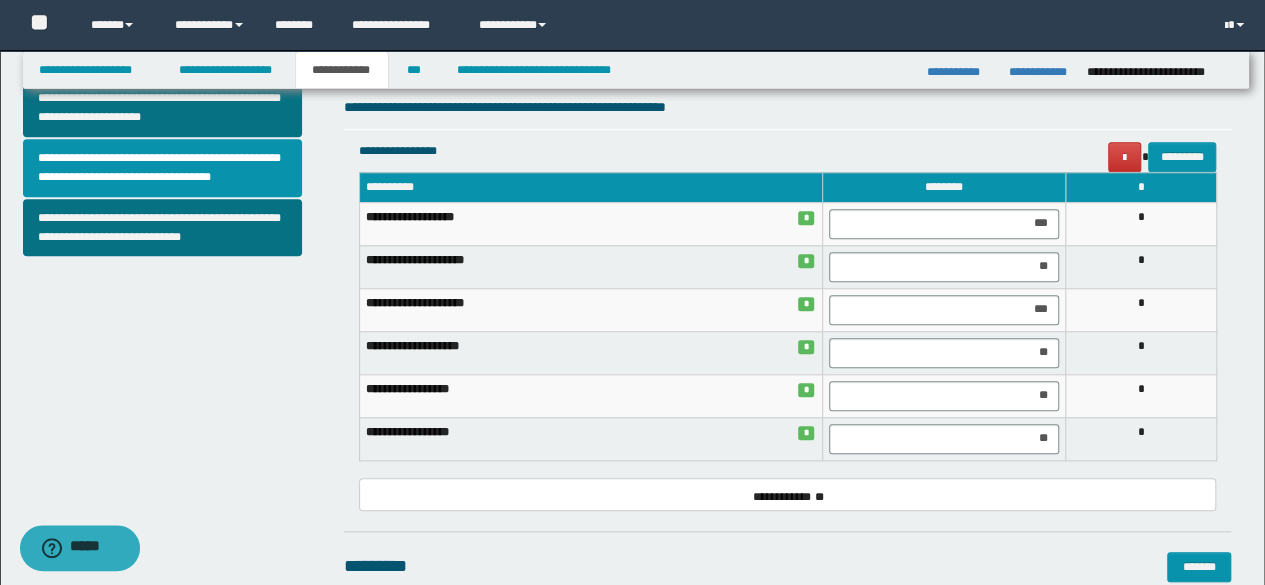 scroll, scrollTop: 788, scrollLeft: 0, axis: vertical 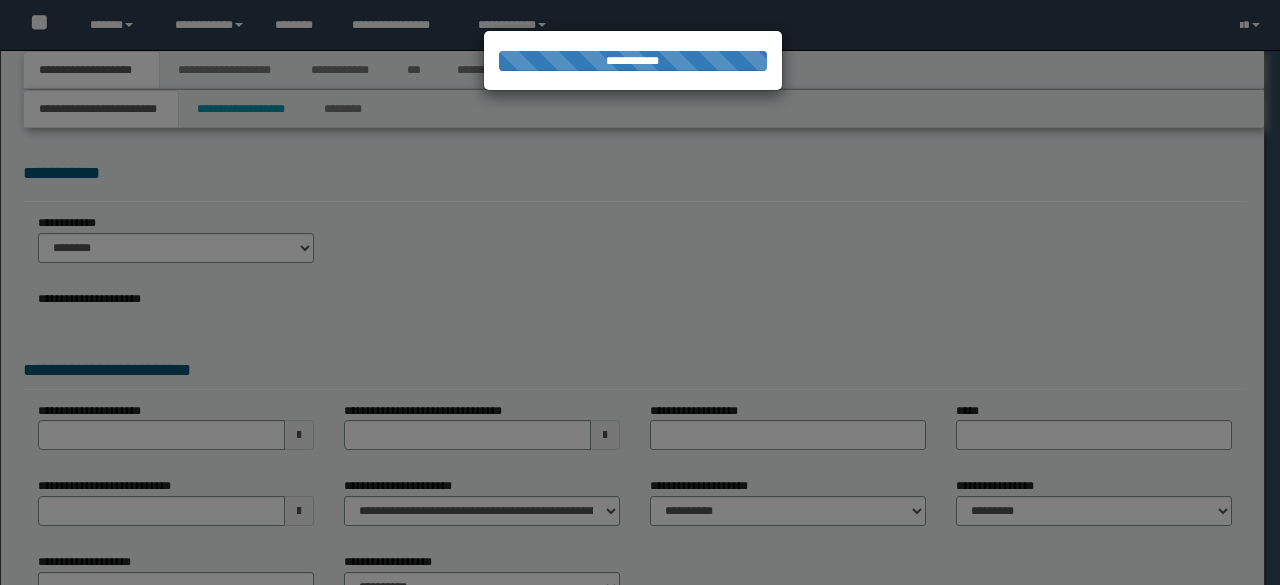 select on "**" 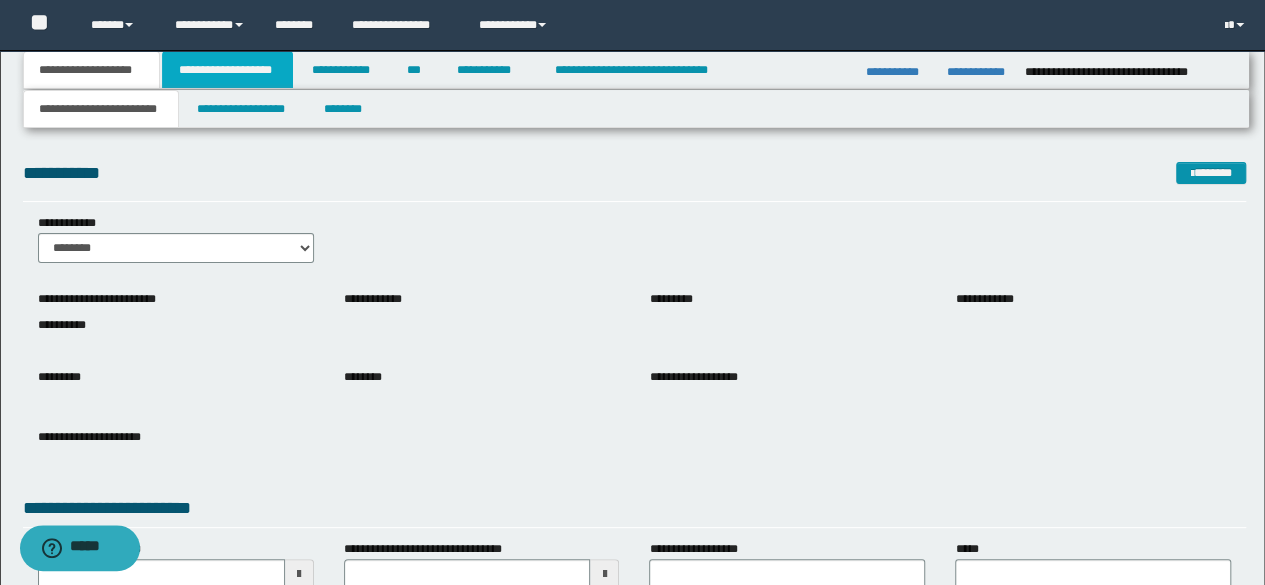 click on "**********" at bounding box center [227, 70] 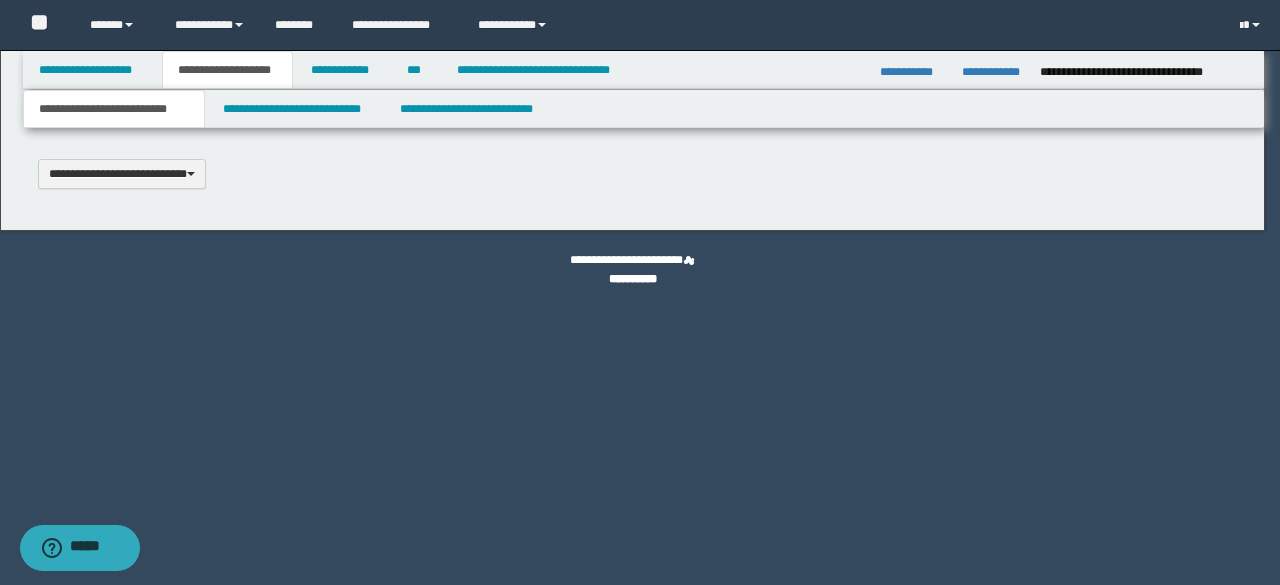 type 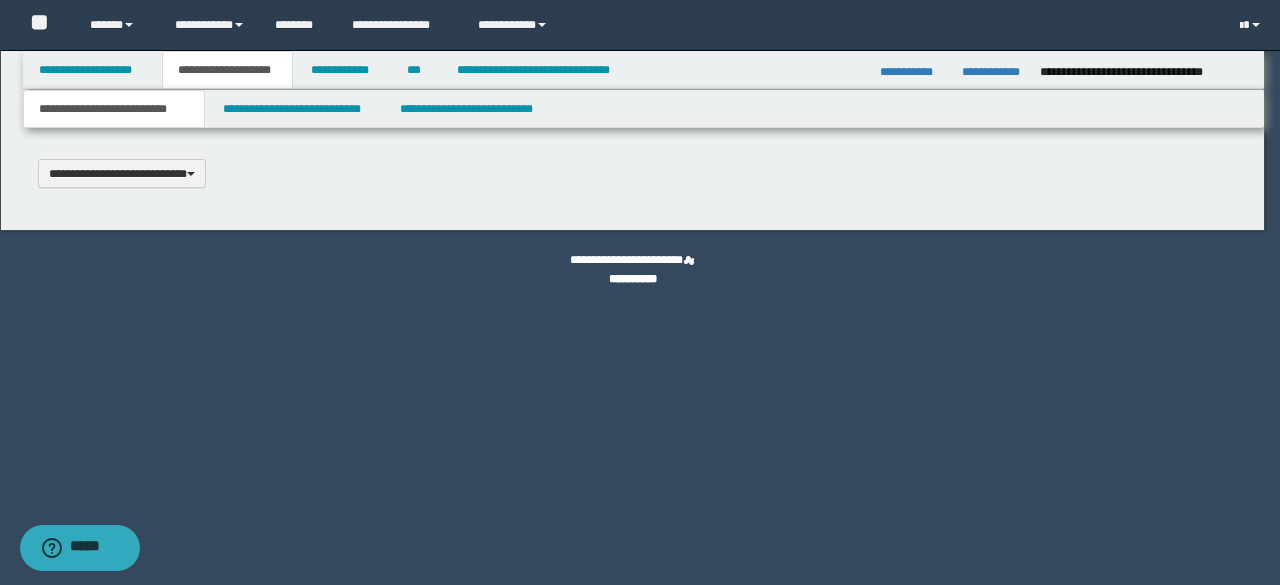 select on "*" 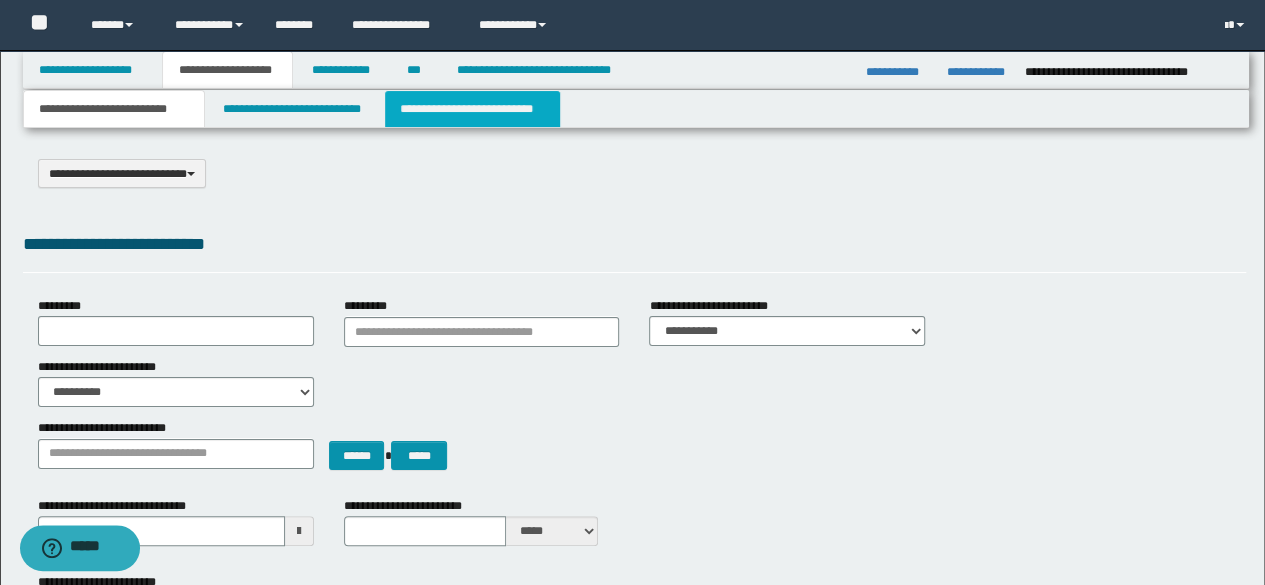click on "**********" at bounding box center [472, 109] 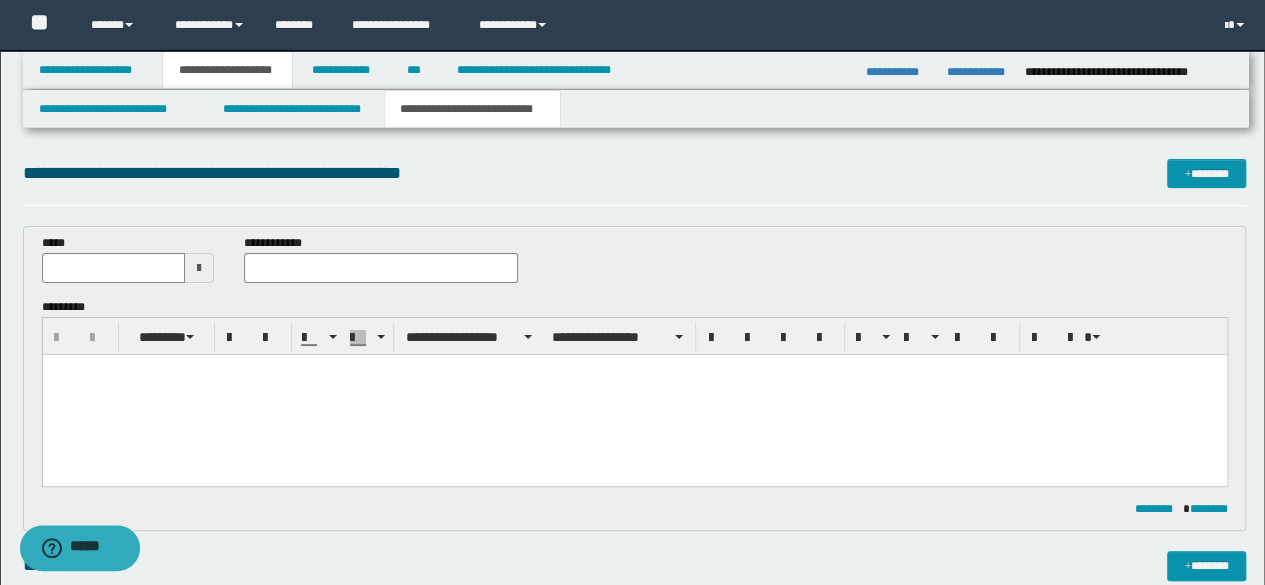 scroll, scrollTop: 0, scrollLeft: 0, axis: both 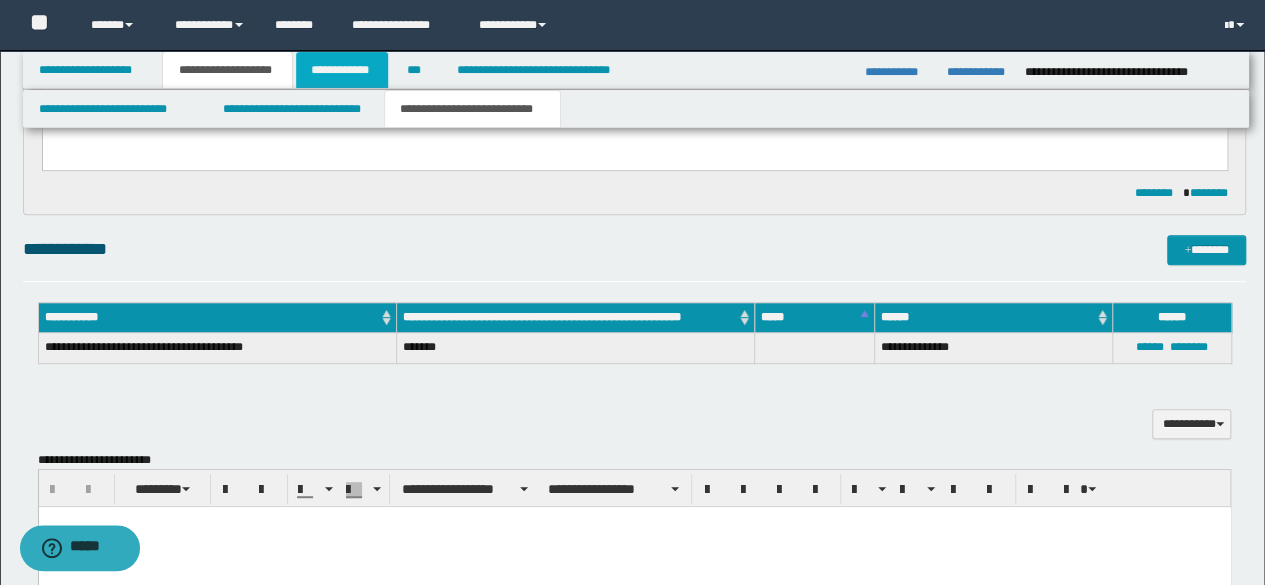 click on "**********" at bounding box center [342, 70] 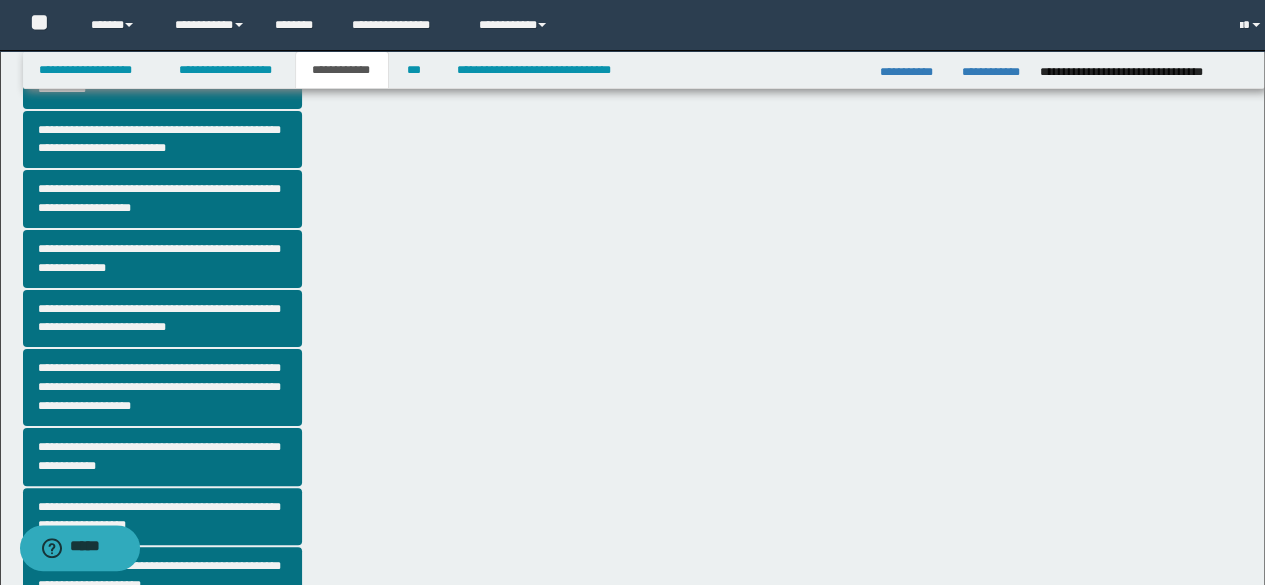scroll, scrollTop: 286, scrollLeft: 0, axis: vertical 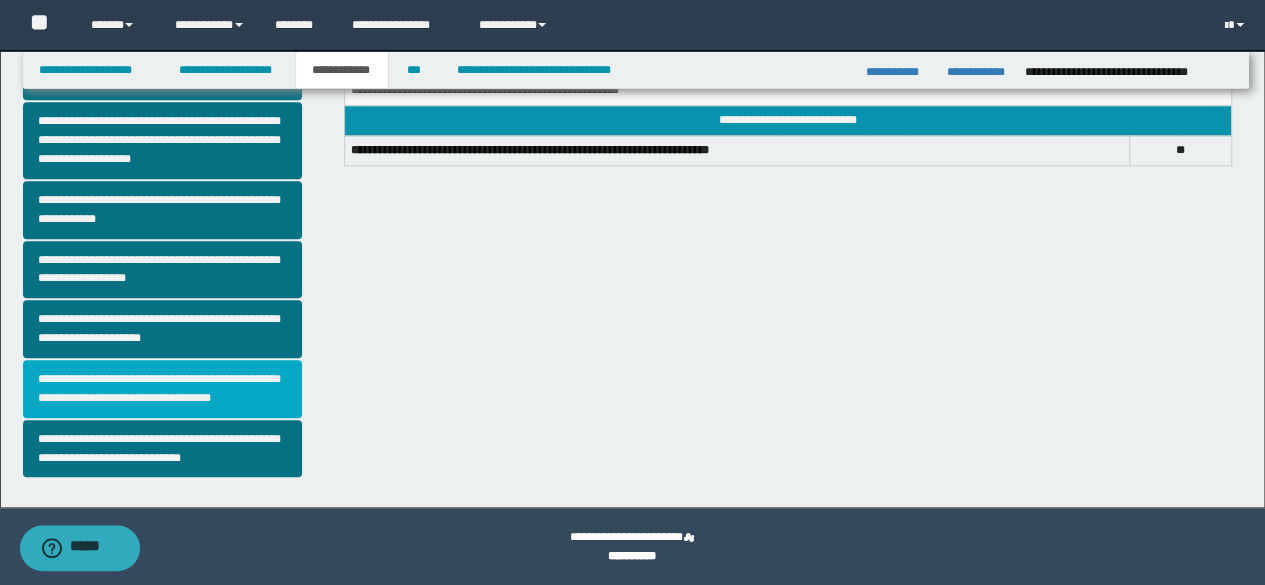 click on "**********" at bounding box center [162, 389] 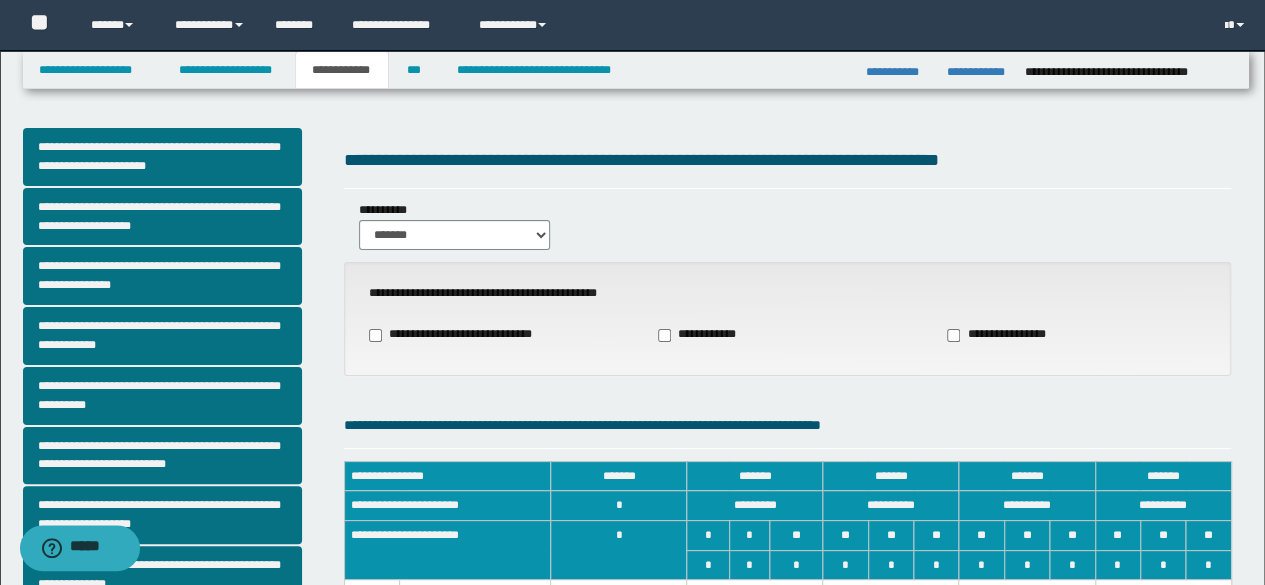 click on "*" at bounding box center [619, 549] 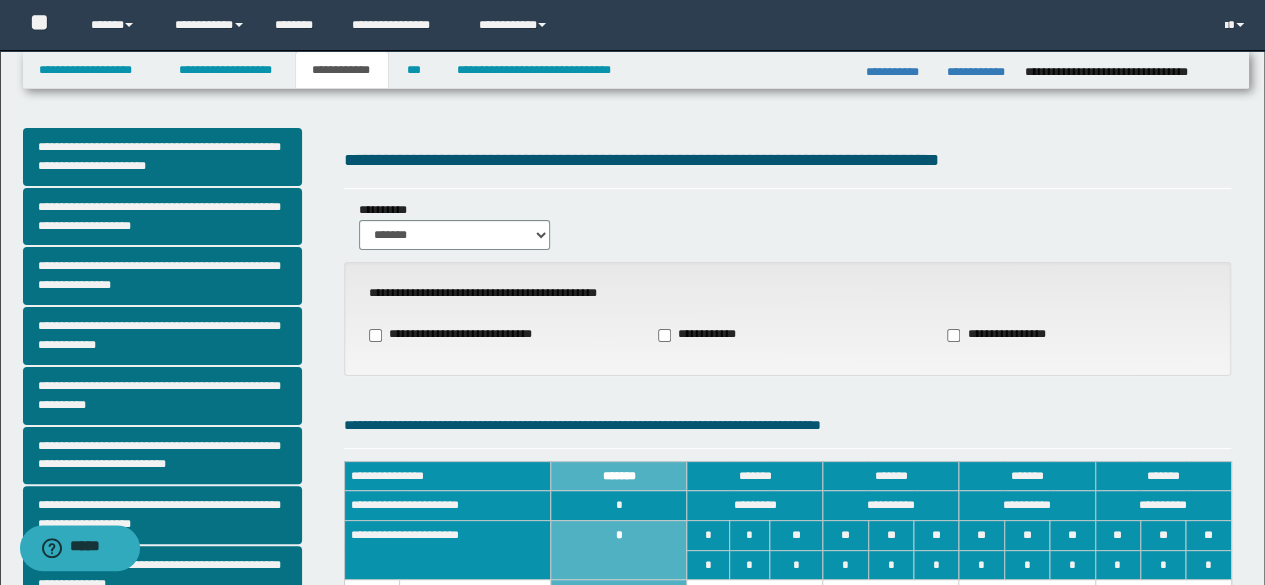 click on "**********" at bounding box center [788, 225] 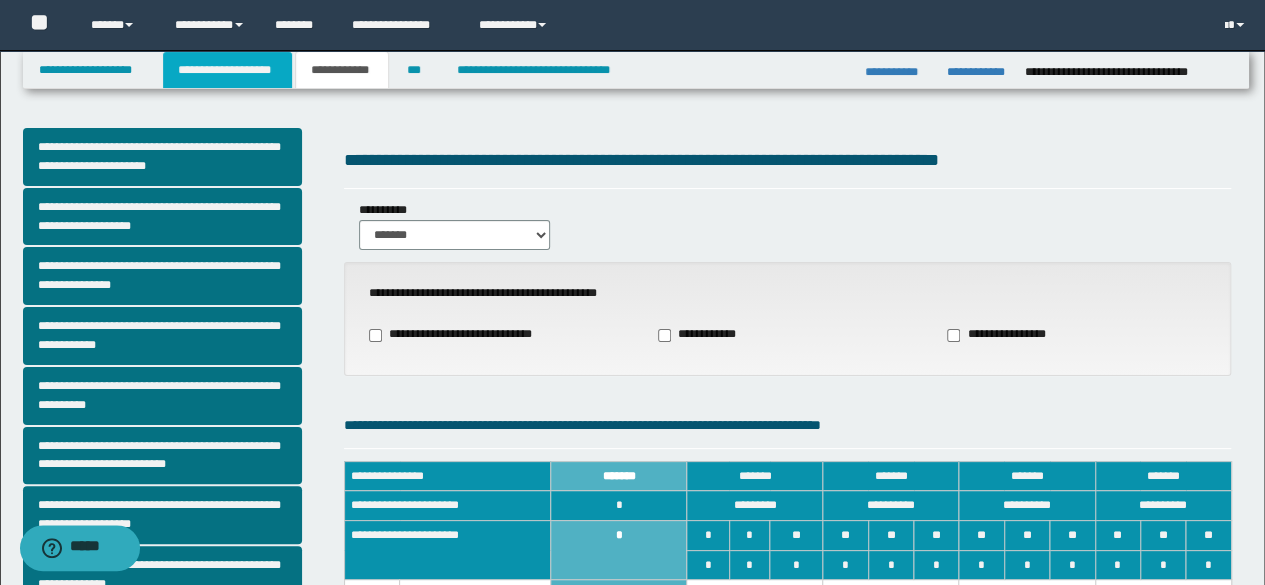 click on "**********" at bounding box center (227, 70) 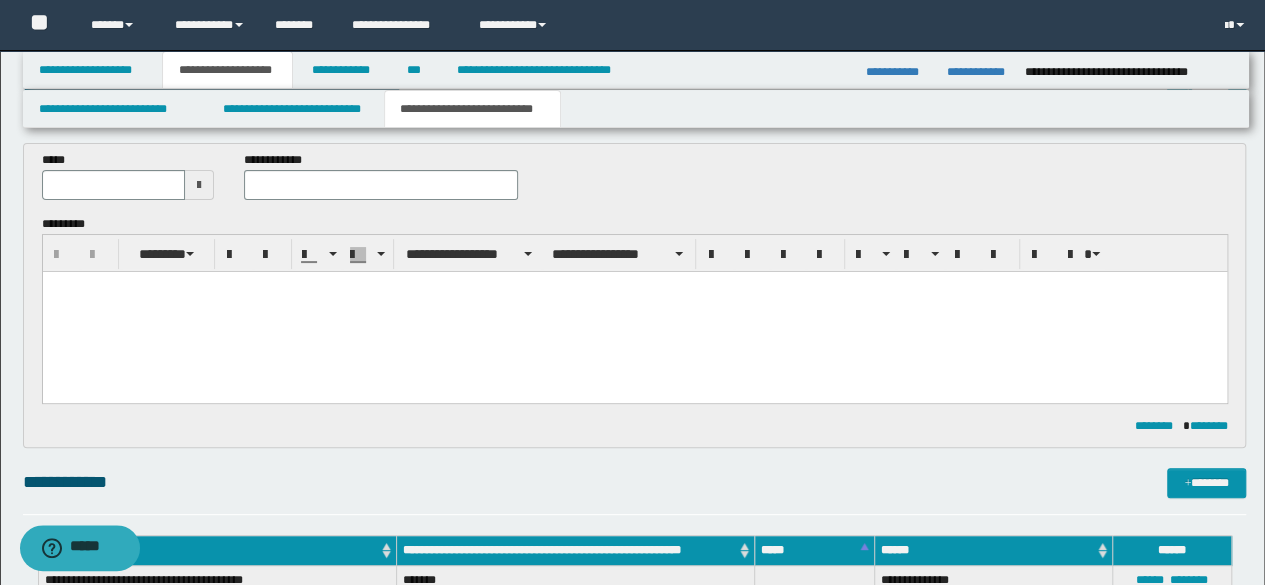 scroll, scrollTop: 56, scrollLeft: 0, axis: vertical 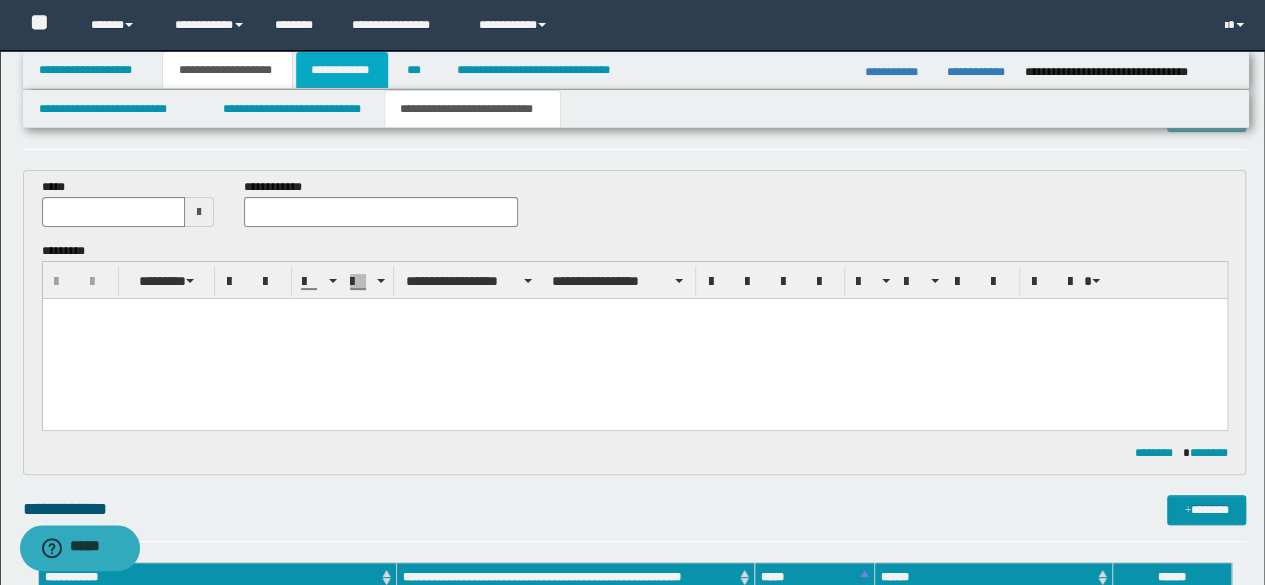 click on "**********" at bounding box center (342, 70) 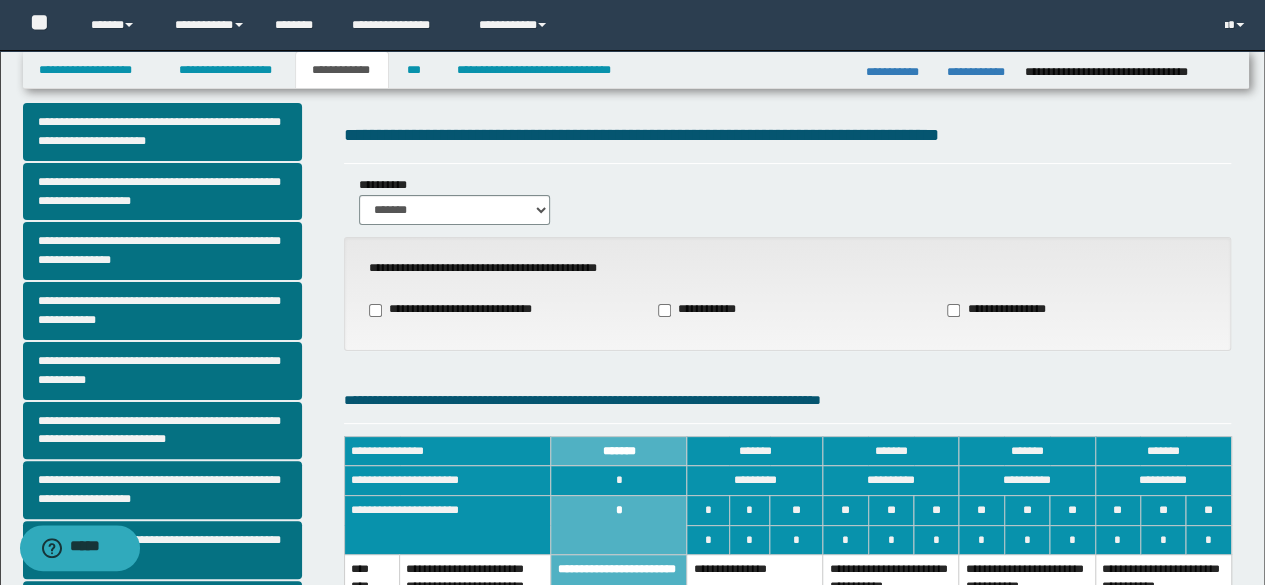 scroll, scrollTop: 537, scrollLeft: 0, axis: vertical 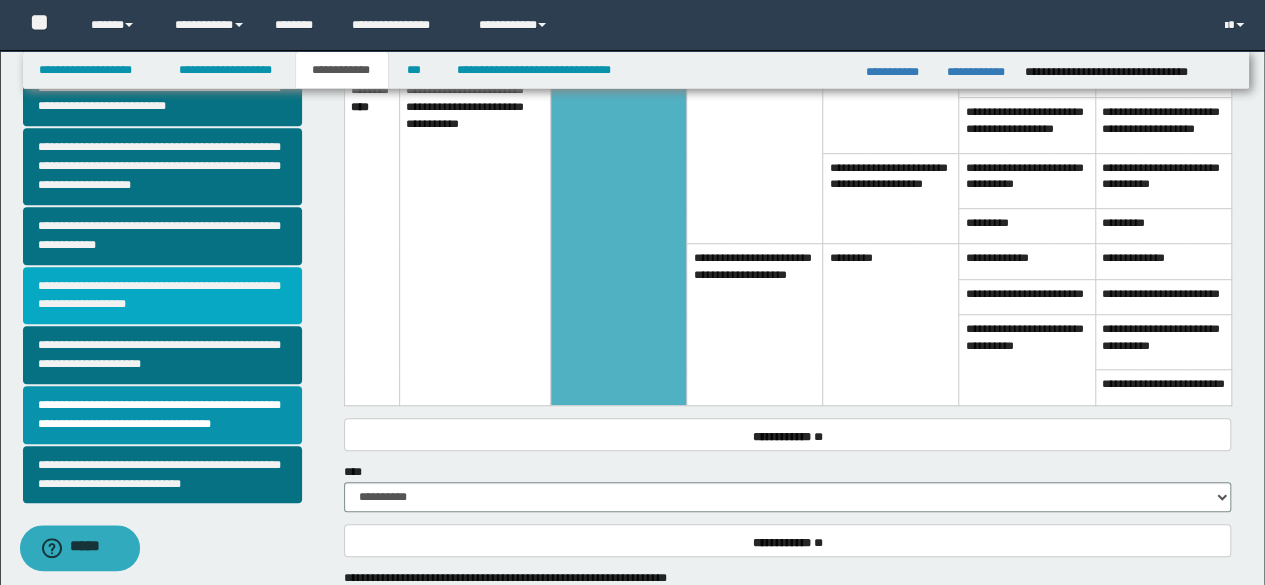 click on "**********" at bounding box center [162, 296] 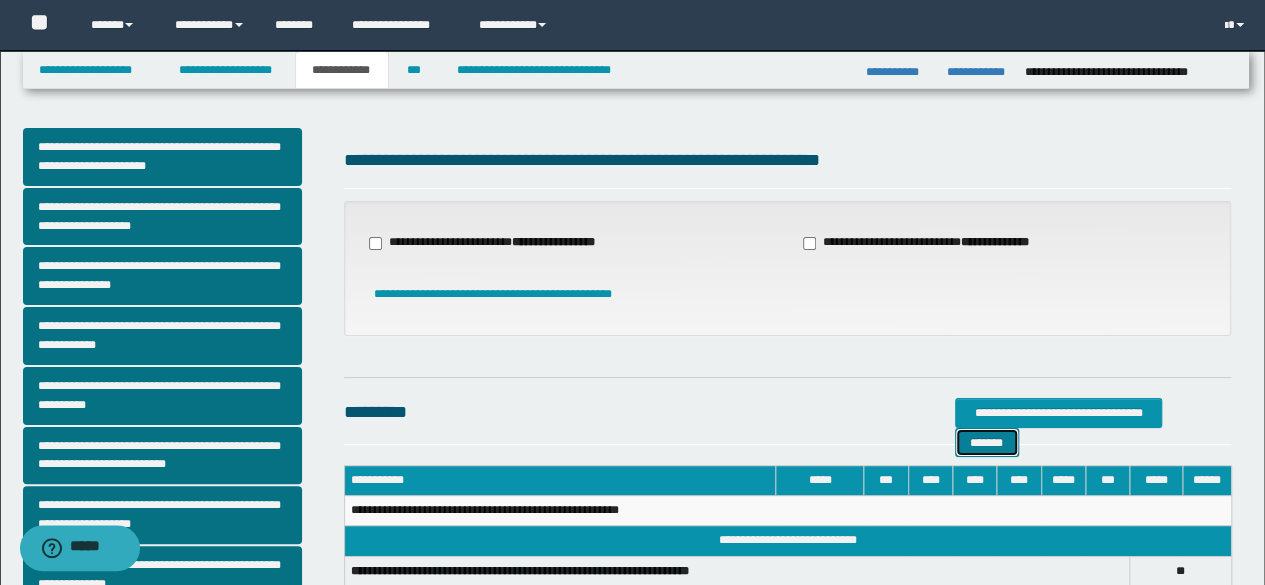 click on "*******" at bounding box center (987, 442) 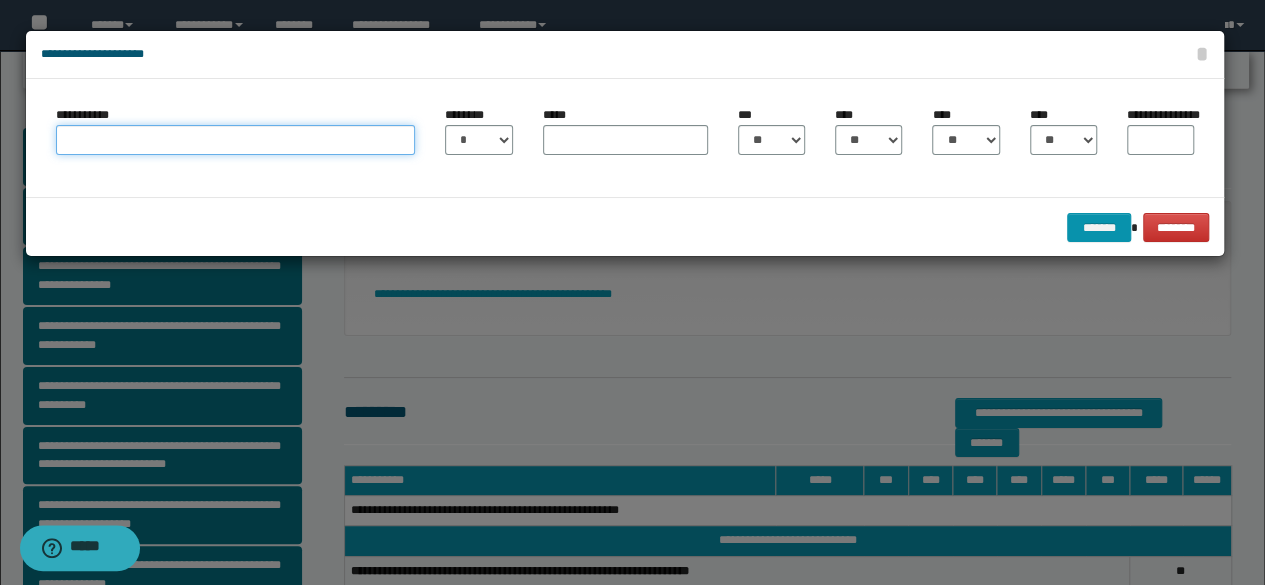 click on "**********" at bounding box center (236, 140) 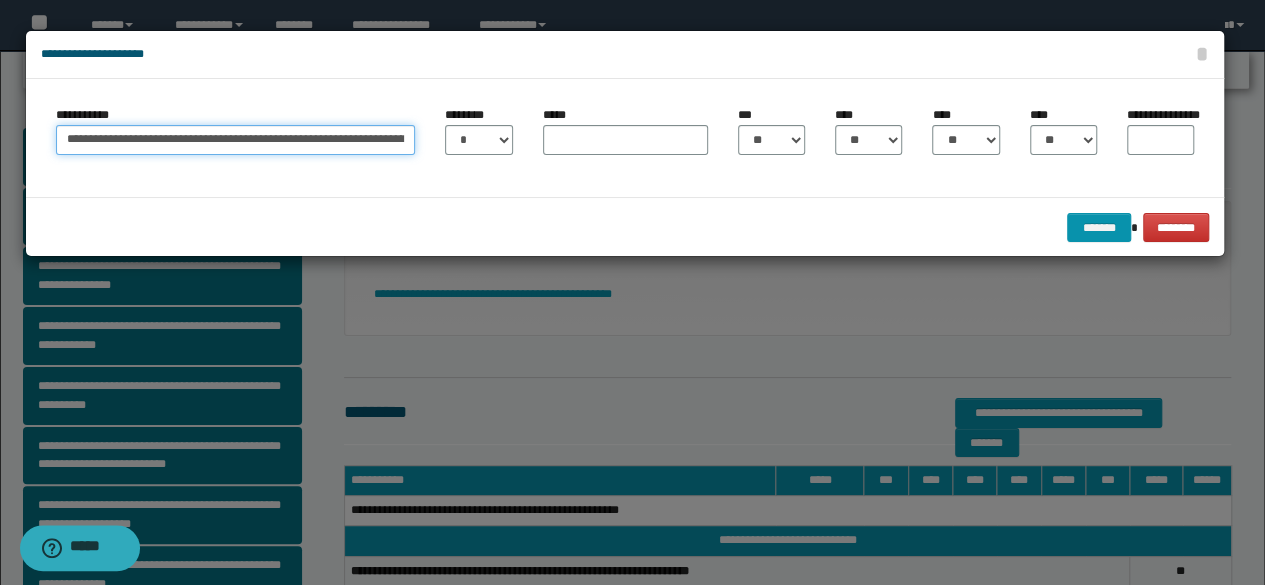 click on "**********" at bounding box center (236, 140) 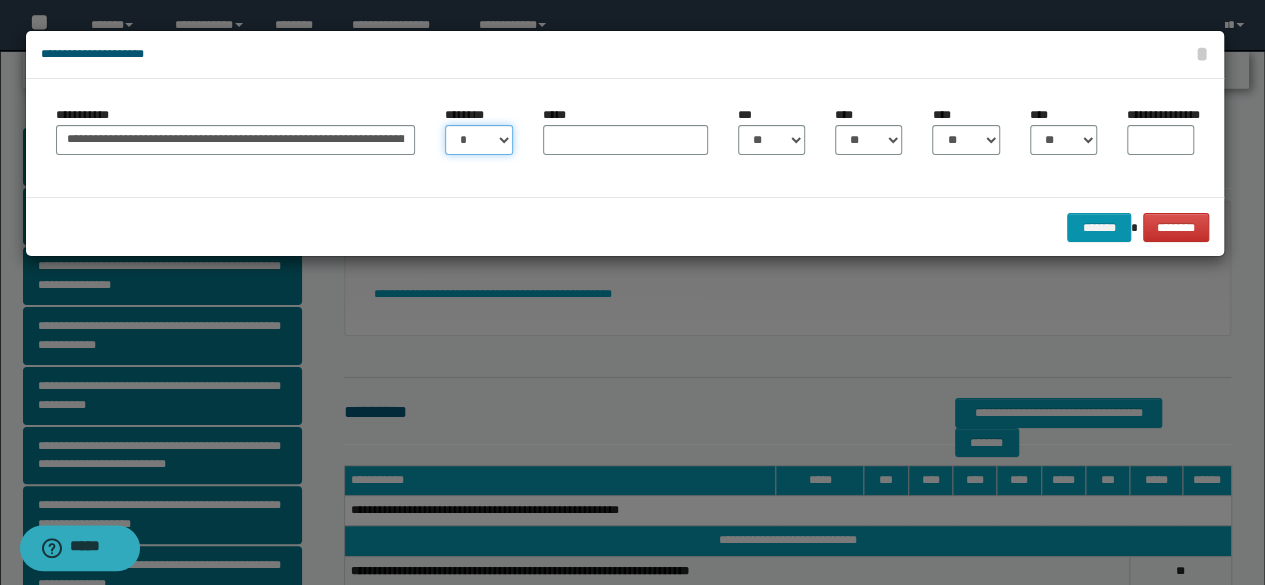 click on "*
*
*
*
*
*
*
*
*
**
**
**
**
**
**" at bounding box center [478, 140] 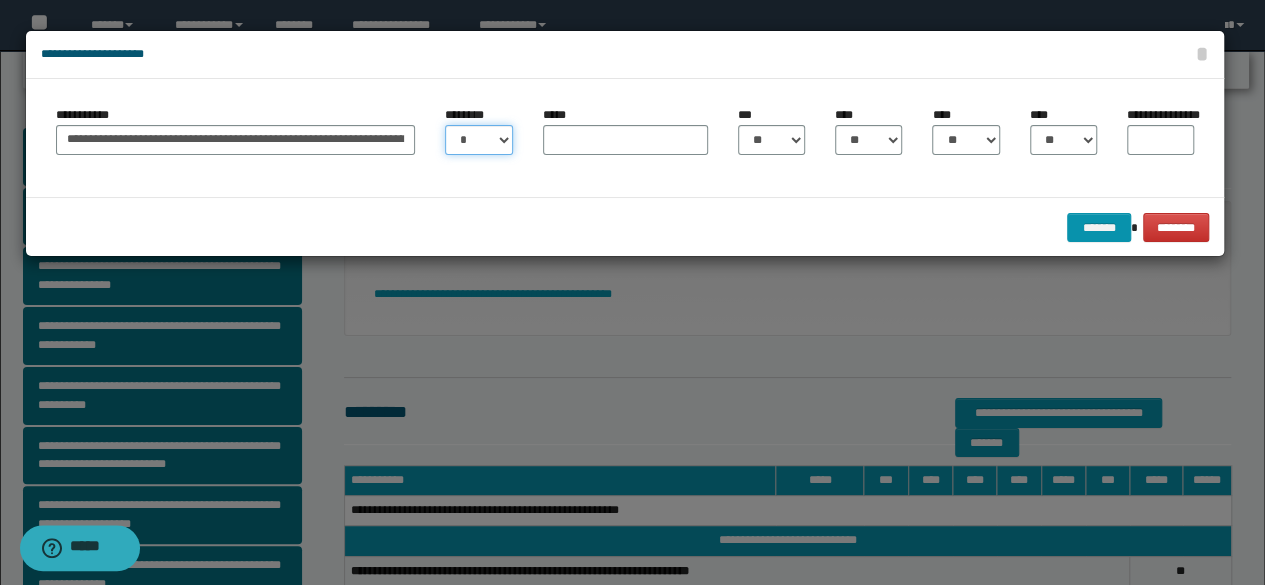 select on "**" 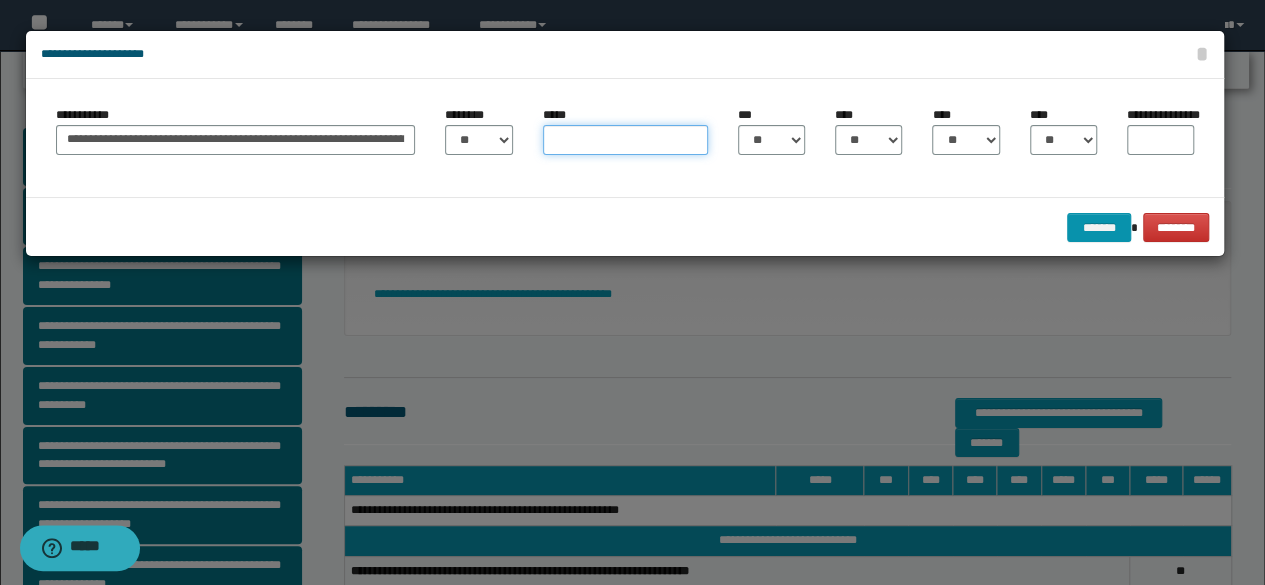 drag, startPoint x: 664, startPoint y: 137, endPoint x: 670, endPoint y: 148, distance: 12.529964 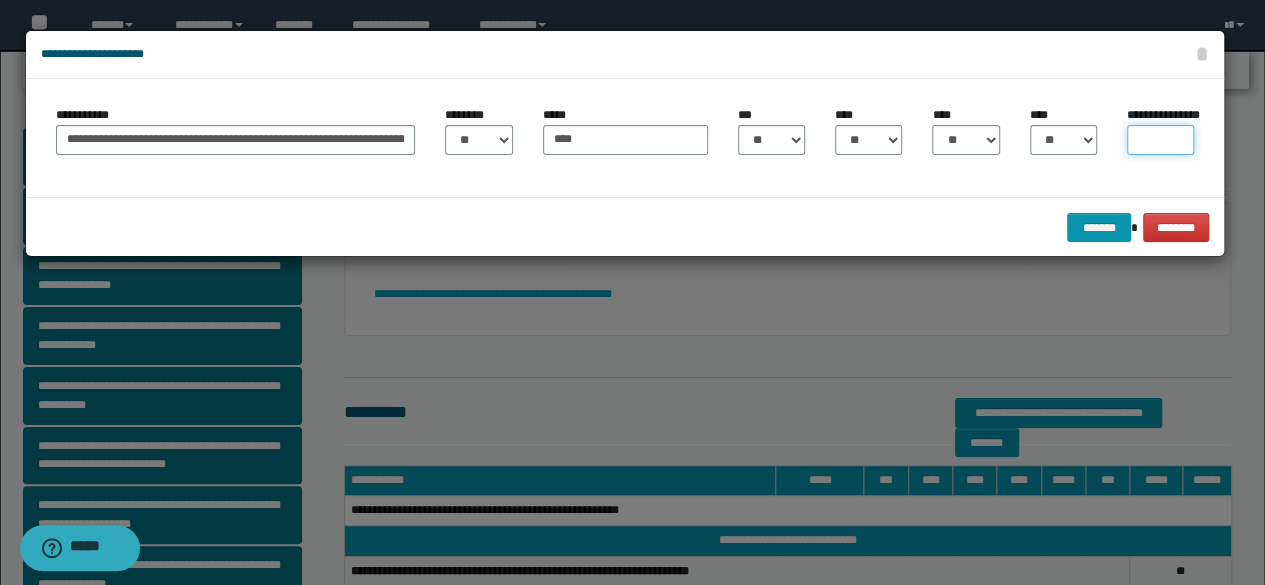 click on "**********" at bounding box center (1160, 140) 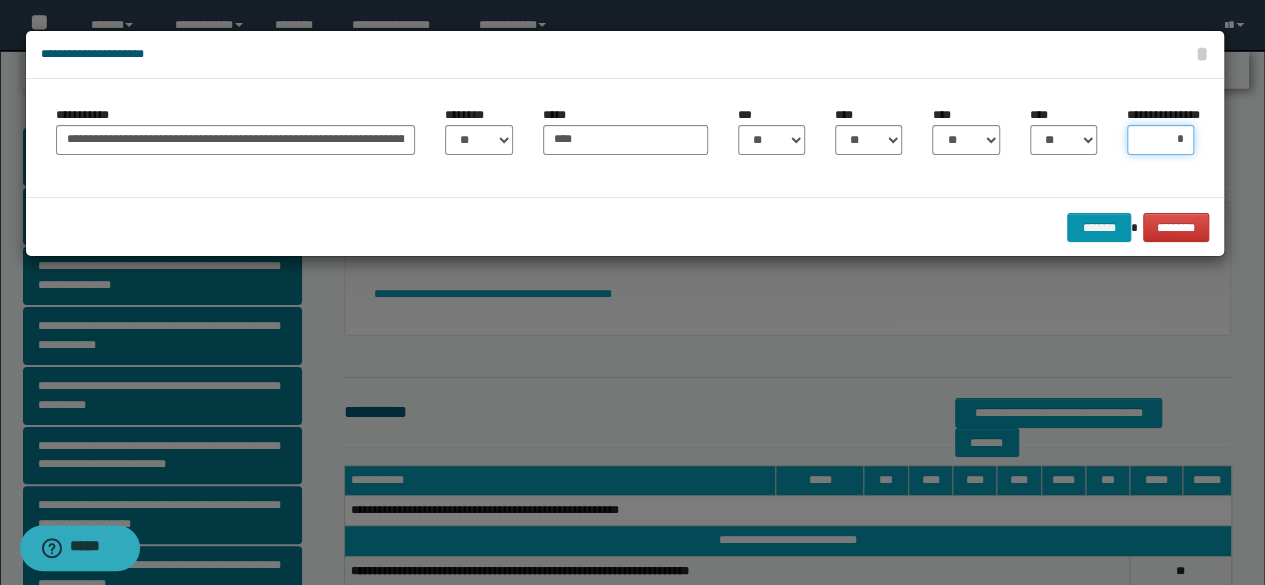 type on "**" 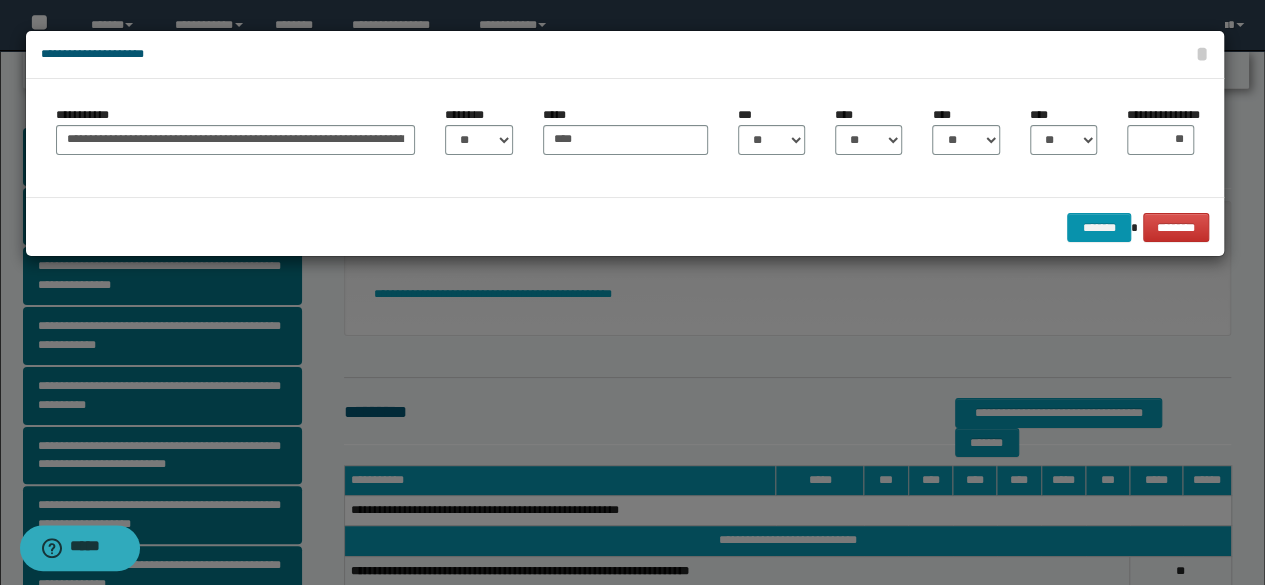 click on "**********" at bounding box center [625, 138] 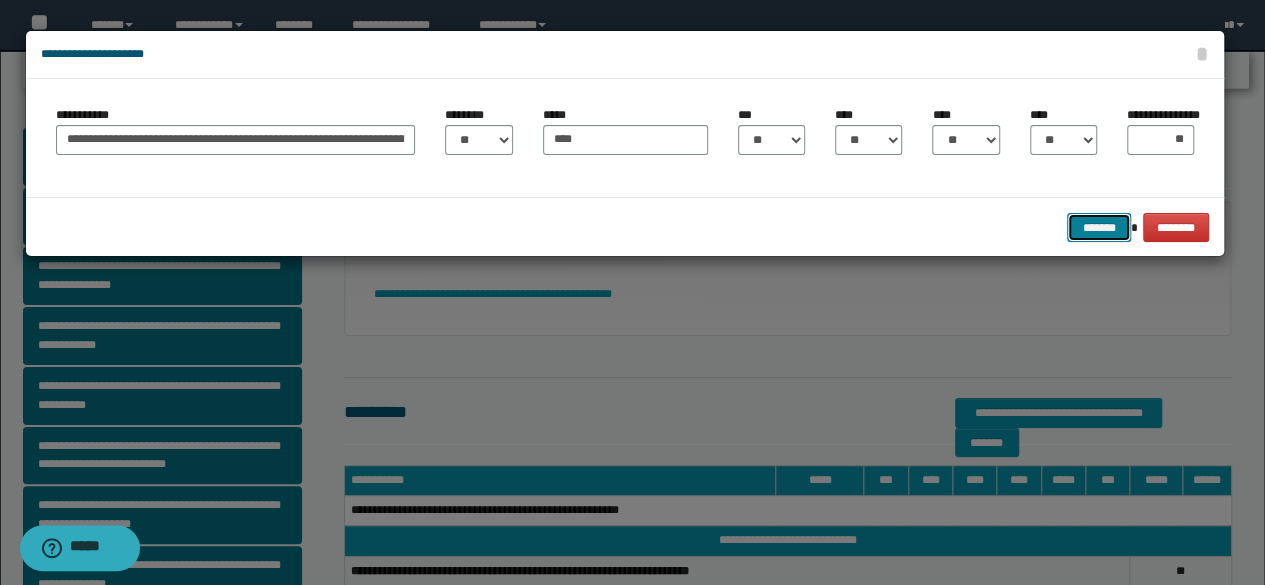 click on "*******" at bounding box center (1099, 227) 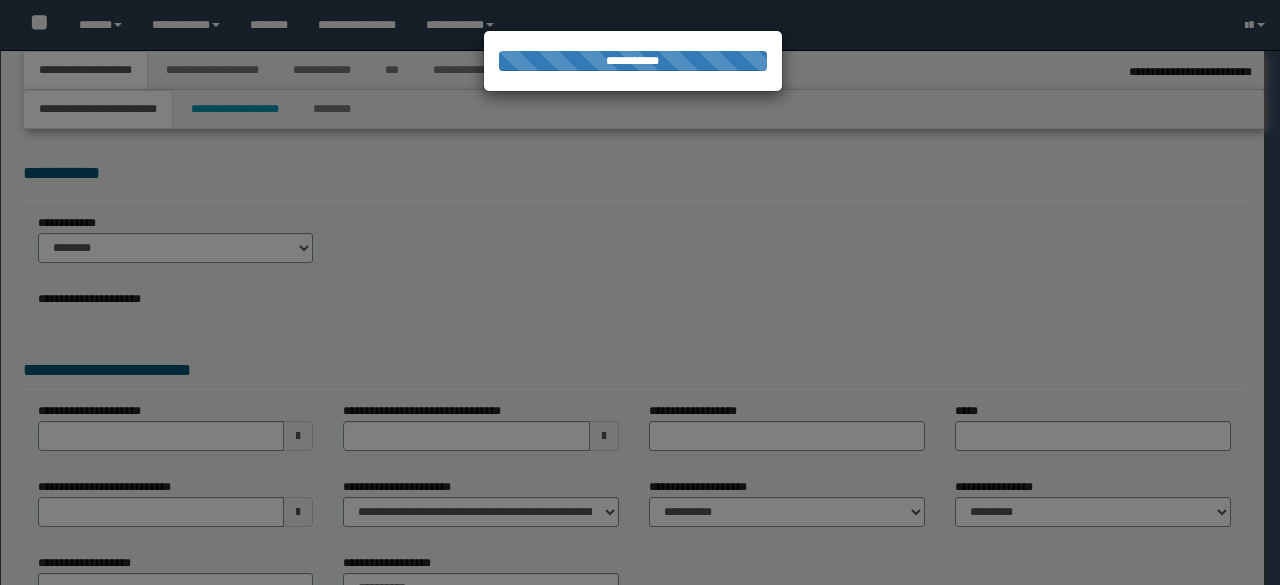 select on "*" 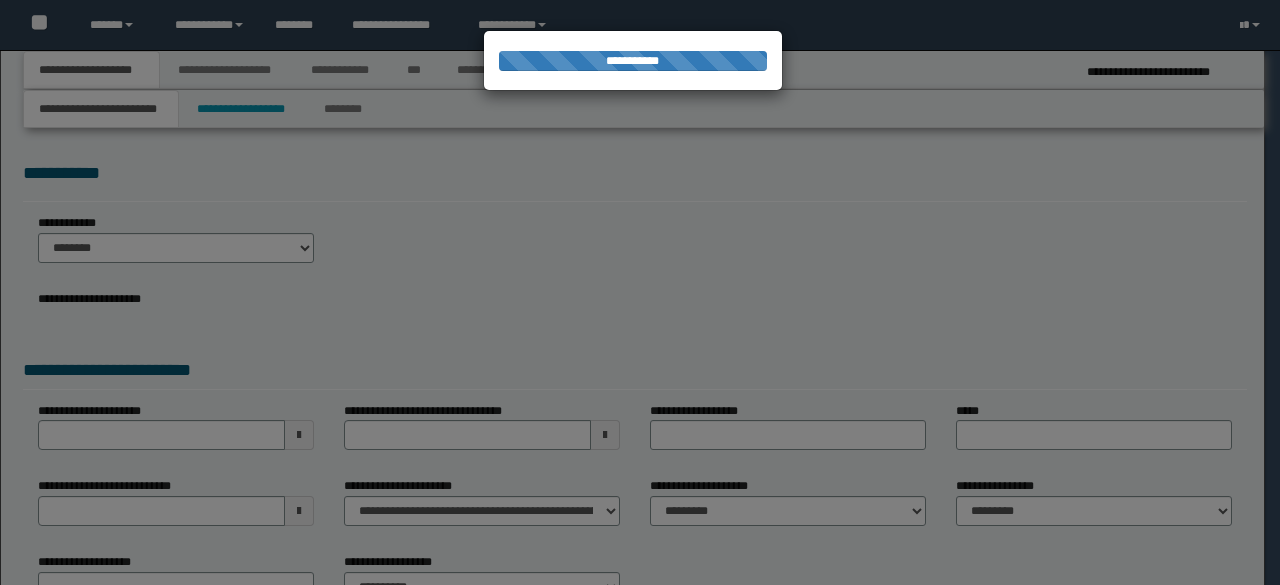 scroll, scrollTop: 0, scrollLeft: 0, axis: both 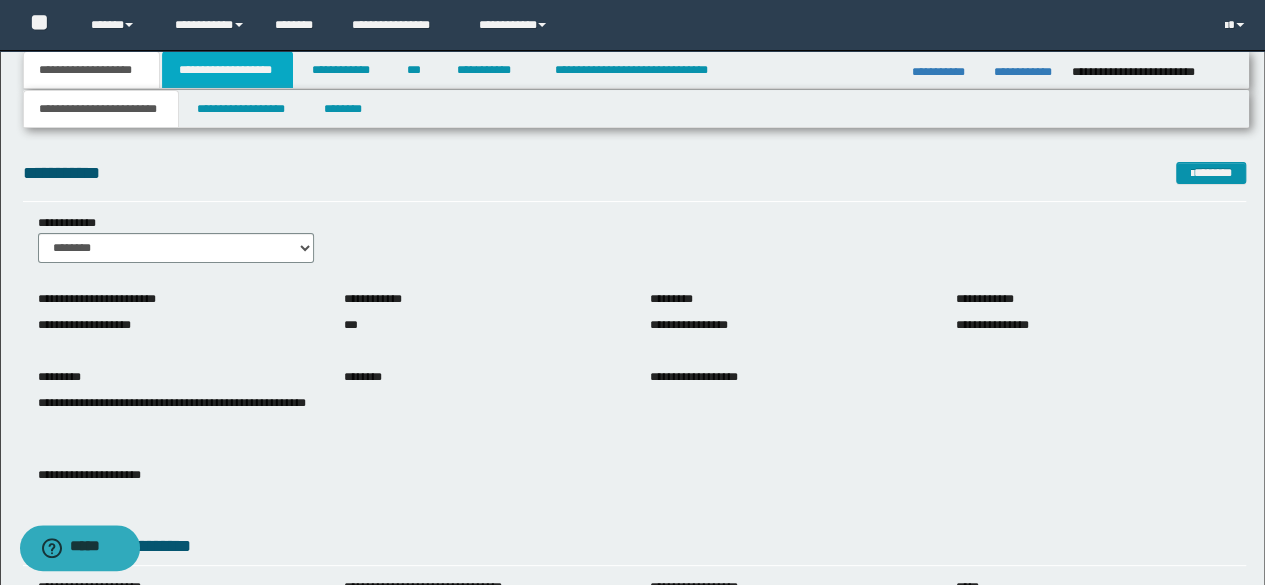 click on "**********" at bounding box center [227, 70] 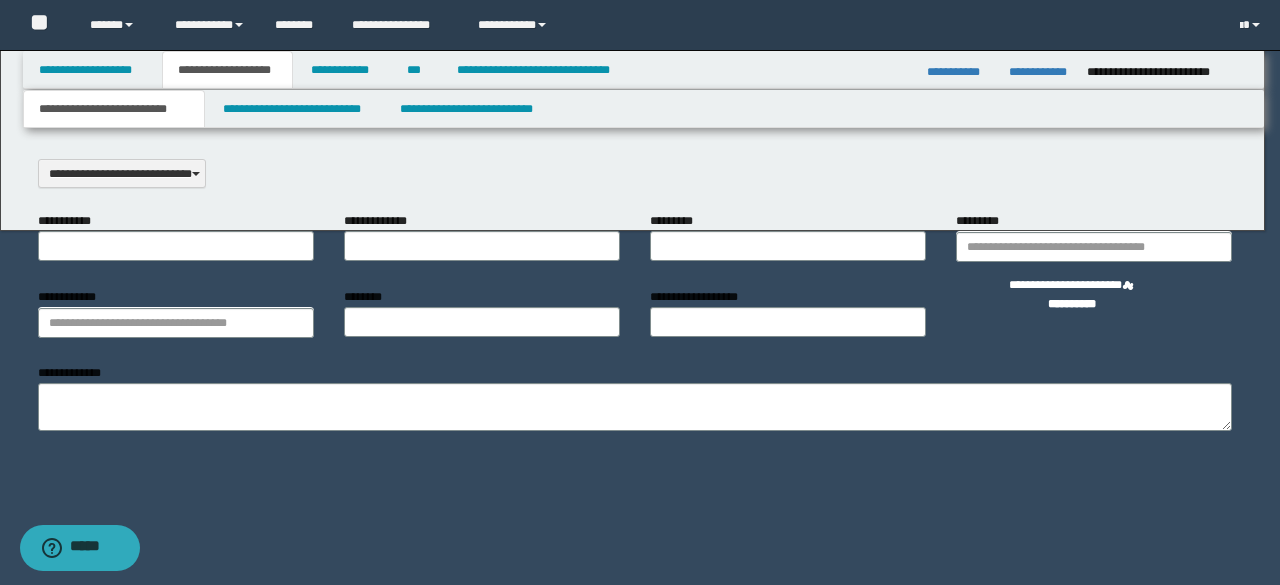 scroll, scrollTop: 0, scrollLeft: 0, axis: both 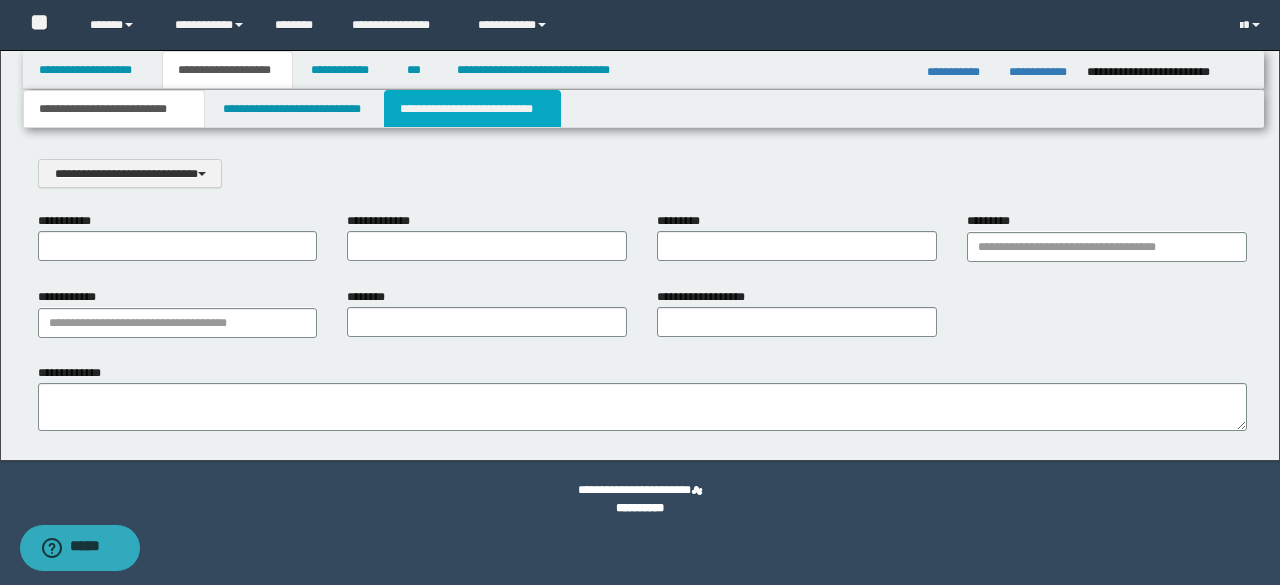 click on "**********" at bounding box center (472, 109) 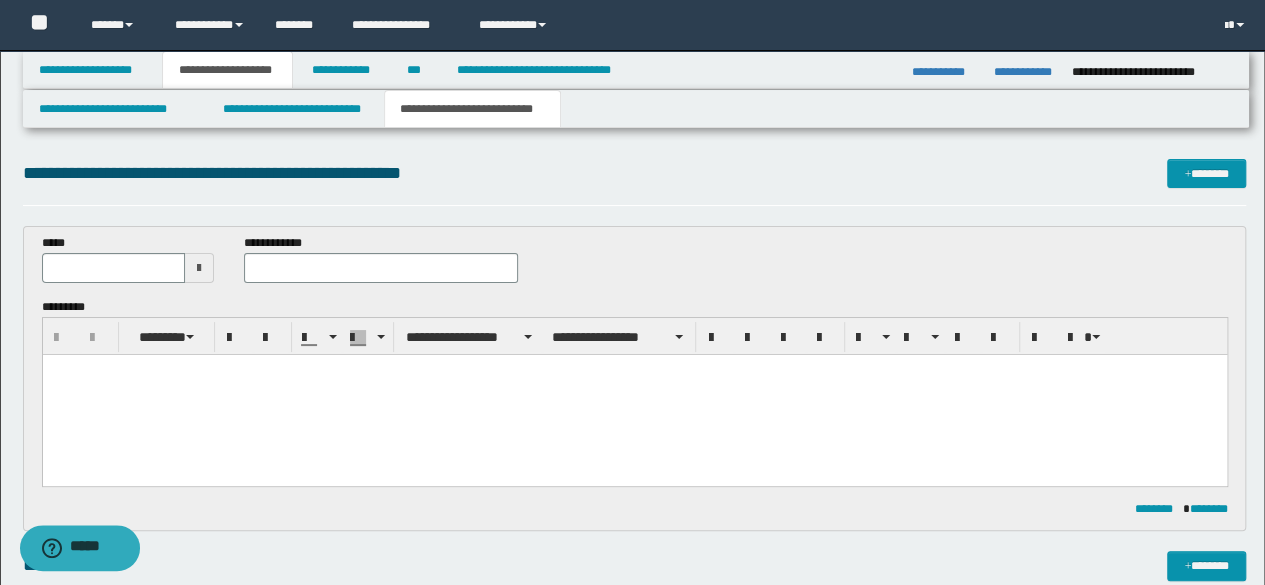 scroll, scrollTop: 0, scrollLeft: 0, axis: both 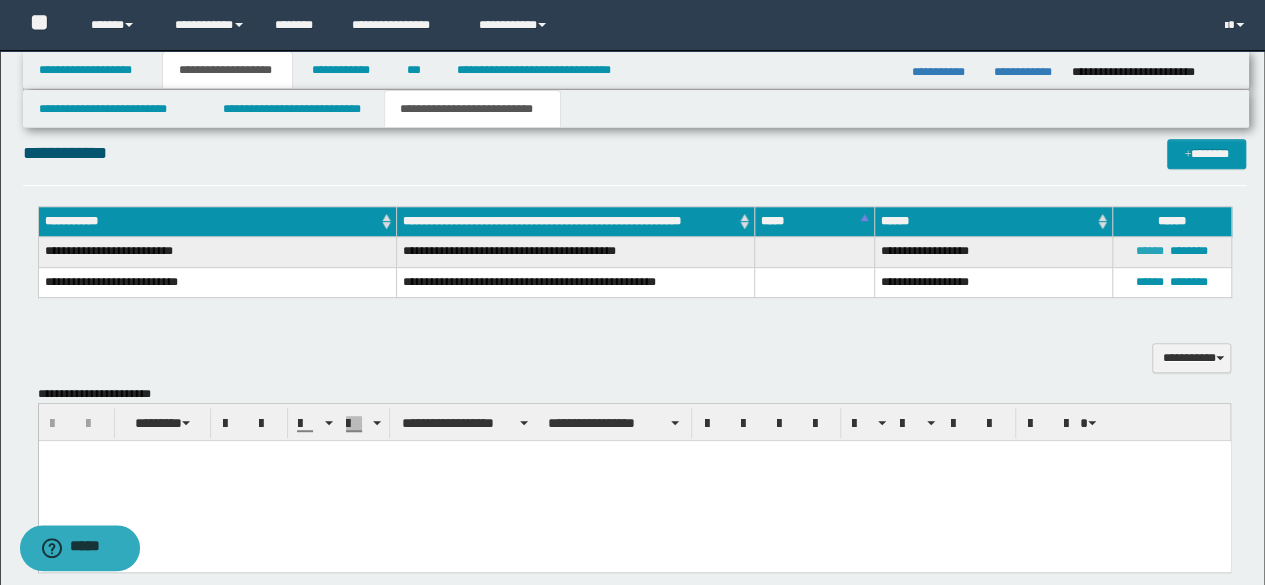 click on "******" at bounding box center [1150, 251] 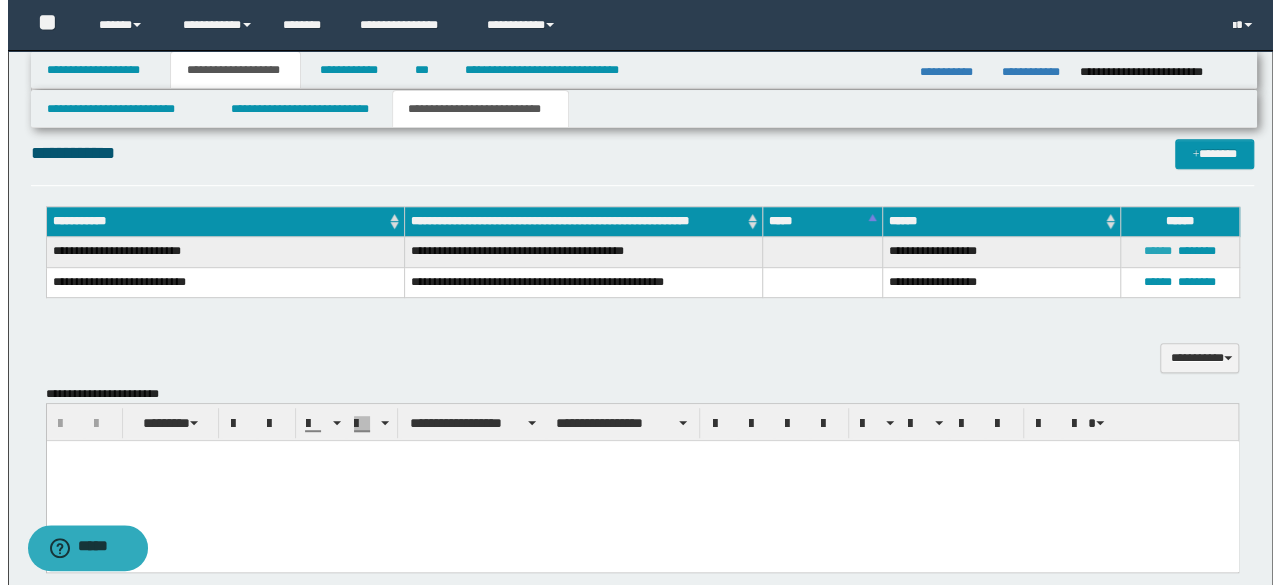 type on "**********" 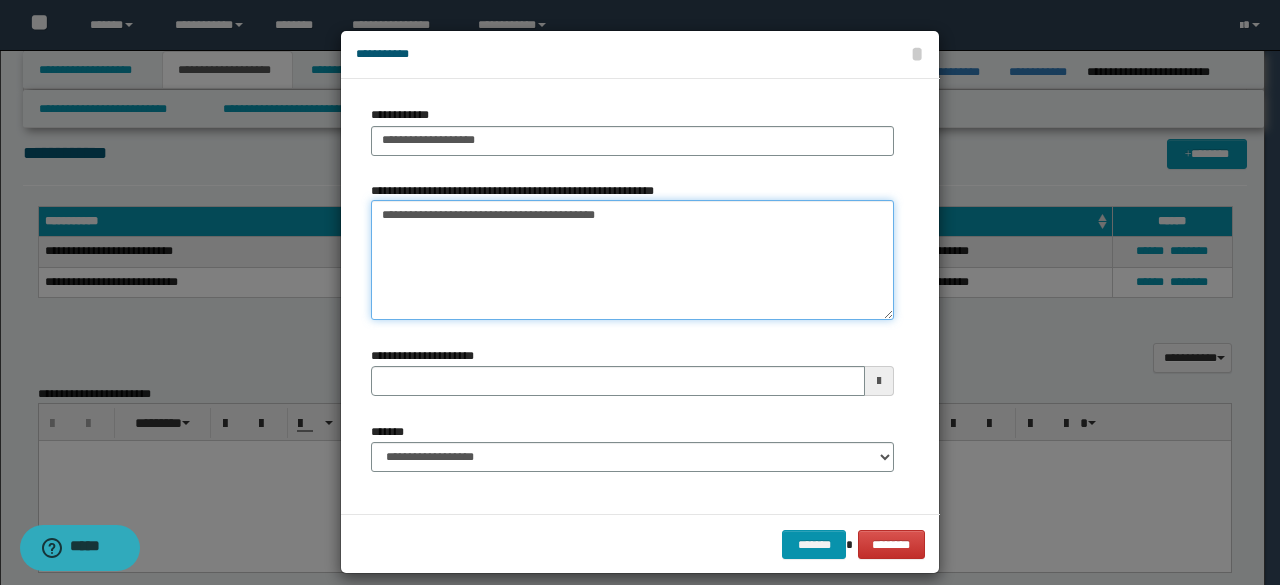 click on "**********" at bounding box center [632, 260] 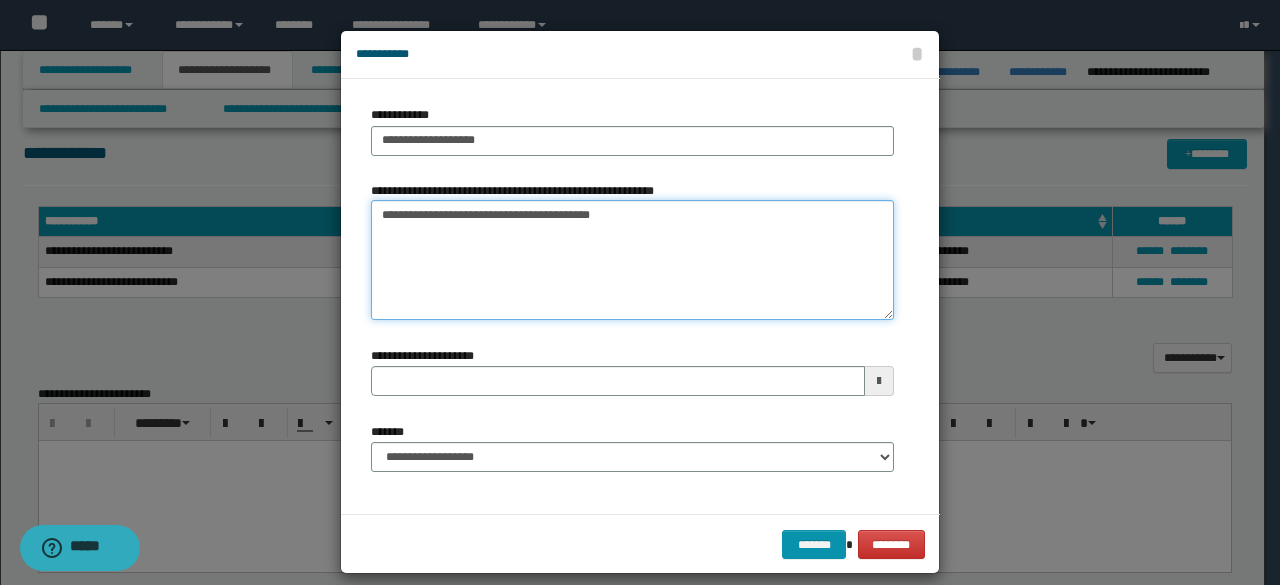 type on "**********" 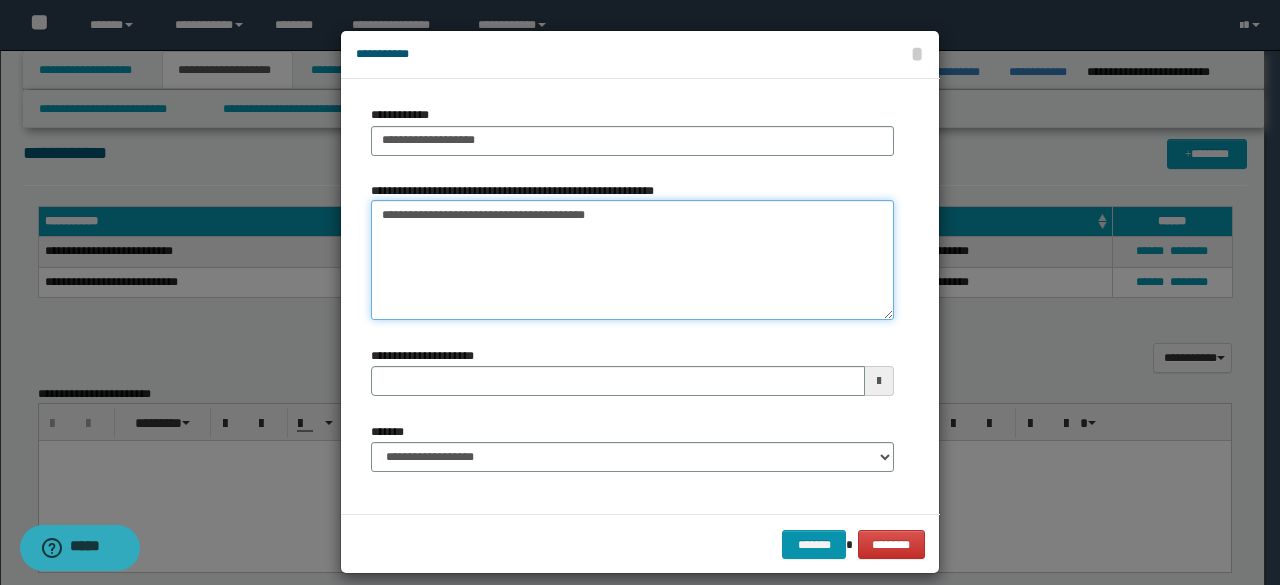 type 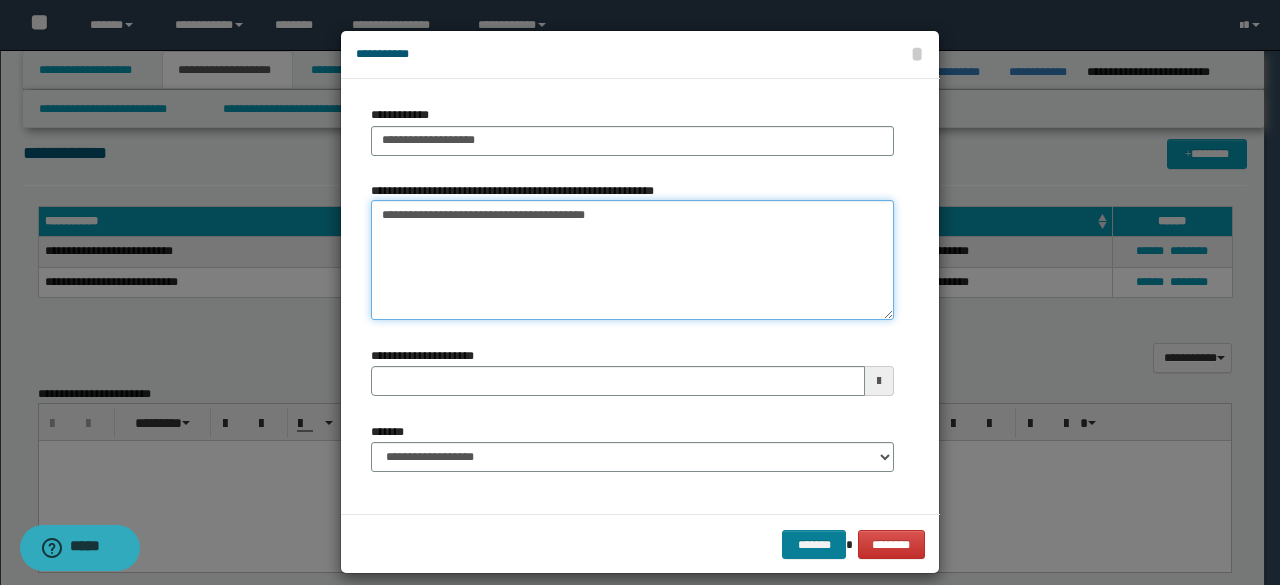 type on "**********" 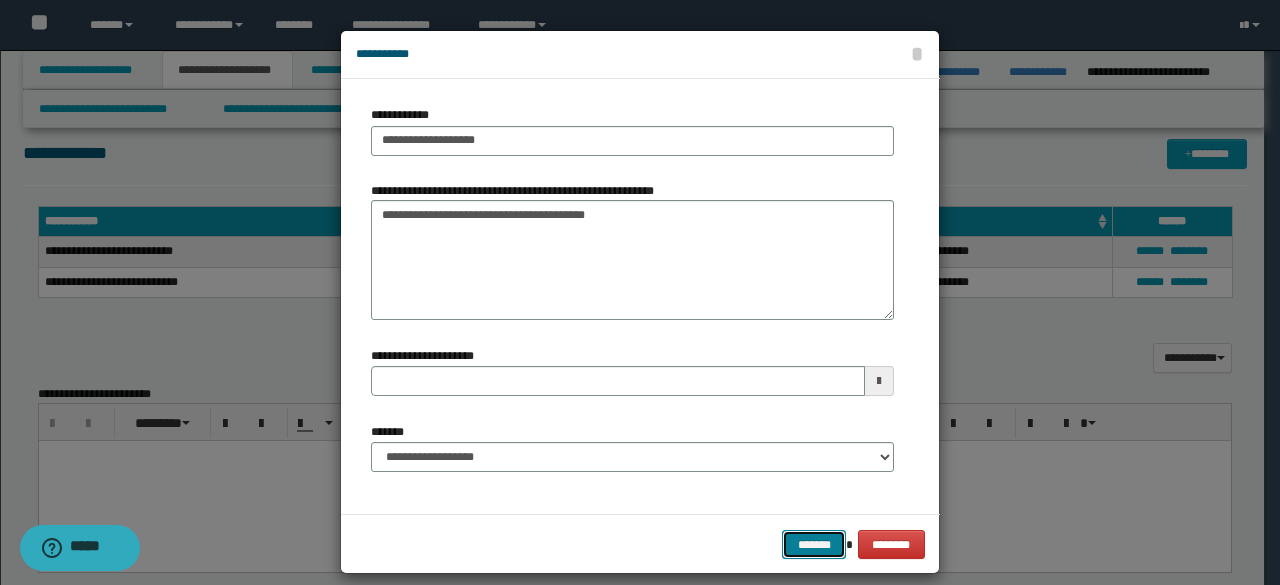 click on "*******" at bounding box center [814, 544] 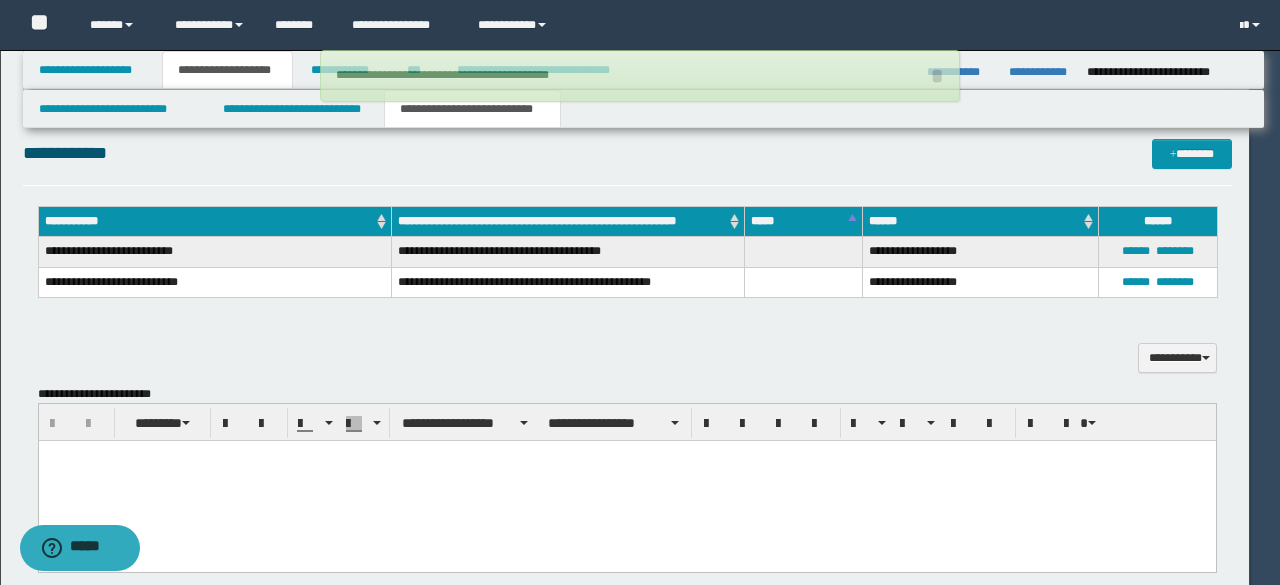 type 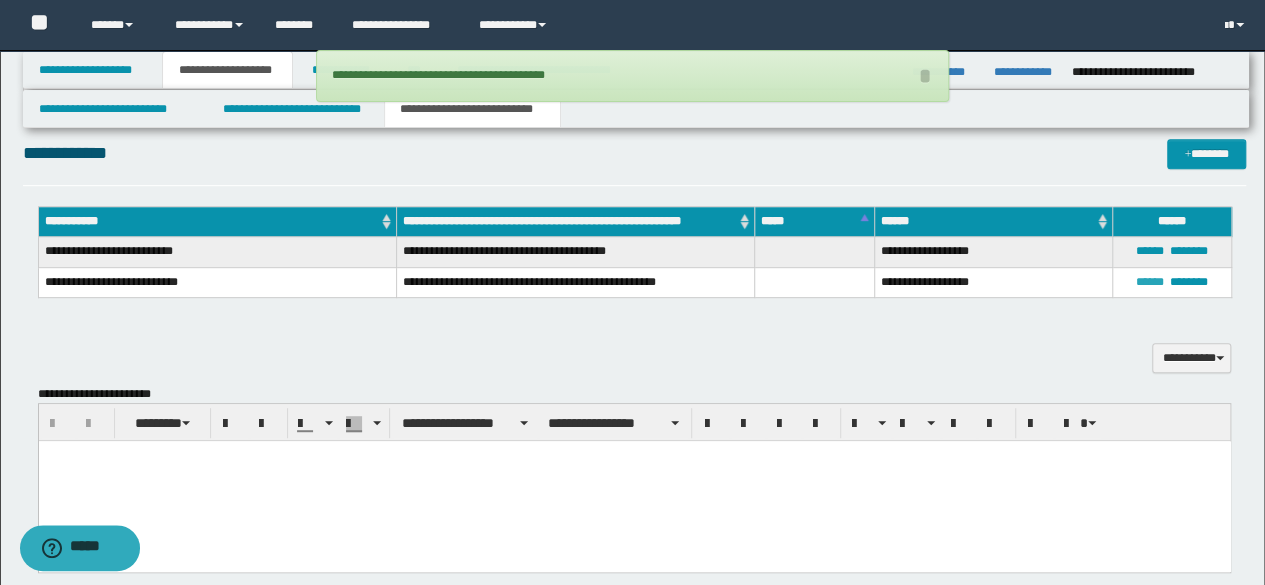 click on "******" at bounding box center (1150, 282) 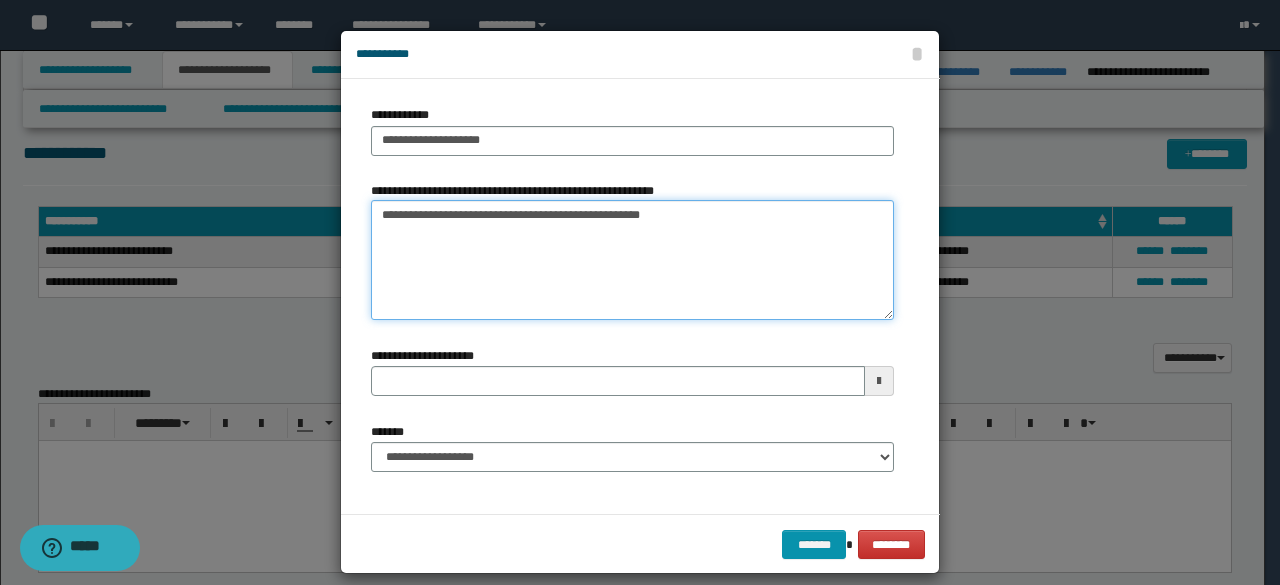 click on "**********" at bounding box center (632, 260) 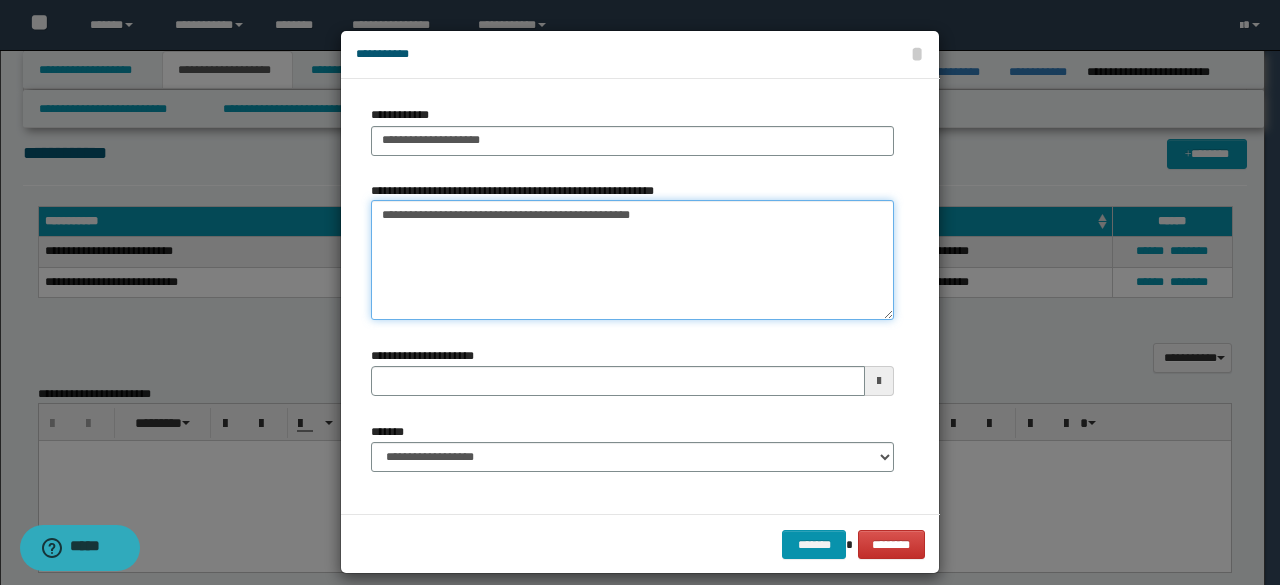 type on "**********" 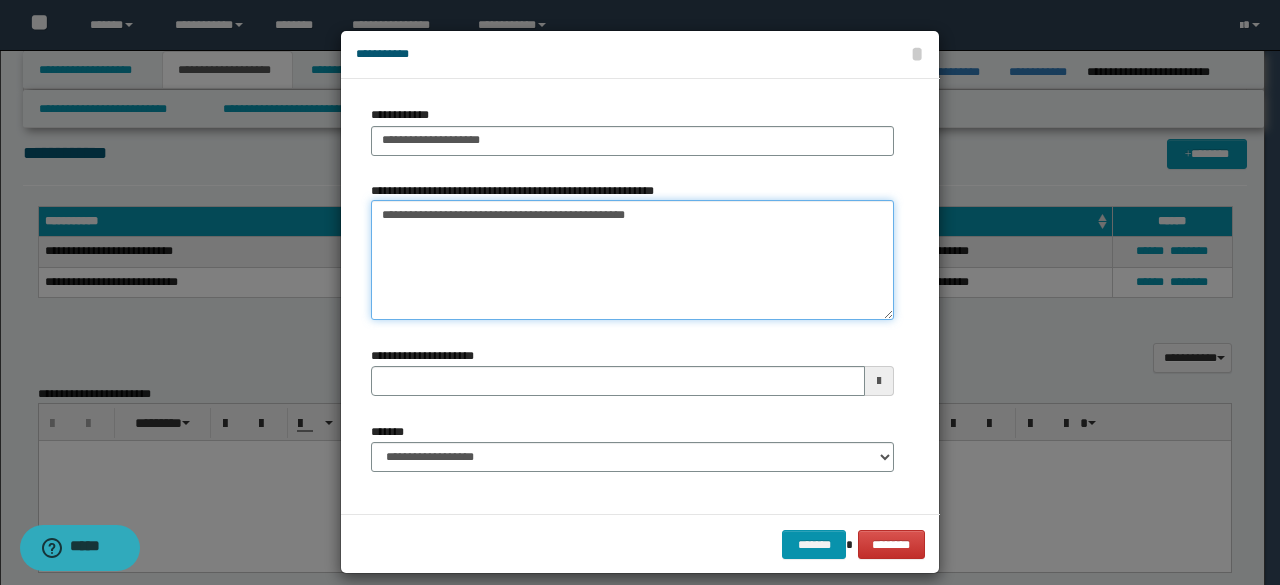 type 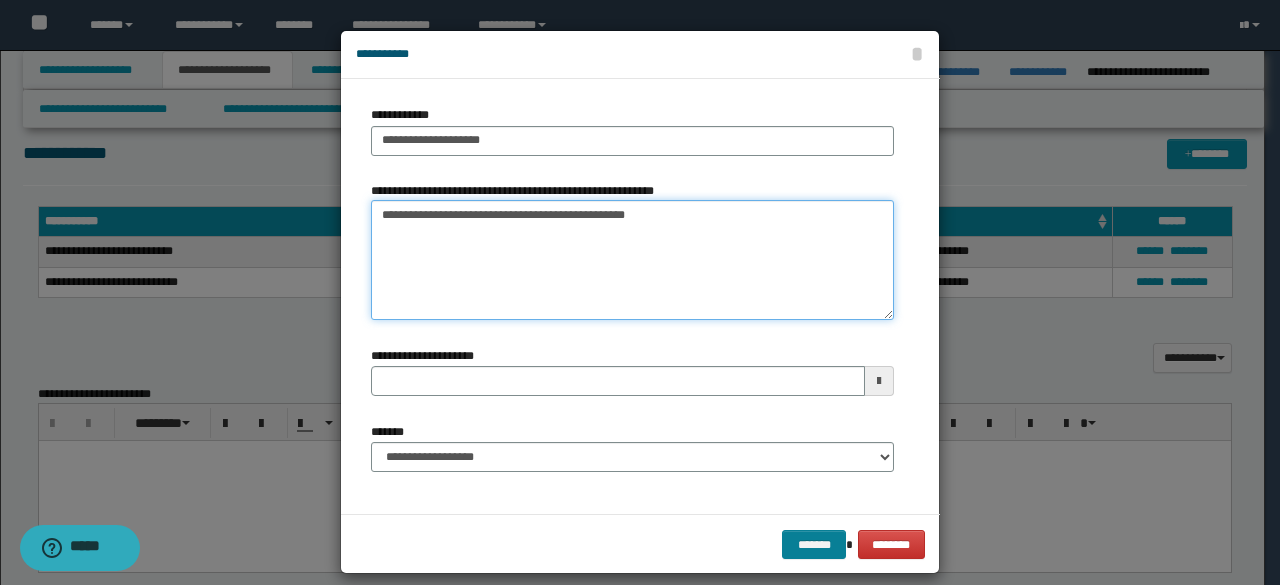 type on "**********" 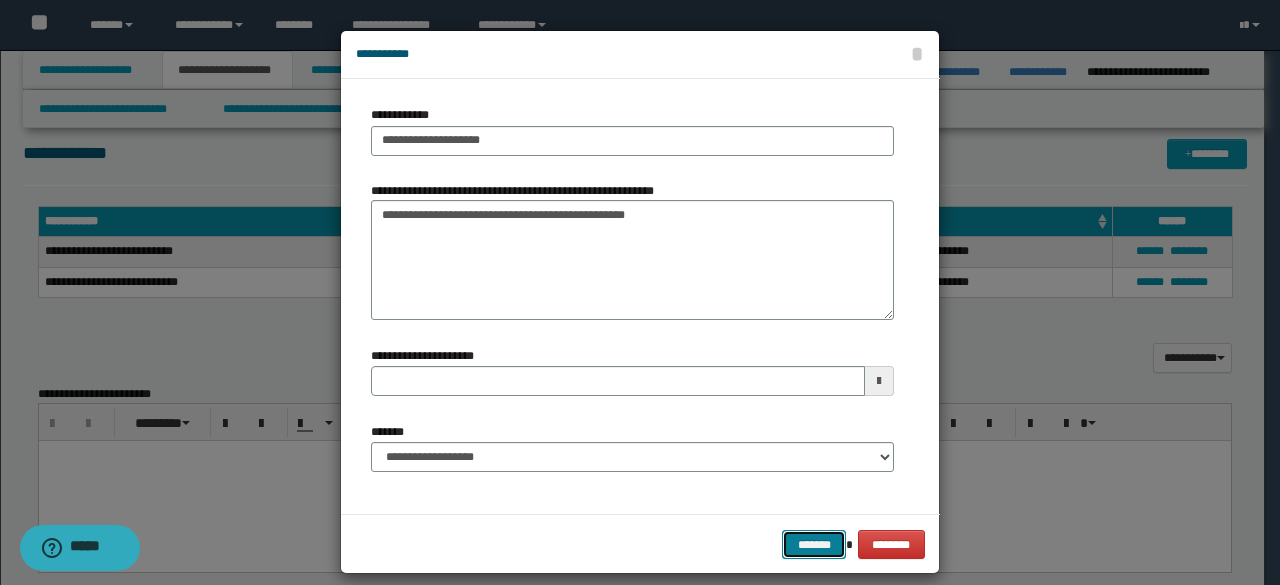 click on "*******" at bounding box center (814, 544) 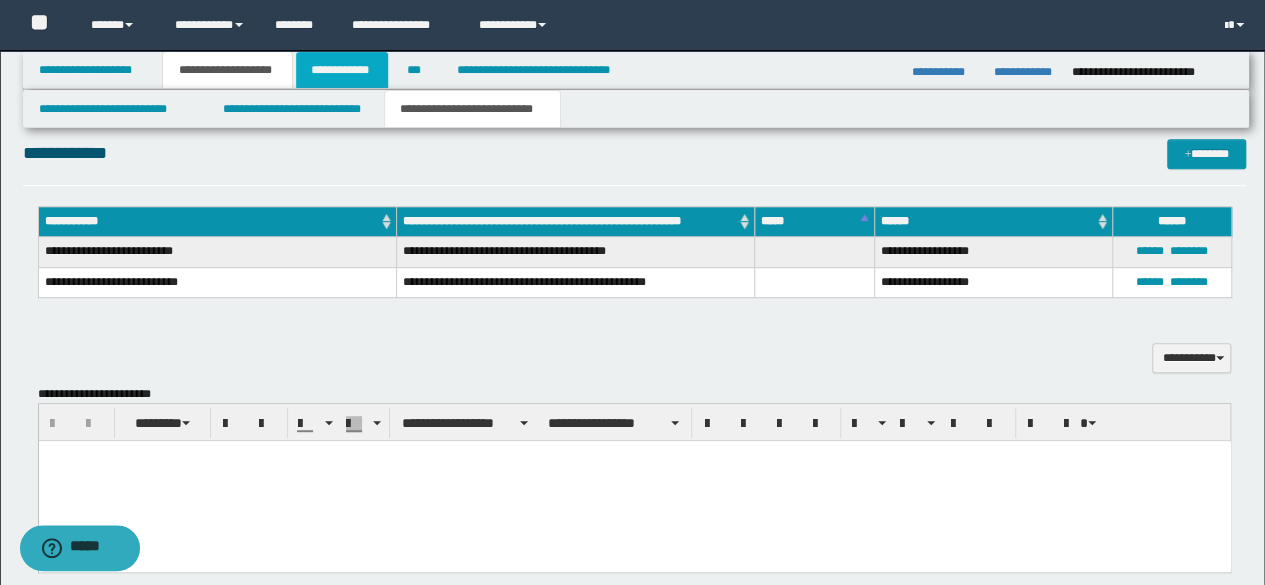 click on "**********" at bounding box center (342, 70) 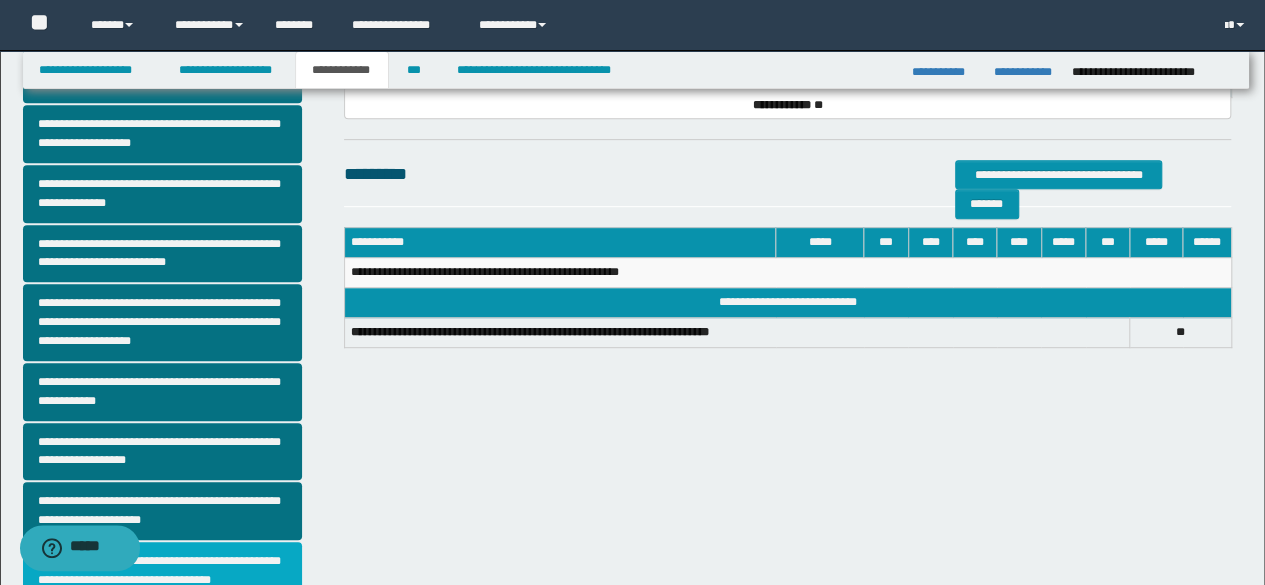 click on "**********" at bounding box center (162, 571) 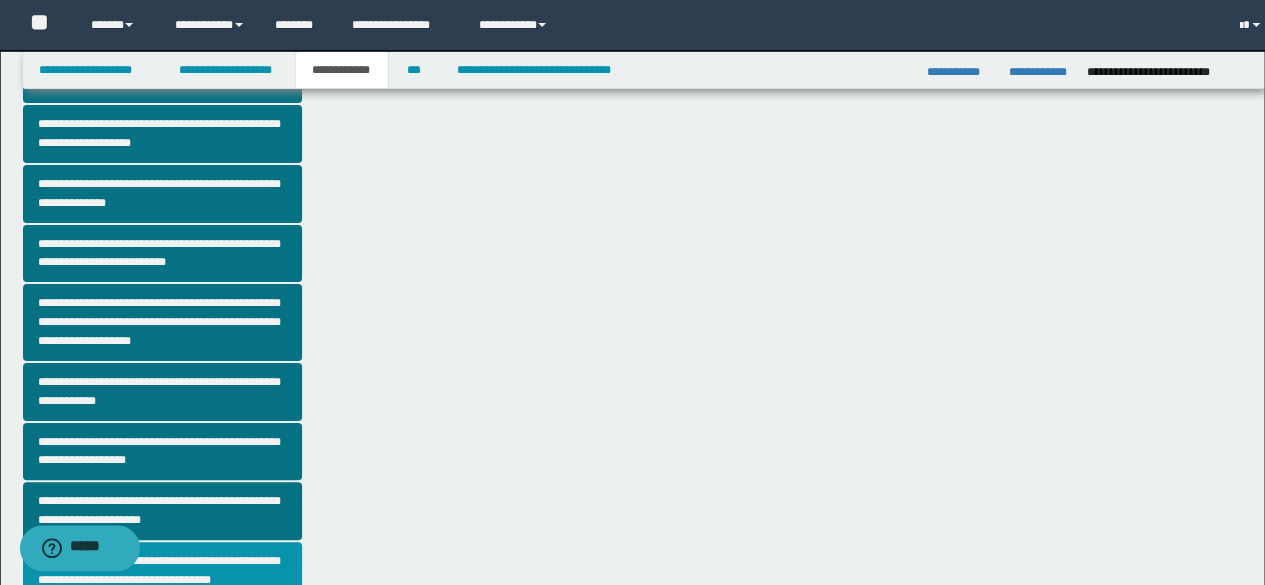 scroll, scrollTop: 0, scrollLeft: 0, axis: both 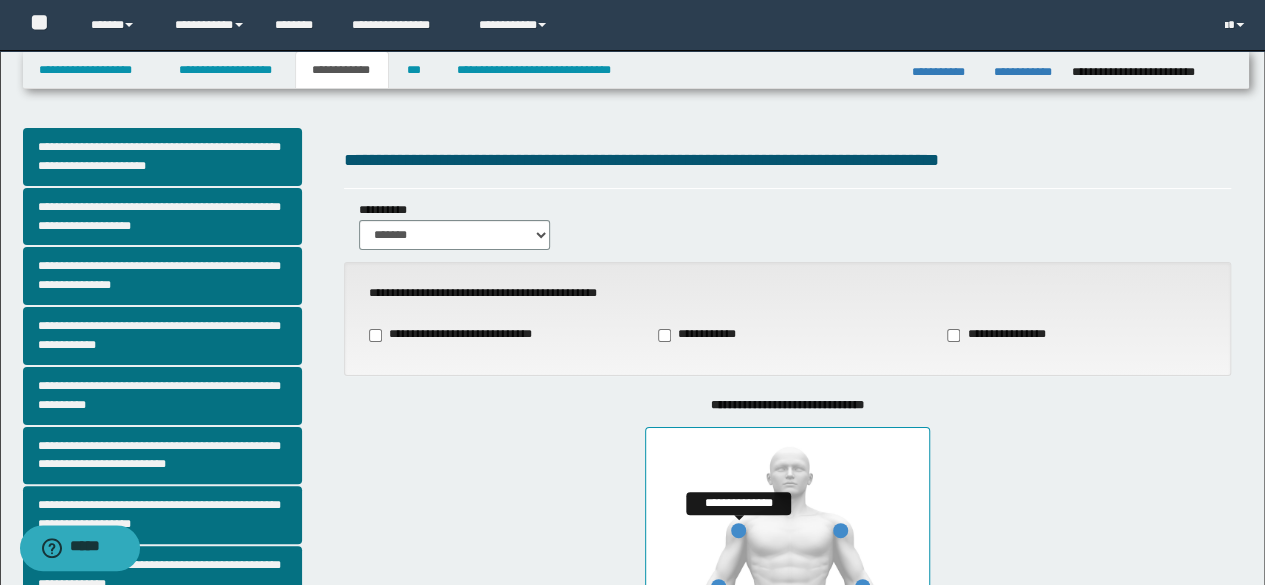 click at bounding box center [738, 530] 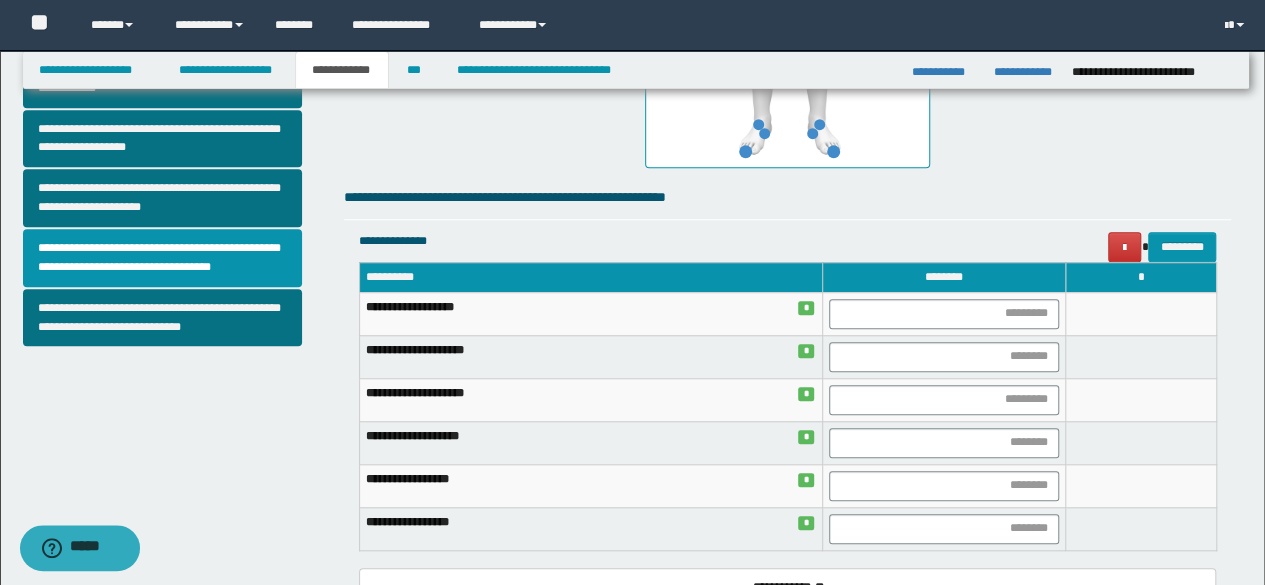 scroll, scrollTop: 850, scrollLeft: 0, axis: vertical 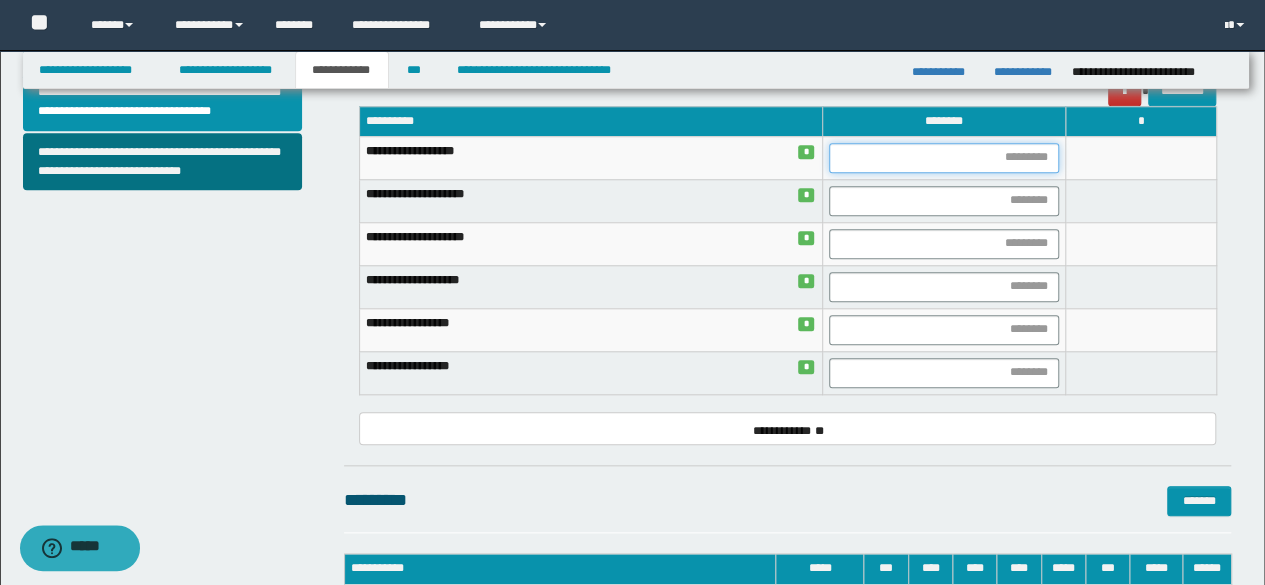 click at bounding box center (944, 158) 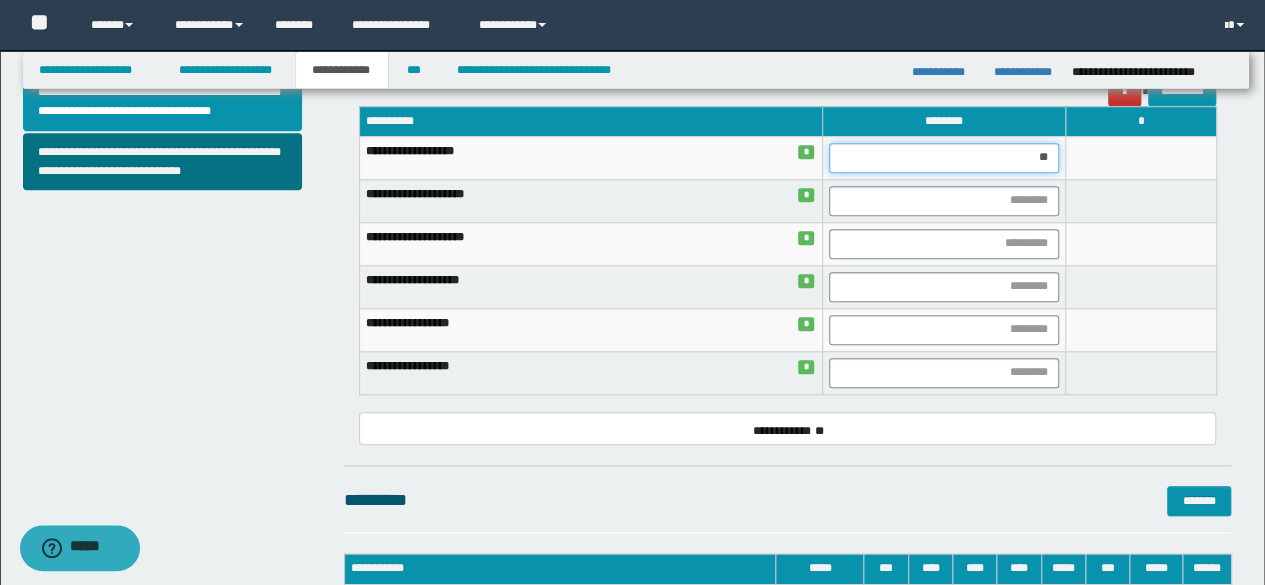 type on "***" 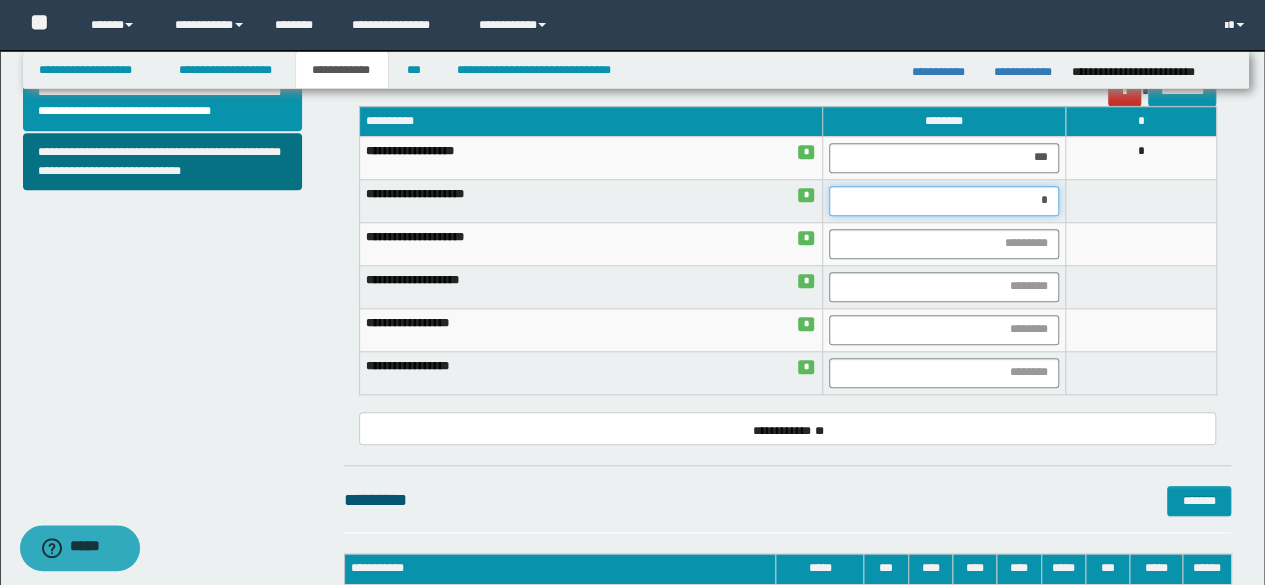 type on "**" 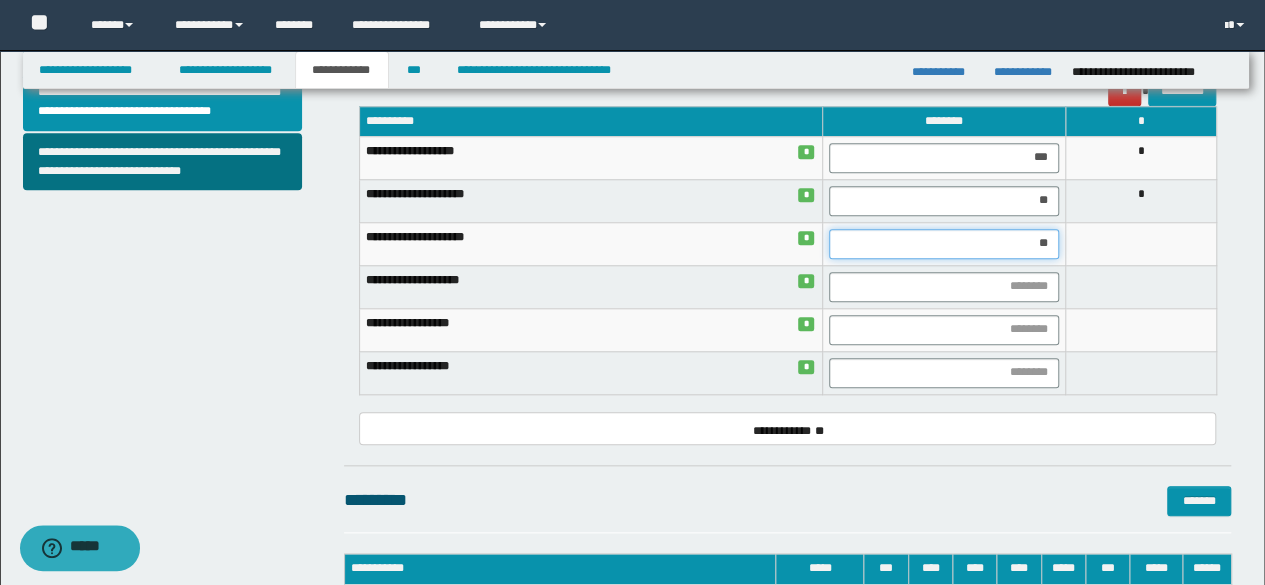 type on "***" 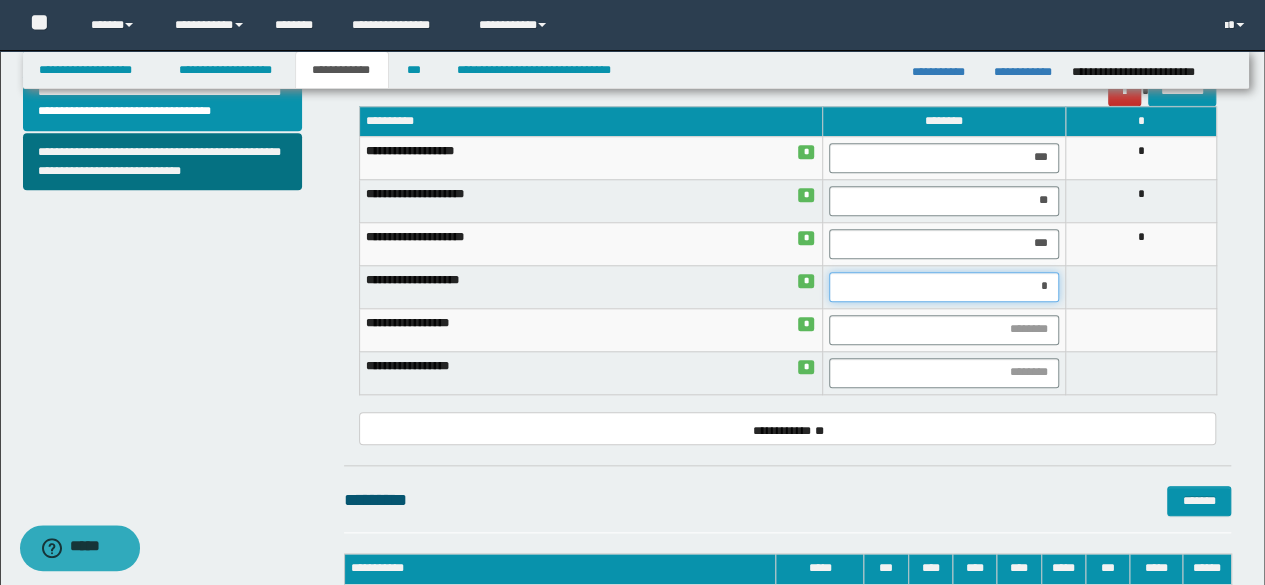 type on "**" 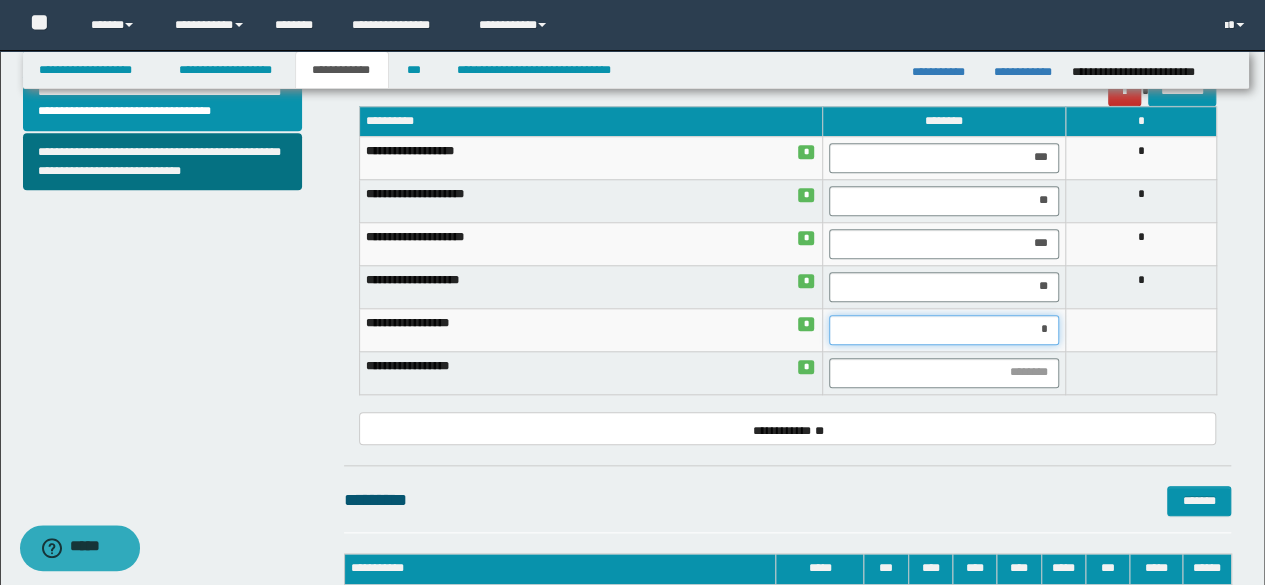 type on "**" 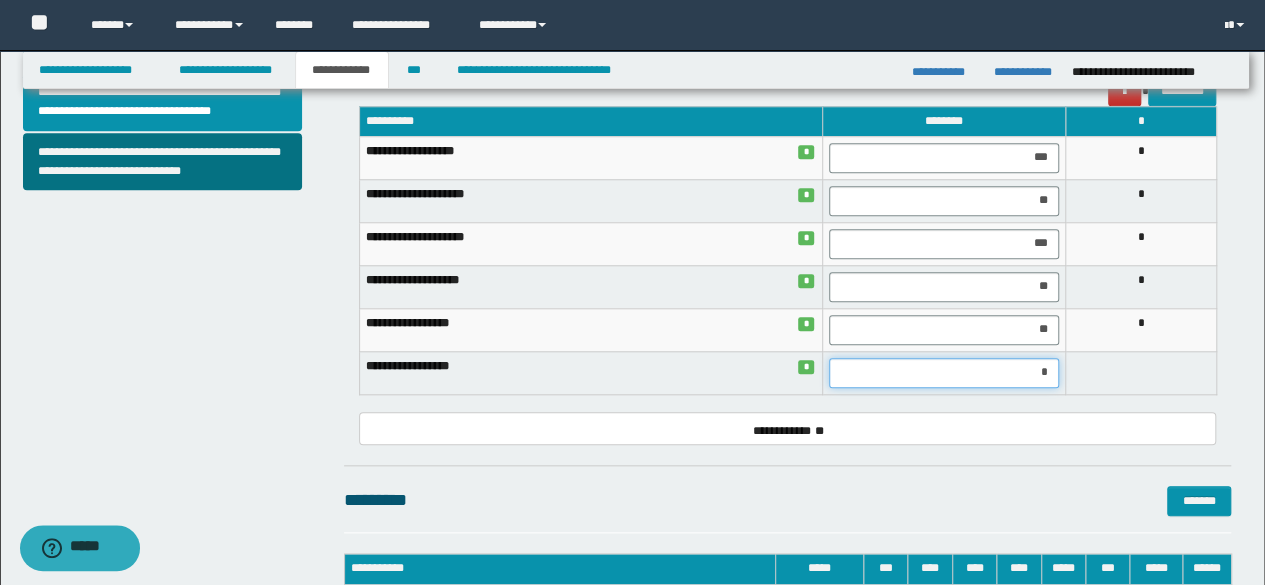 type on "**" 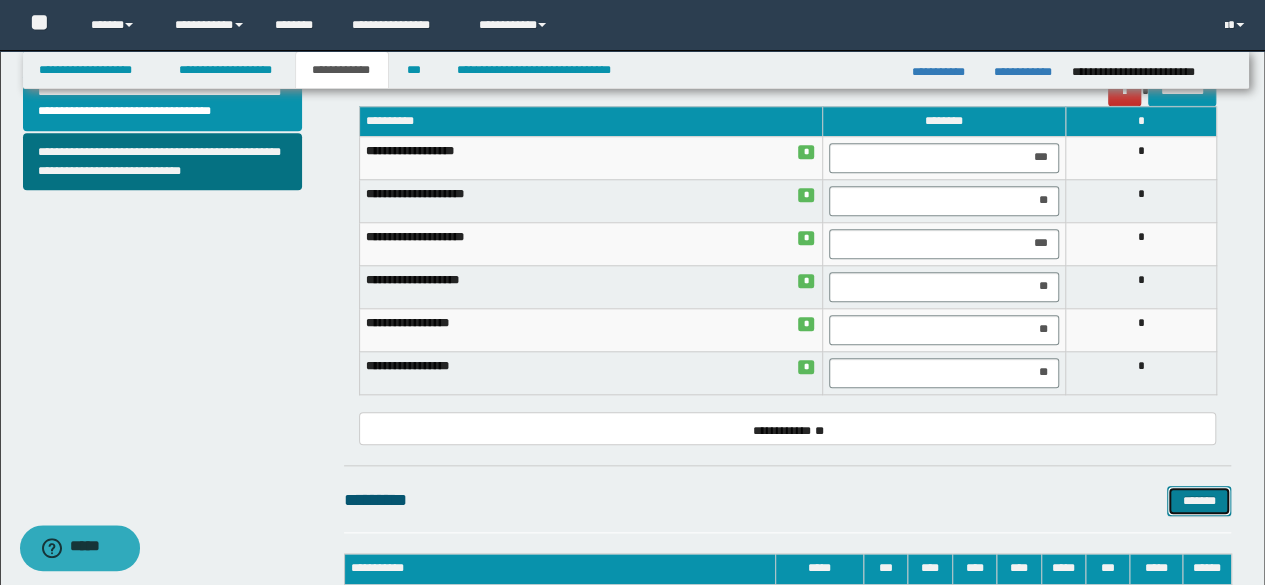type 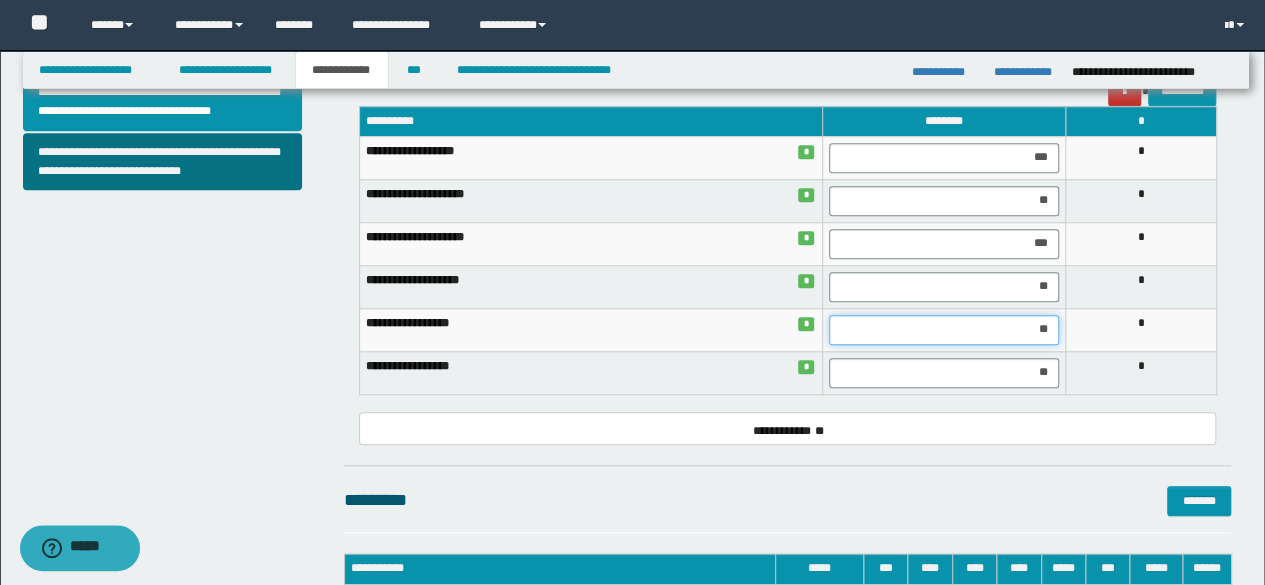 drag, startPoint x: 1054, startPoint y: 331, endPoint x: 965, endPoint y: 329, distance: 89.02247 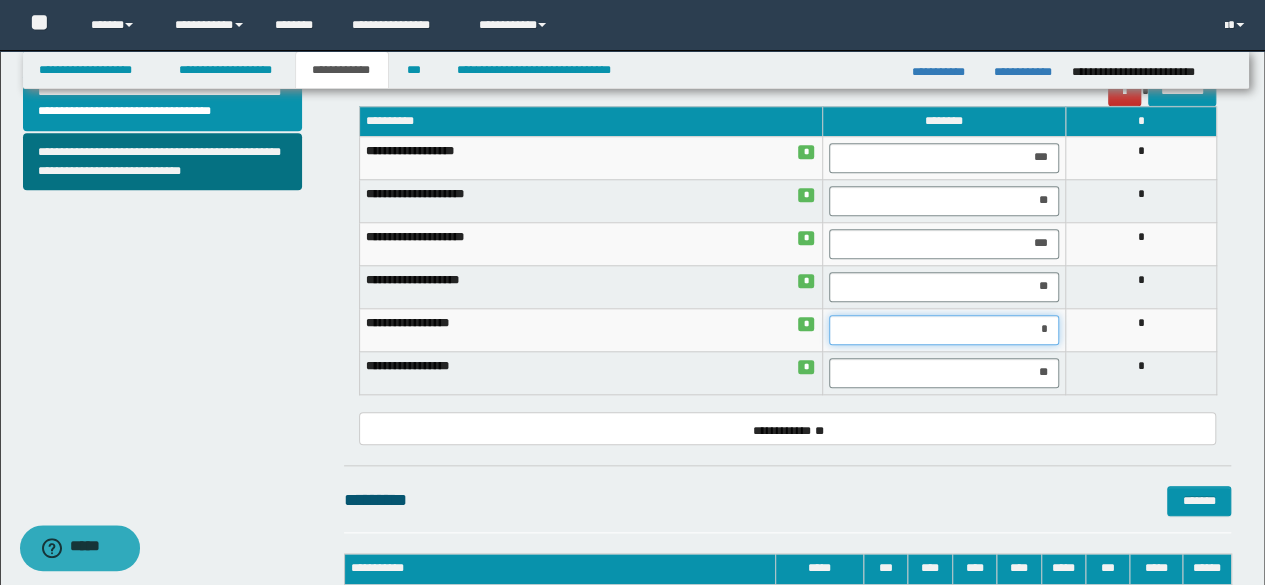 type on "**" 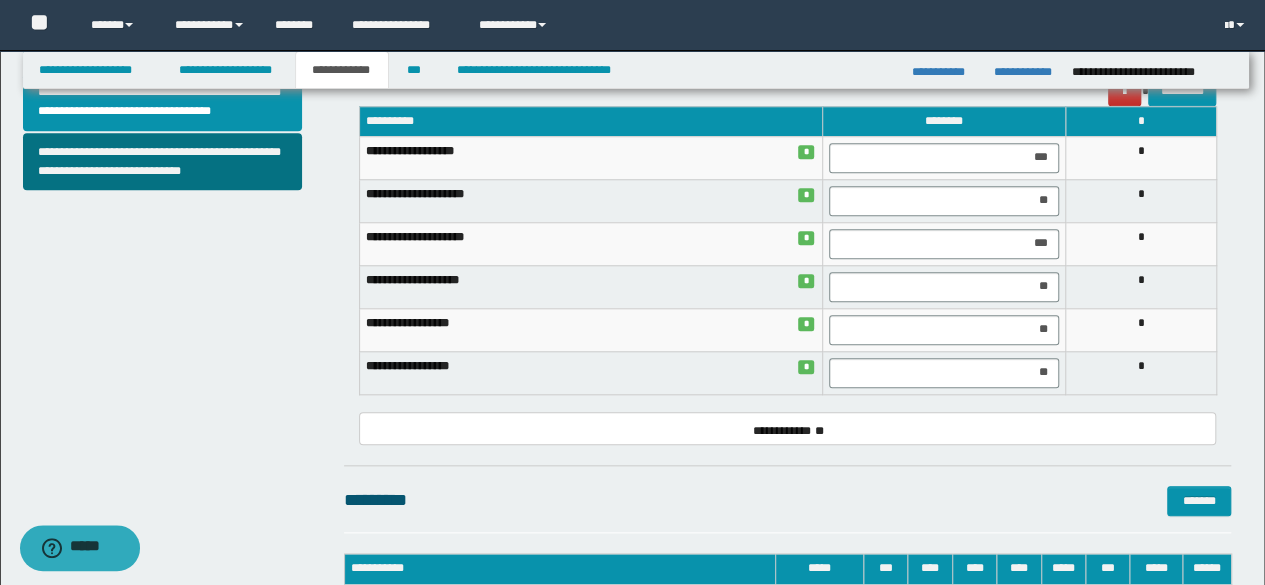 click on "**********" at bounding box center (635, 13) 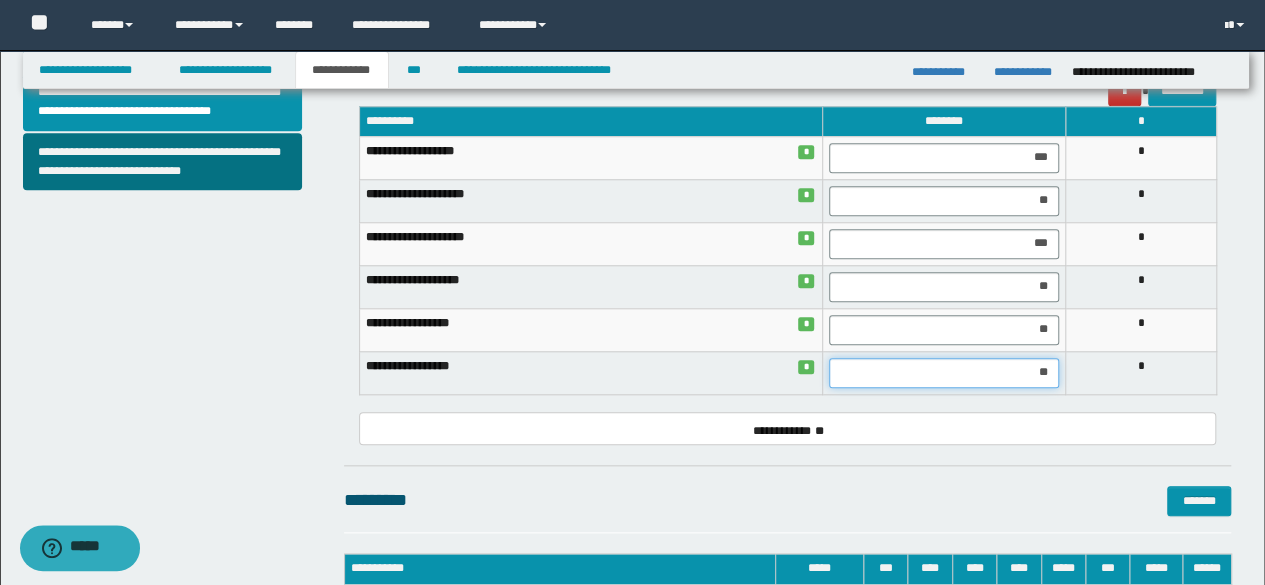 drag, startPoint x: 1058, startPoint y: 367, endPoint x: 968, endPoint y: 369, distance: 90.02222 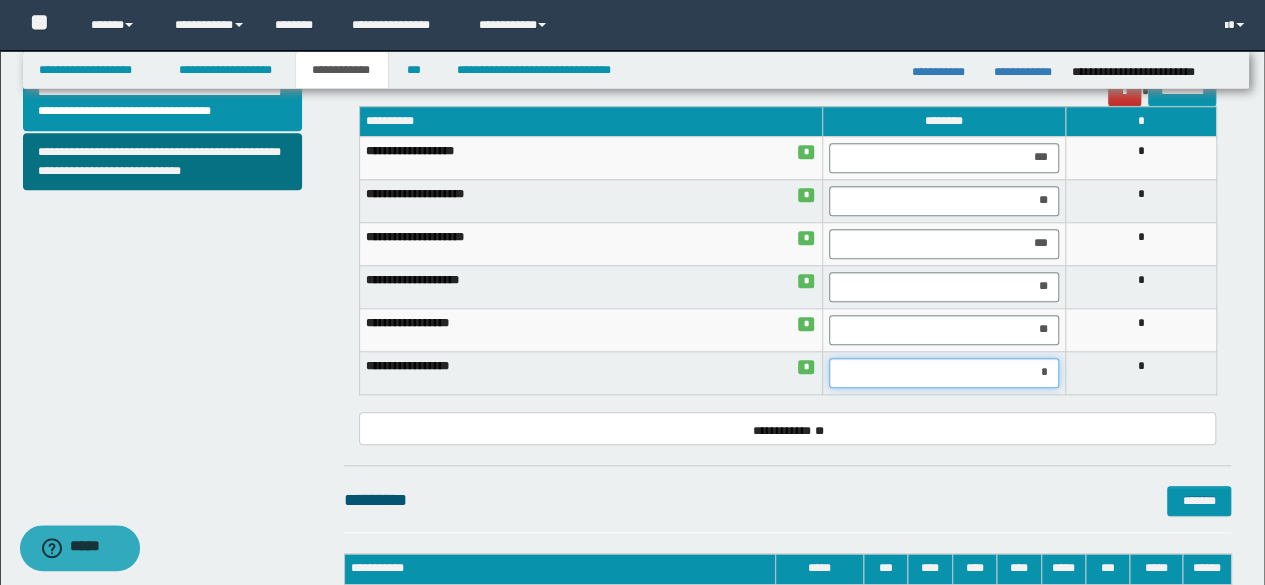 type on "**" 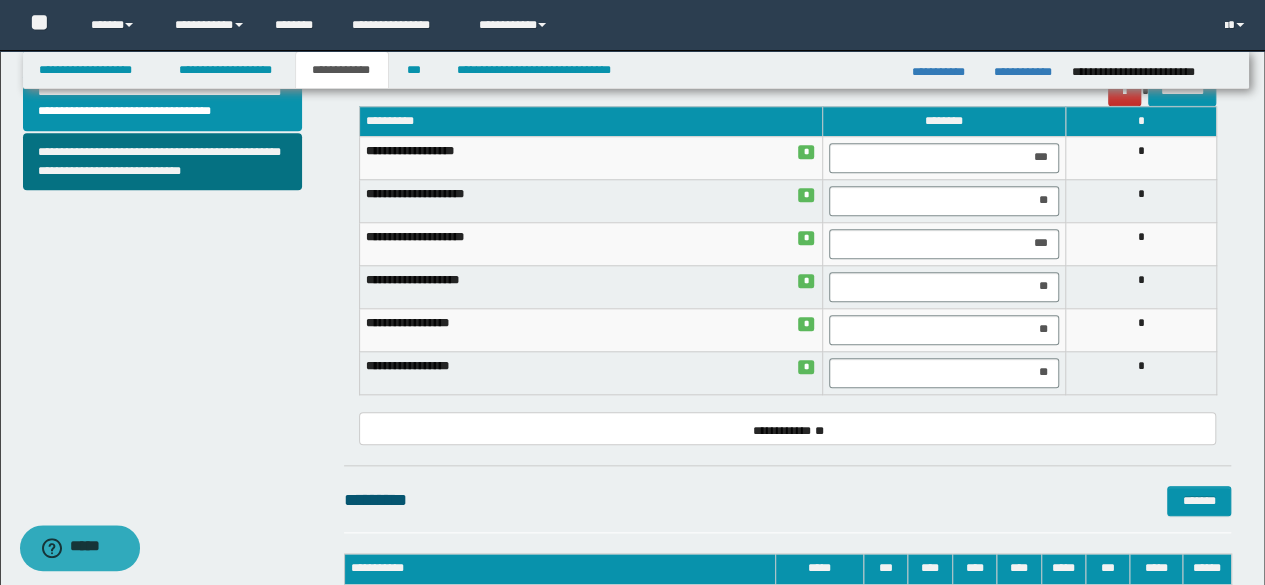 click on "**********" at bounding box center [635, 13] 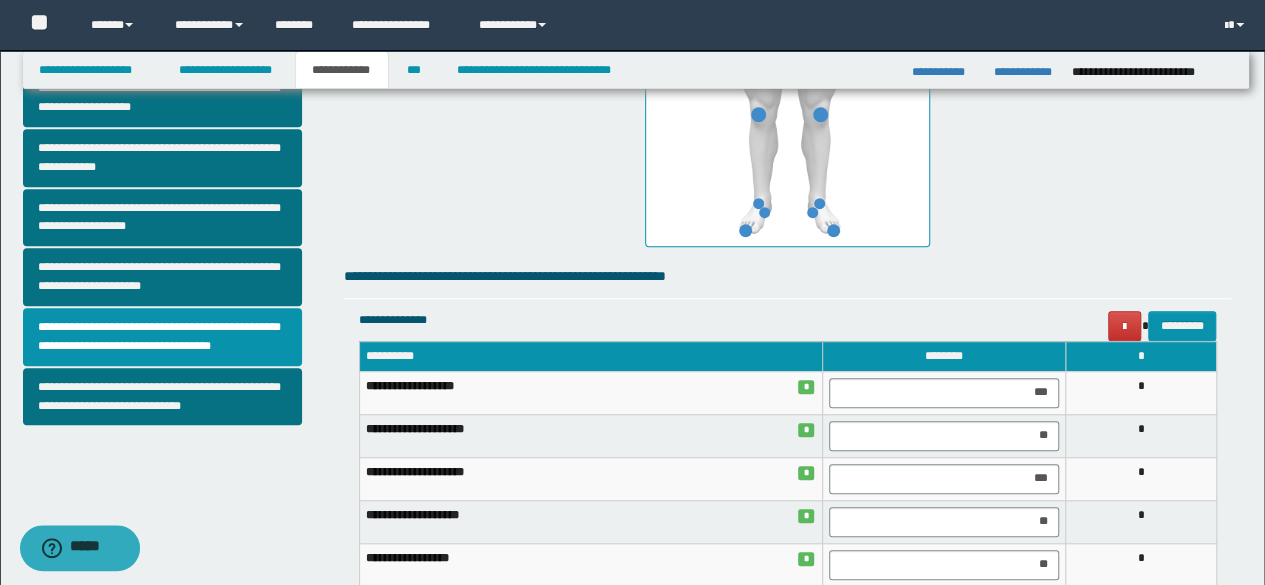 scroll, scrollTop: 607, scrollLeft: 0, axis: vertical 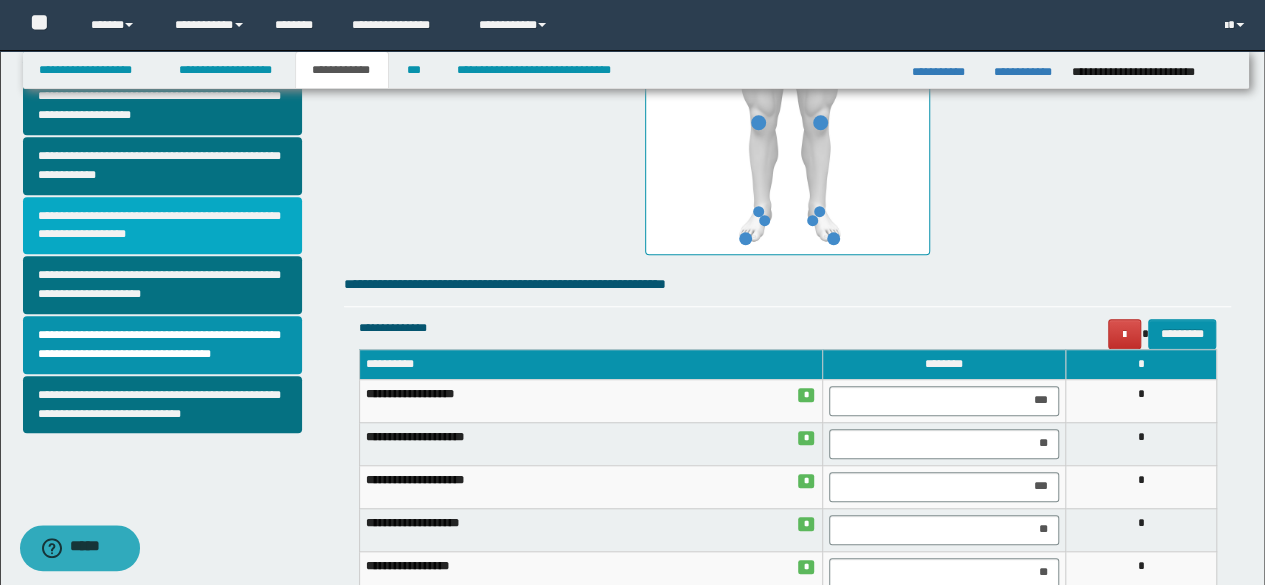 click on "**********" at bounding box center [162, 226] 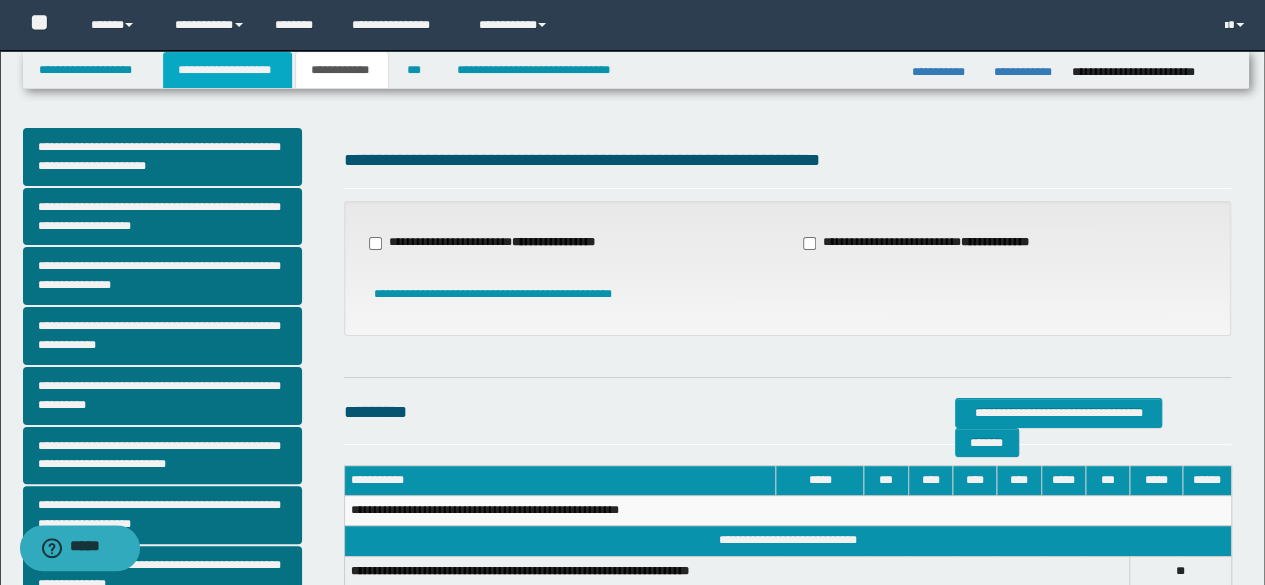 click on "**********" at bounding box center [227, 70] 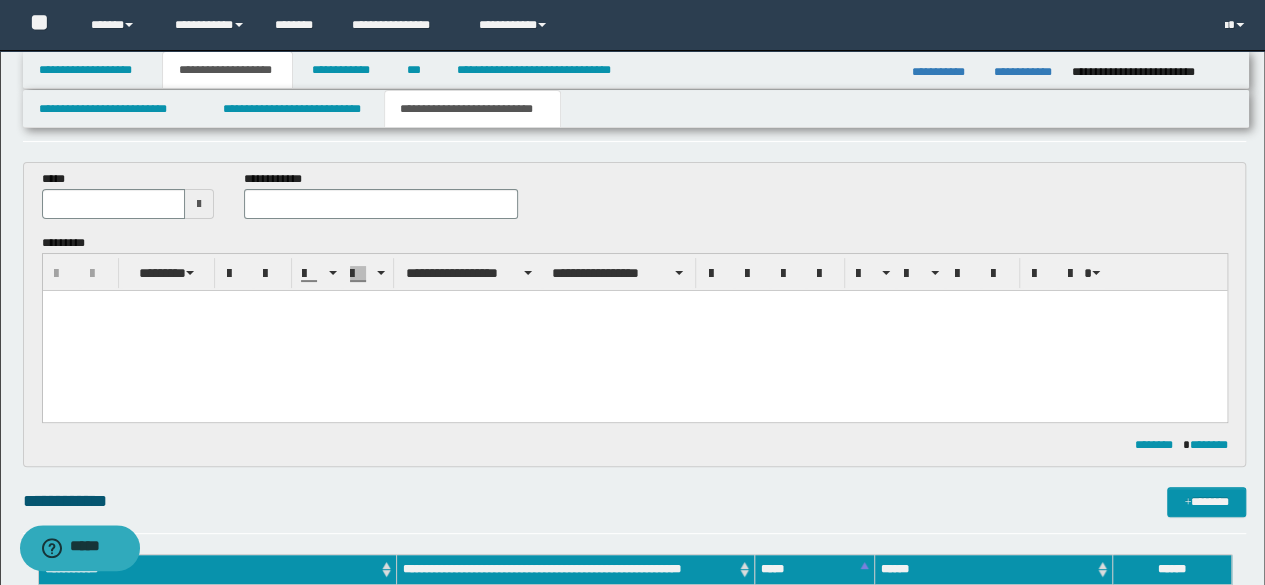 scroll, scrollTop: 30, scrollLeft: 0, axis: vertical 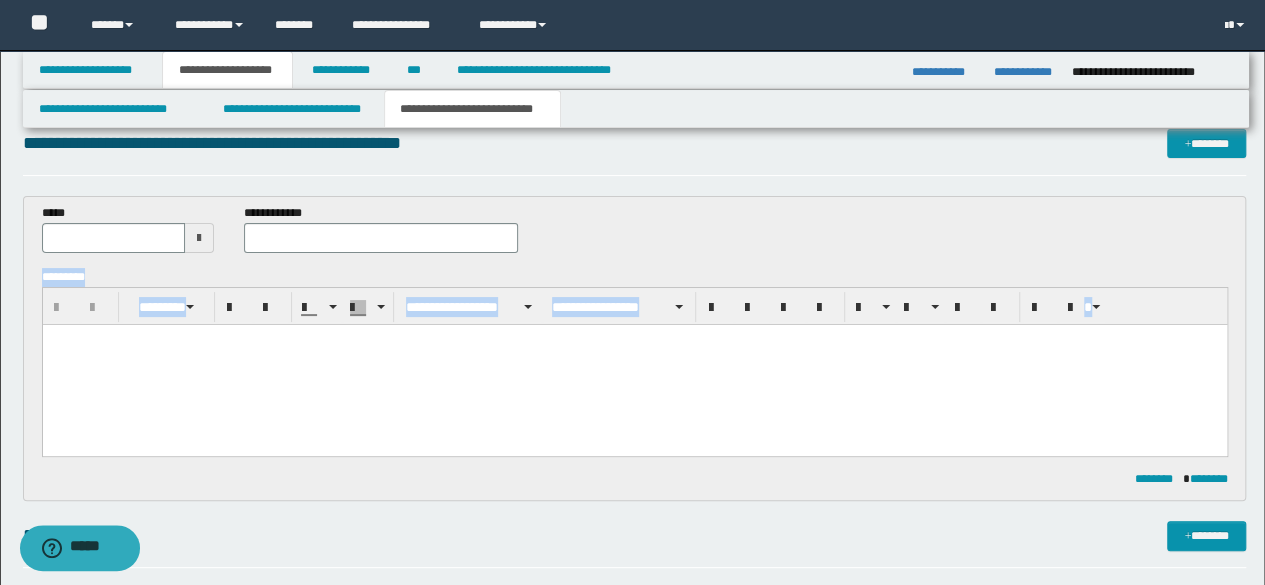 drag, startPoint x: 1234, startPoint y: 182, endPoint x: 1268, endPoint y: 306, distance: 128.57683 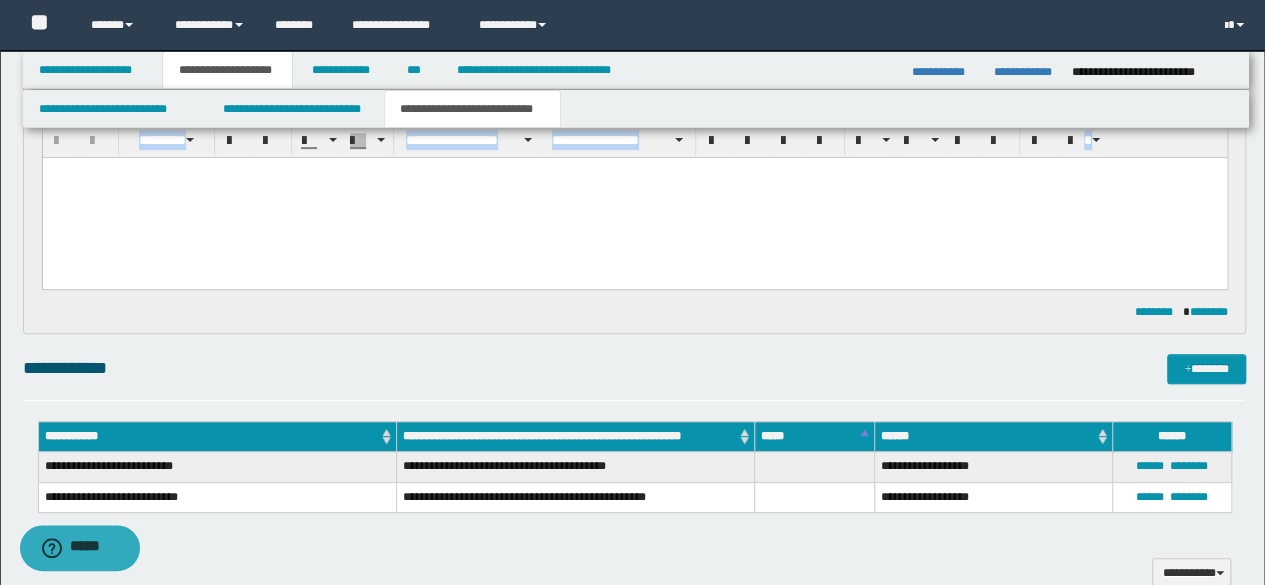 scroll, scrollTop: 202, scrollLeft: 0, axis: vertical 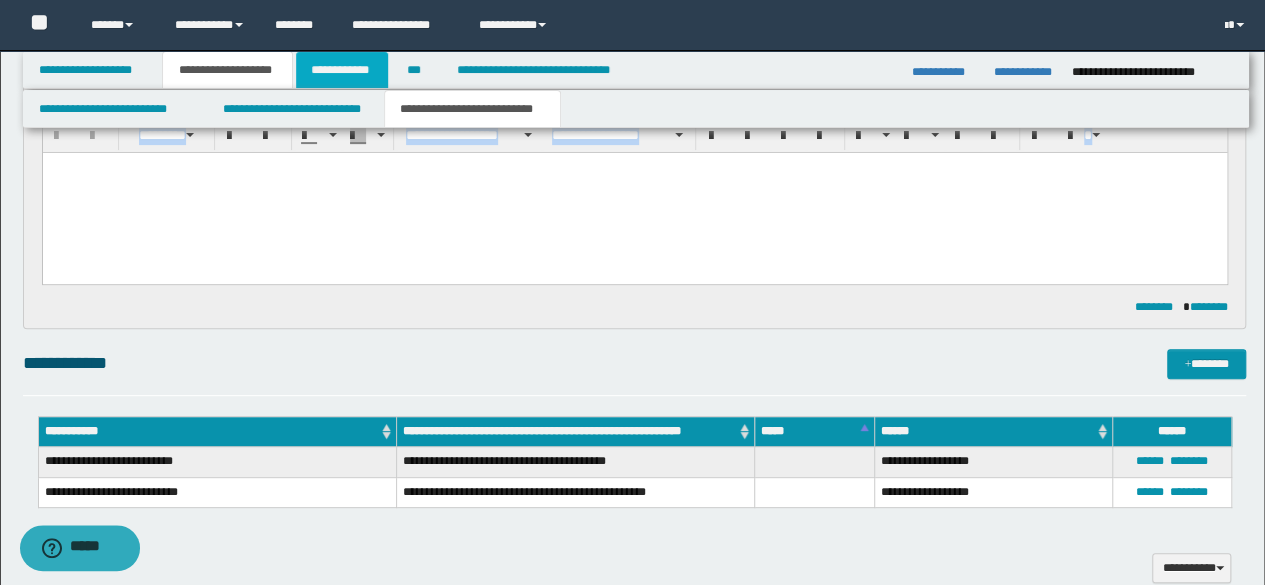click on "**********" at bounding box center [342, 70] 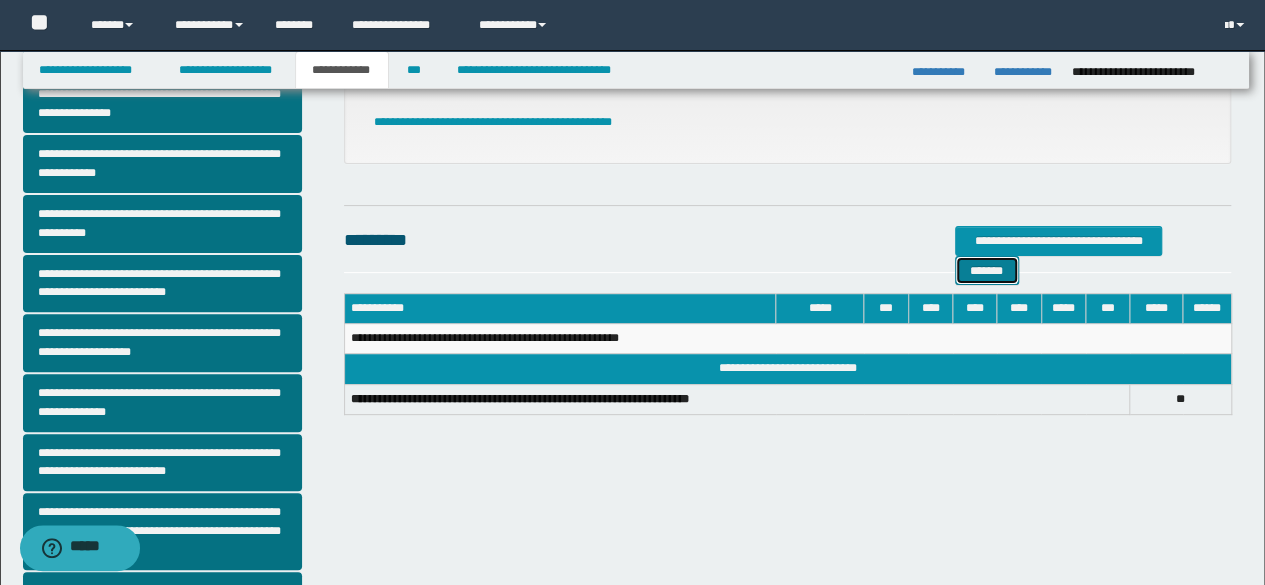 click on "*******" at bounding box center (987, 270) 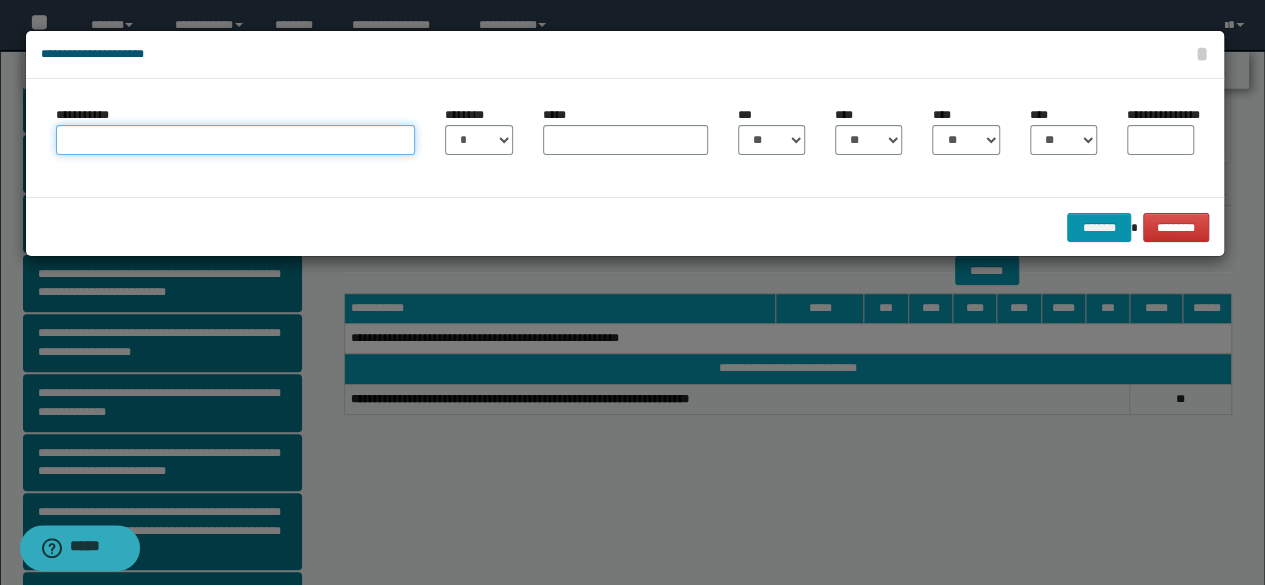 click on "**********" at bounding box center [236, 140] 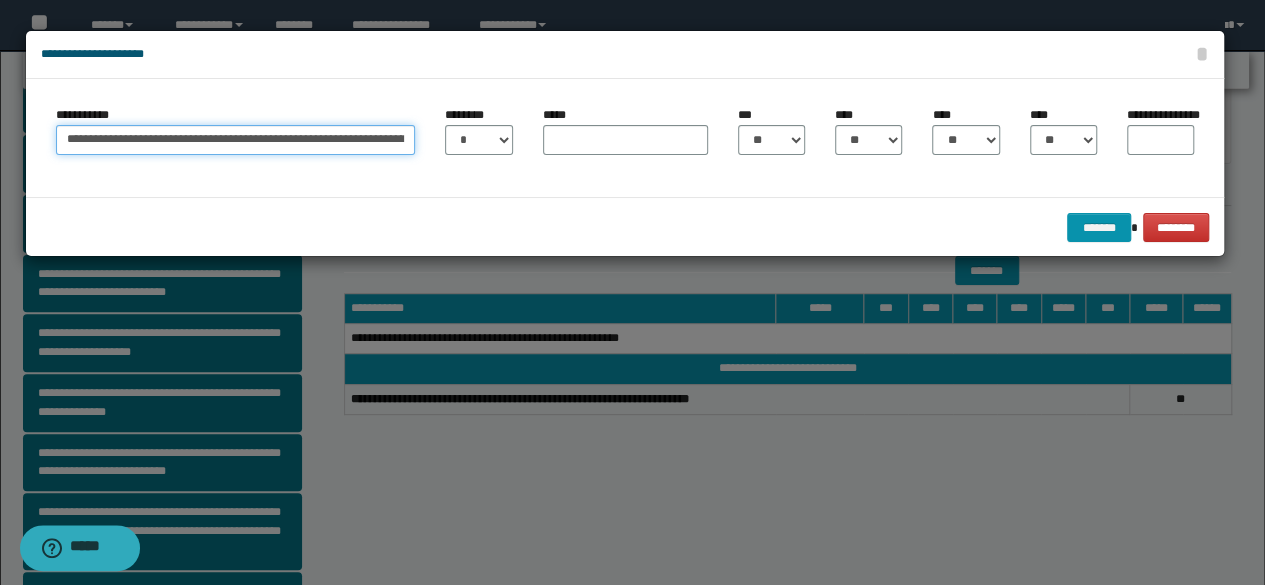 click on "**********" at bounding box center (236, 140) 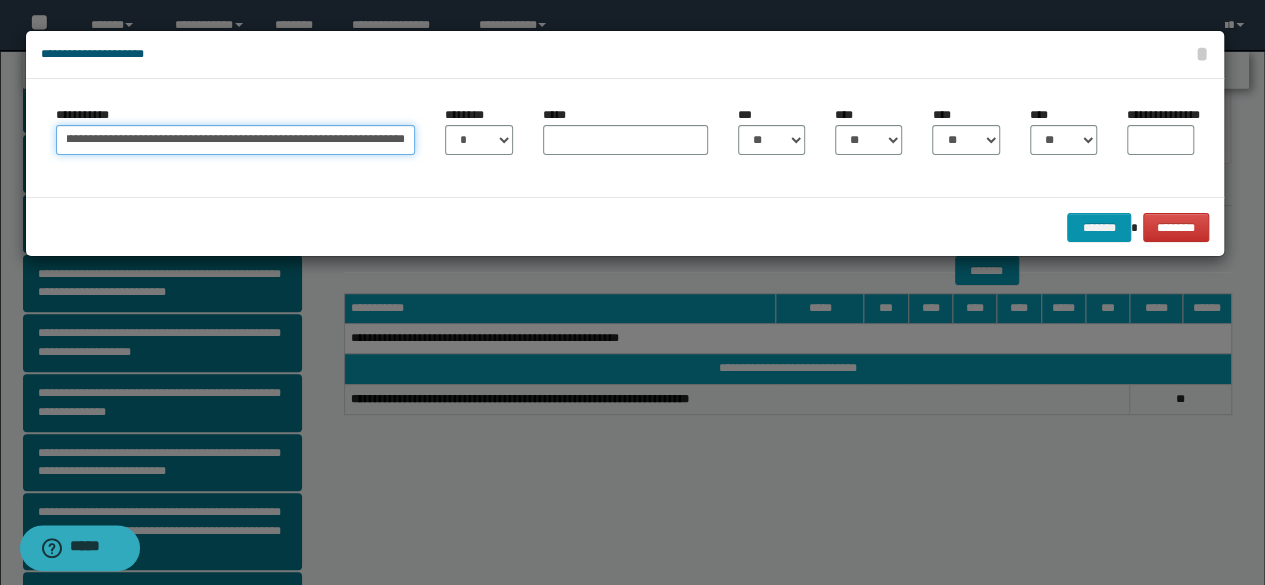 scroll, scrollTop: 0, scrollLeft: 542, axis: horizontal 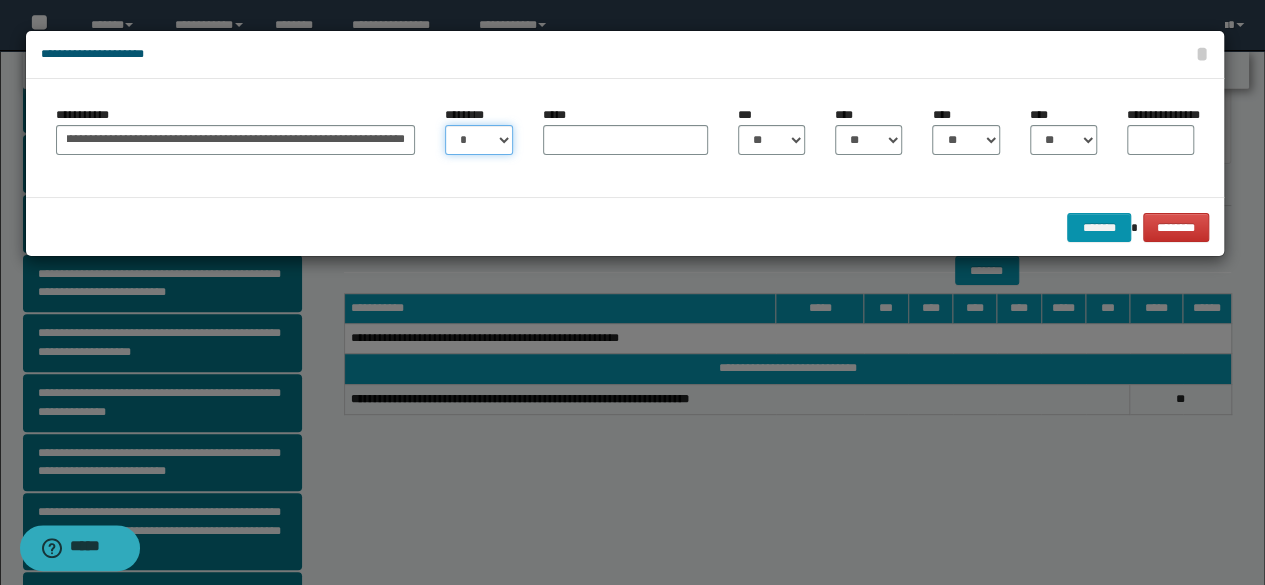 click on "*
*
*
*
*
*
*
*
*
**
**
**
**
**
**" at bounding box center [478, 140] 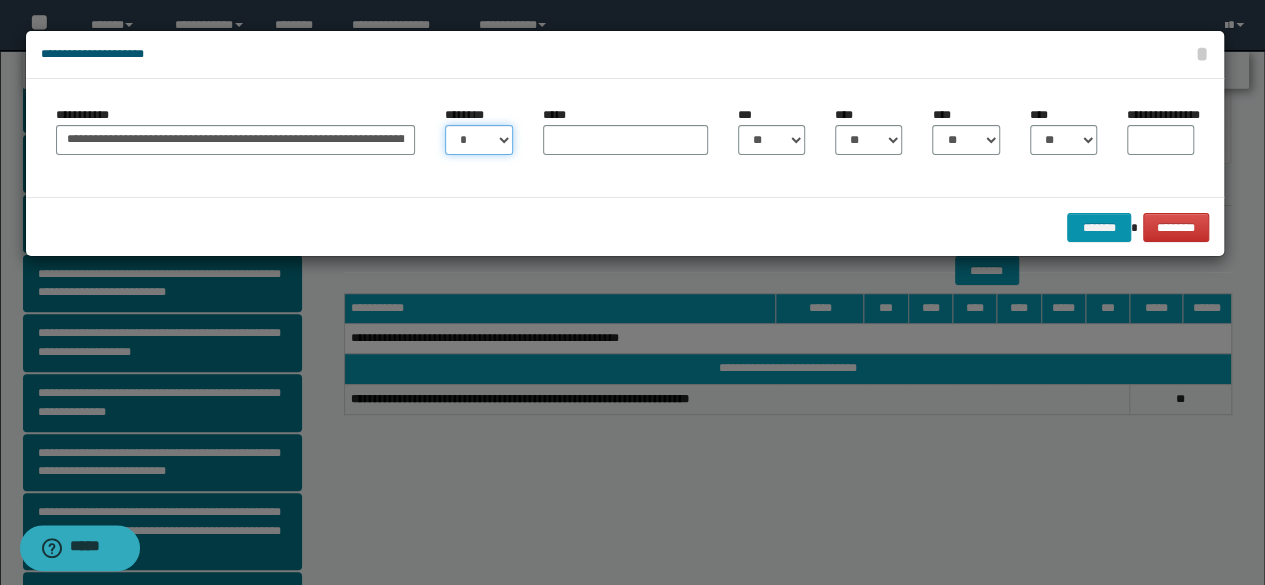 select on "**" 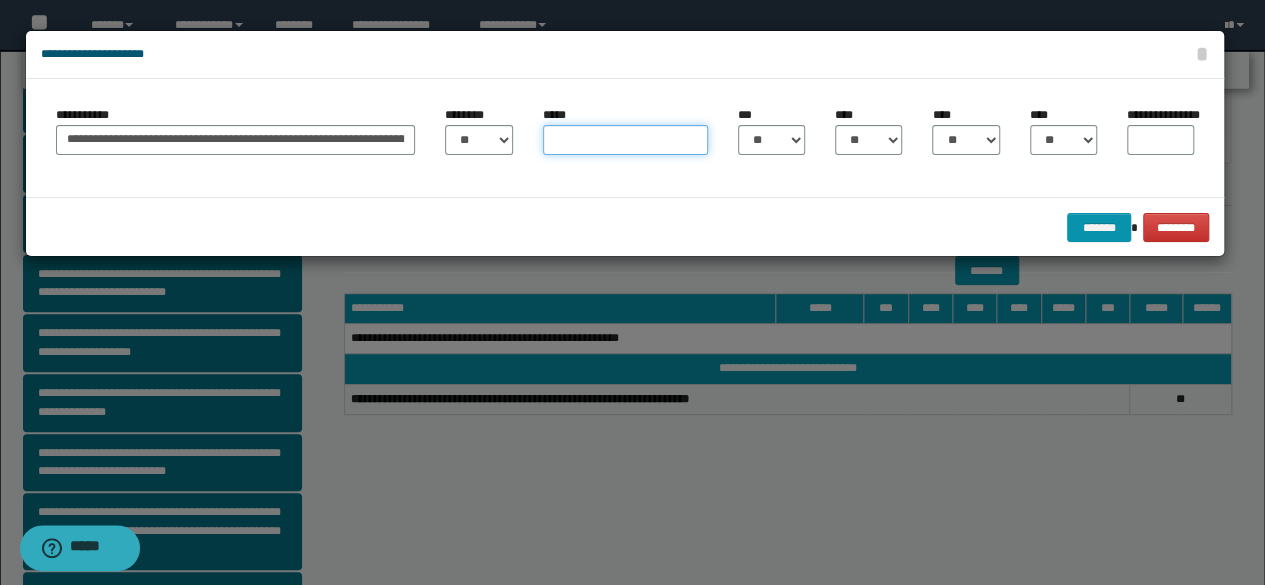 click on "*****" at bounding box center [625, 140] 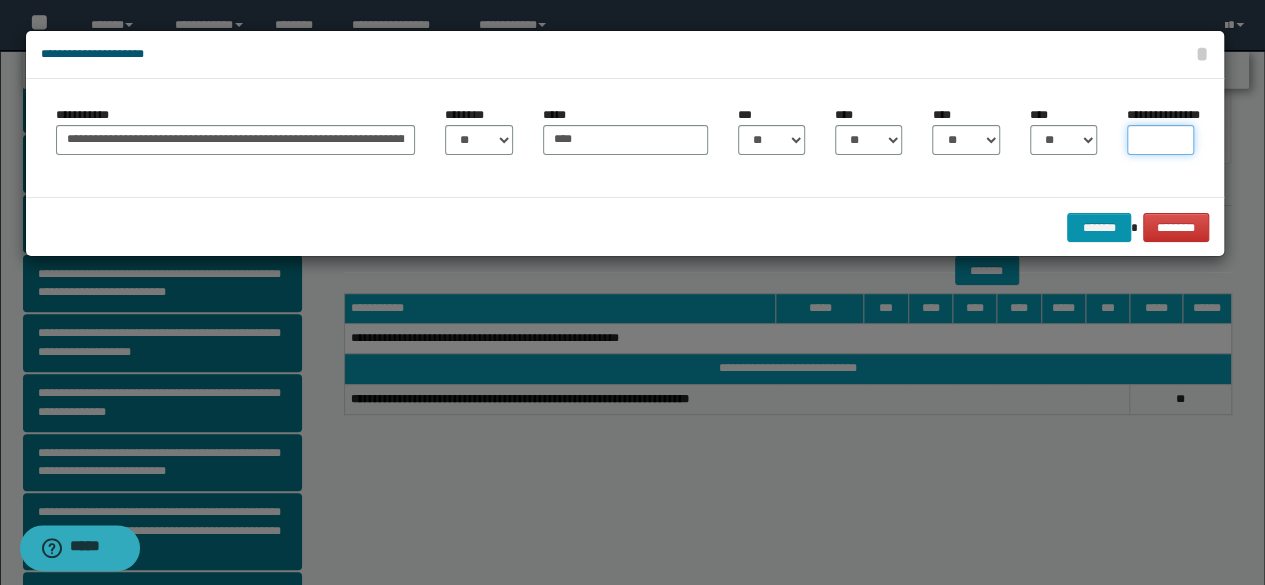 click on "**********" at bounding box center (1160, 140) 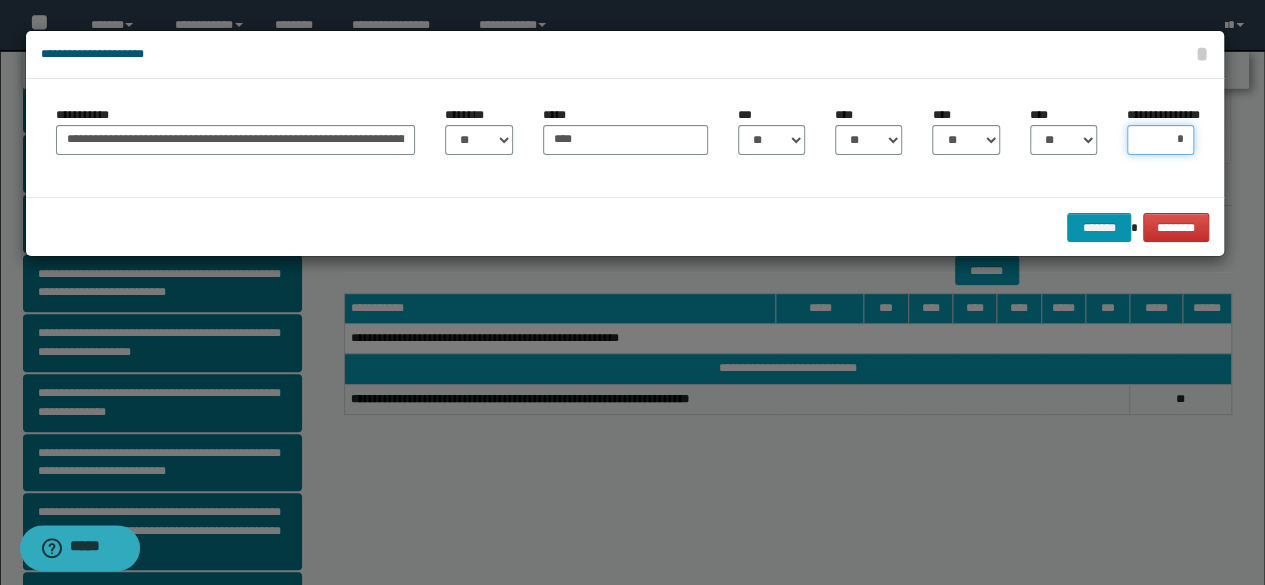 type on "**" 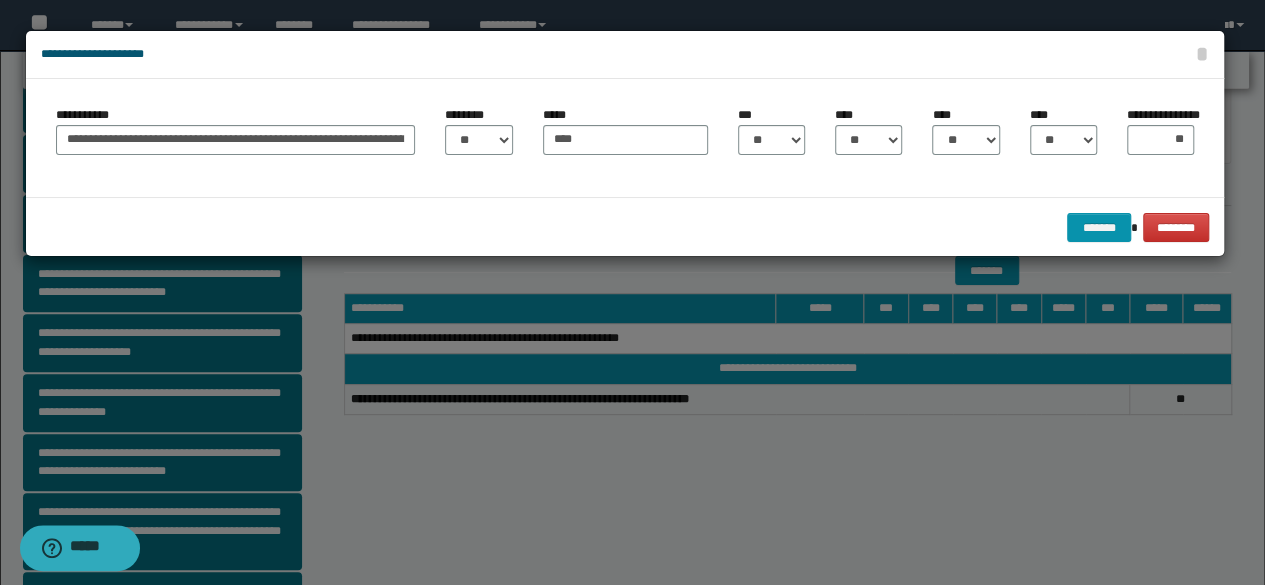 click on "**********" at bounding box center [625, 138] 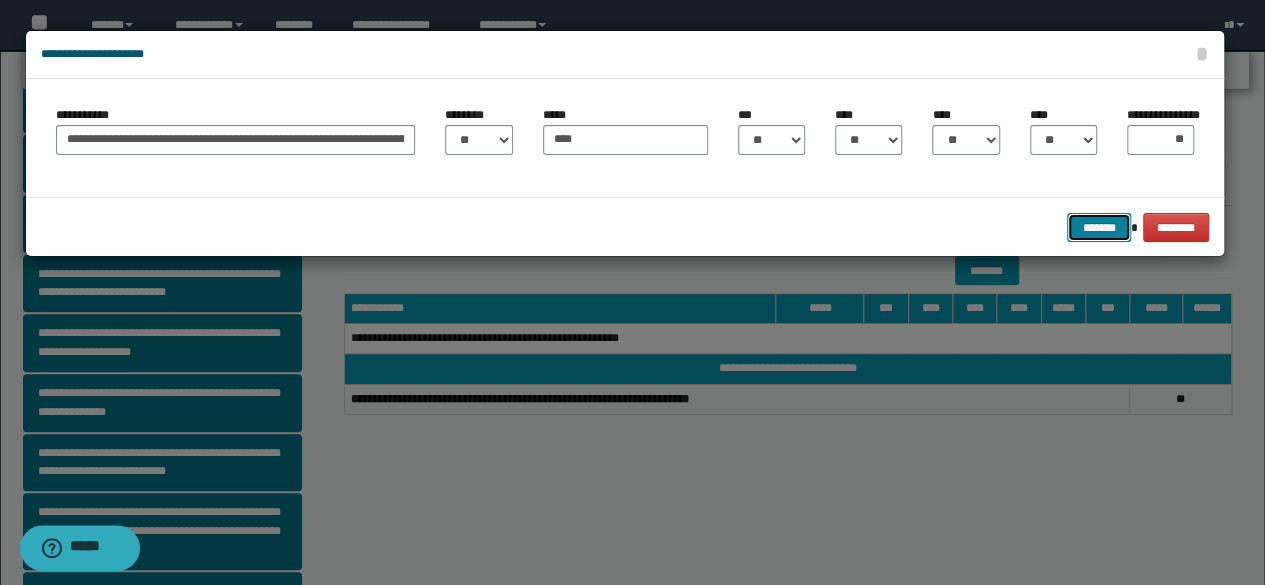 click on "*******" at bounding box center [1099, 227] 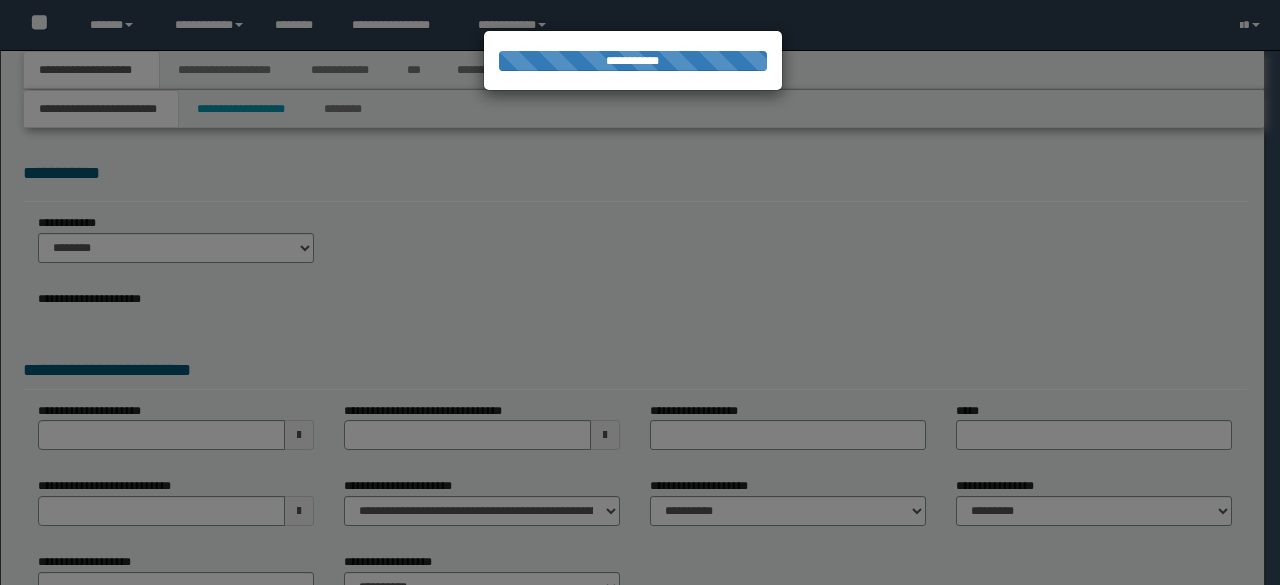 scroll, scrollTop: 0, scrollLeft: 0, axis: both 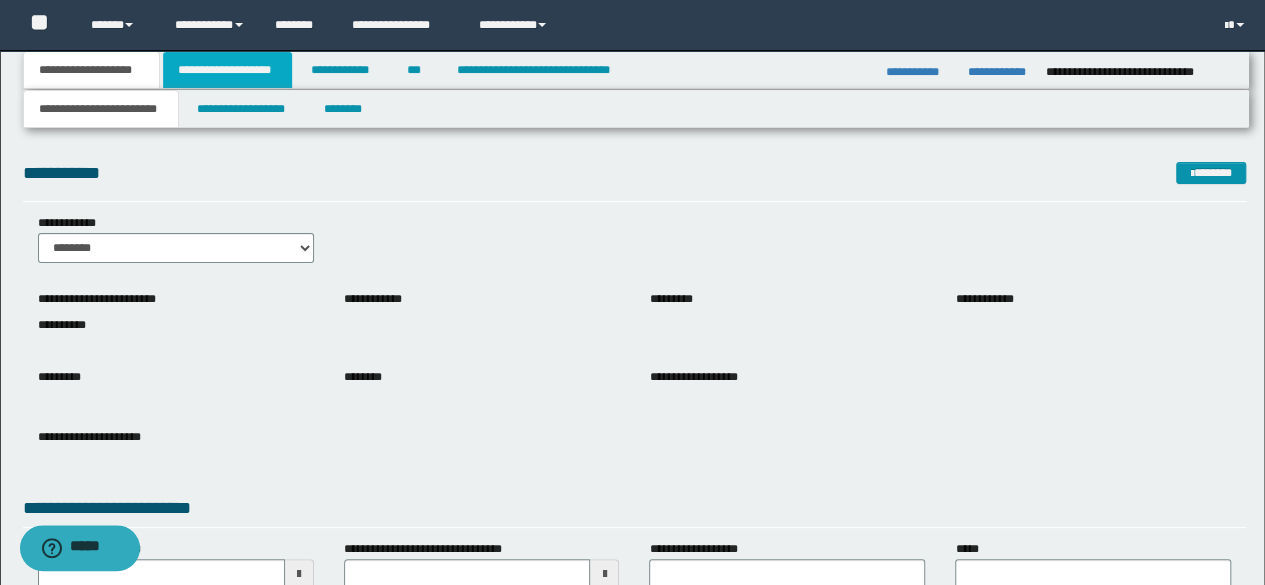 drag, startPoint x: 268, startPoint y: 71, endPoint x: 230, endPoint y: 66, distance: 38.327538 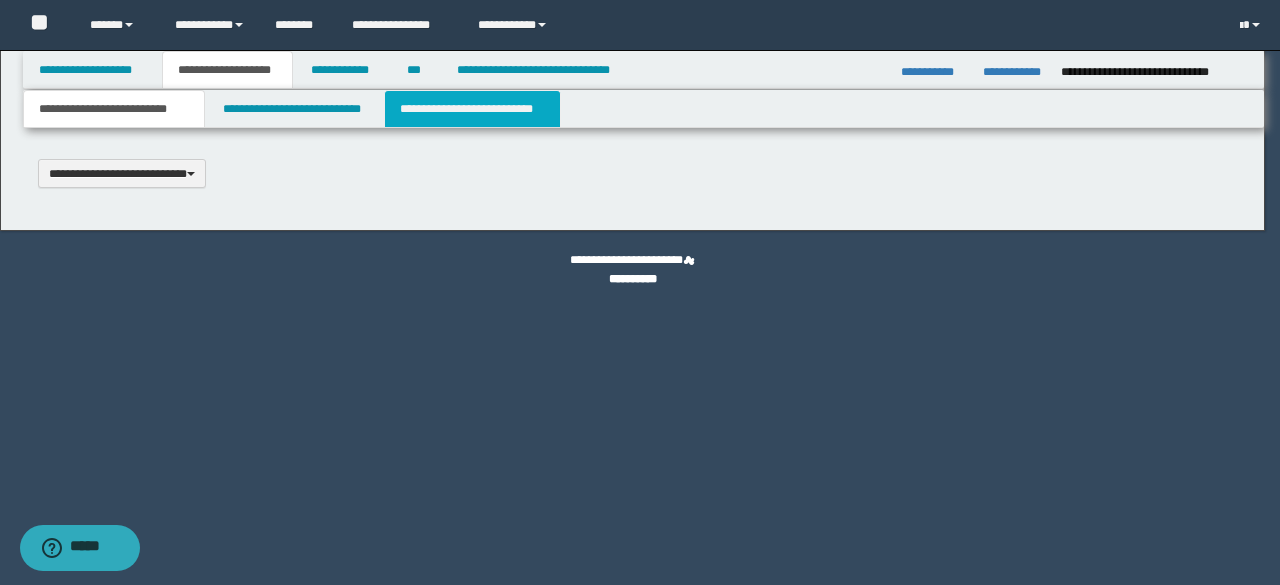 type 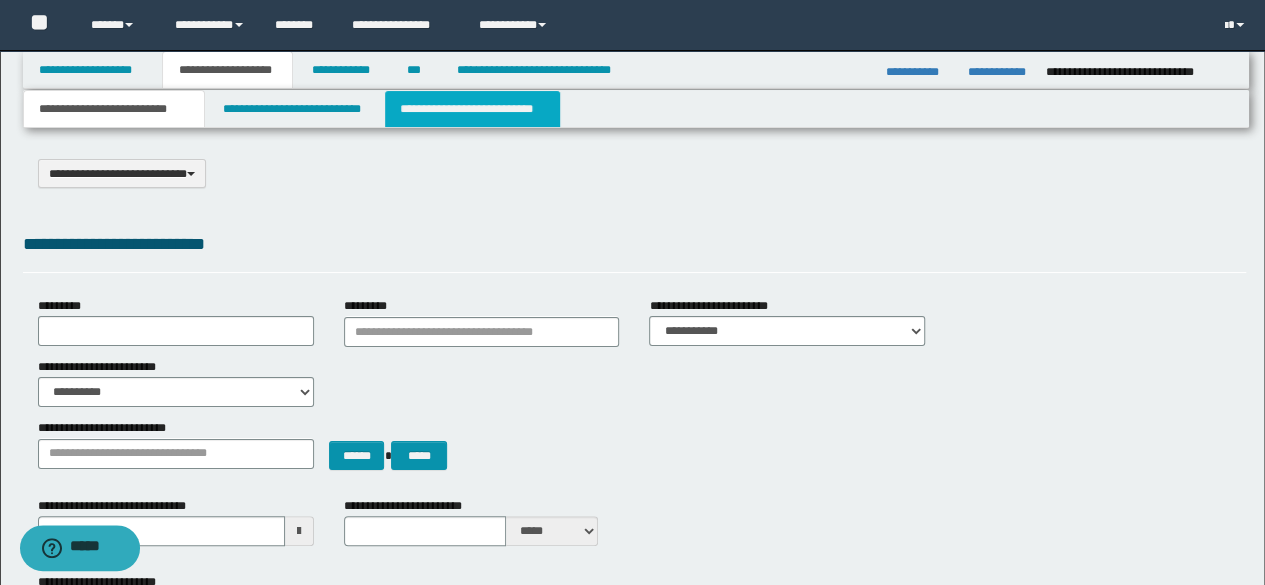 click on "**********" at bounding box center (472, 109) 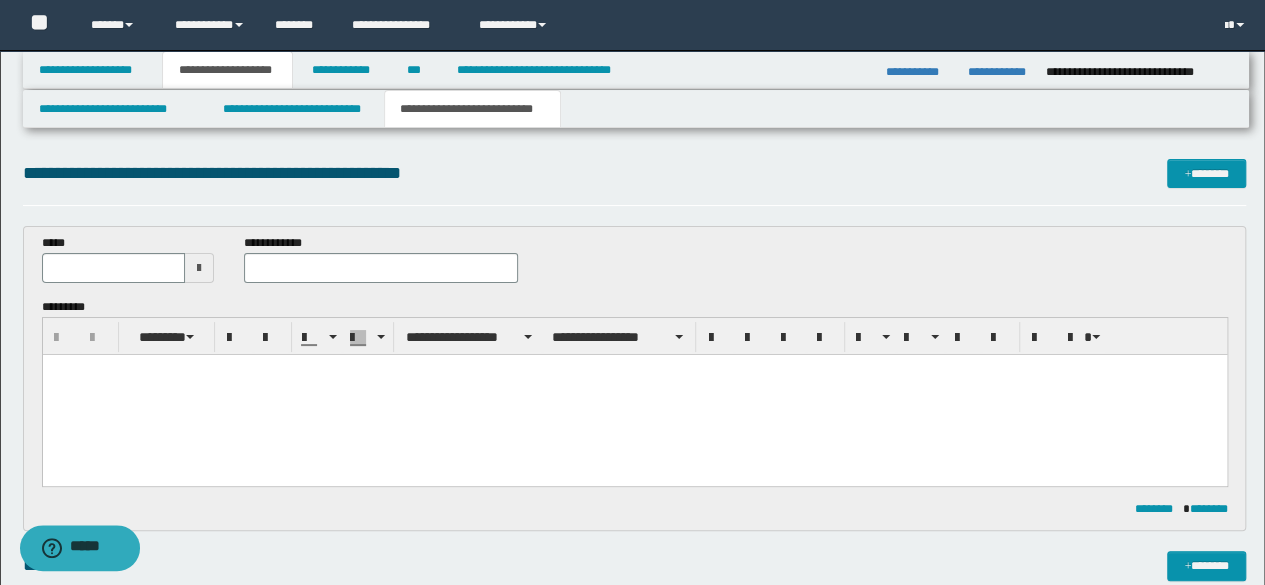 scroll, scrollTop: 0, scrollLeft: 0, axis: both 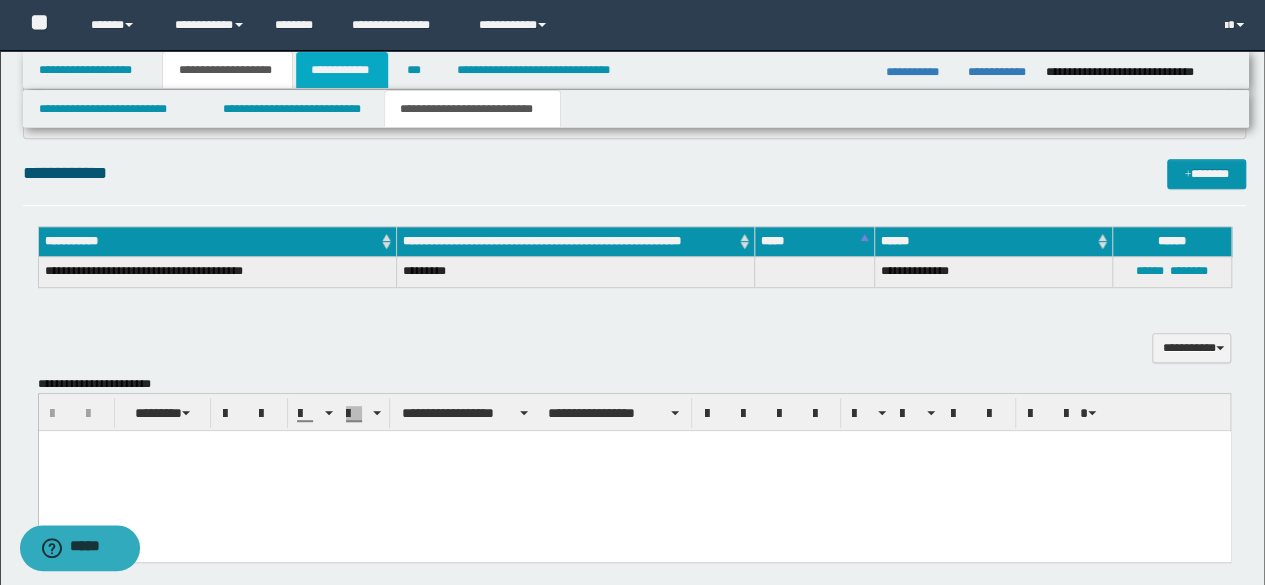 click on "**********" at bounding box center [342, 70] 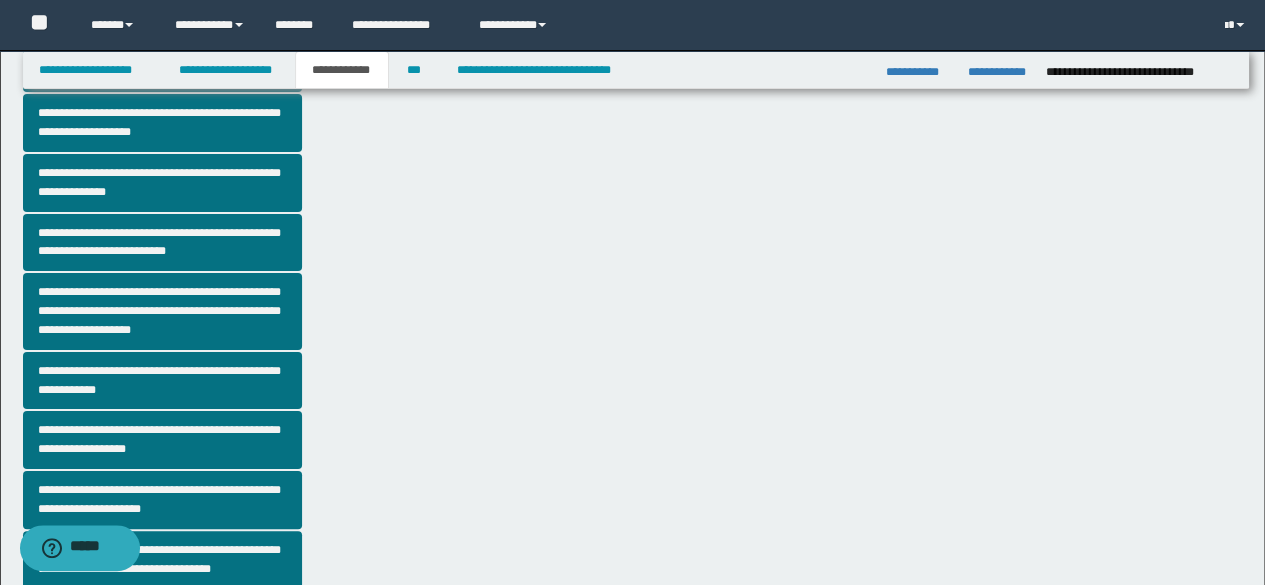 scroll, scrollTop: 361, scrollLeft: 0, axis: vertical 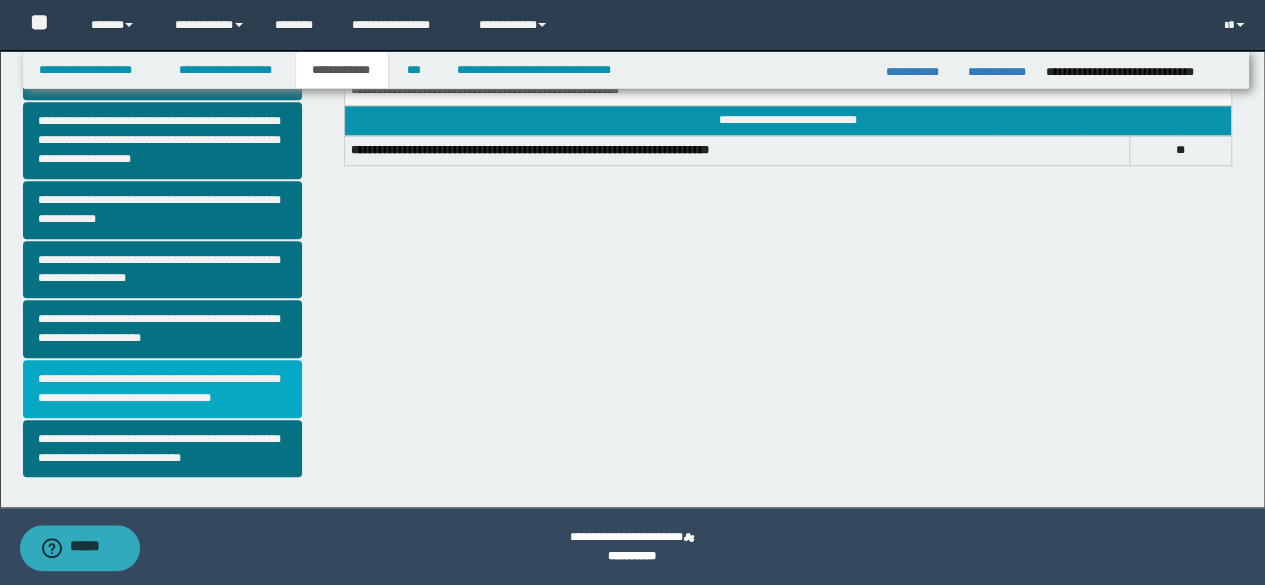 click on "**********" at bounding box center (162, 389) 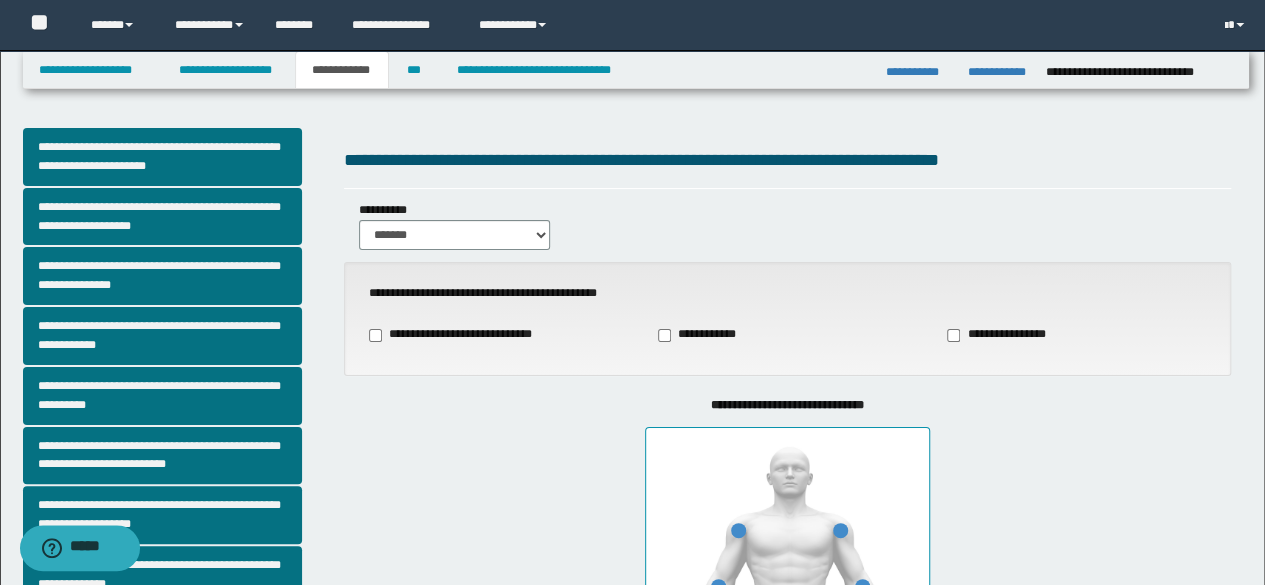 click on "**********" at bounding box center [459, 335] 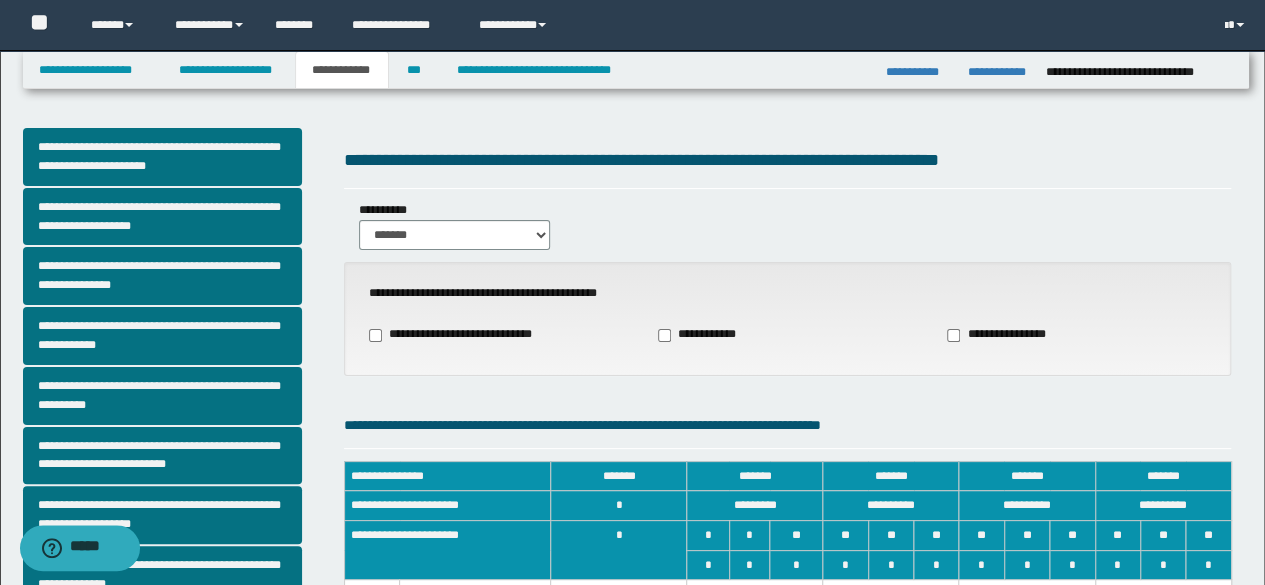 click on "**********" at bounding box center (619, 761) 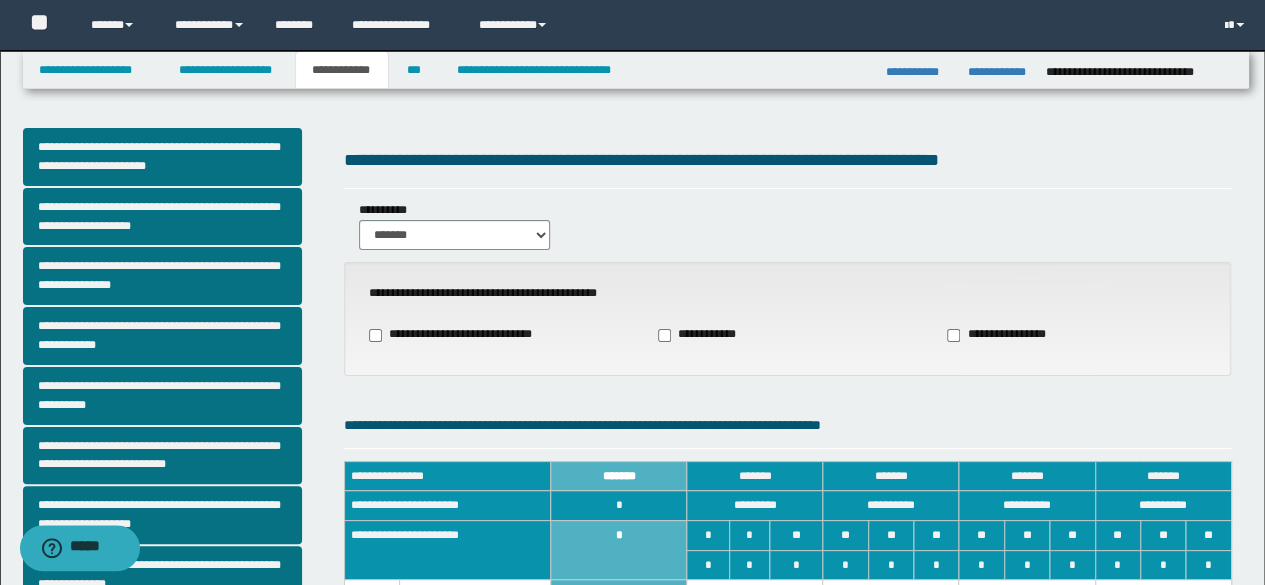 scroll, scrollTop: 512, scrollLeft: 0, axis: vertical 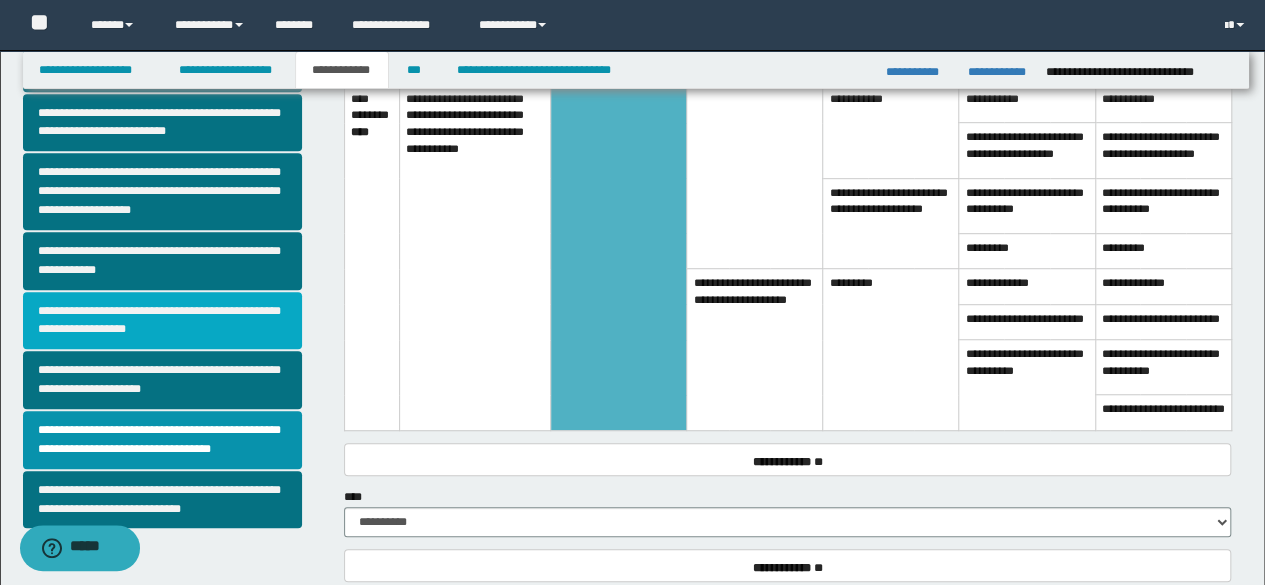 click on "**********" at bounding box center [162, 321] 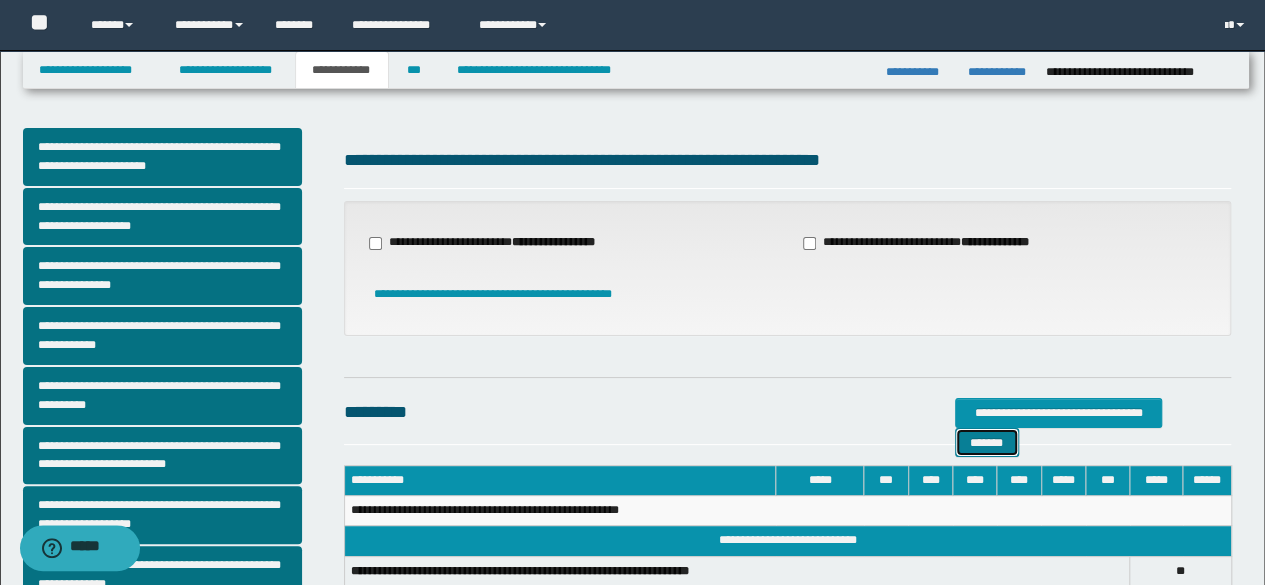 click on "*******" at bounding box center (987, 442) 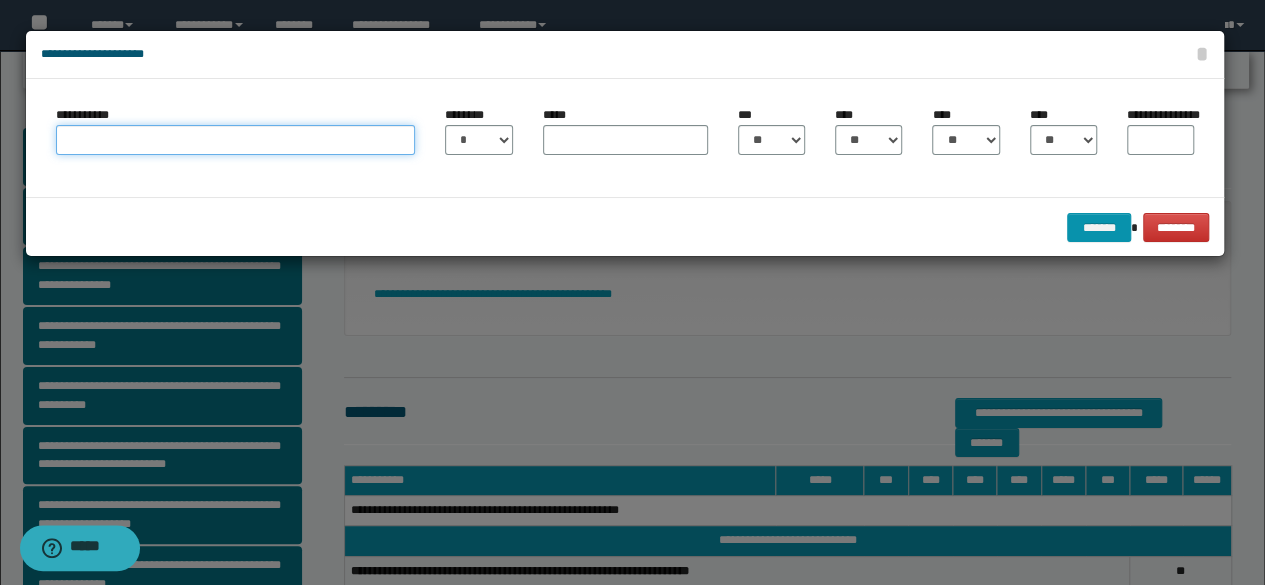 click on "**********" at bounding box center [236, 140] 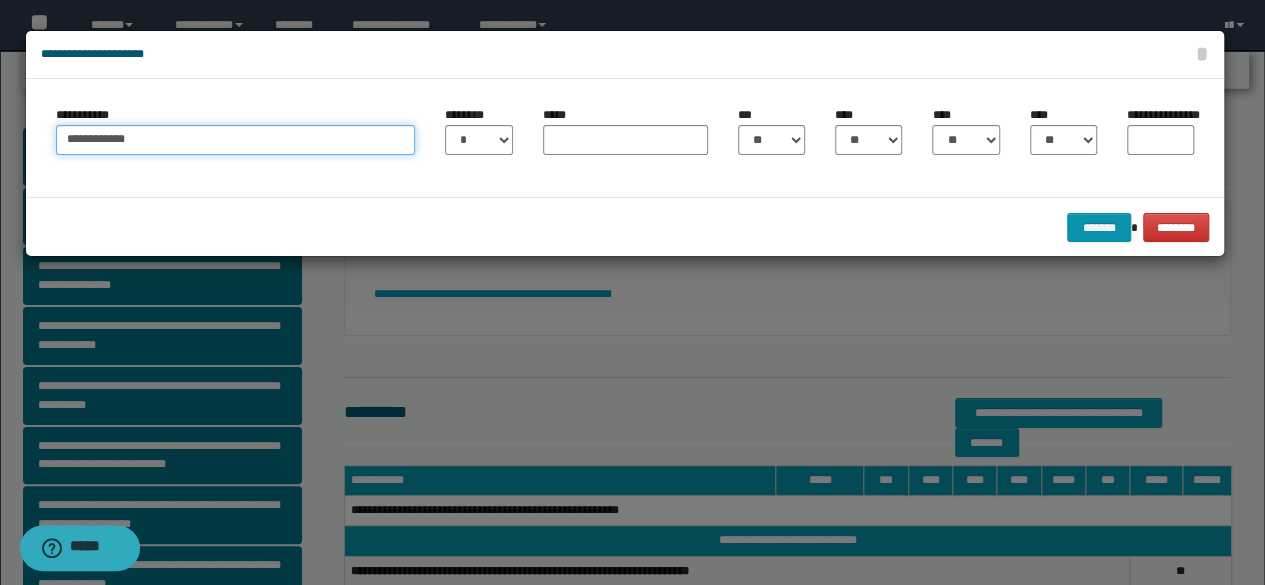 type on "**********" 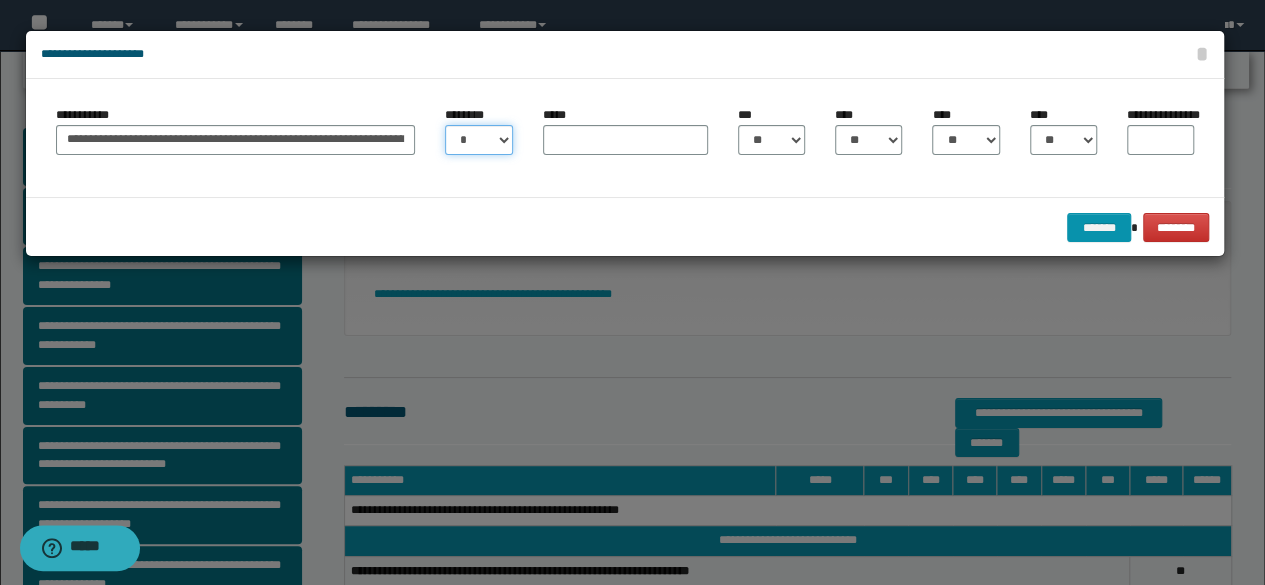 click on "*
*
*
*
*
*
*
*
*
**
**
**
**
**
**" at bounding box center [478, 140] 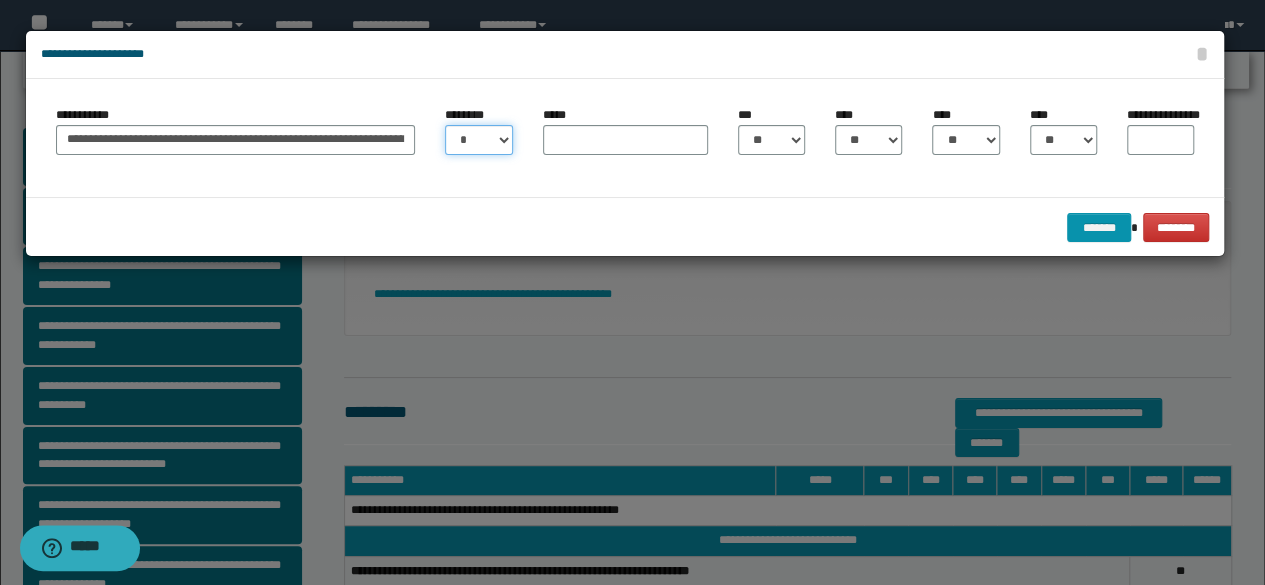 select on "**" 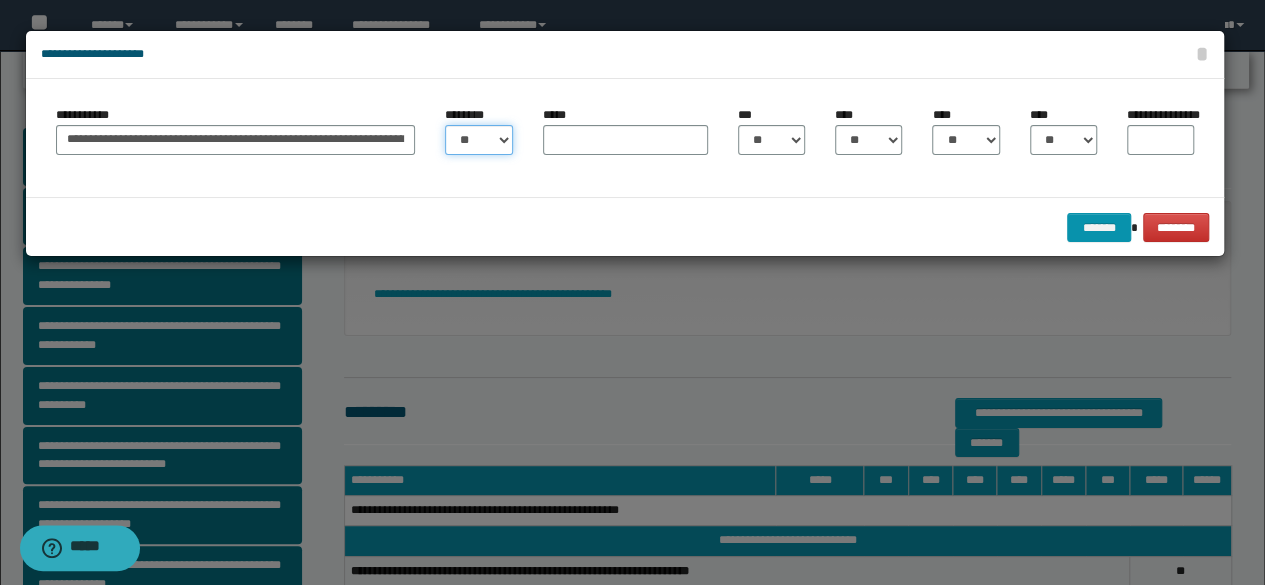 click on "*
*
*
*
*
*
*
*
*
**
**
**
**
**
**" at bounding box center [478, 140] 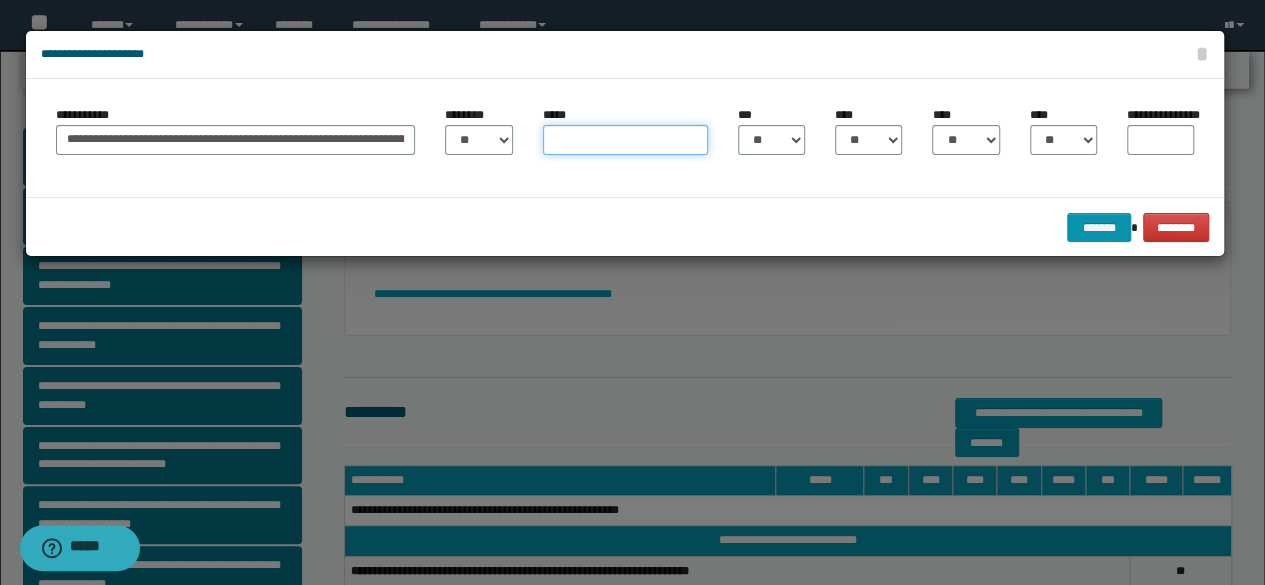 click on "*****" at bounding box center (625, 140) 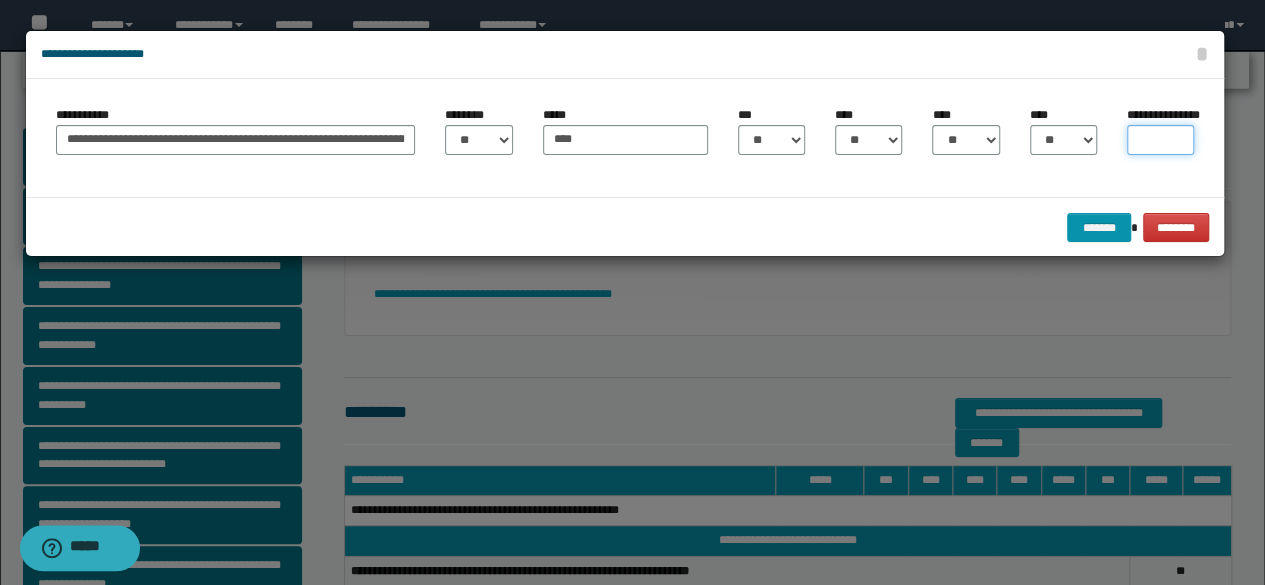 click on "**********" at bounding box center [1160, 140] 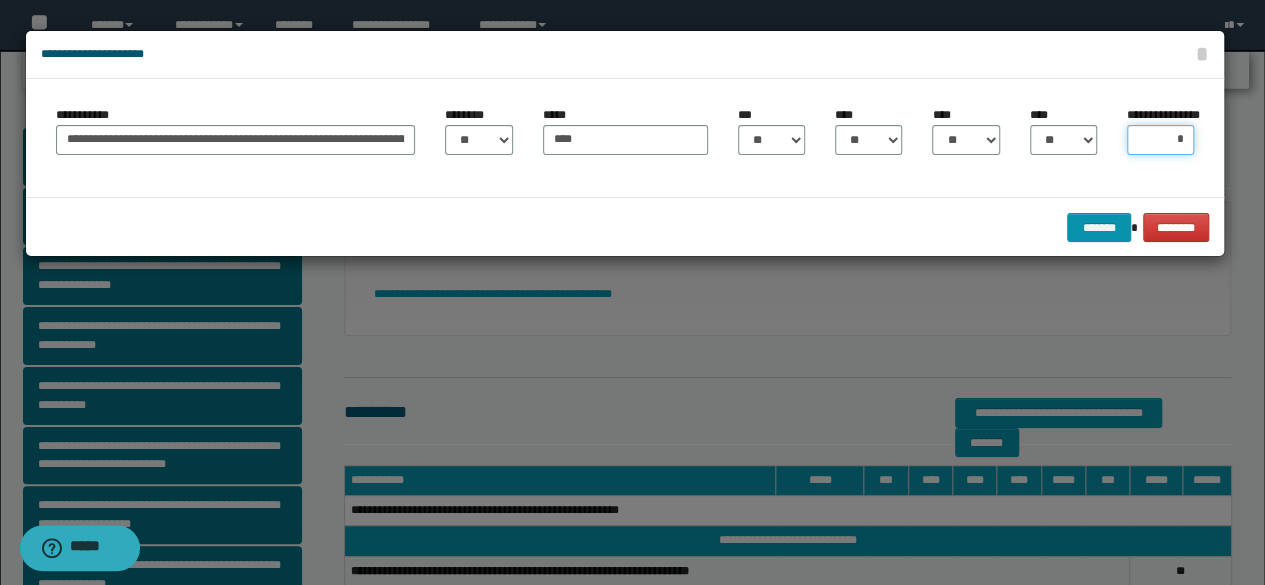 type on "**" 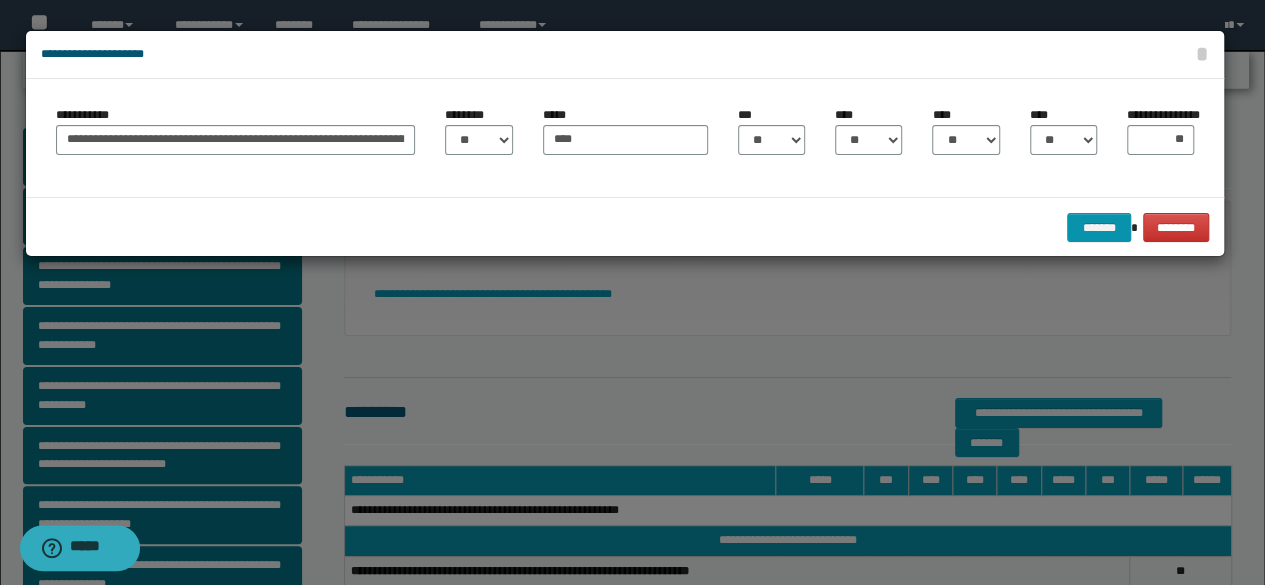 click on "**********" at bounding box center (625, 138) 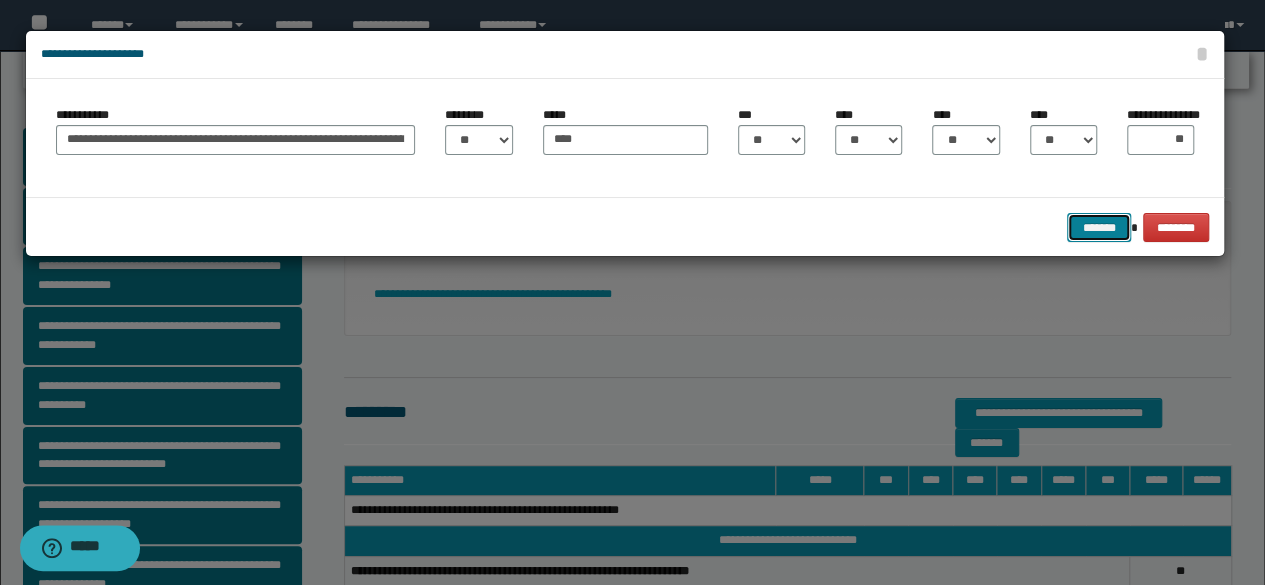 click on "*******" at bounding box center (1099, 227) 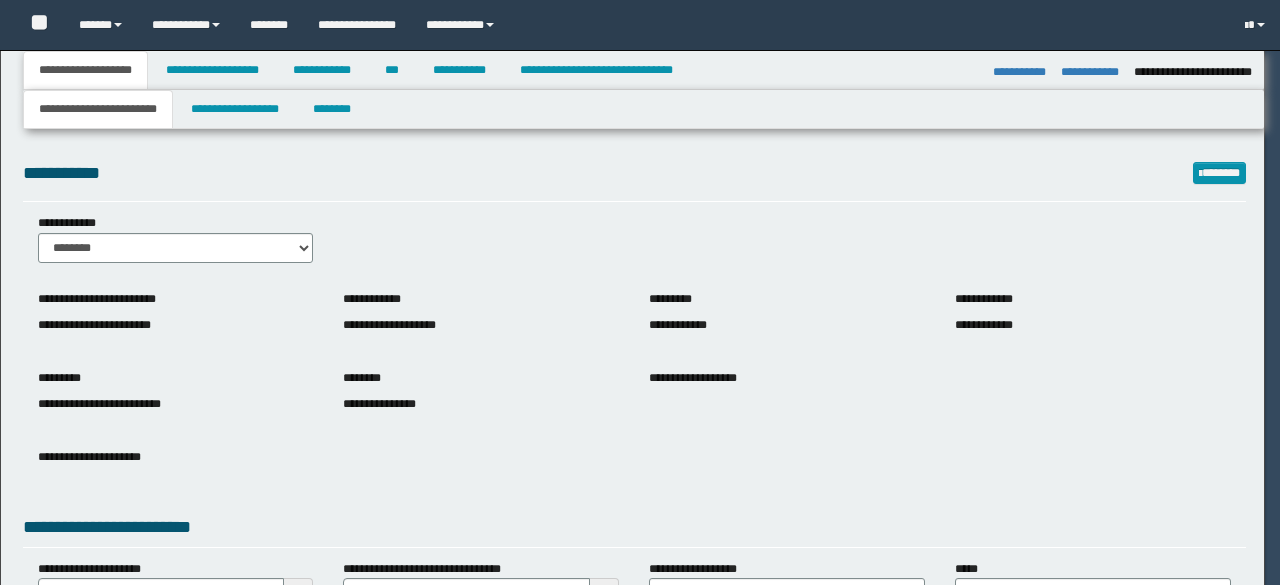 select on "*" 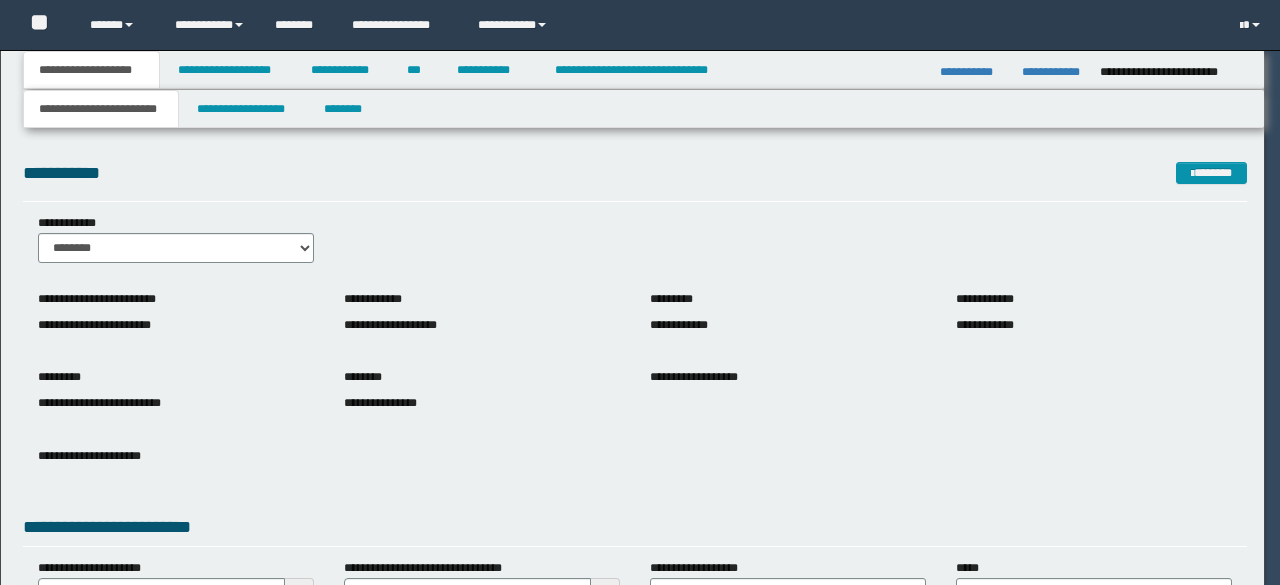 scroll, scrollTop: 0, scrollLeft: 0, axis: both 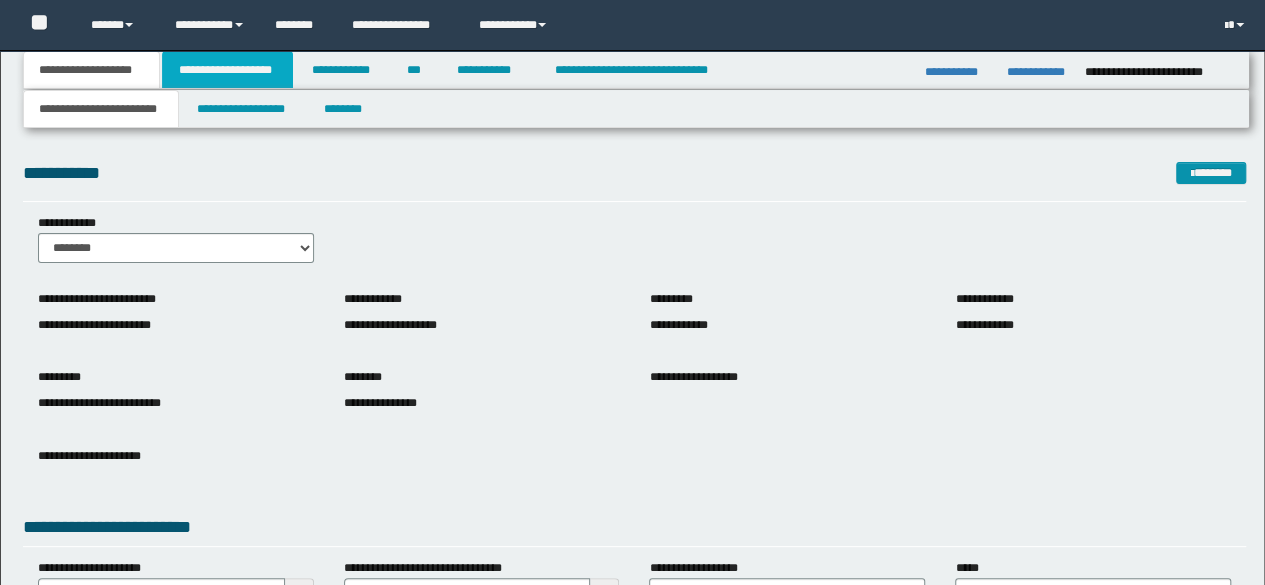 click on "**********" at bounding box center [227, 70] 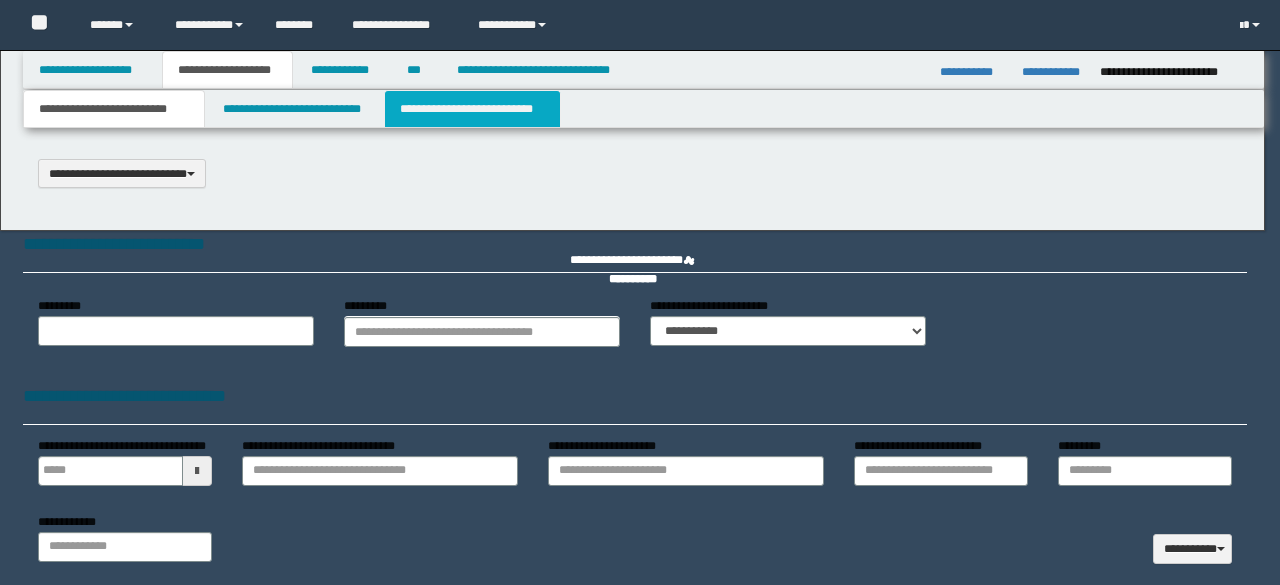type on "**********" 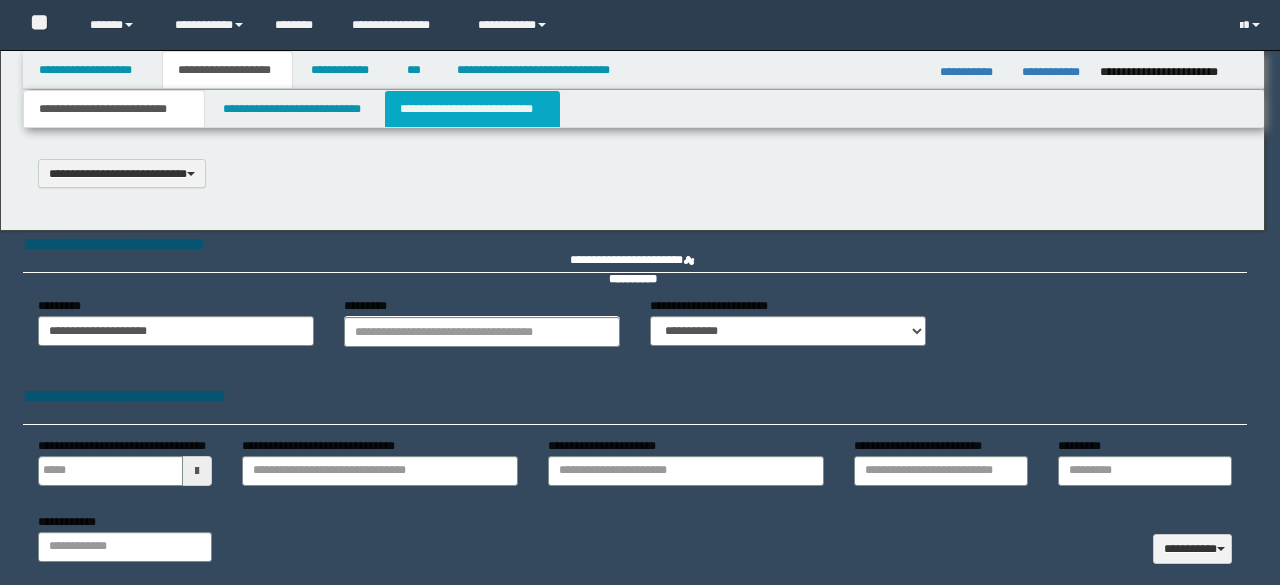 scroll, scrollTop: 0, scrollLeft: 0, axis: both 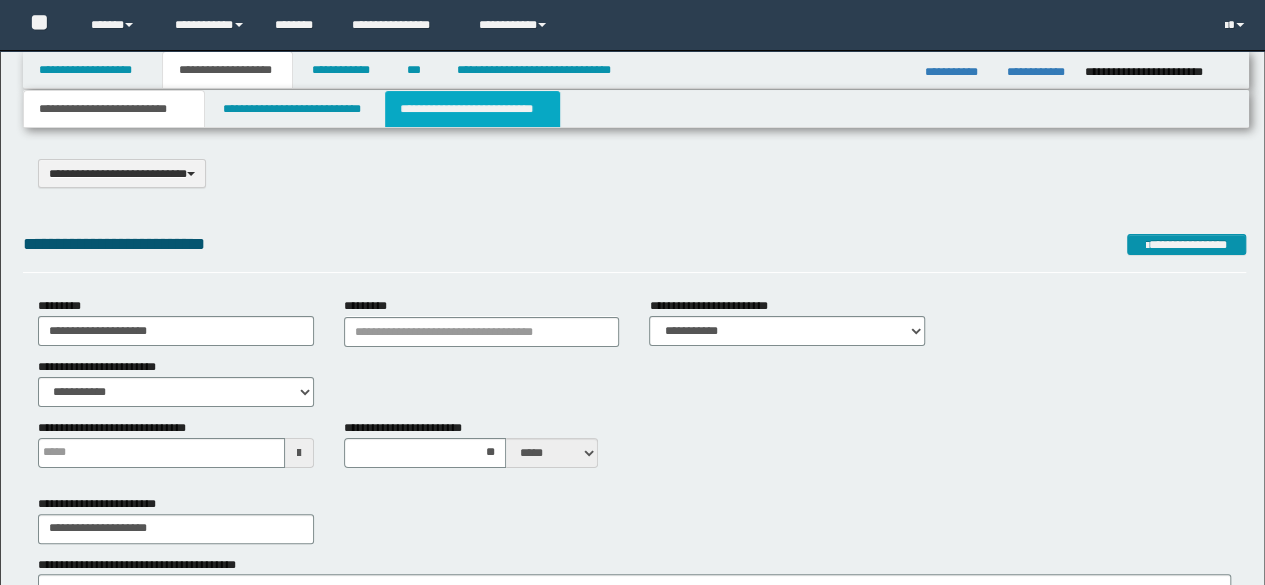 click on "**********" at bounding box center [472, 109] 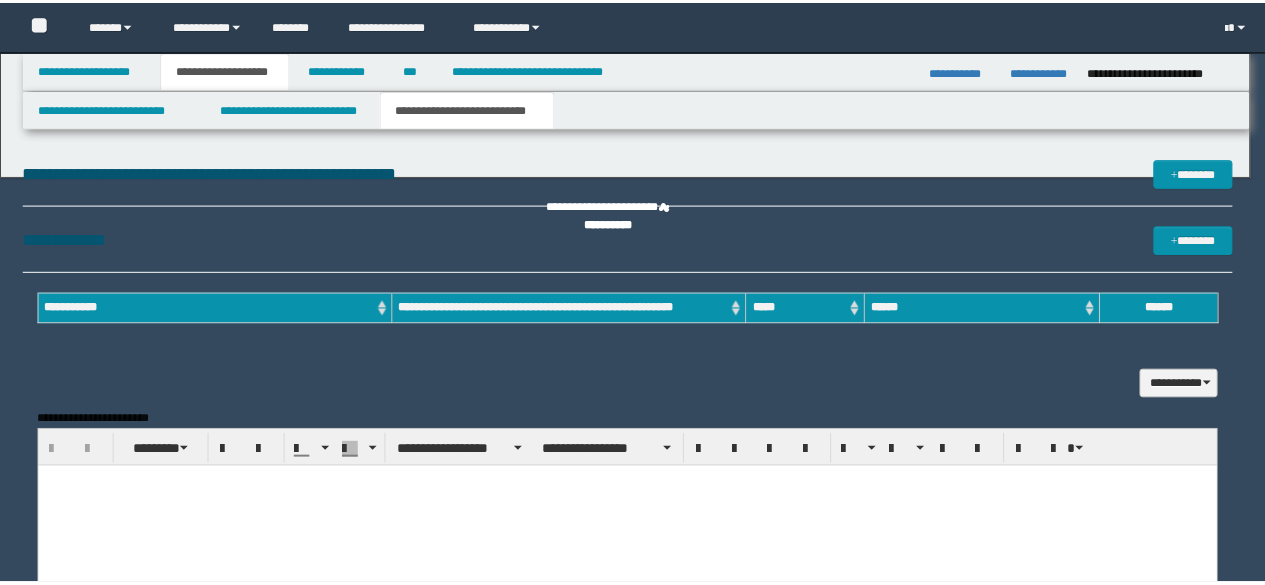 scroll, scrollTop: 0, scrollLeft: 0, axis: both 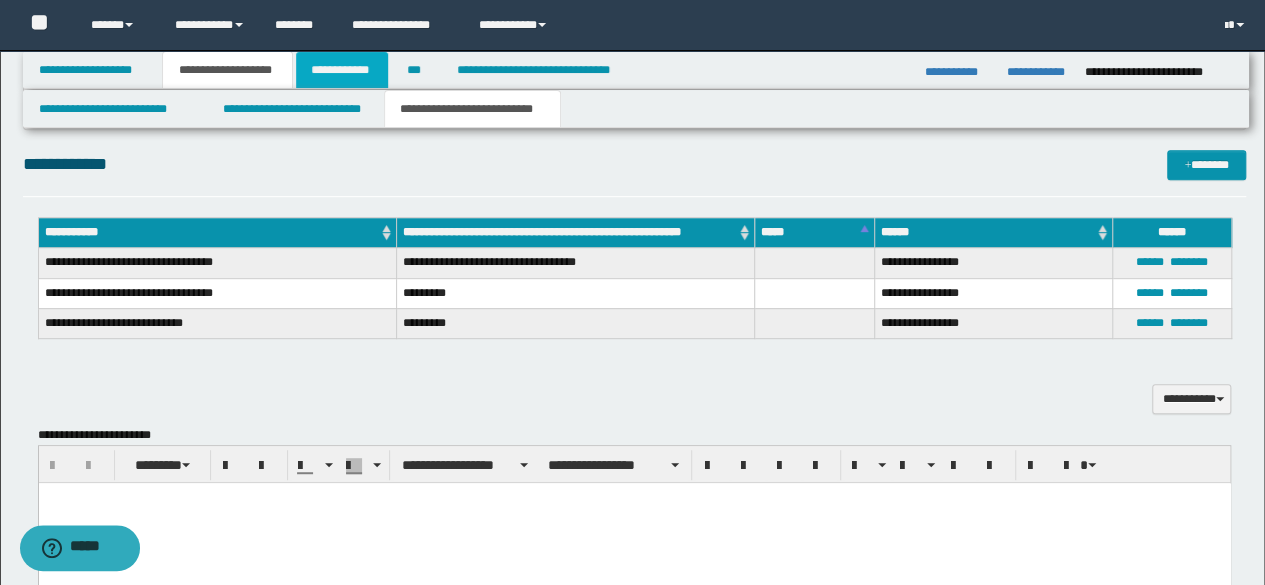 click on "**********" at bounding box center [342, 70] 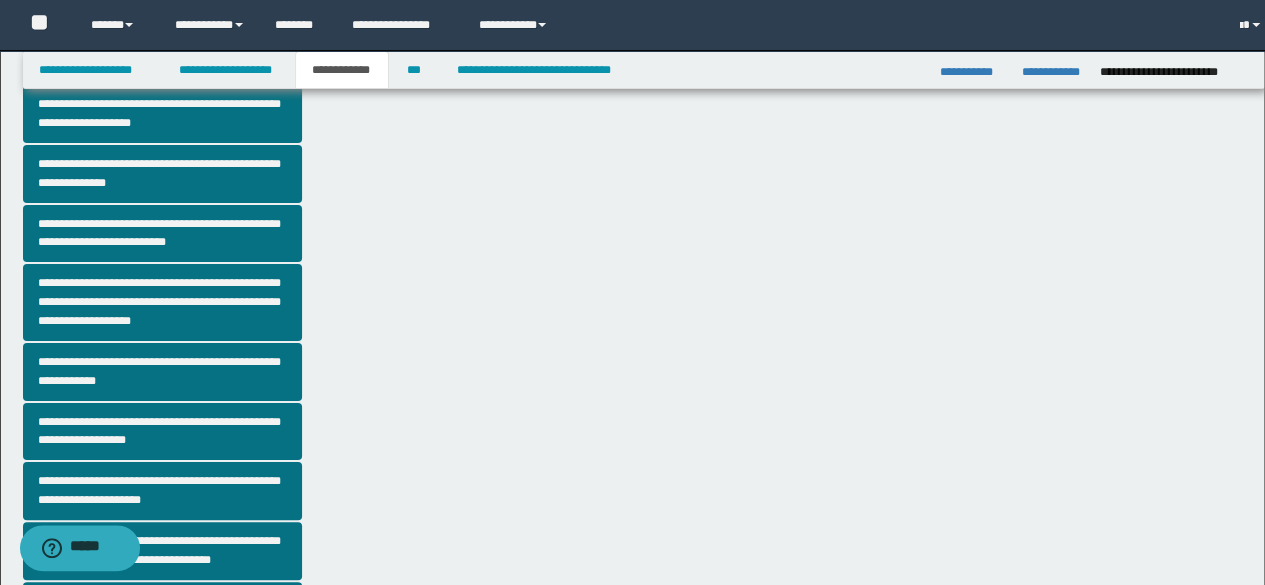 scroll, scrollTop: 370, scrollLeft: 0, axis: vertical 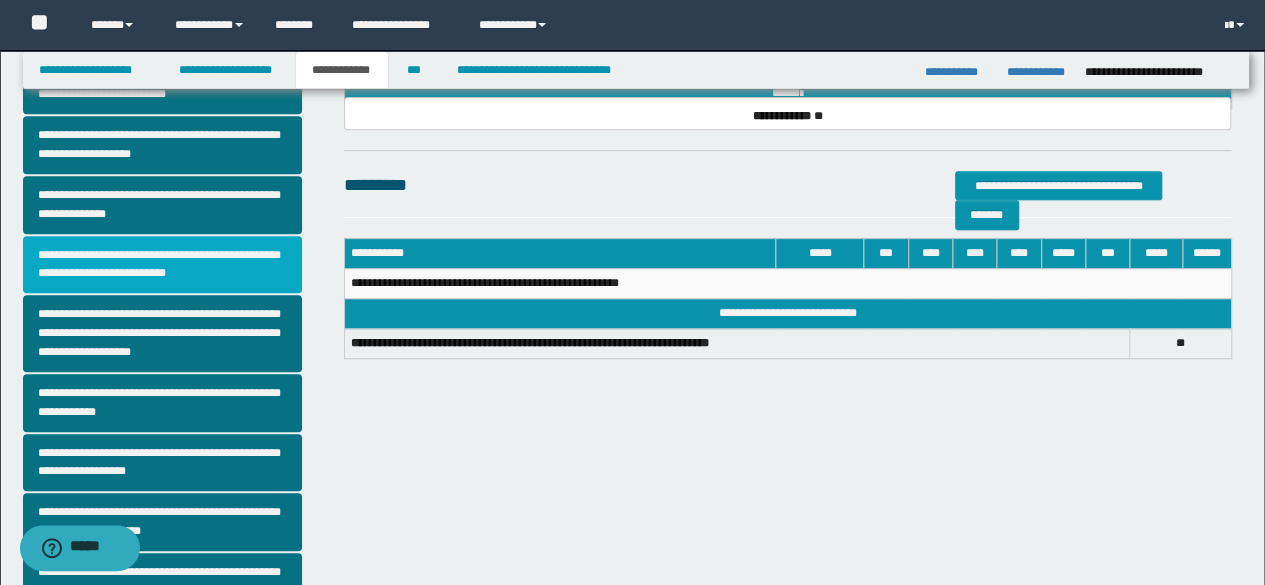click on "**********" at bounding box center [162, 265] 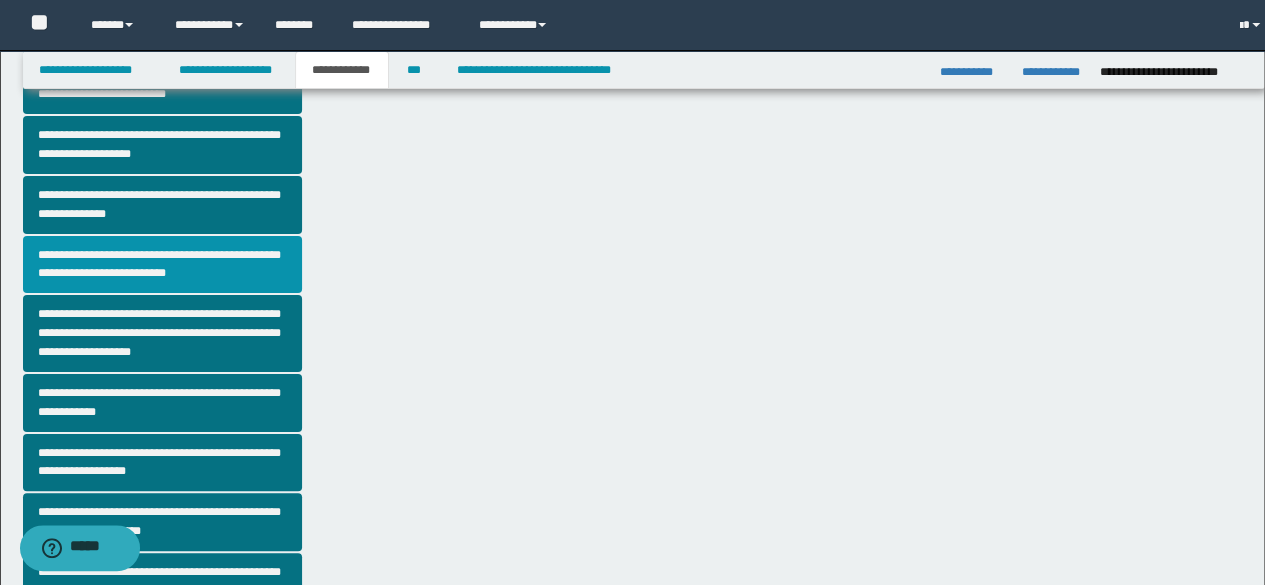 scroll, scrollTop: 0, scrollLeft: 0, axis: both 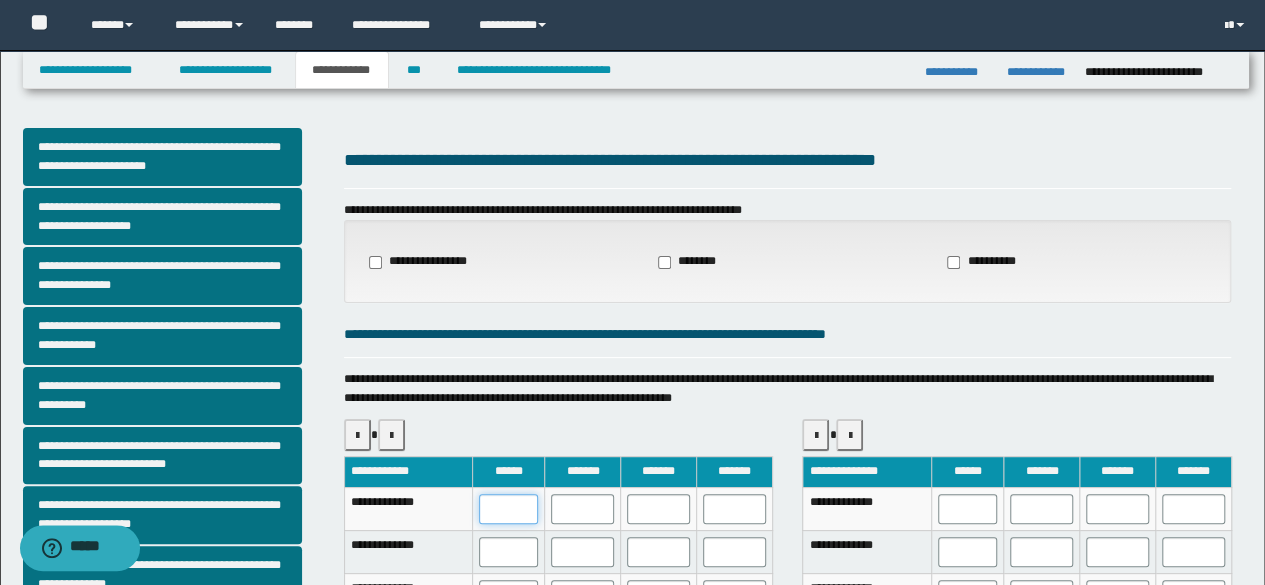click at bounding box center (509, 509) 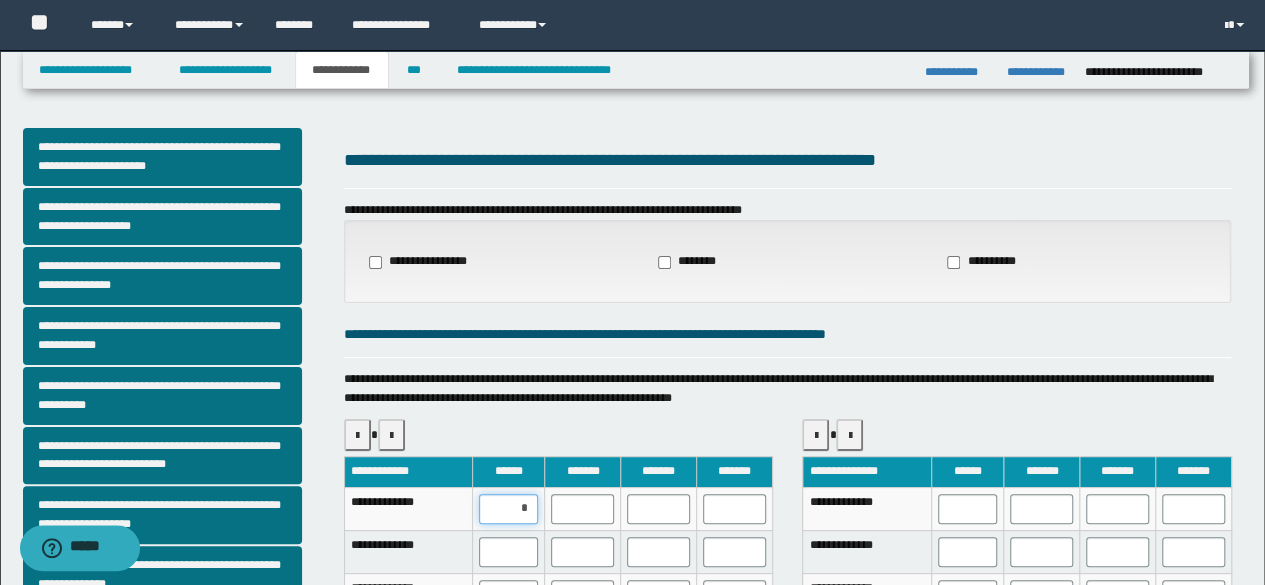 type on "**" 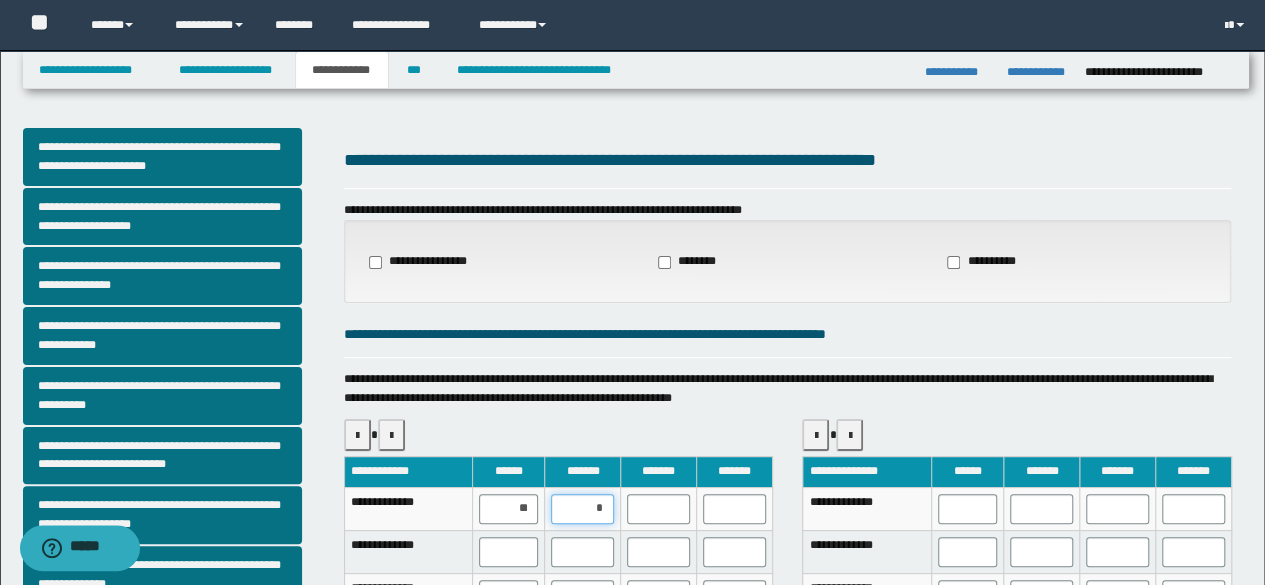 type on "**" 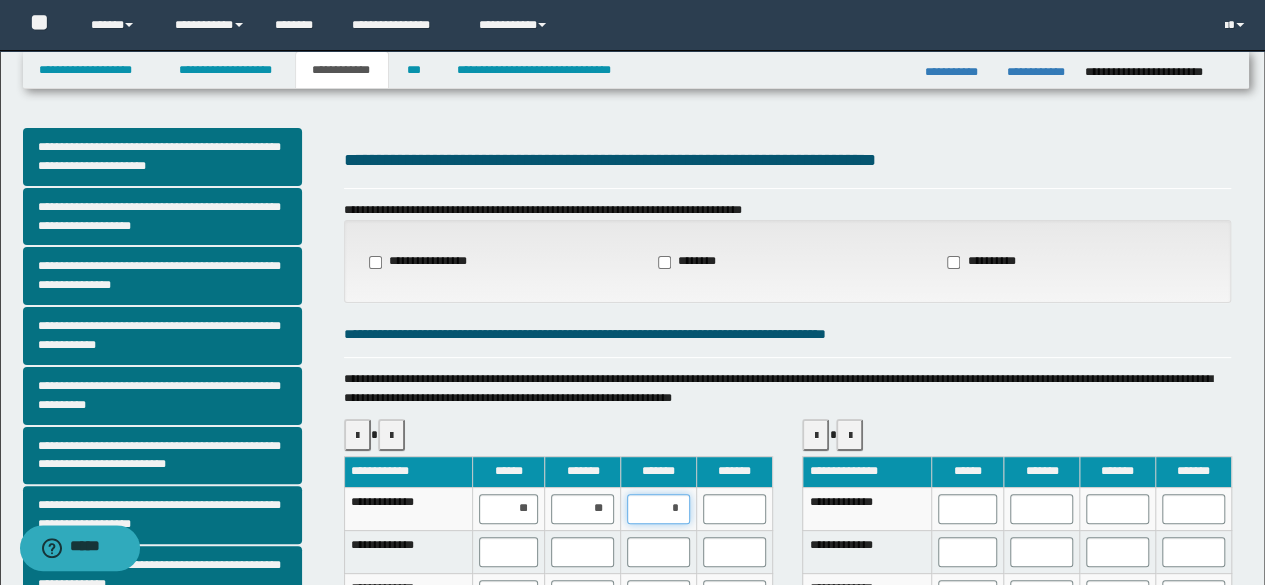 type on "**" 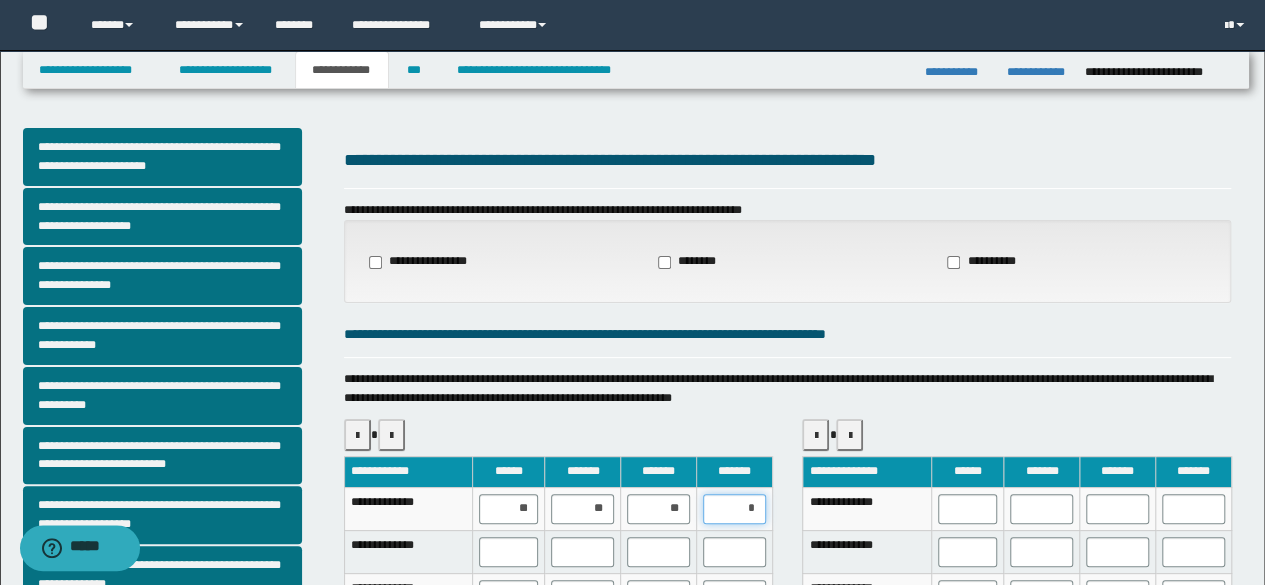 type on "**" 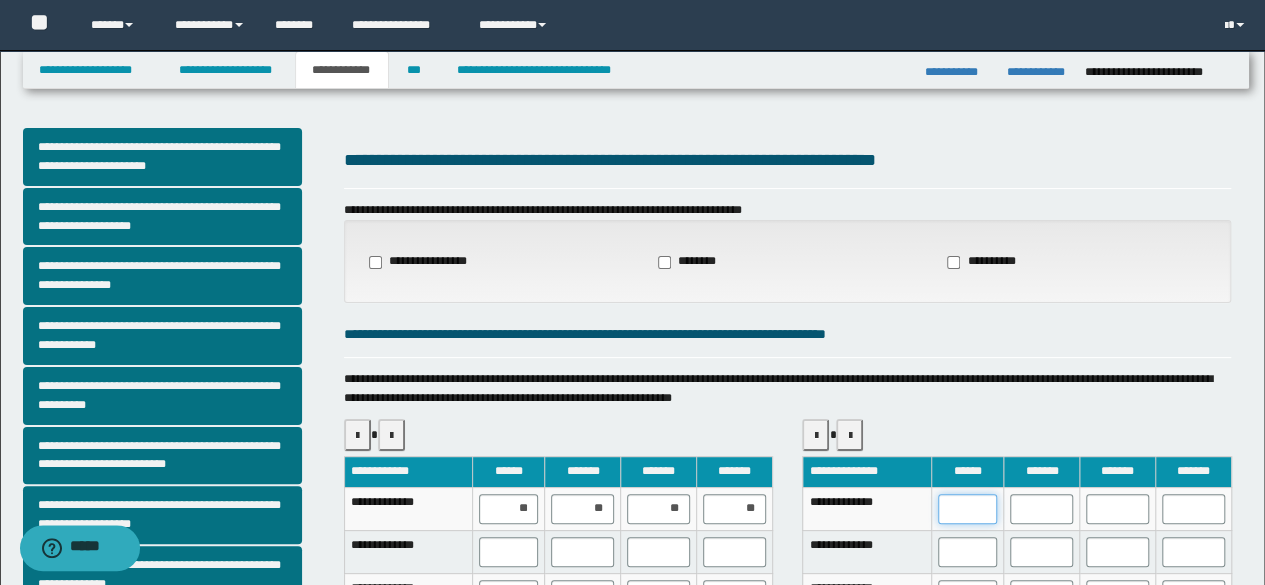click at bounding box center [968, 509] 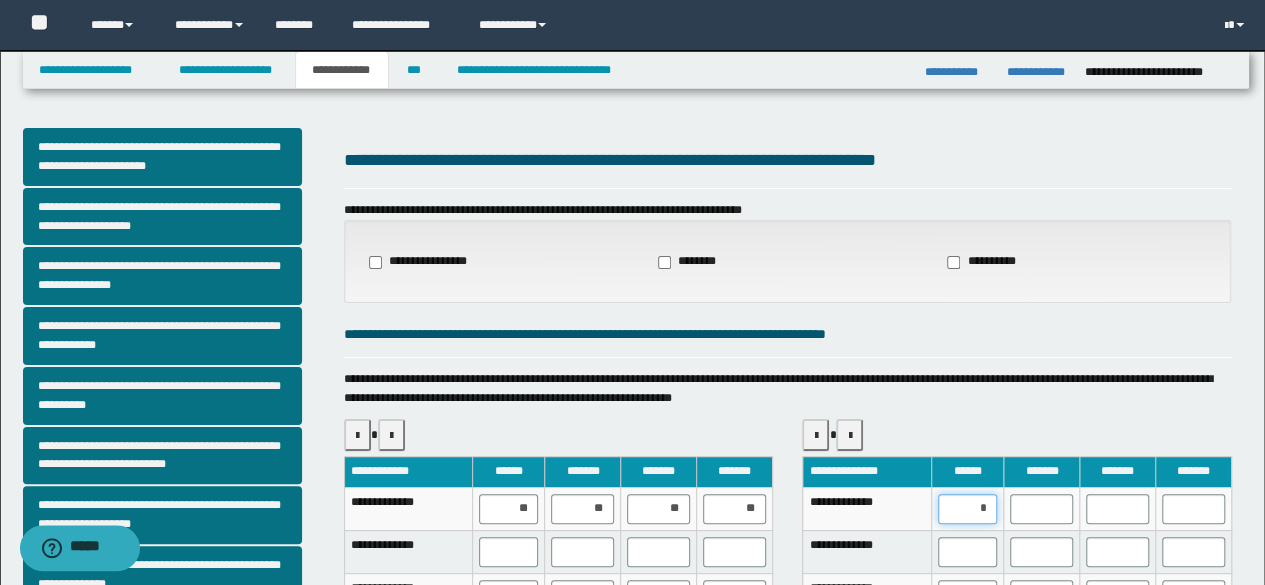 type on "**" 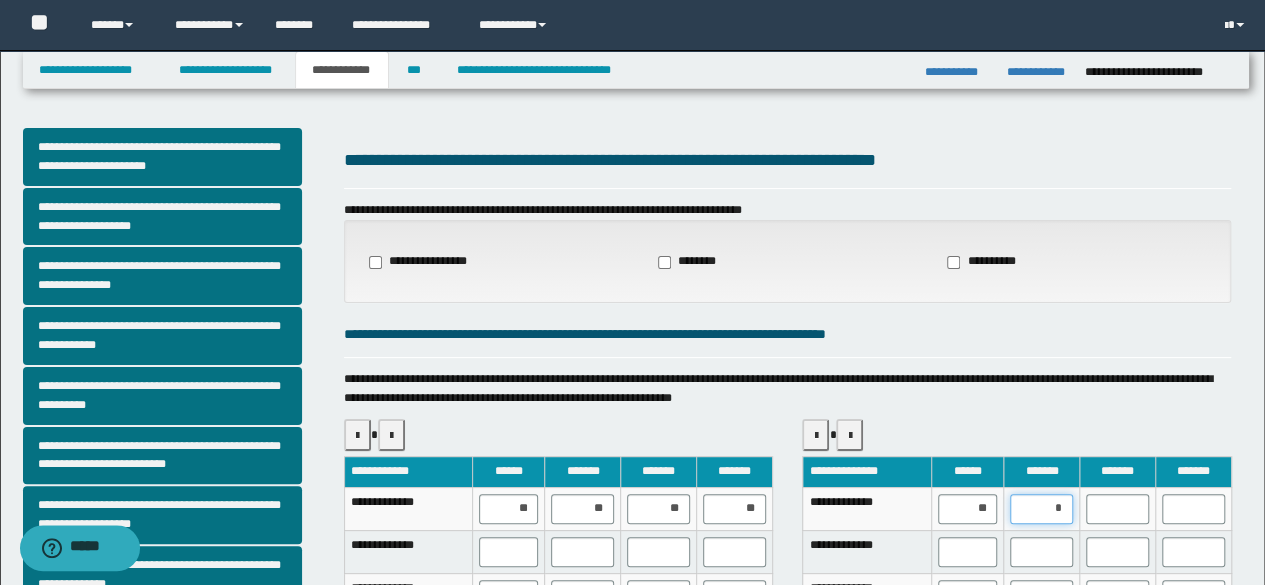 type on "**" 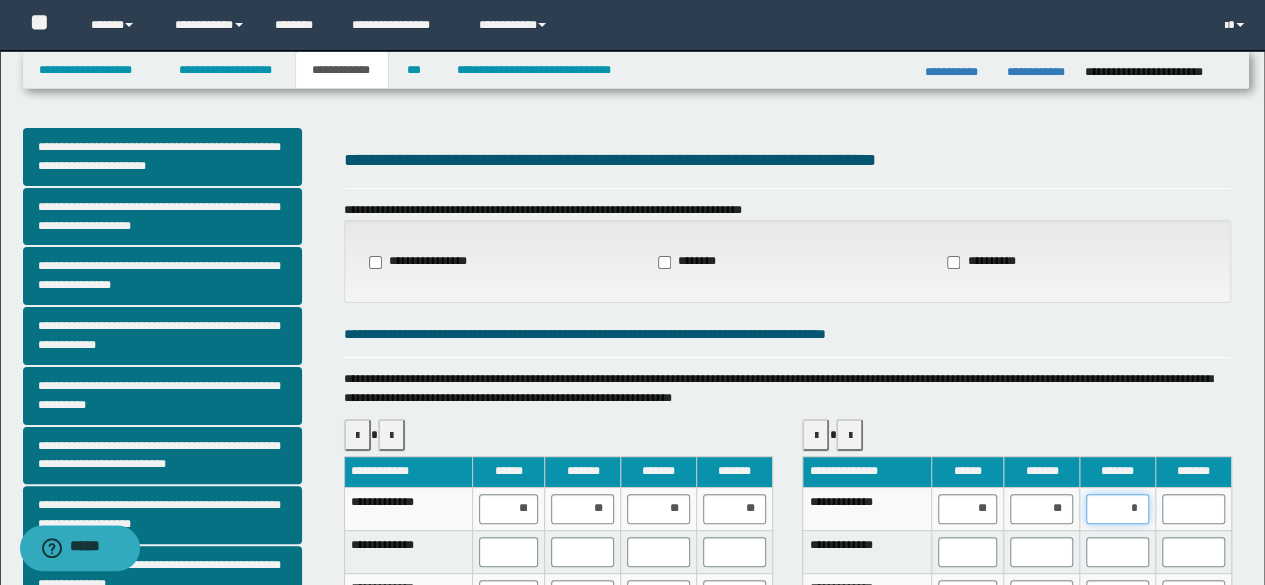 type on "**" 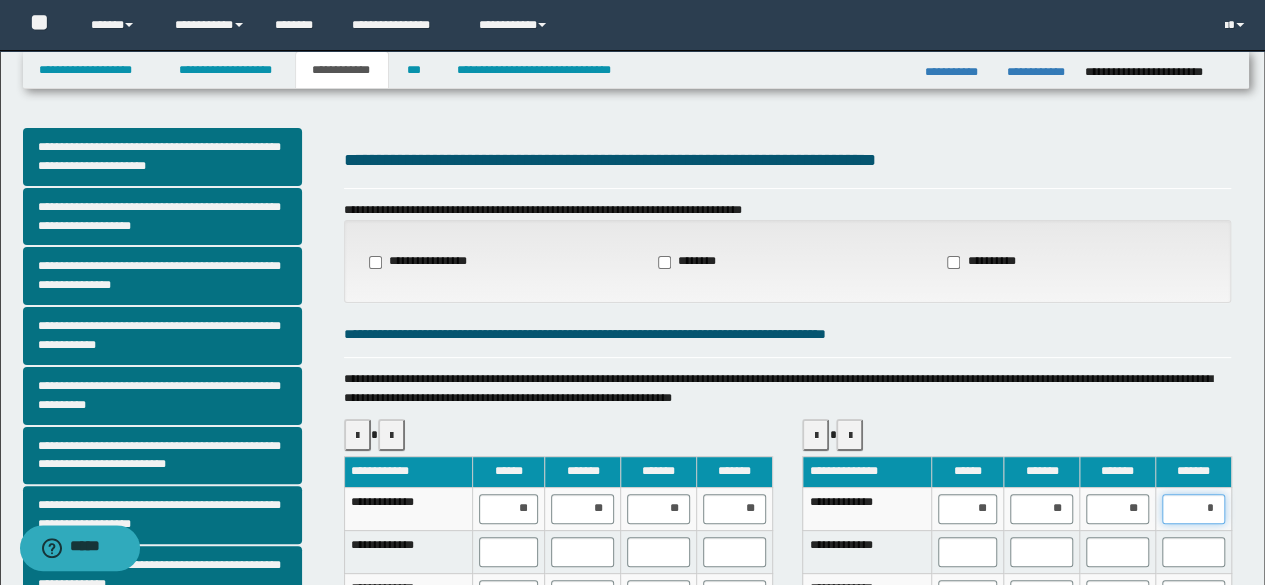 type on "**" 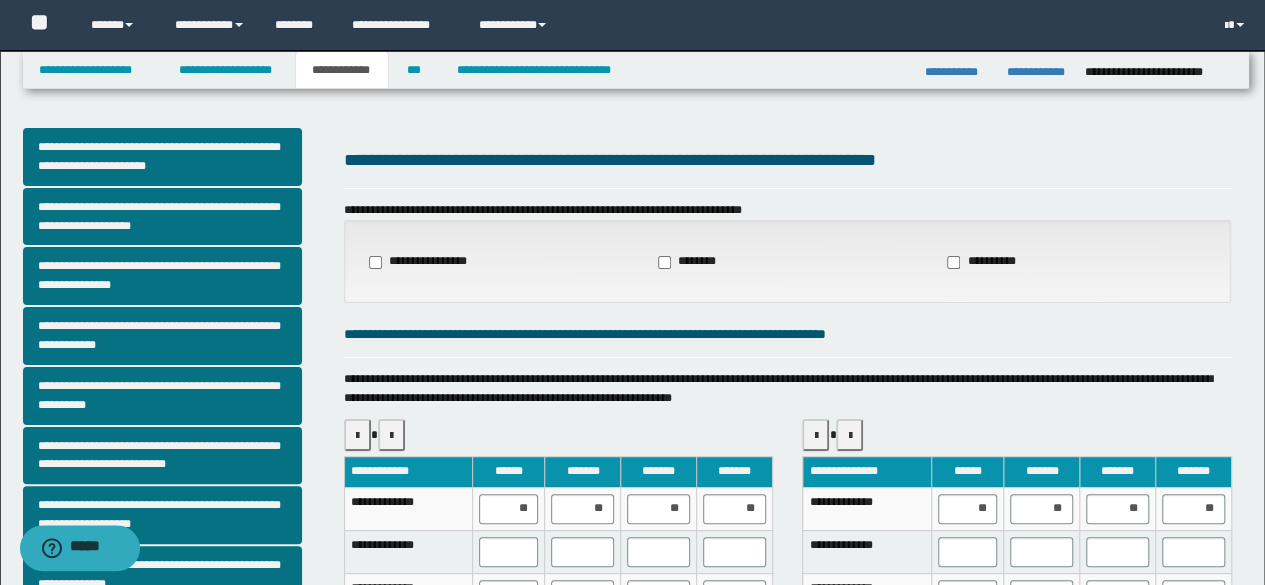 click on "**********" at bounding box center [788, 525] 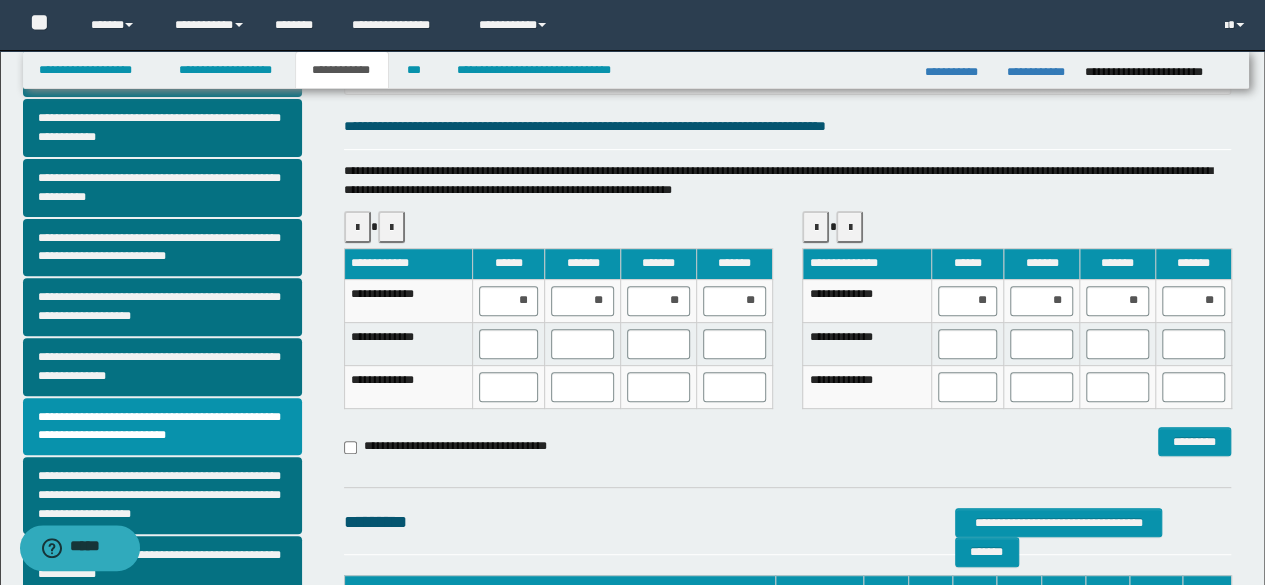 scroll, scrollTop: 275, scrollLeft: 0, axis: vertical 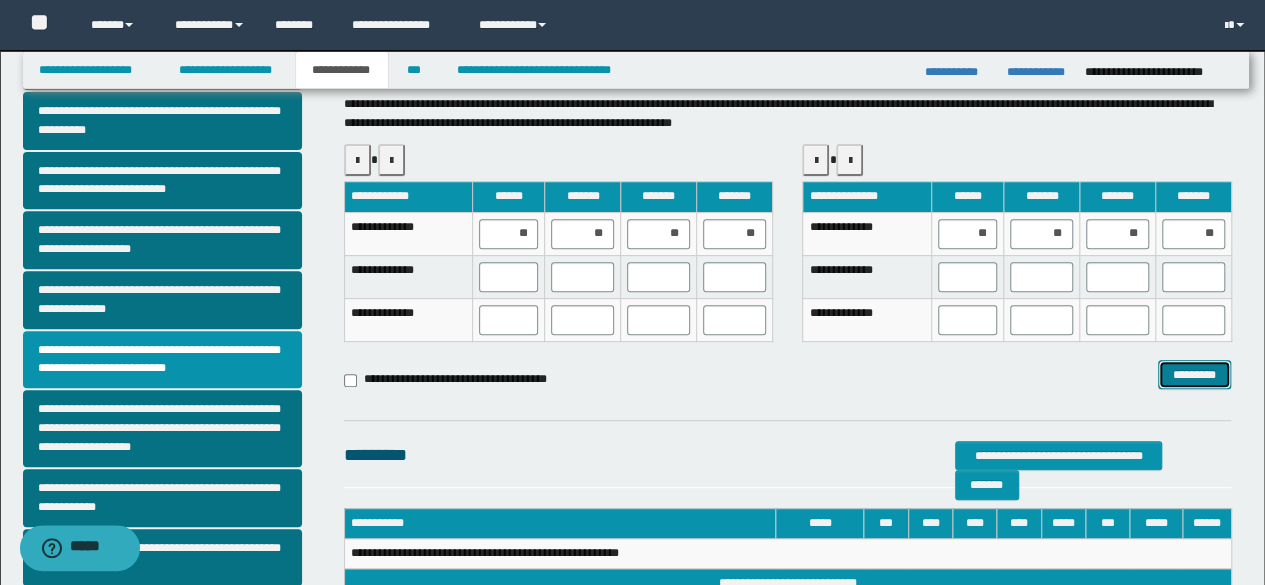 click on "*********" at bounding box center (1194, 374) 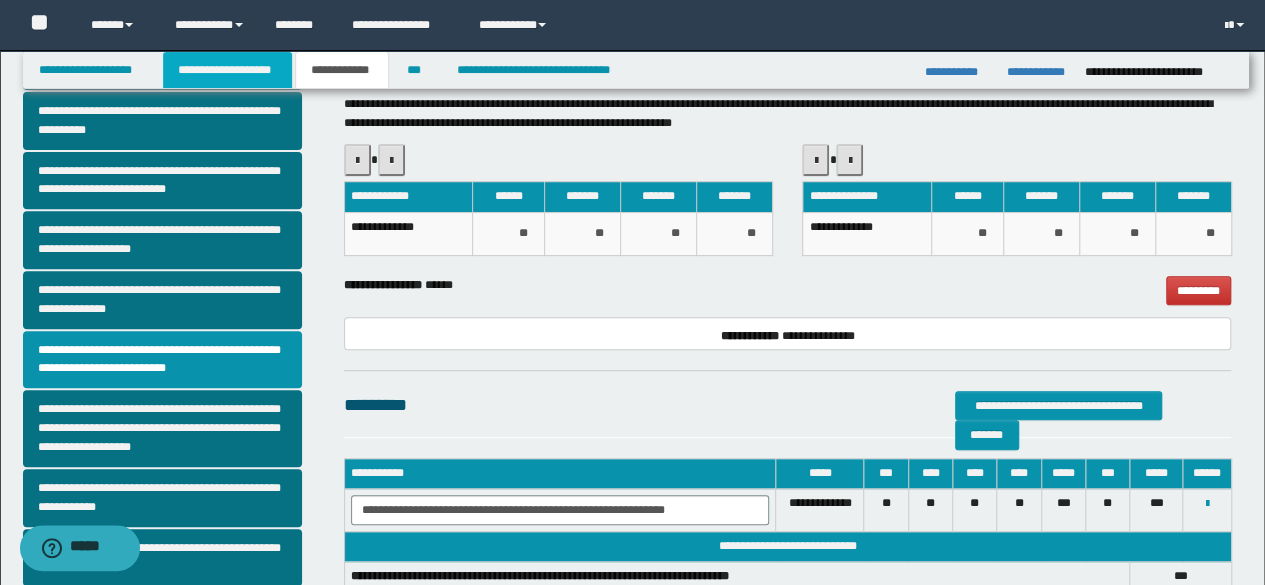 click on "**********" at bounding box center (227, 70) 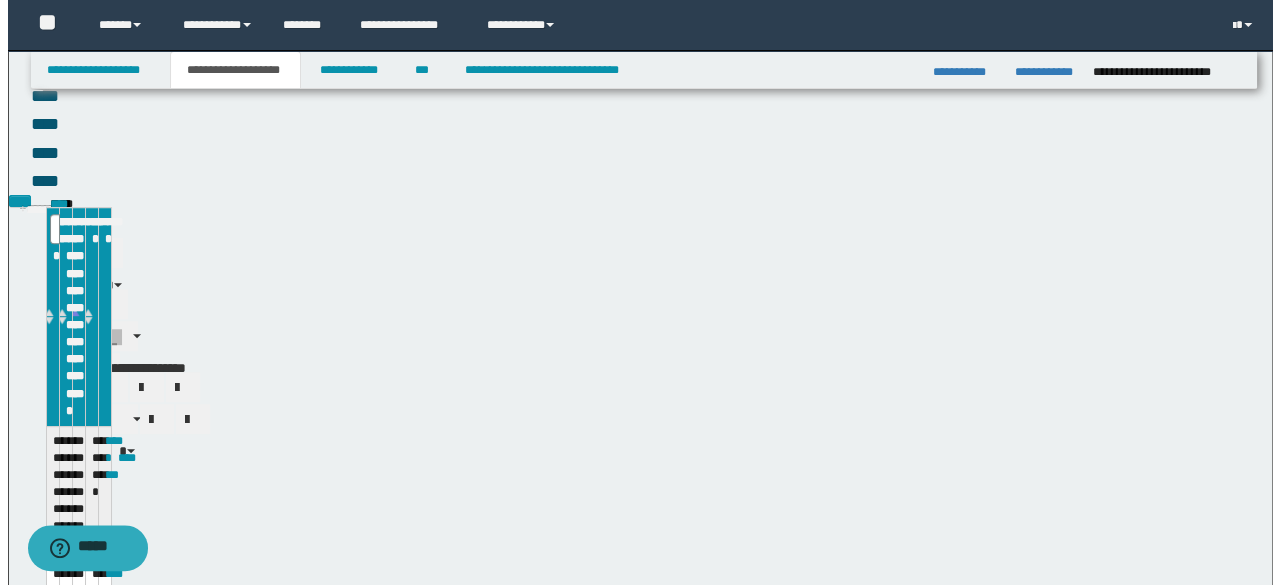 scroll, scrollTop: 306, scrollLeft: 0, axis: vertical 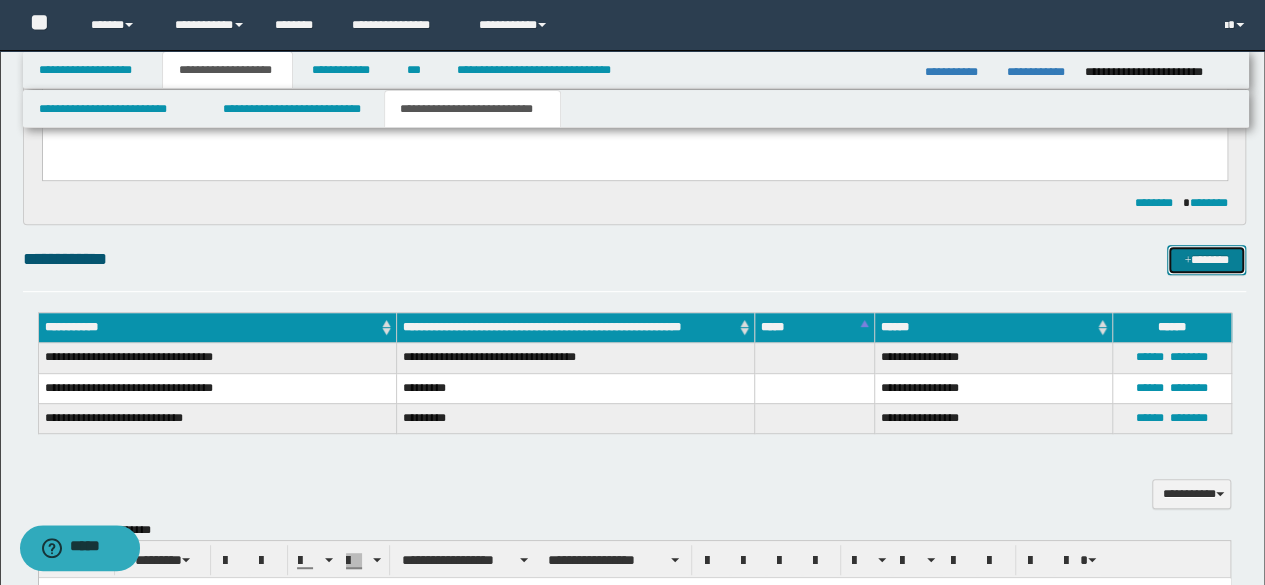 click on "*******" at bounding box center (1206, 259) 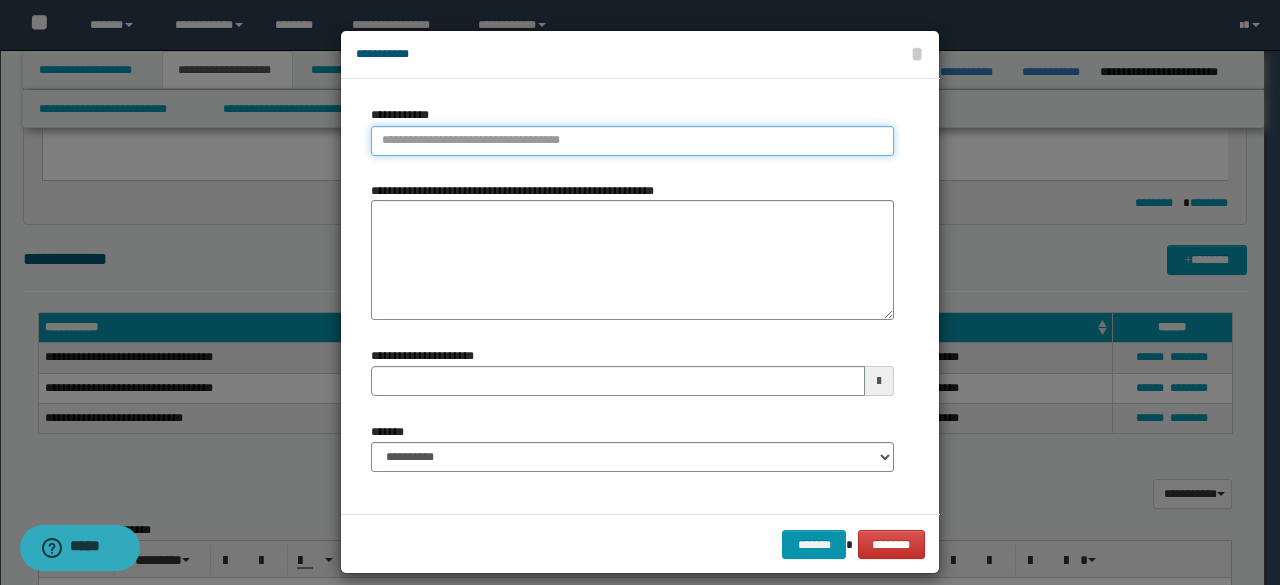 click on "**********" at bounding box center (632, 141) 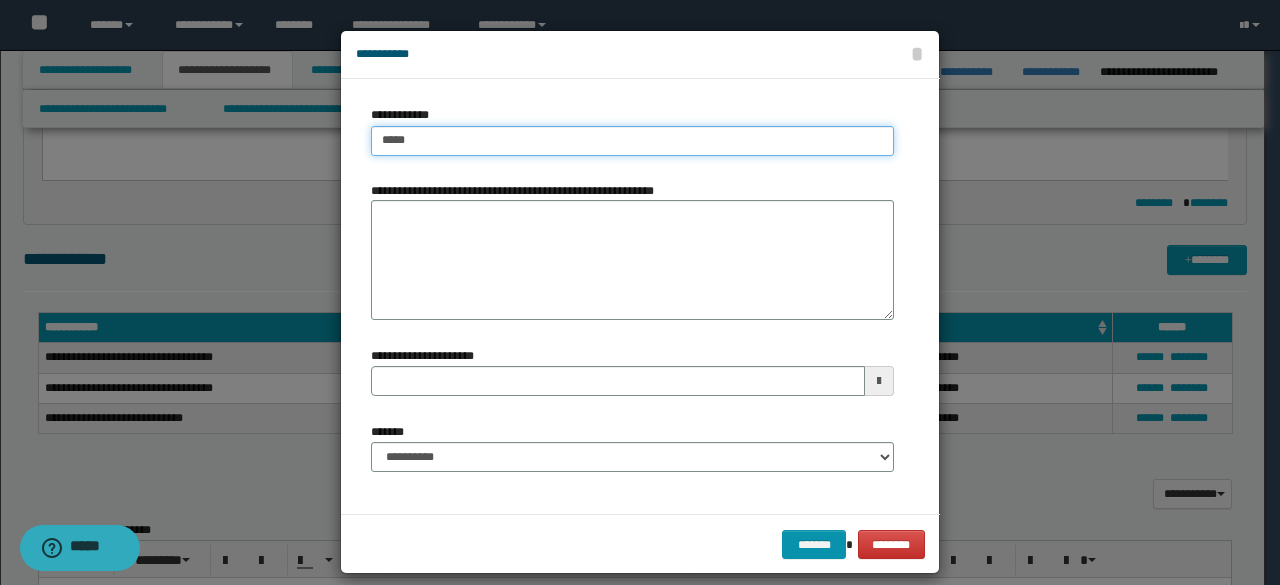 type on "******" 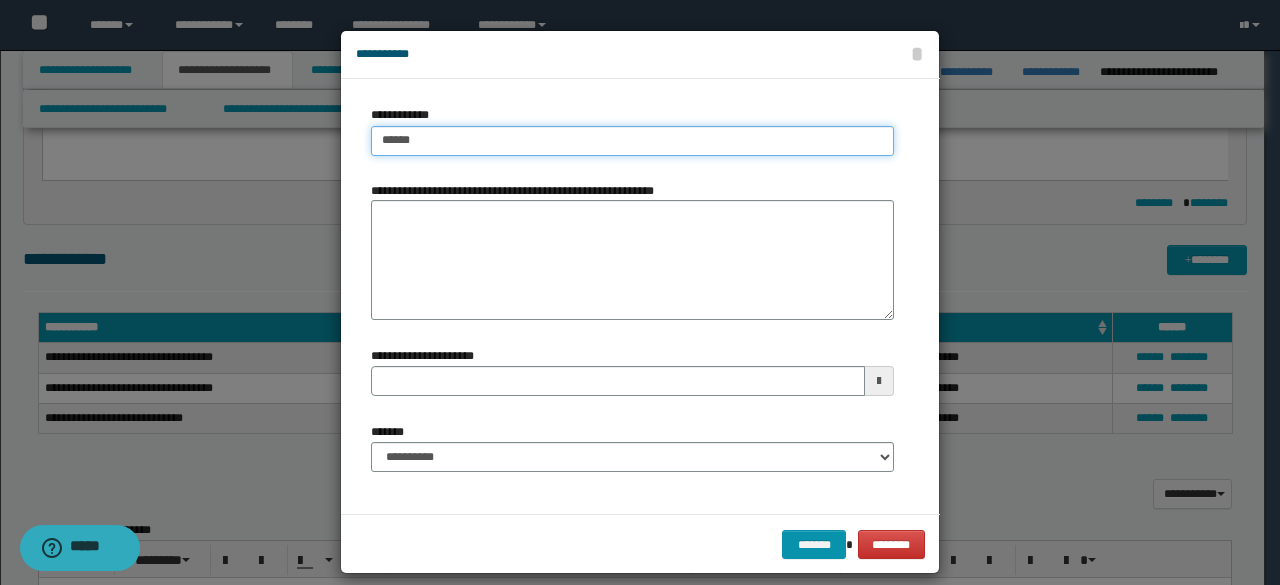 type on "******" 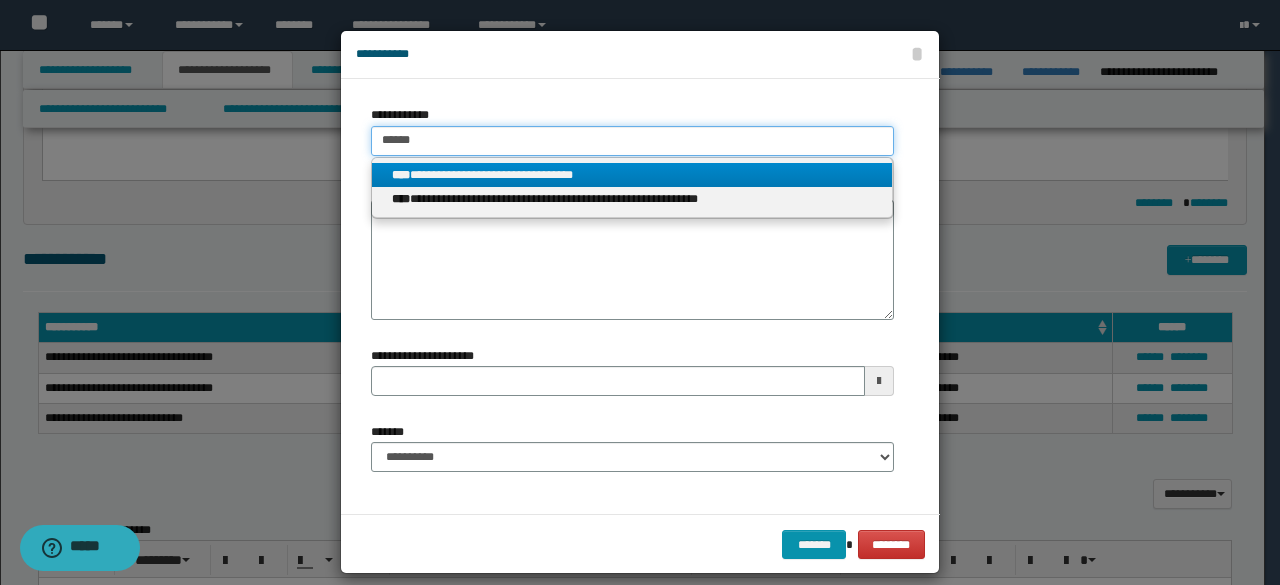 type on "******" 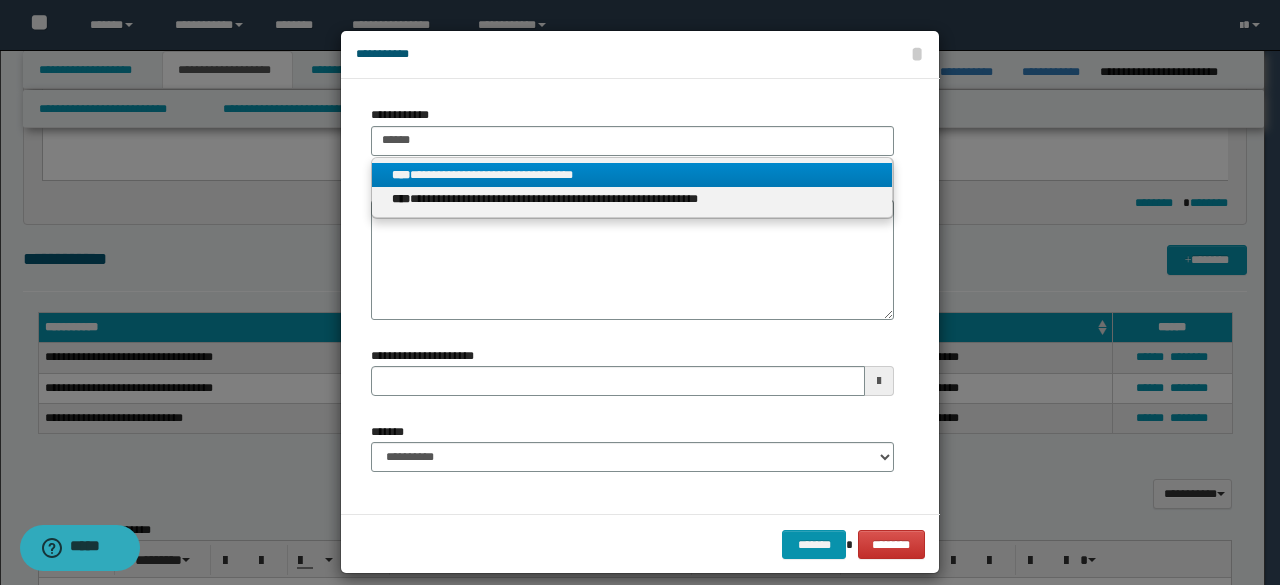 click on "**********" at bounding box center [632, 175] 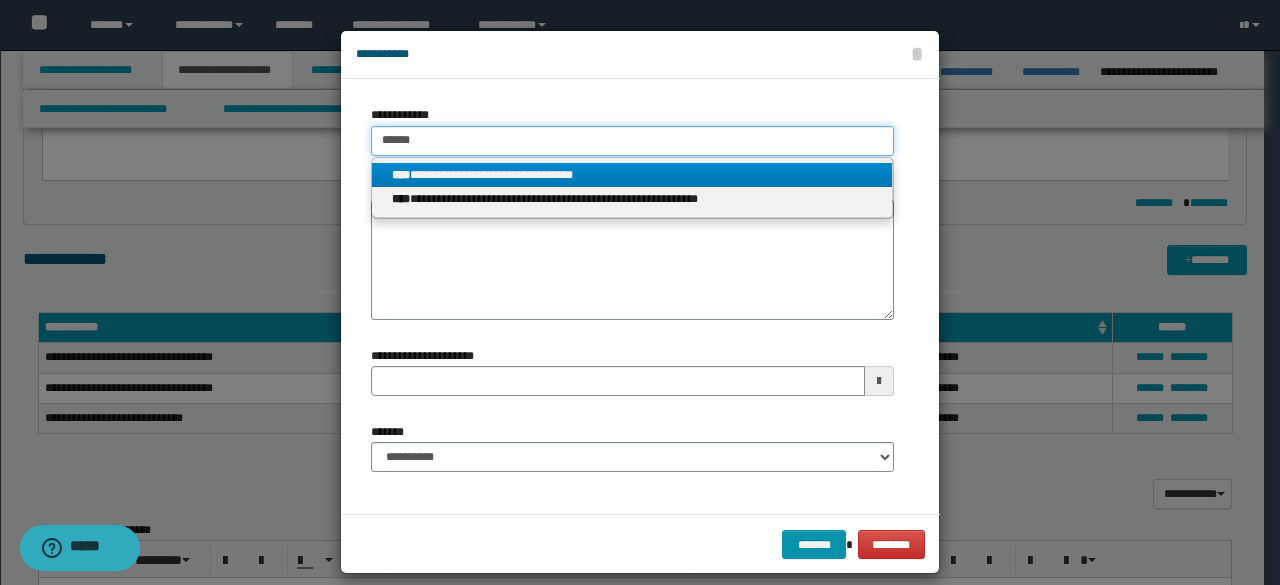 type 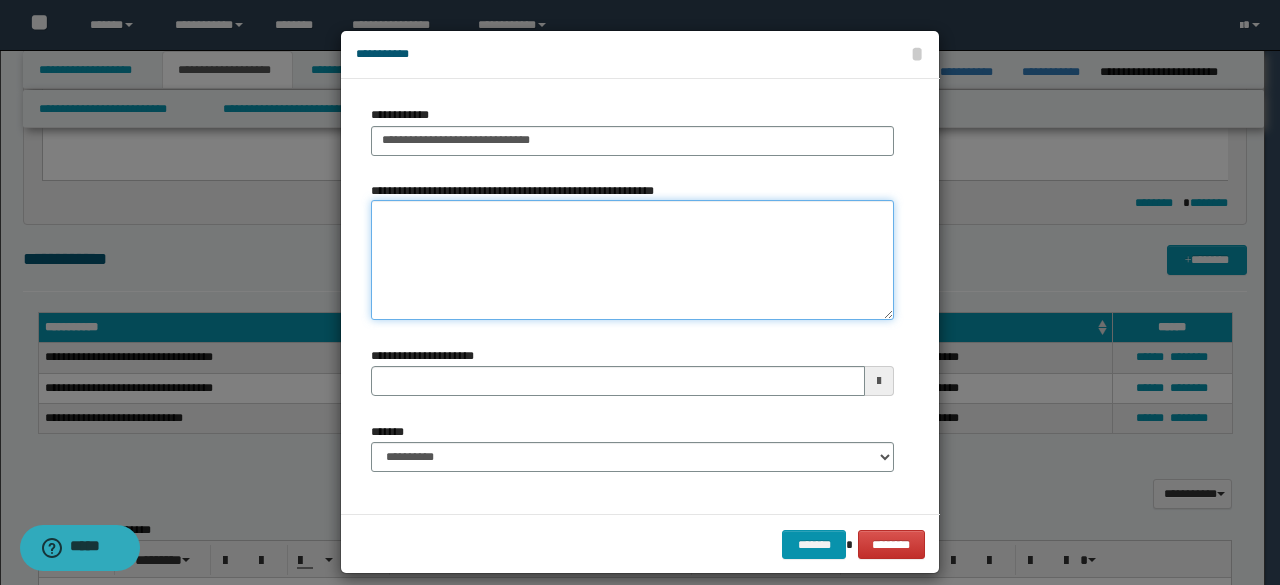 click on "**********" at bounding box center [632, 260] 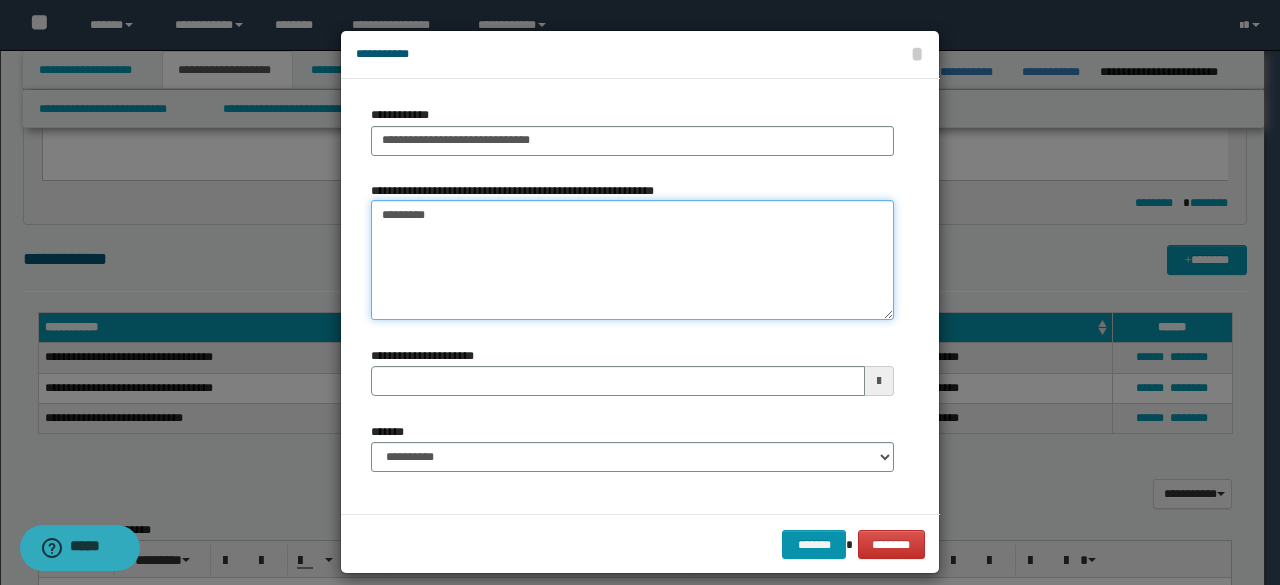 click on "*********" at bounding box center [632, 260] 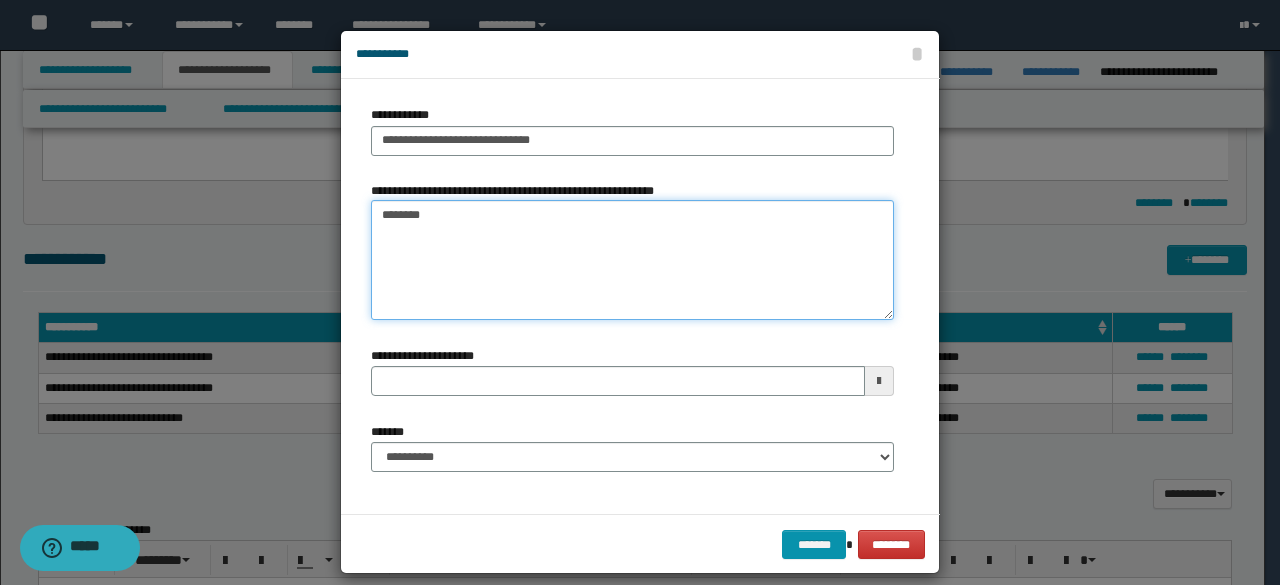 type on "*********" 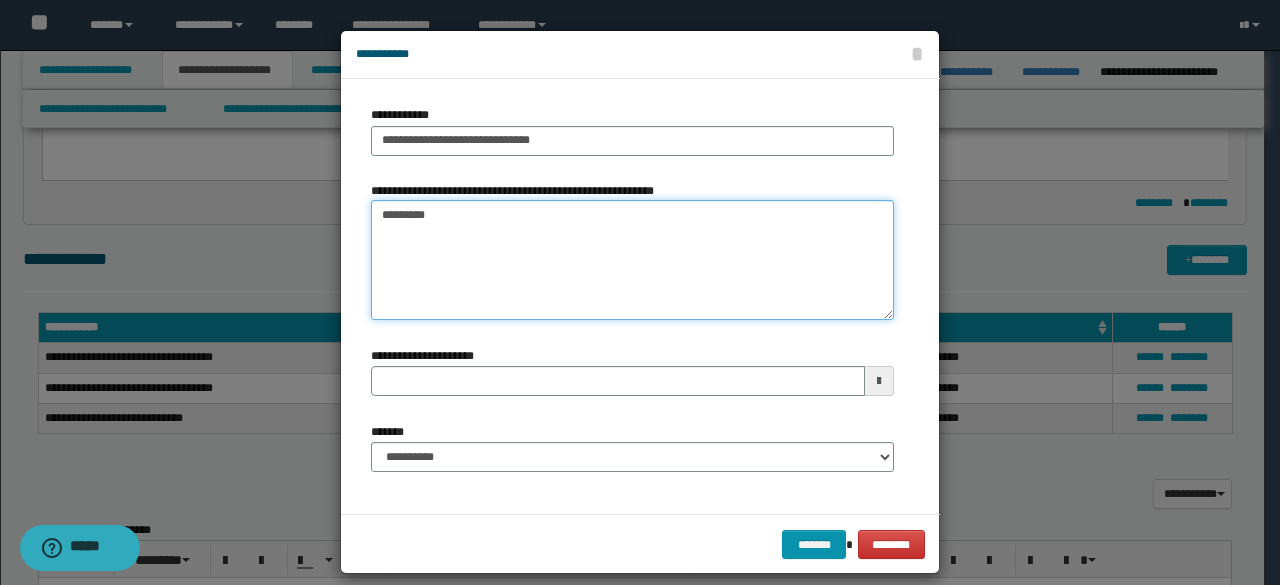 type 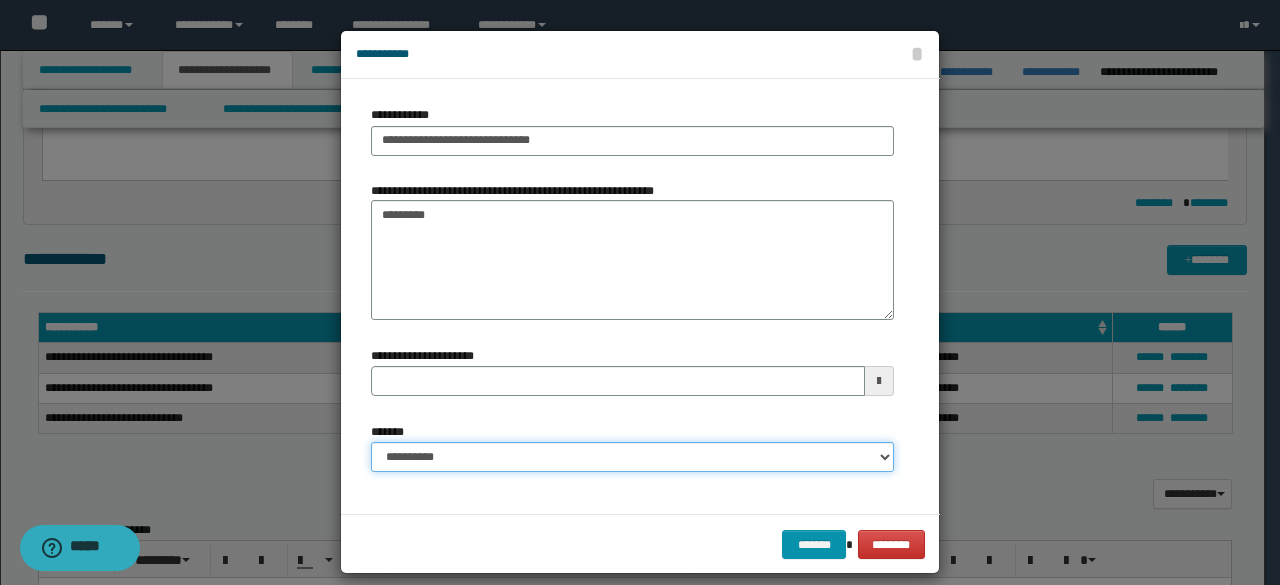 click on "**********" at bounding box center (632, 457) 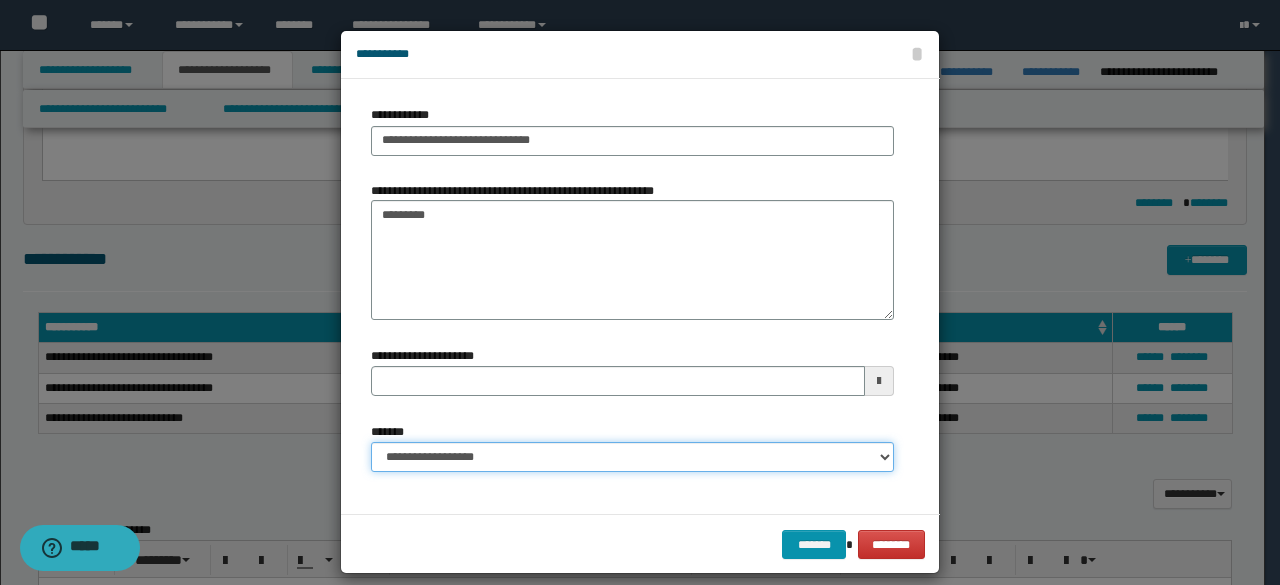 type 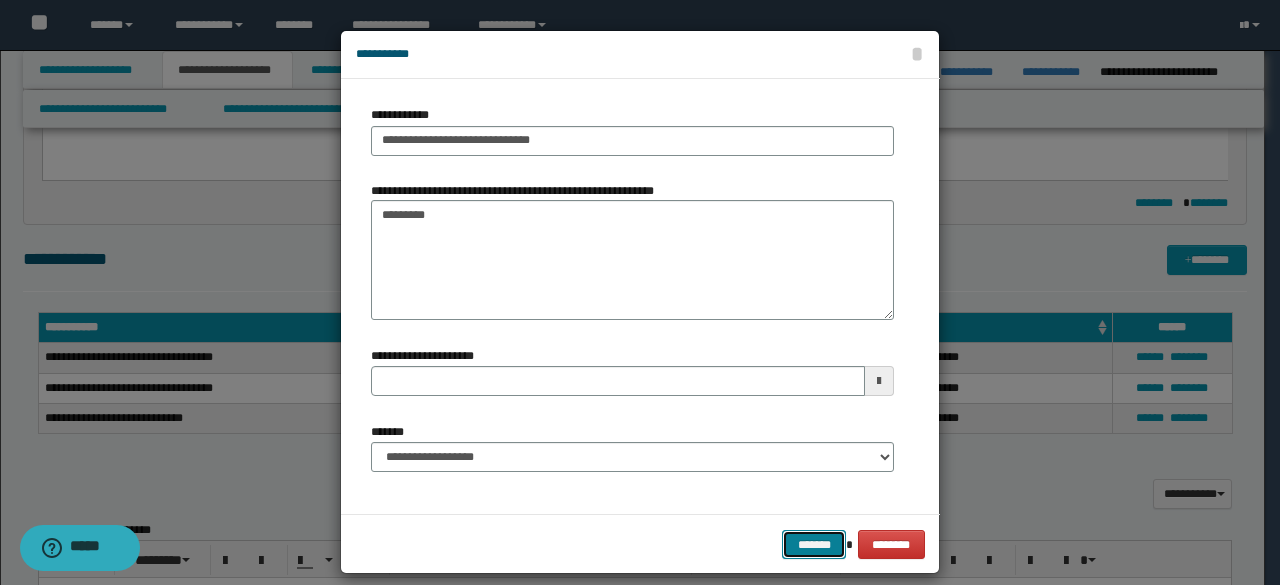 click on "*******" at bounding box center (814, 544) 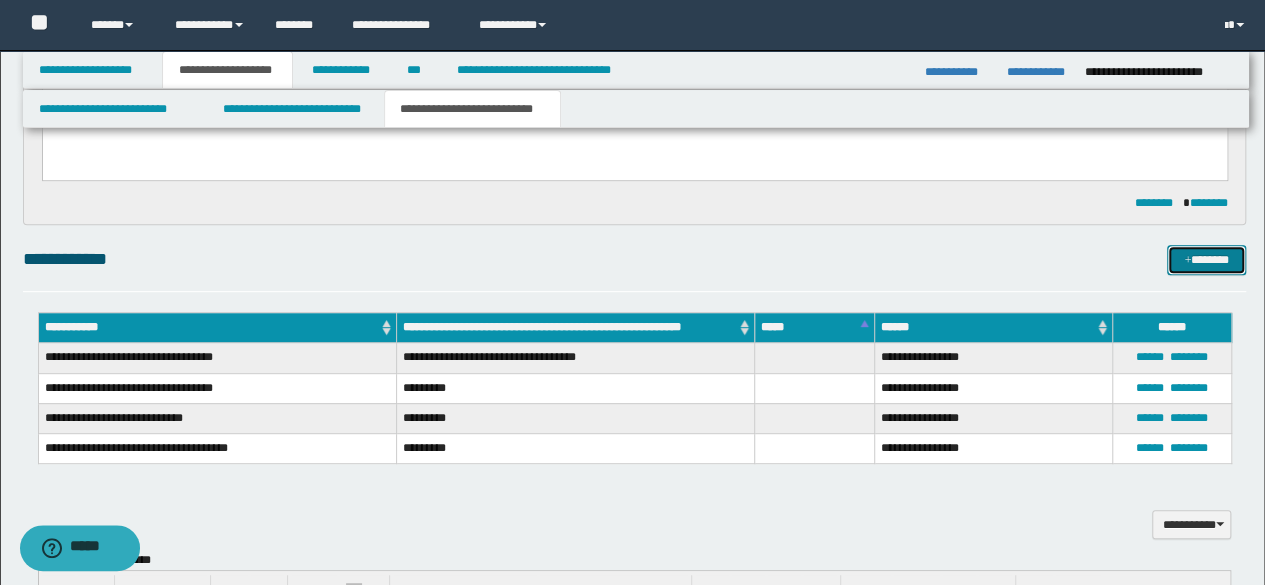 click on "*******" at bounding box center (1206, 259) 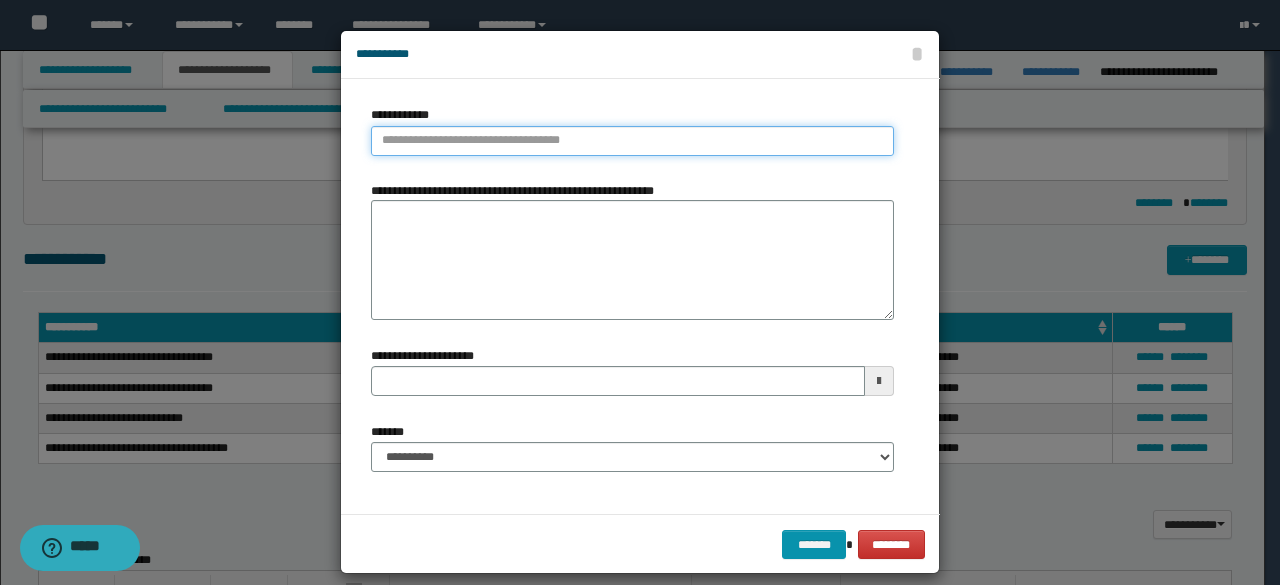 type on "**********" 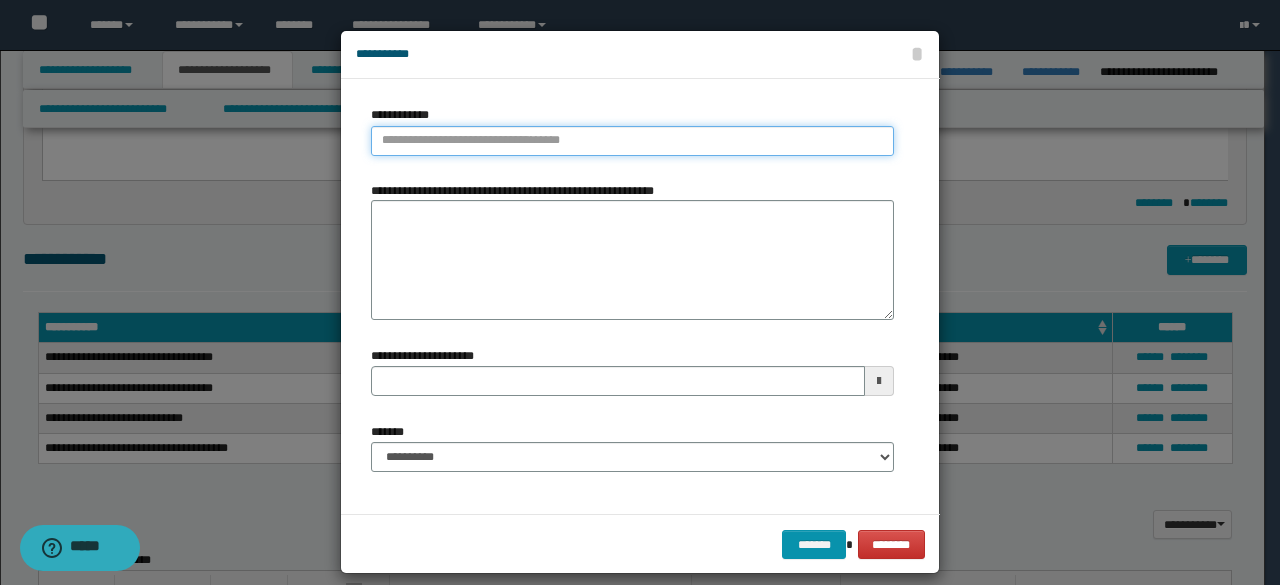 click on "**********" at bounding box center [632, 141] 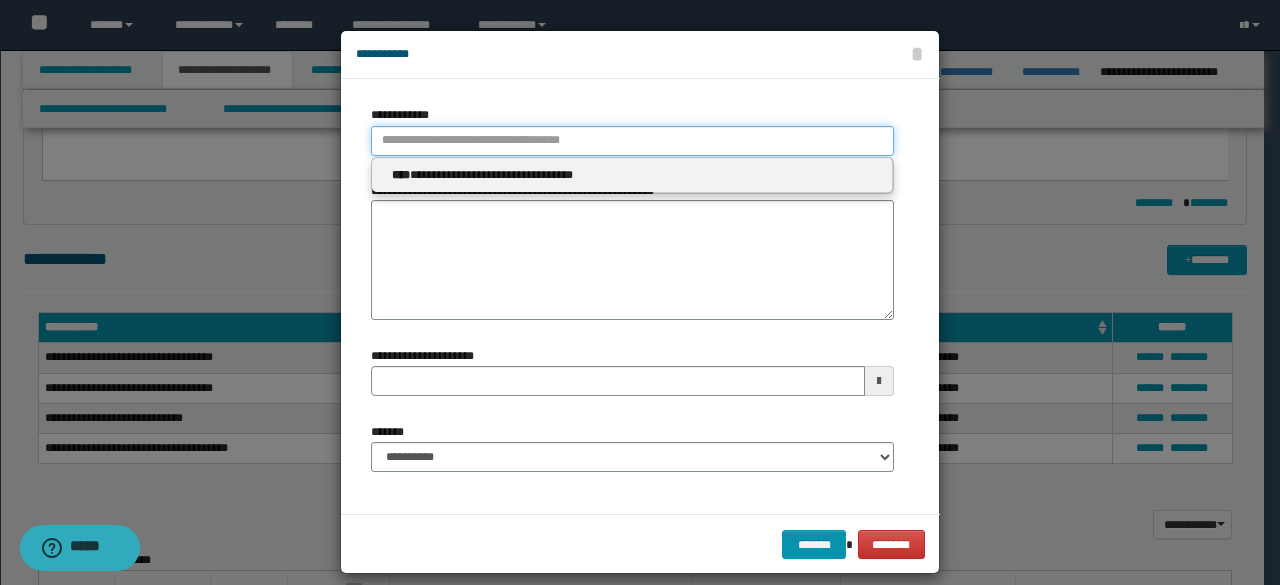 type 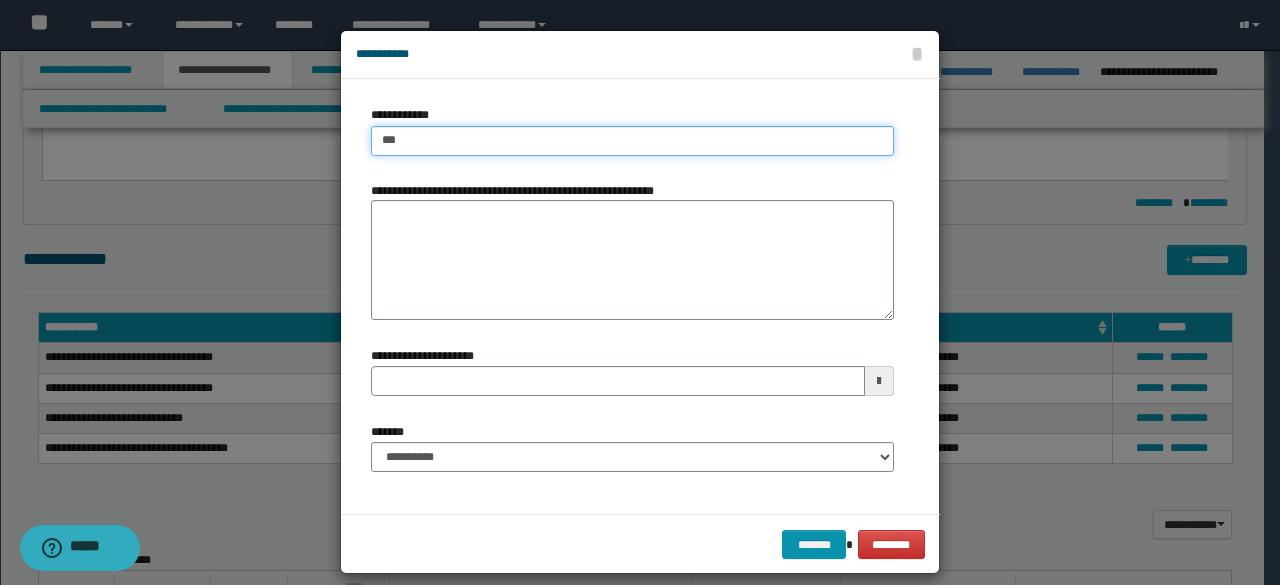 type on "****" 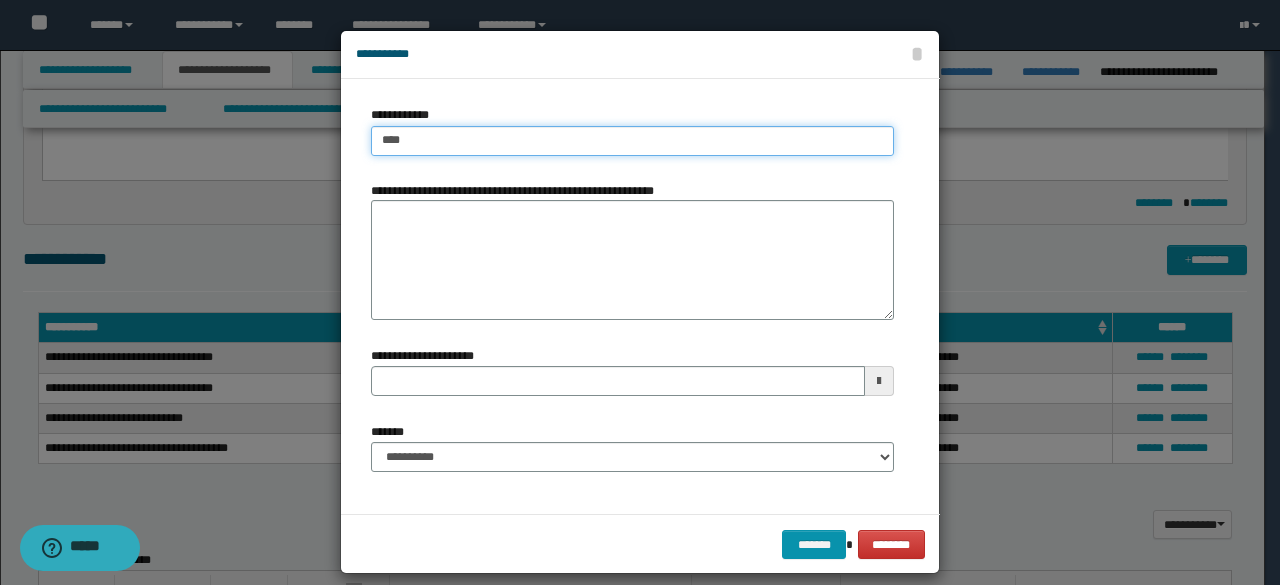 type on "****" 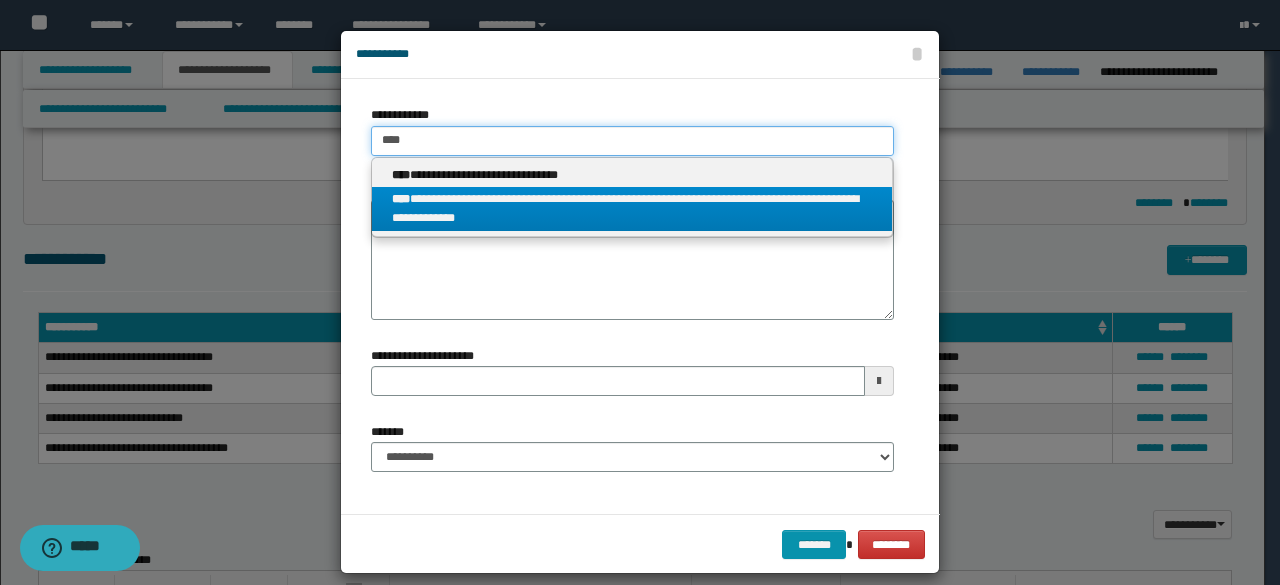 type on "****" 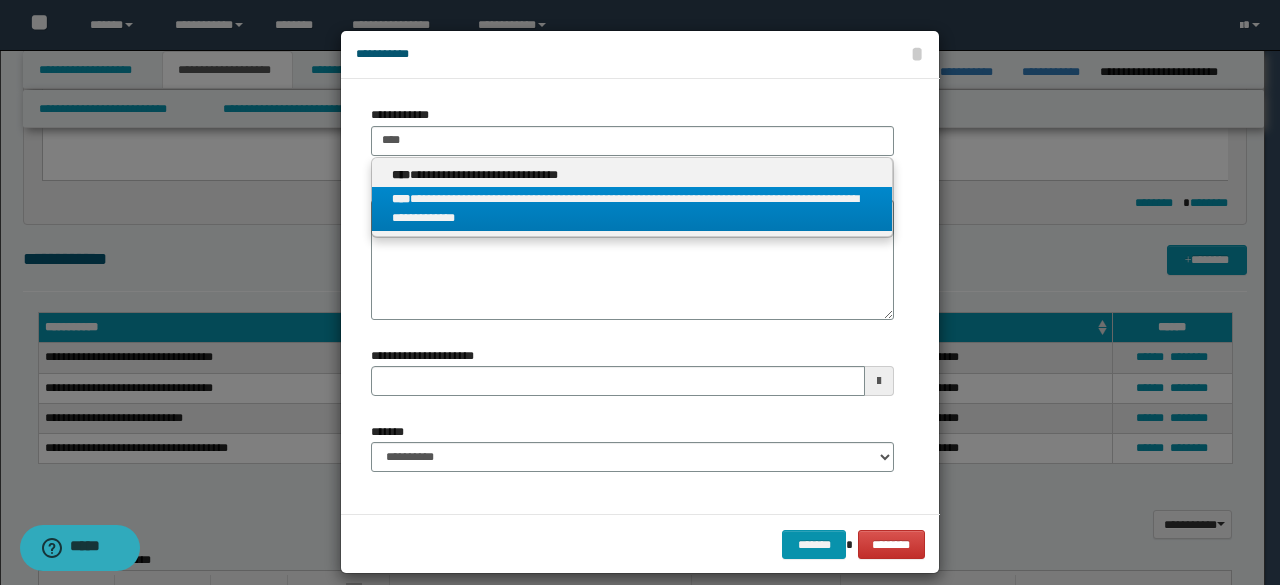 click on "**********" at bounding box center [632, 209] 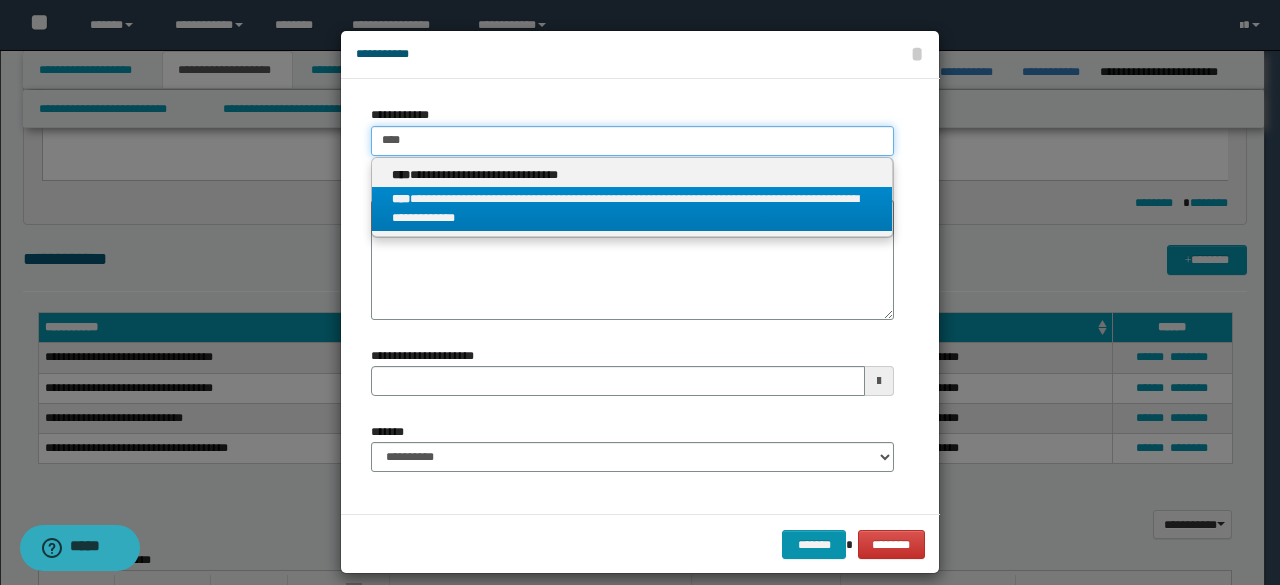 type 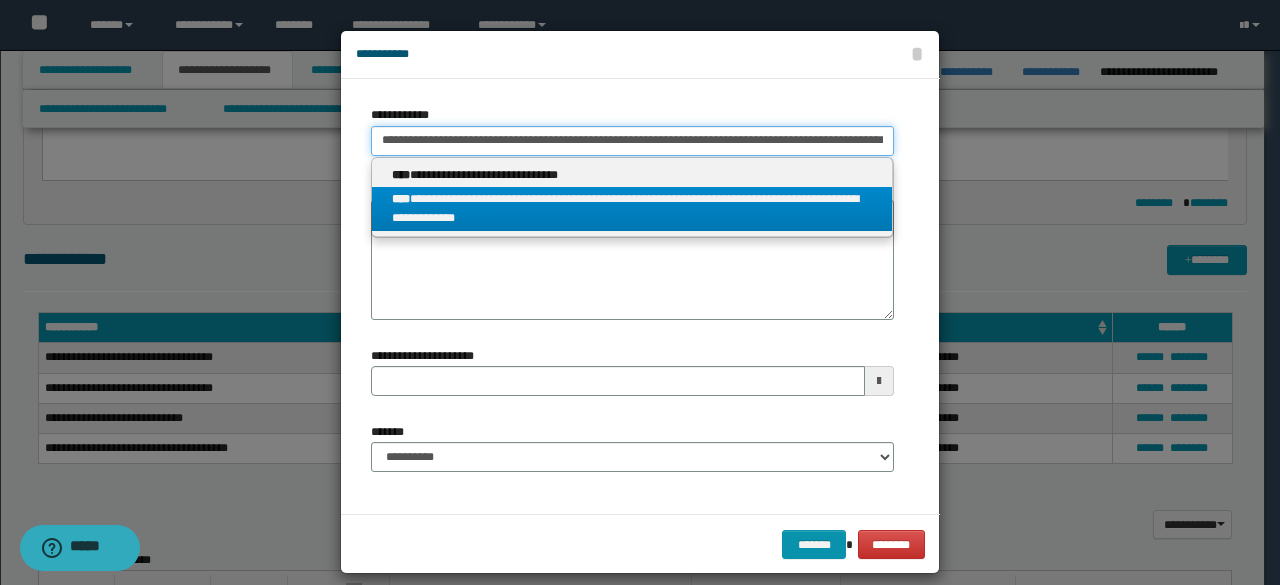 scroll, scrollTop: 0, scrollLeft: 28, axis: horizontal 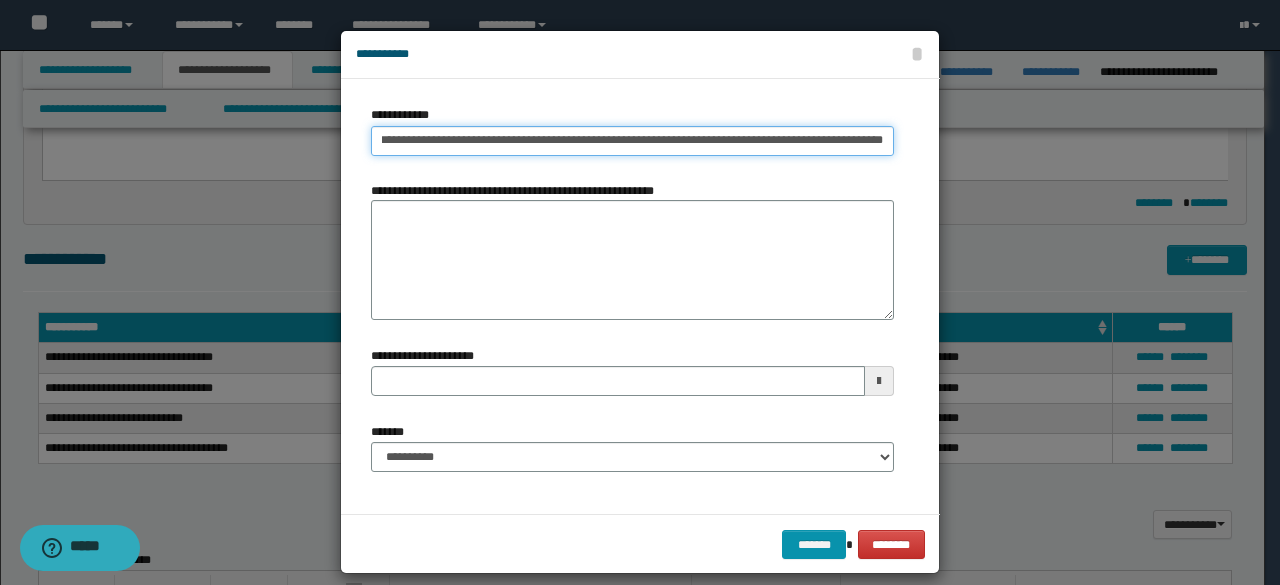 type 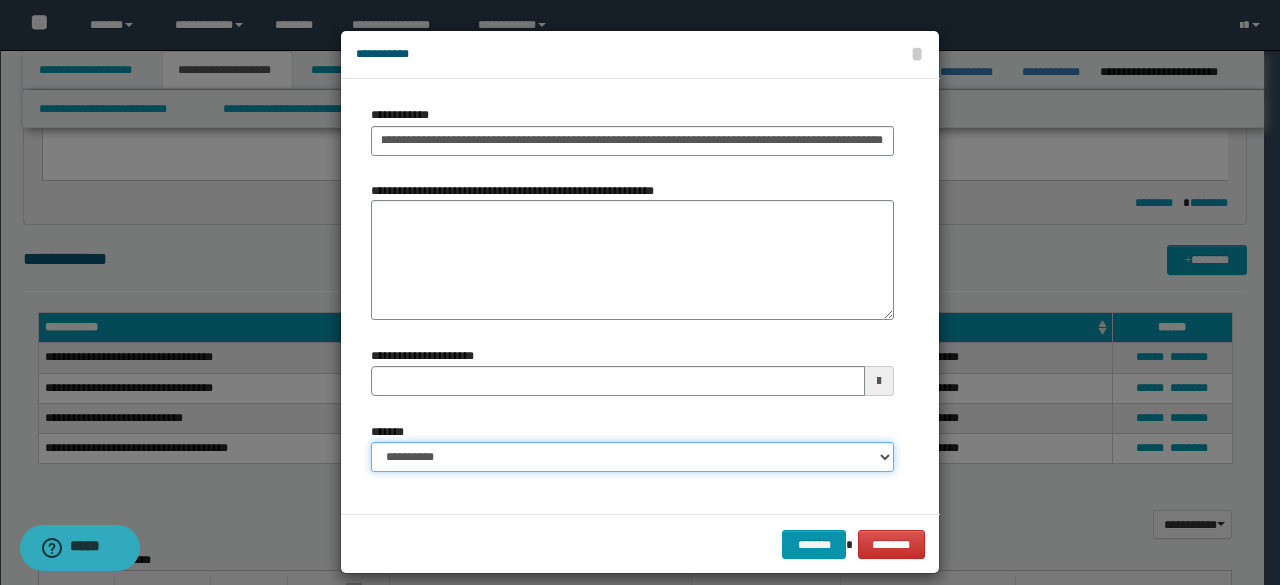 drag, startPoint x: 485, startPoint y: 459, endPoint x: 487, endPoint y: 442, distance: 17.117243 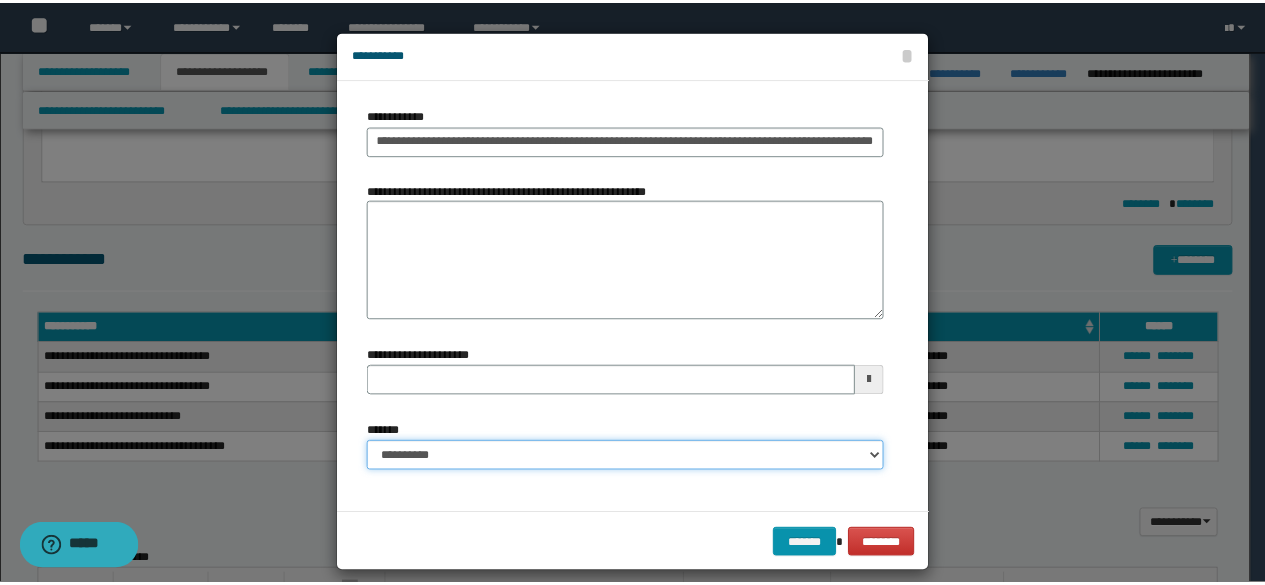 scroll, scrollTop: 0, scrollLeft: 0, axis: both 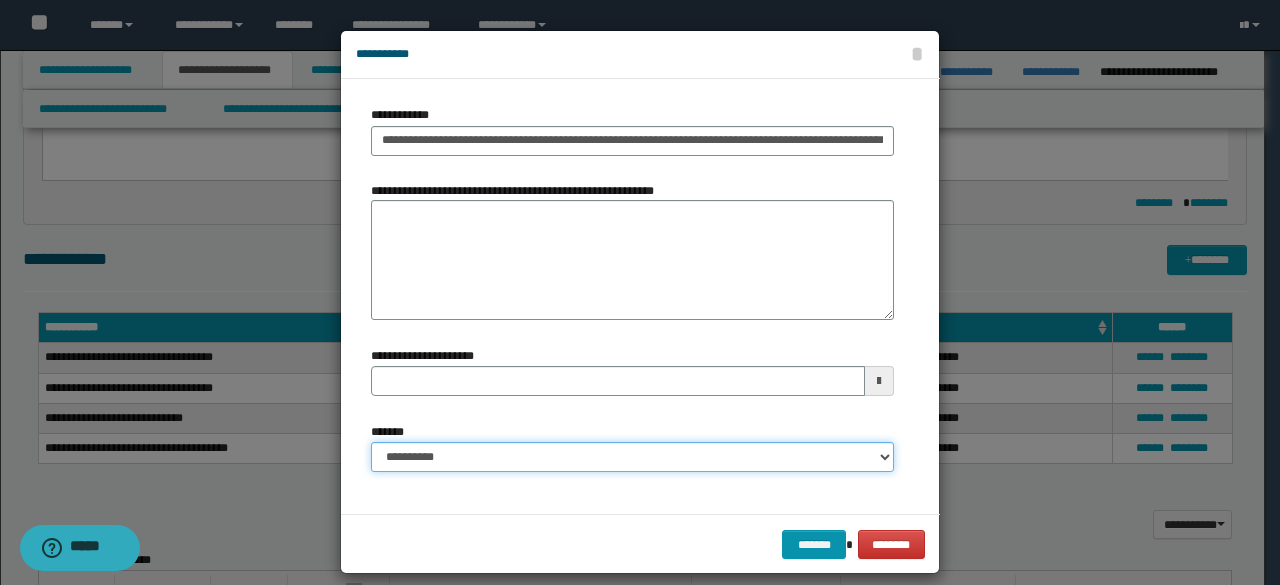 select on "*" 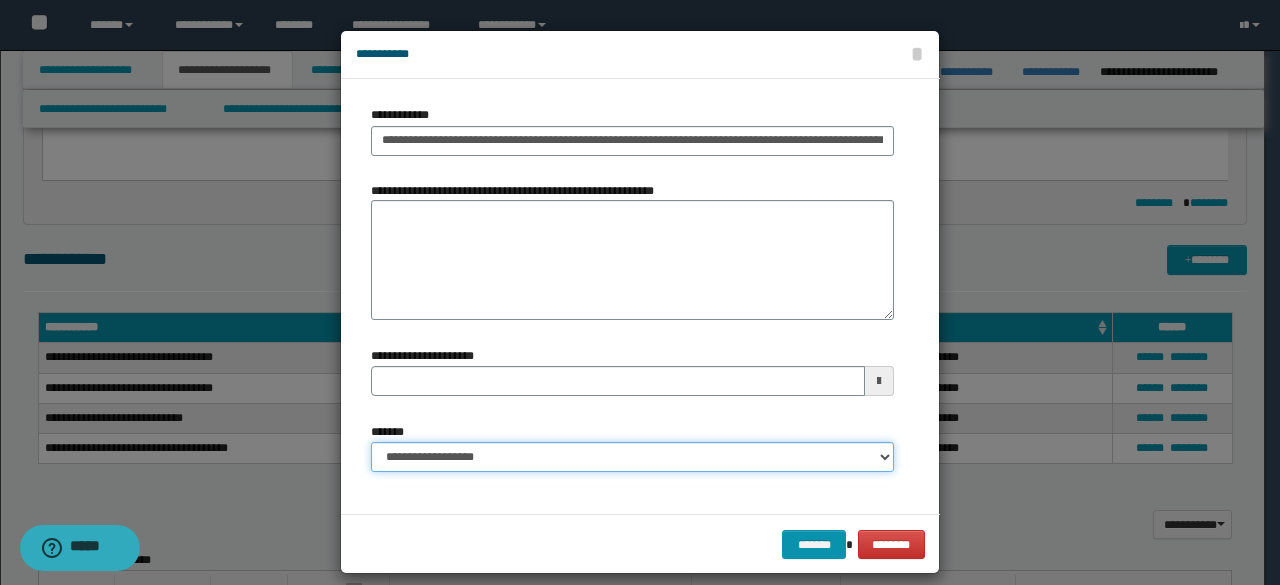 click on "**********" at bounding box center (632, 457) 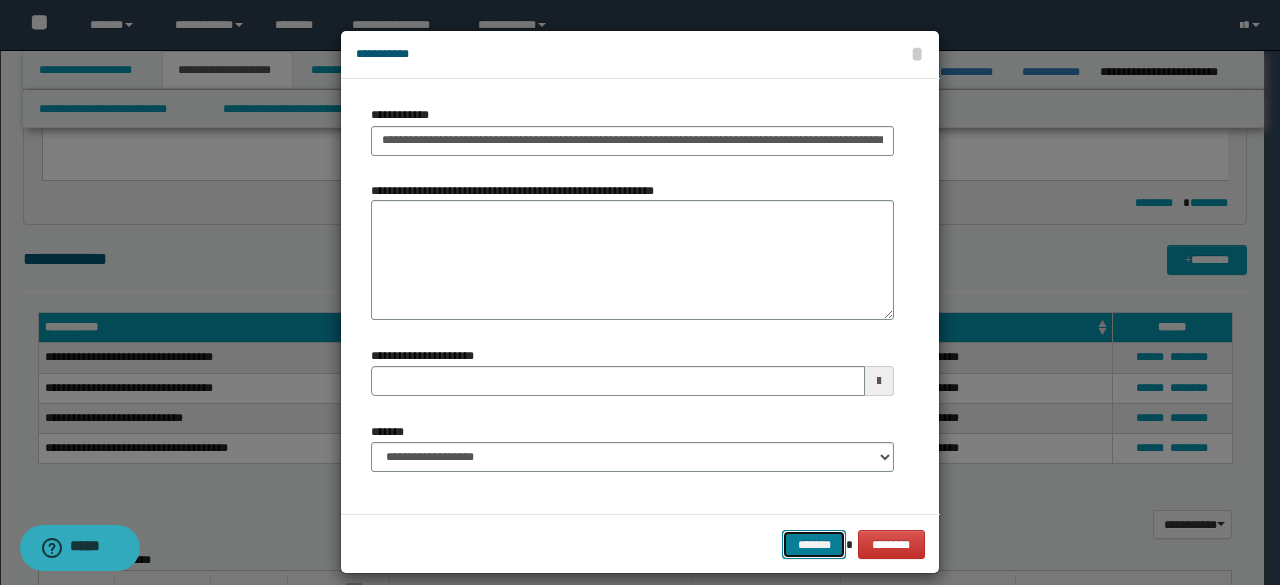 click on "*******" at bounding box center (814, 544) 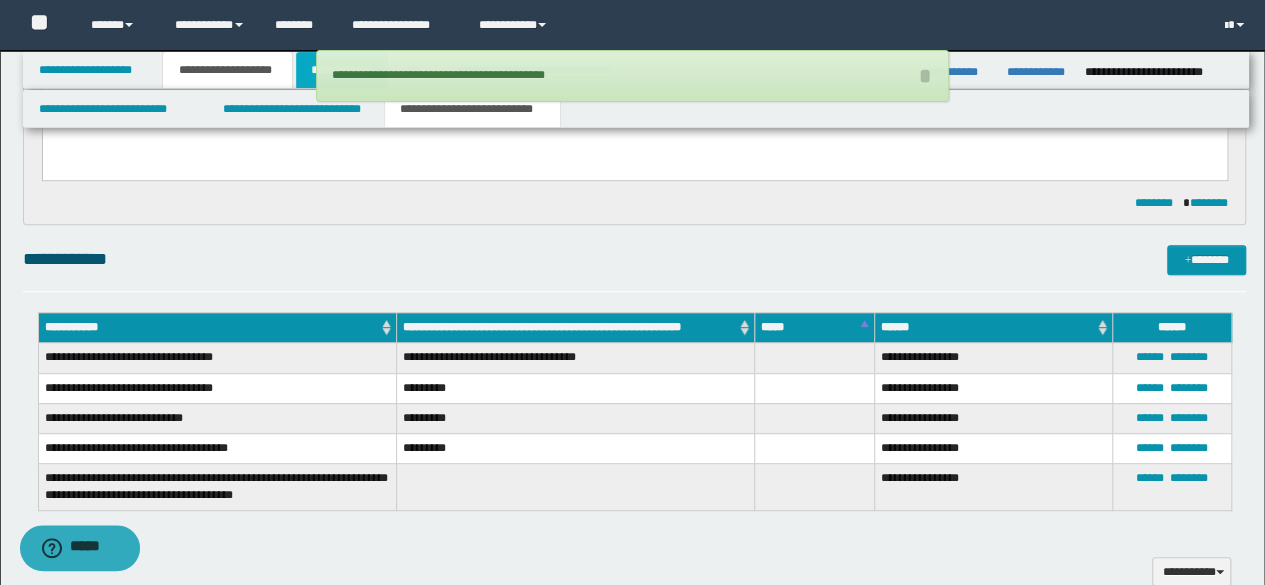 click on "**********" at bounding box center (342, 70) 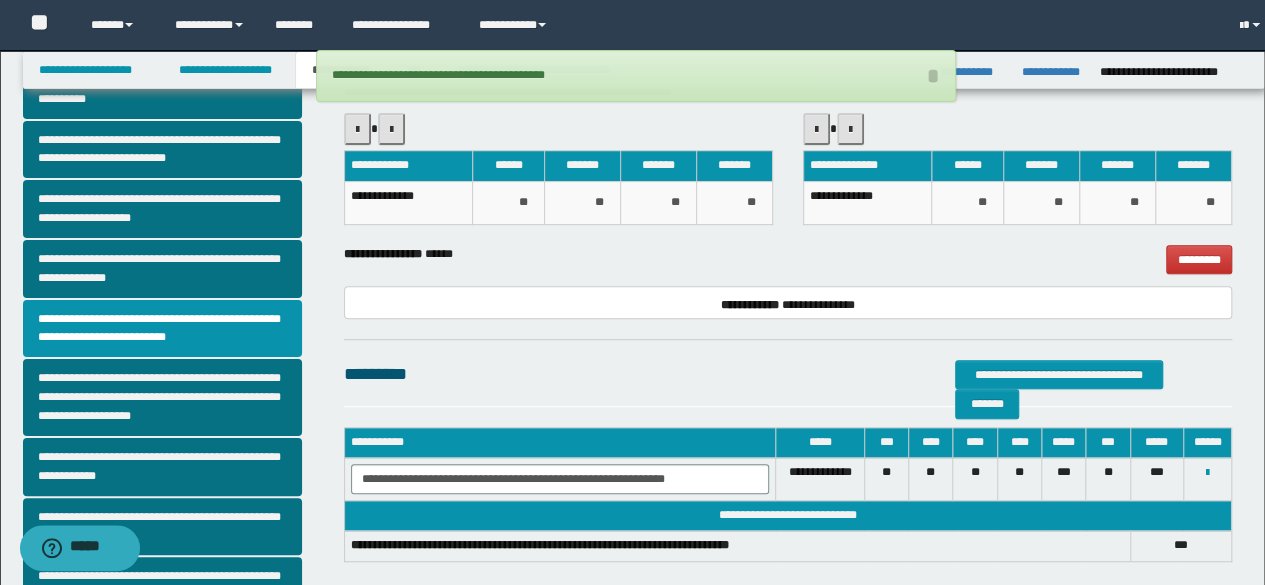 scroll, scrollTop: 275, scrollLeft: 0, axis: vertical 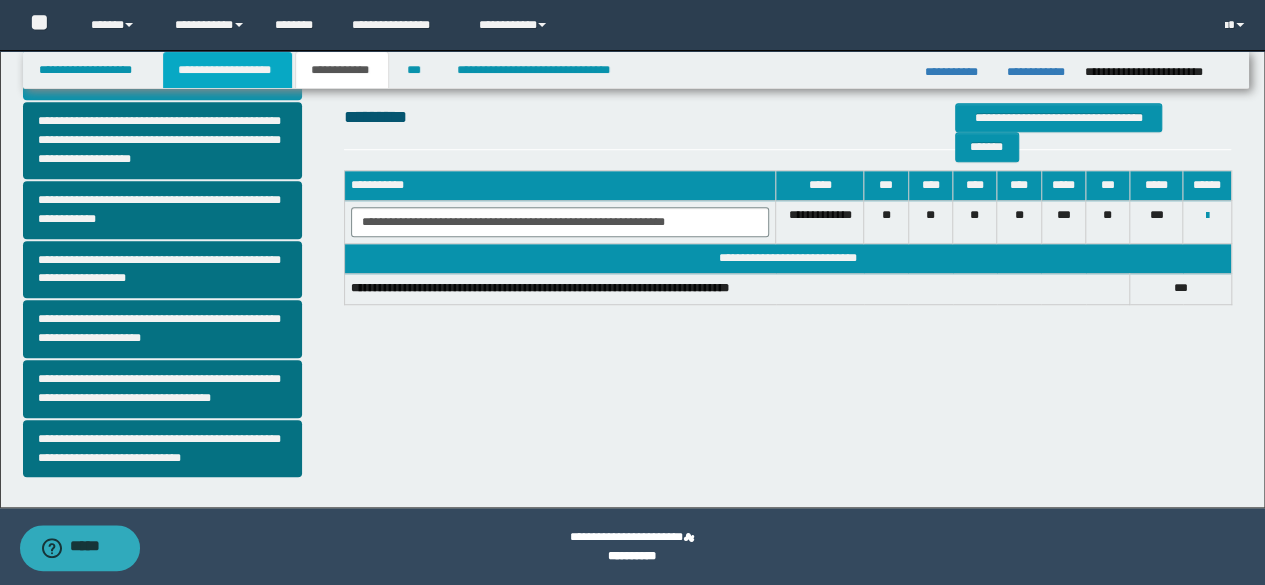 click on "**********" at bounding box center [227, 70] 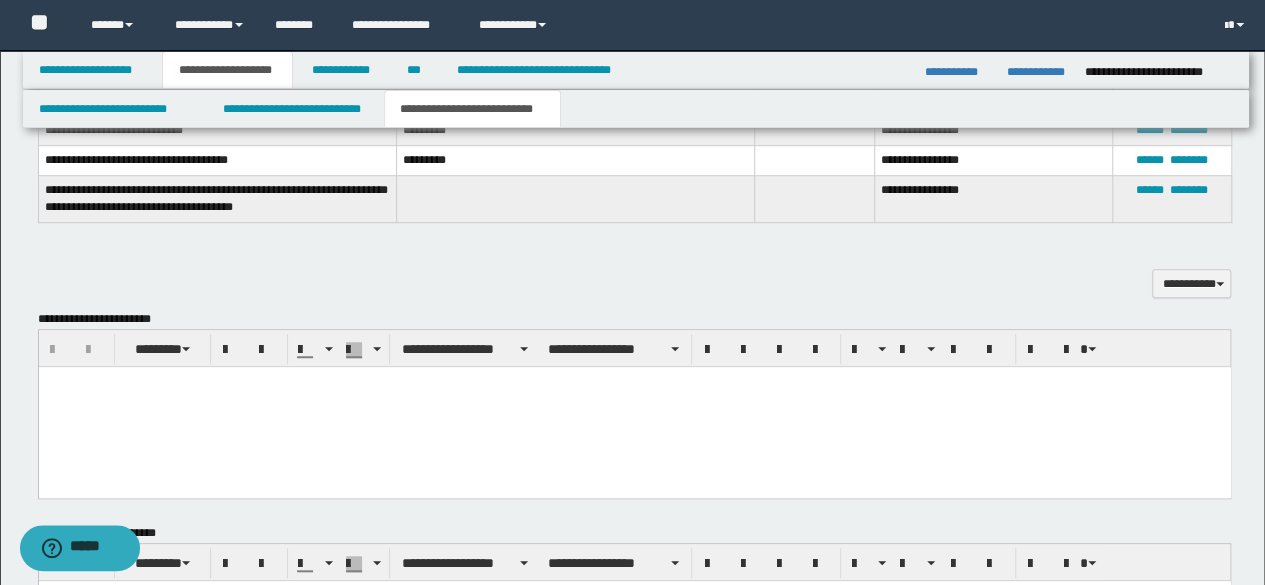 scroll, scrollTop: 82, scrollLeft: 0, axis: vertical 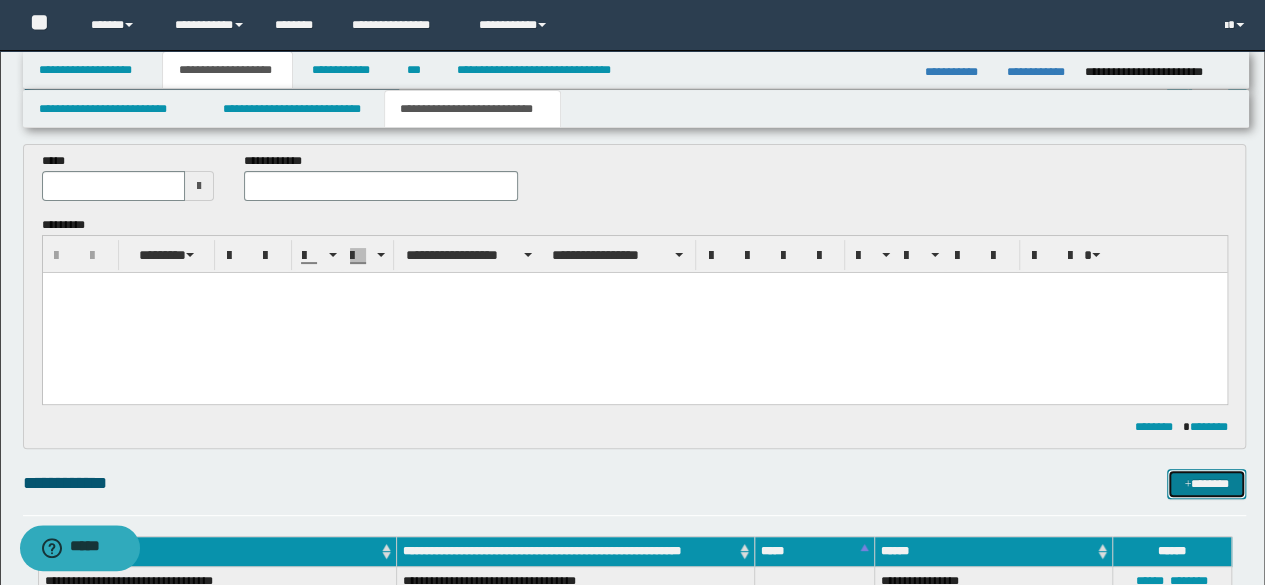 click on "*******" at bounding box center (1206, 483) 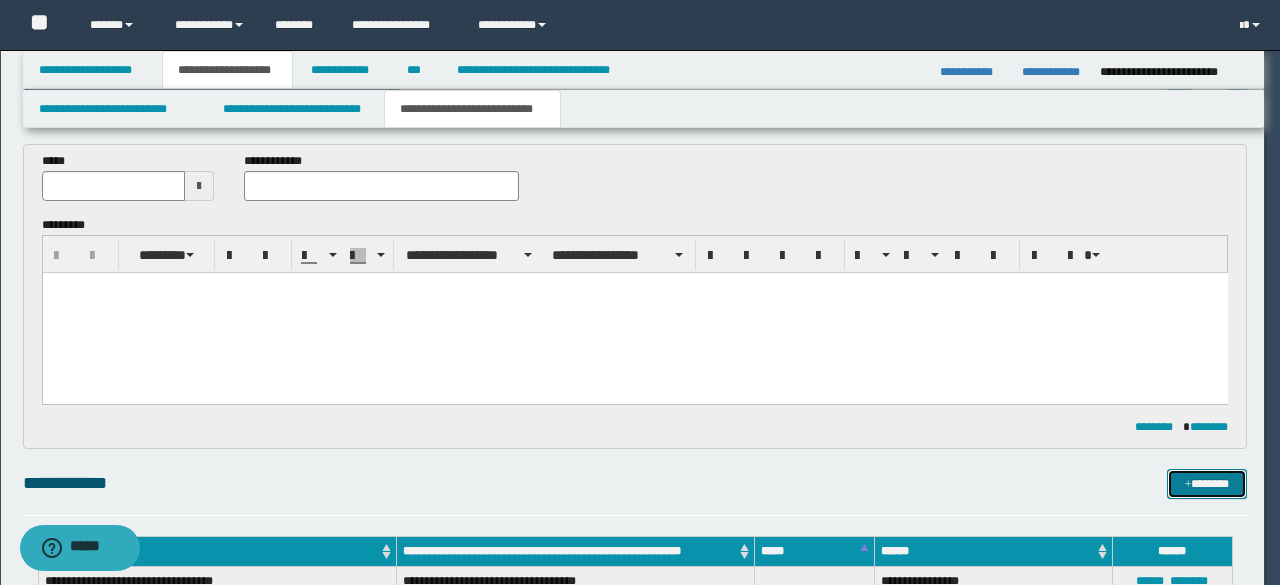 type 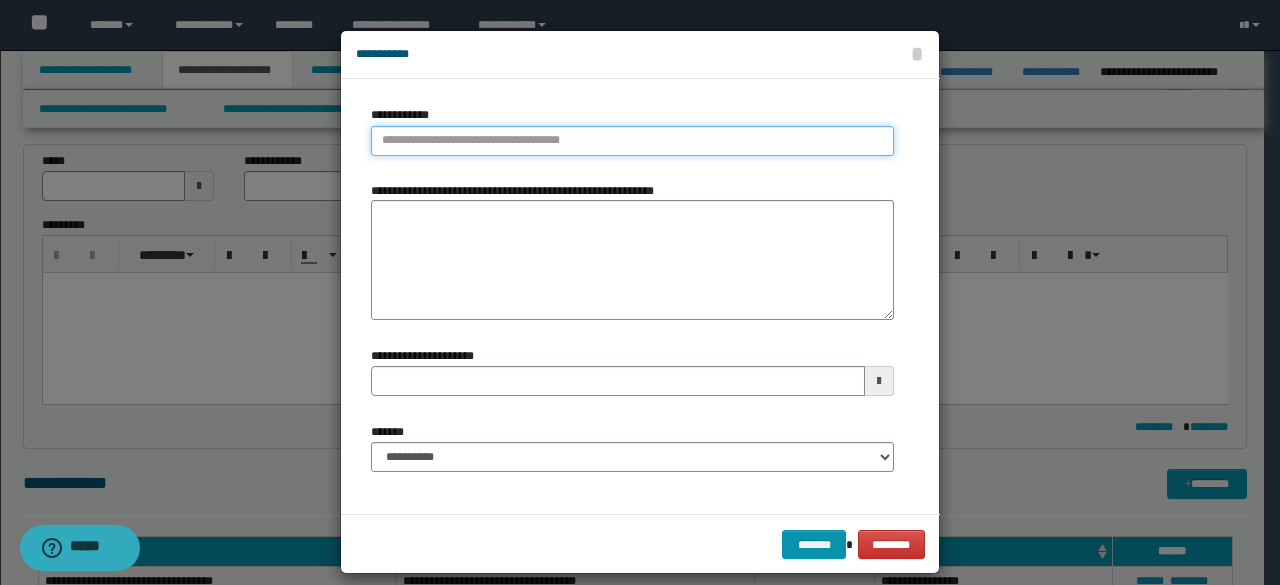 type on "**********" 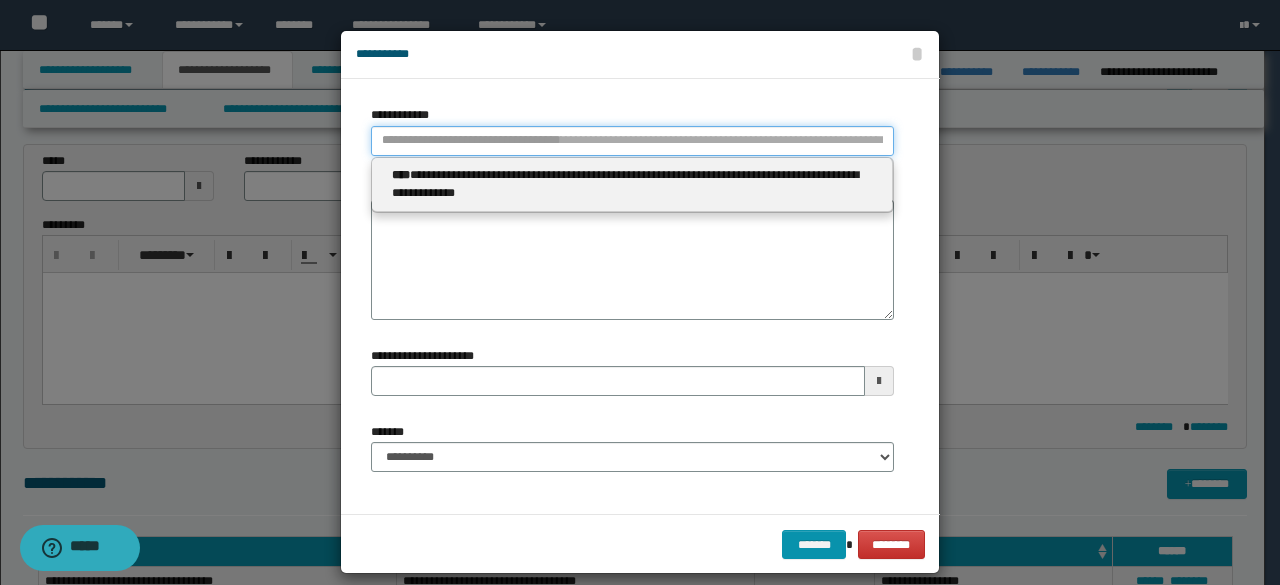 click on "**********" at bounding box center (632, 141) 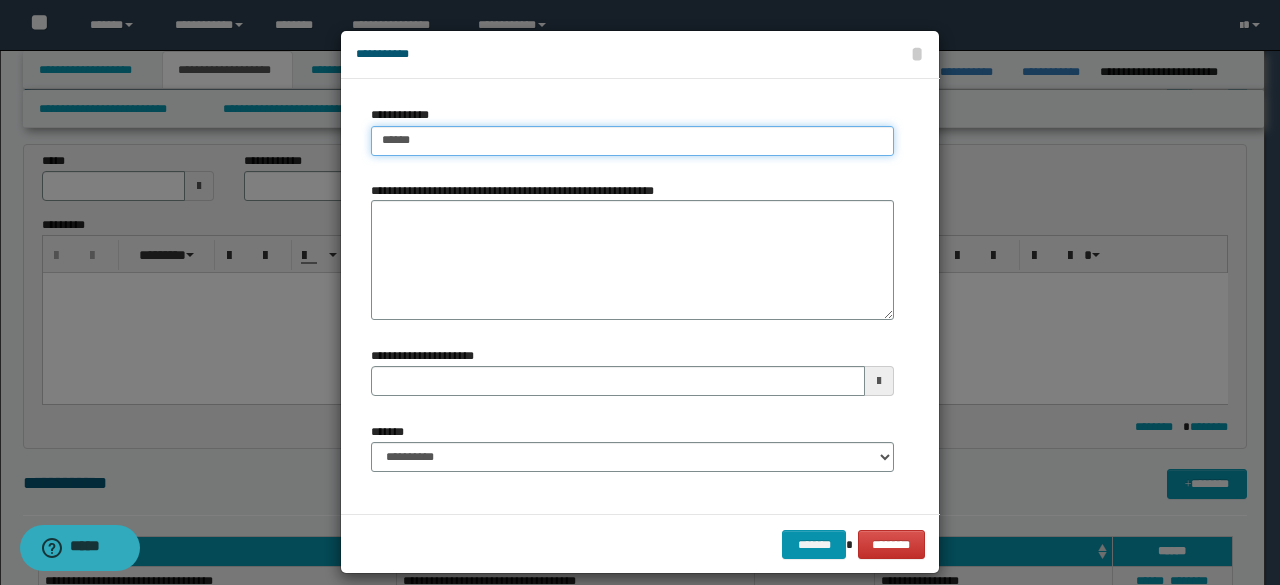 type on "*******" 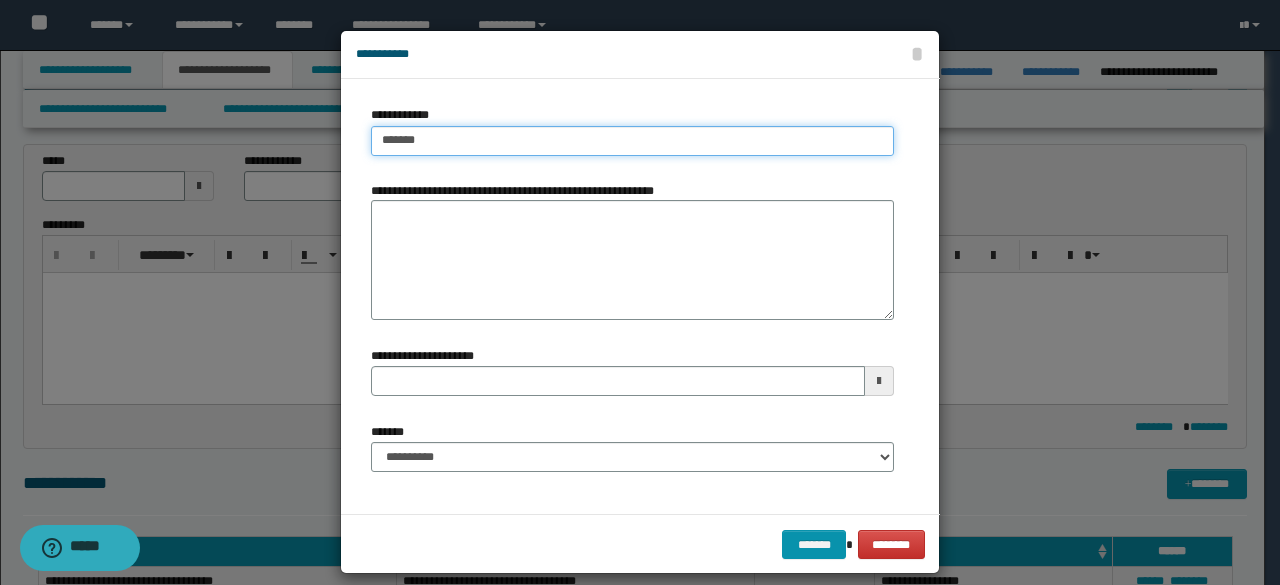 type on "**********" 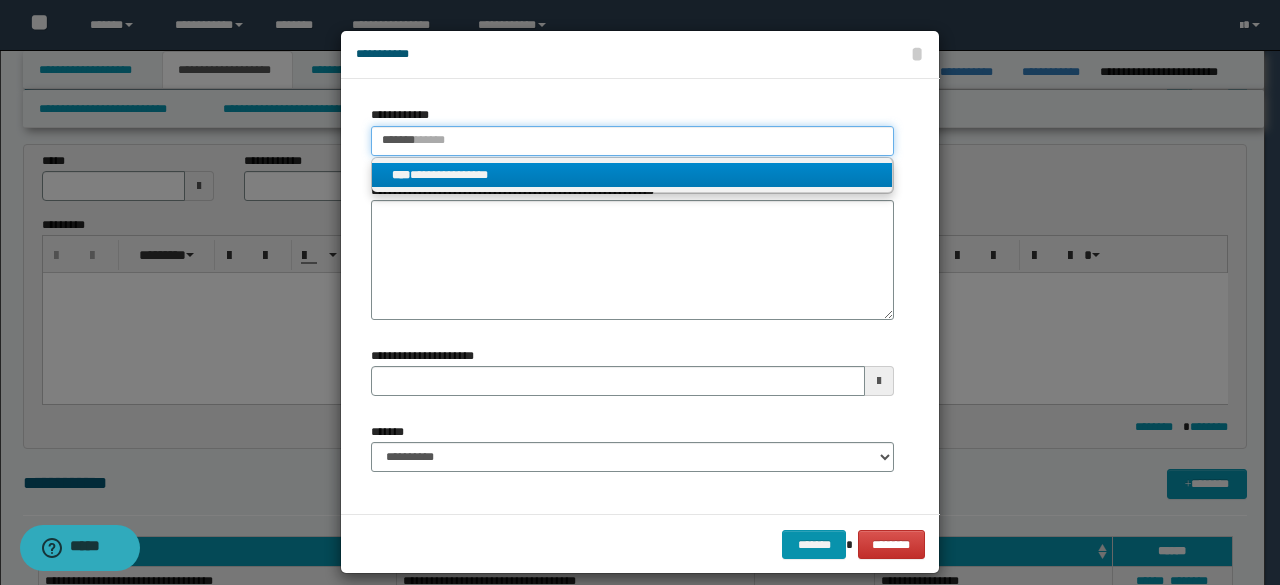 type on "*******" 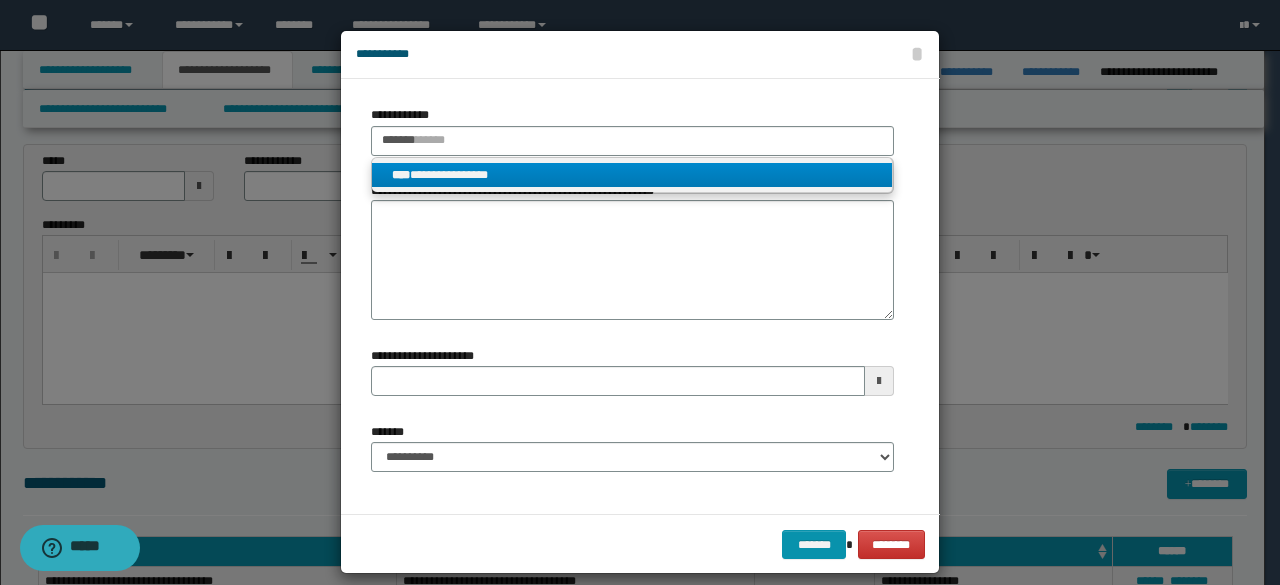click on "**********" at bounding box center (632, 175) 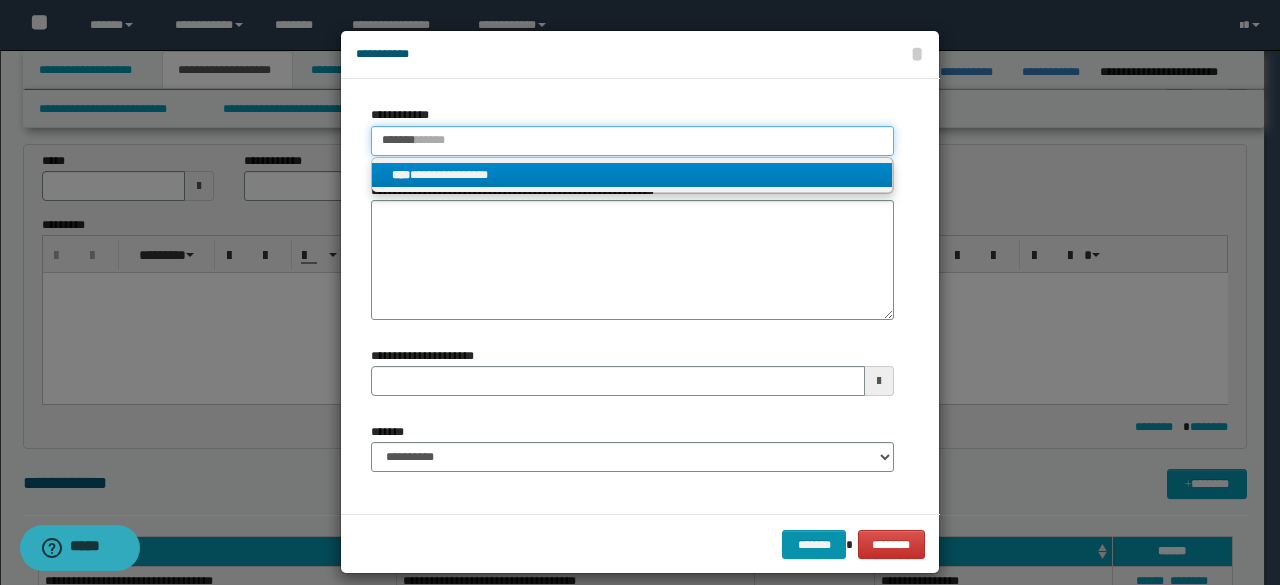 type 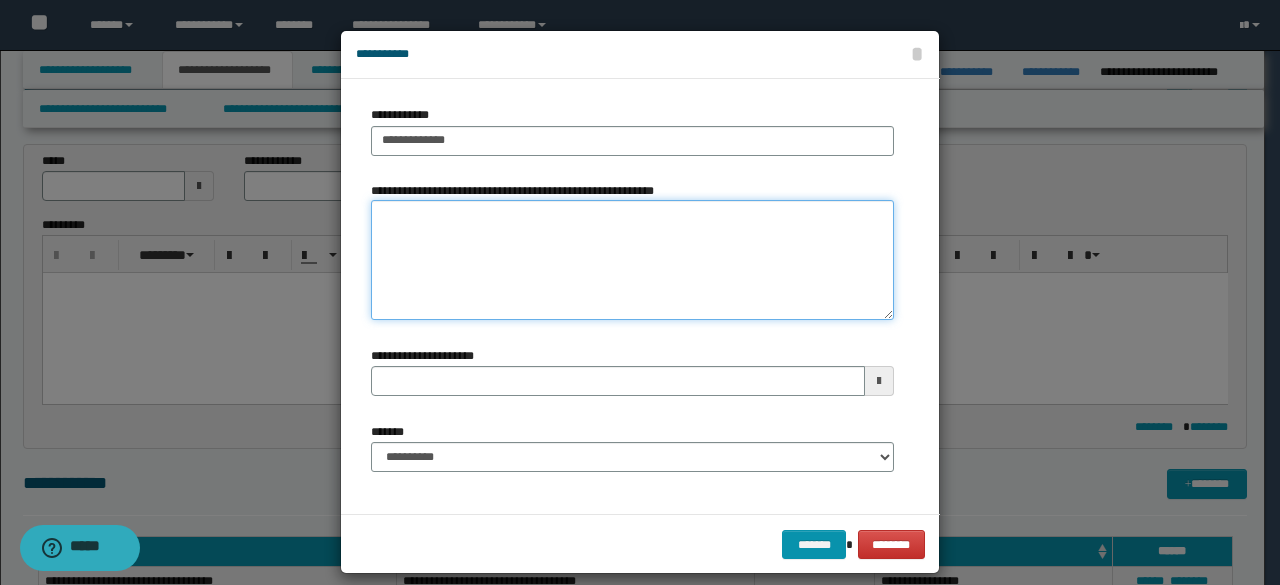 click on "**********" at bounding box center (632, 260) 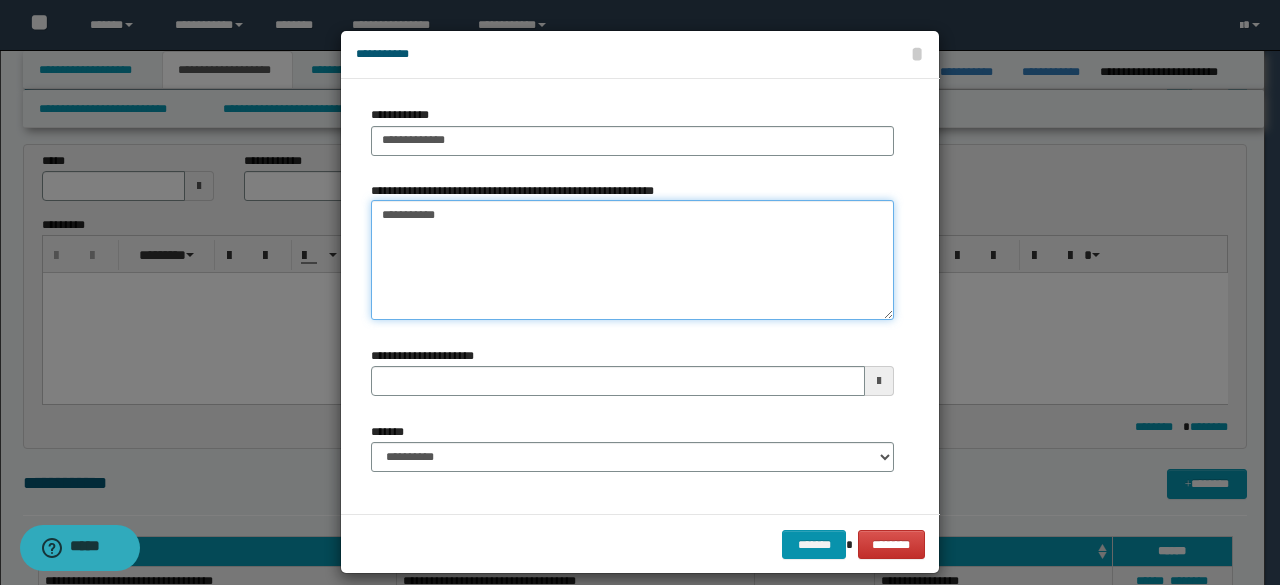 type on "**********" 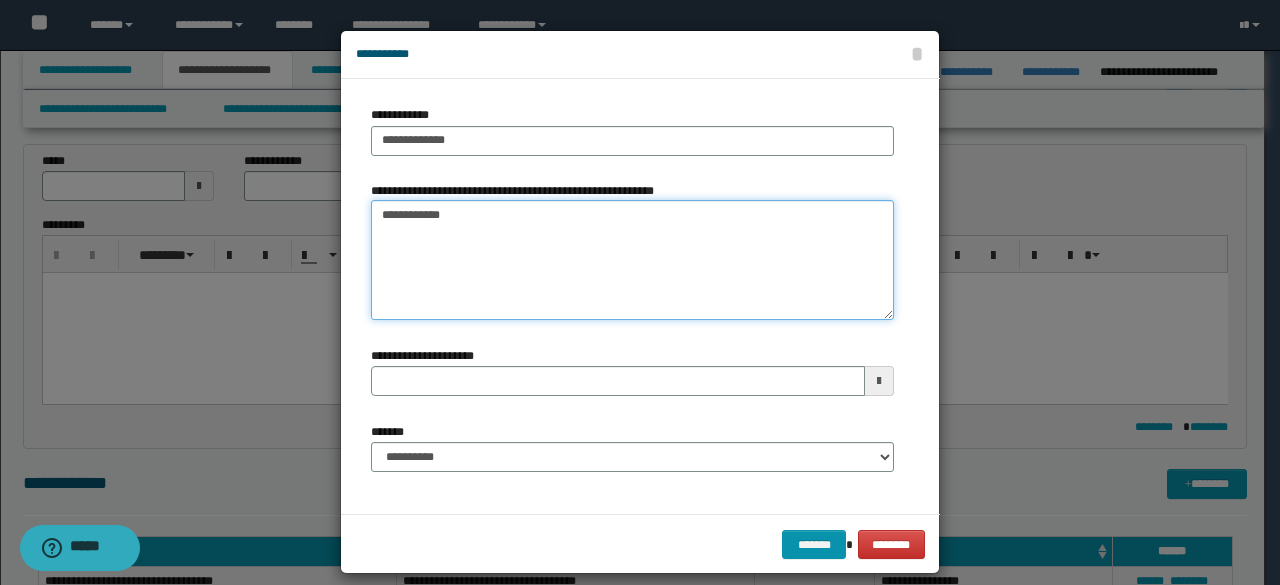type 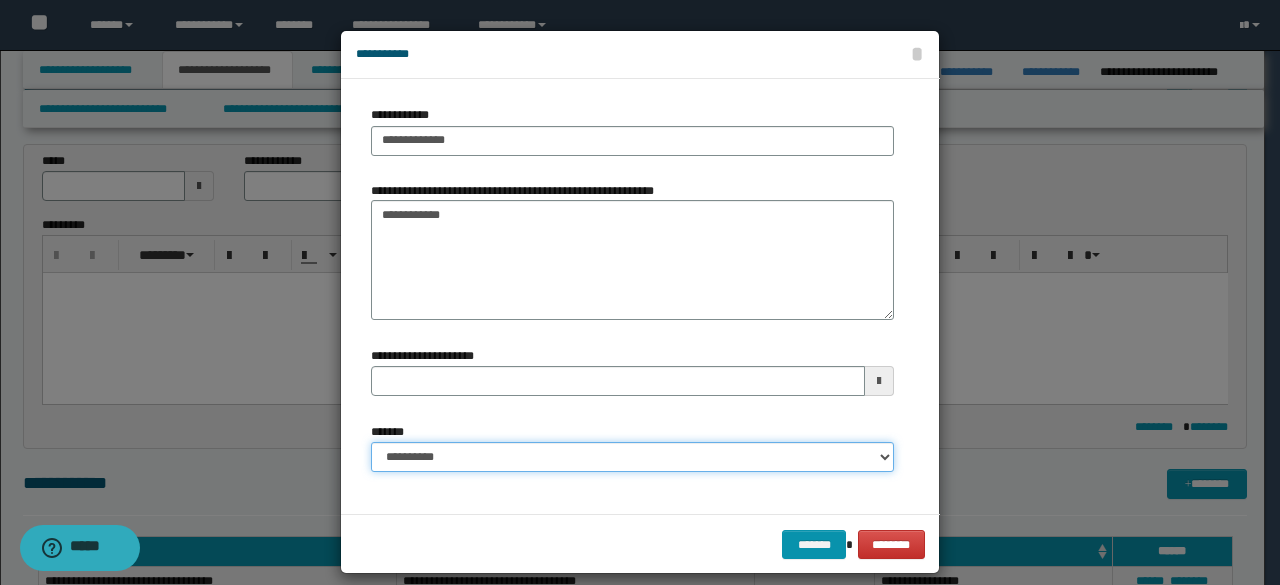 click on "**********" at bounding box center (632, 457) 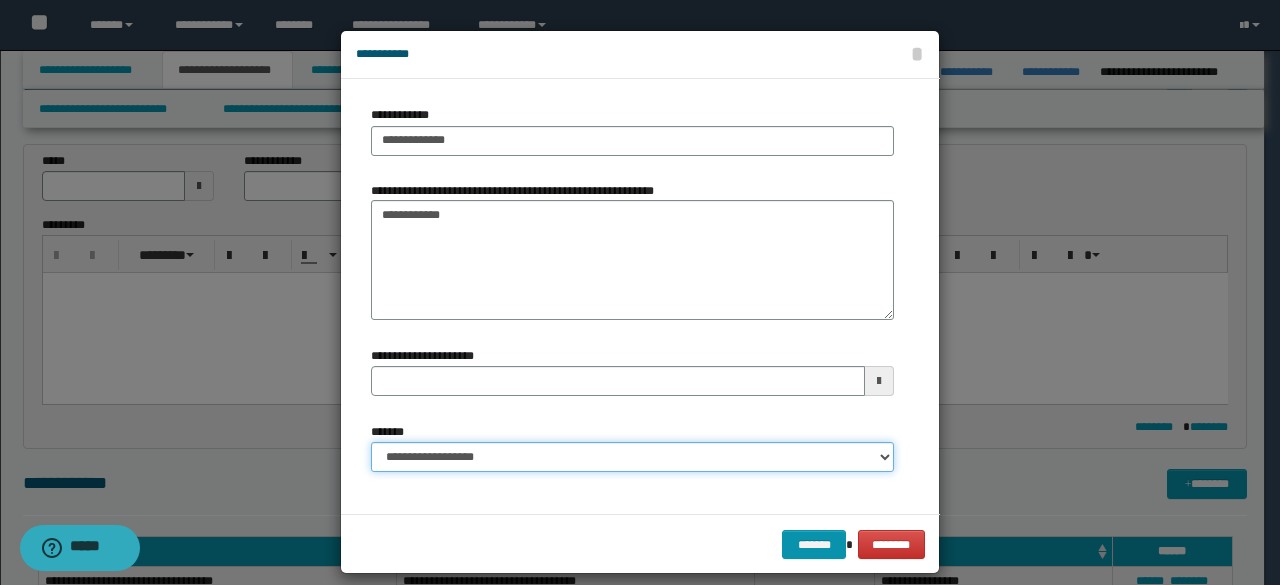 type 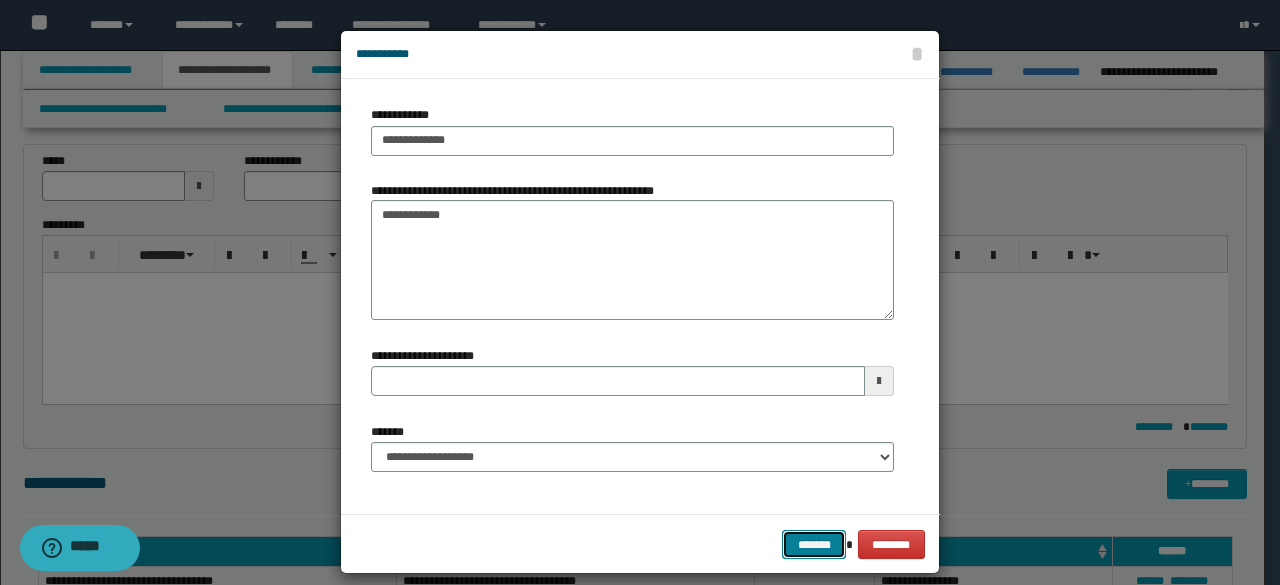 click on "*******" at bounding box center (814, 544) 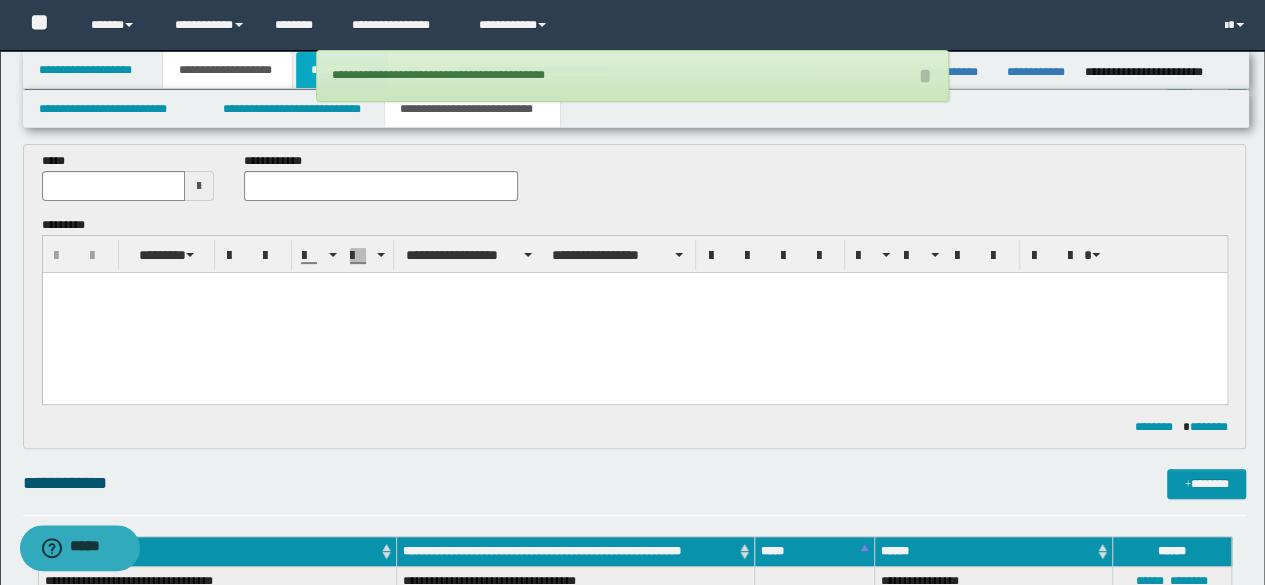 click on "**********" at bounding box center (342, 70) 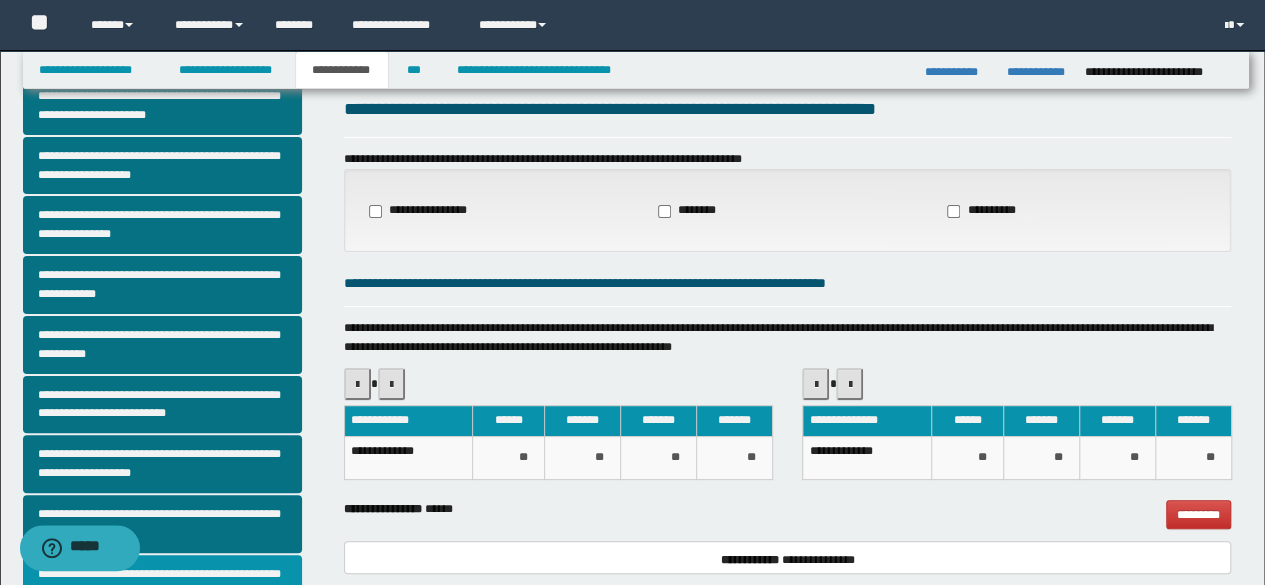 click on "**********" at bounding box center (162, 584) 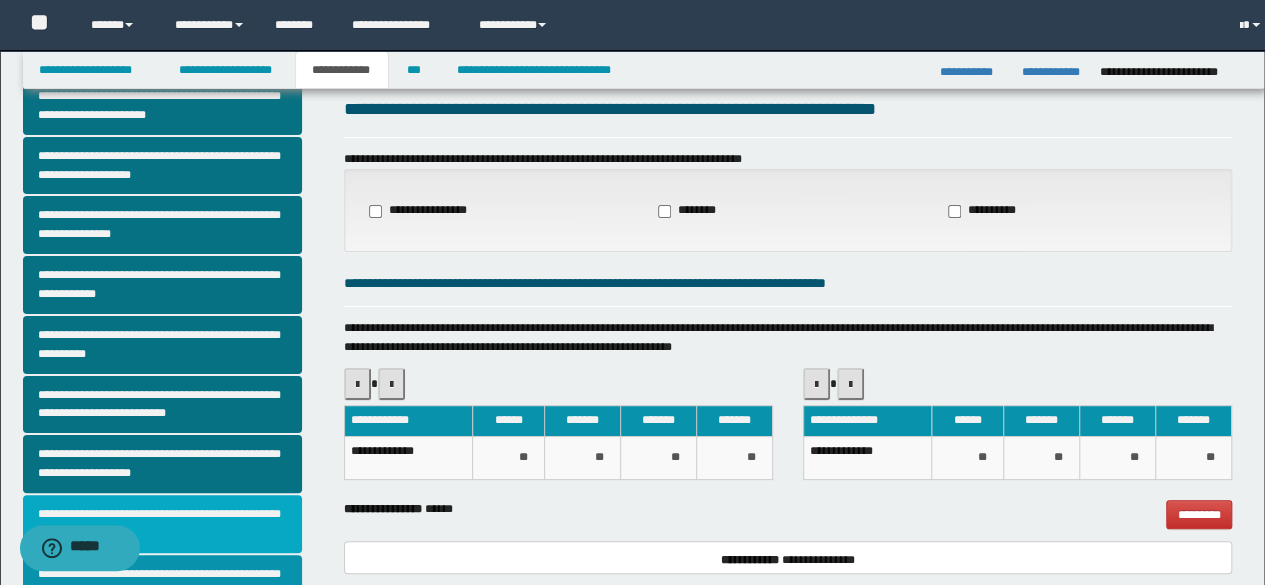 scroll, scrollTop: 0, scrollLeft: 0, axis: both 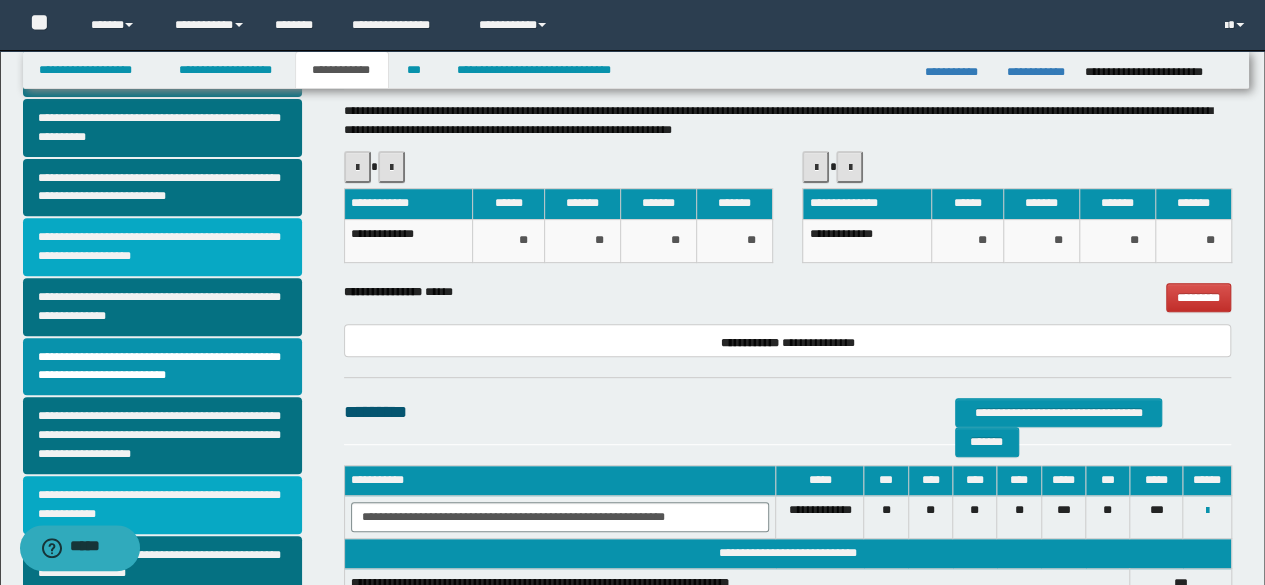 click on "**********" at bounding box center [162, 505] 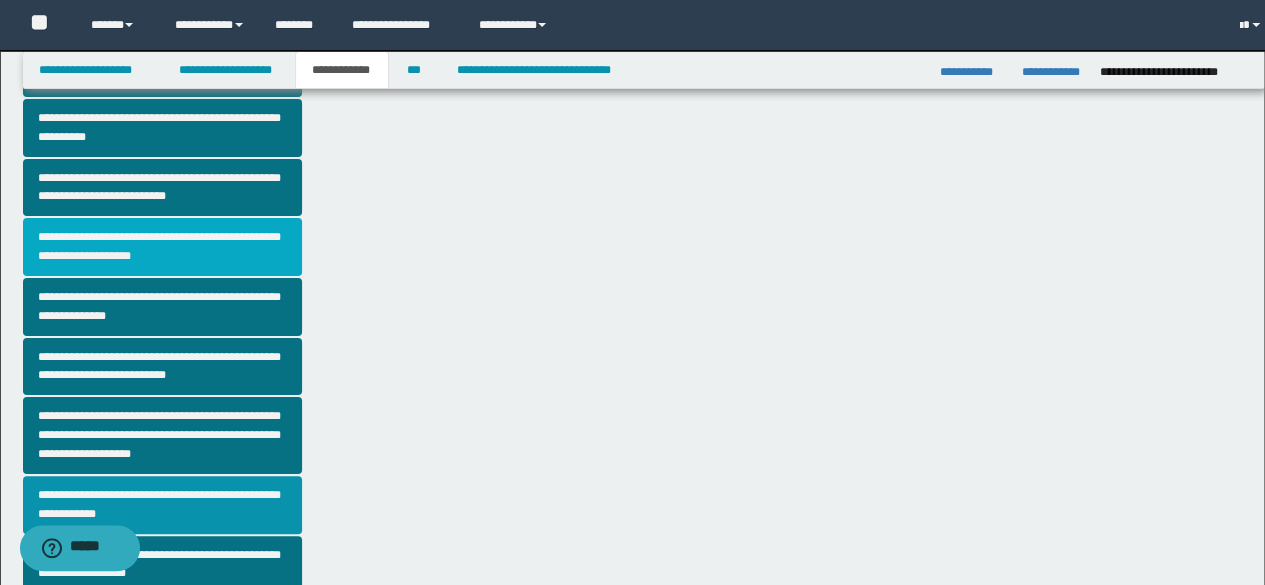 scroll, scrollTop: 0, scrollLeft: 0, axis: both 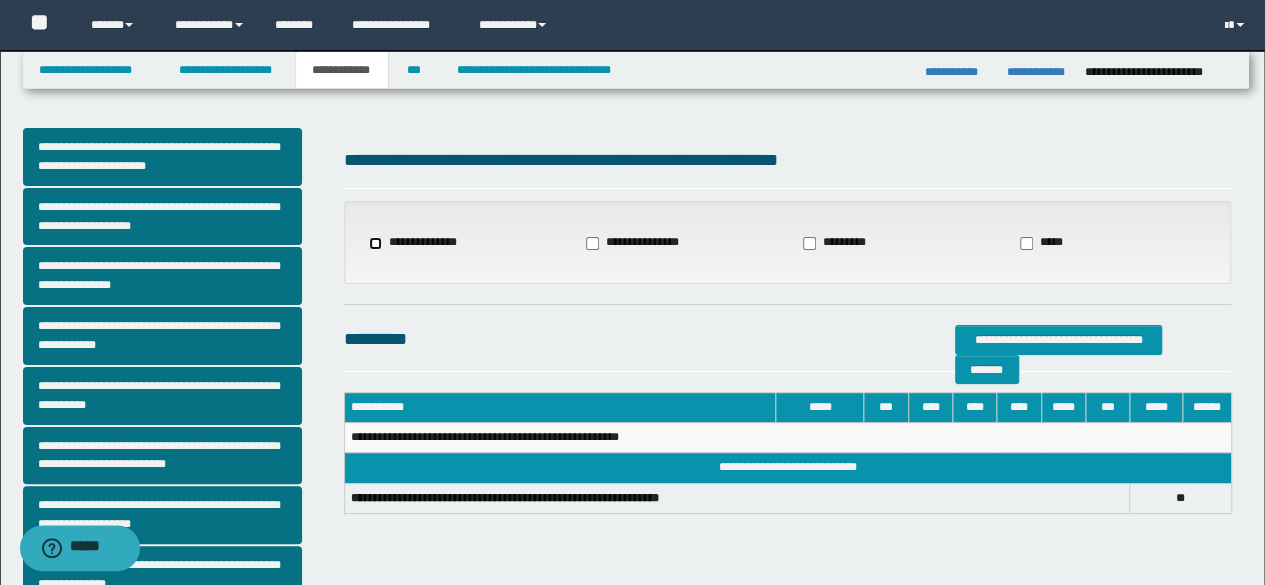 select on "*" 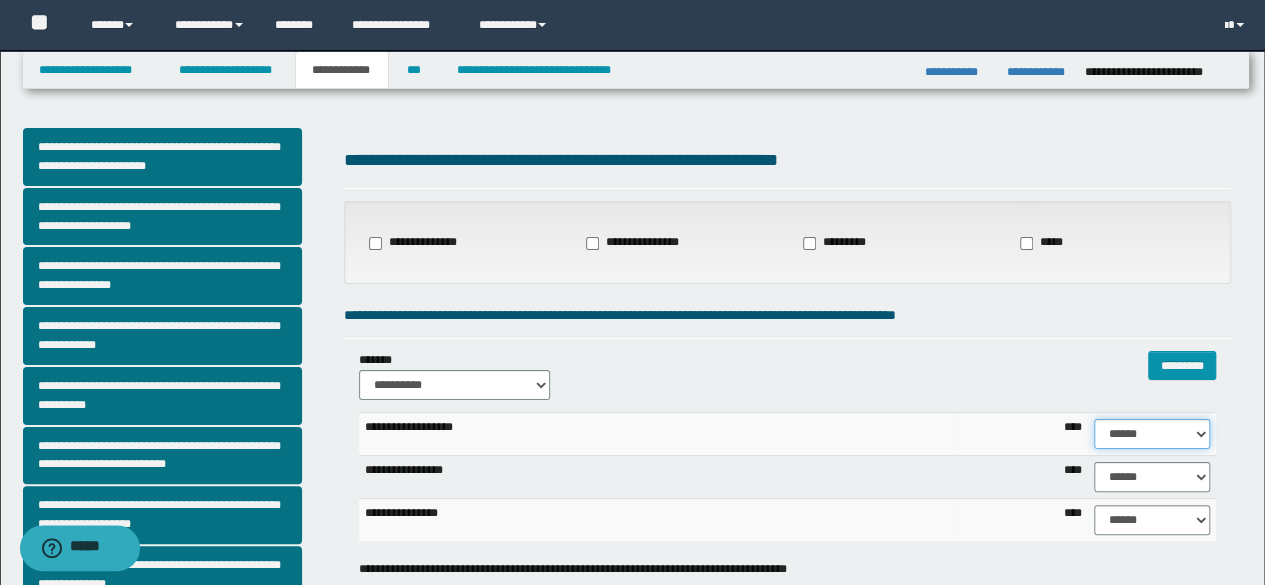 click on "******
****
**
**
**
**
**
**
**
**
***
***
***
***
***
***
***
***
***
***
****
****
****
****" at bounding box center [1152, 434] 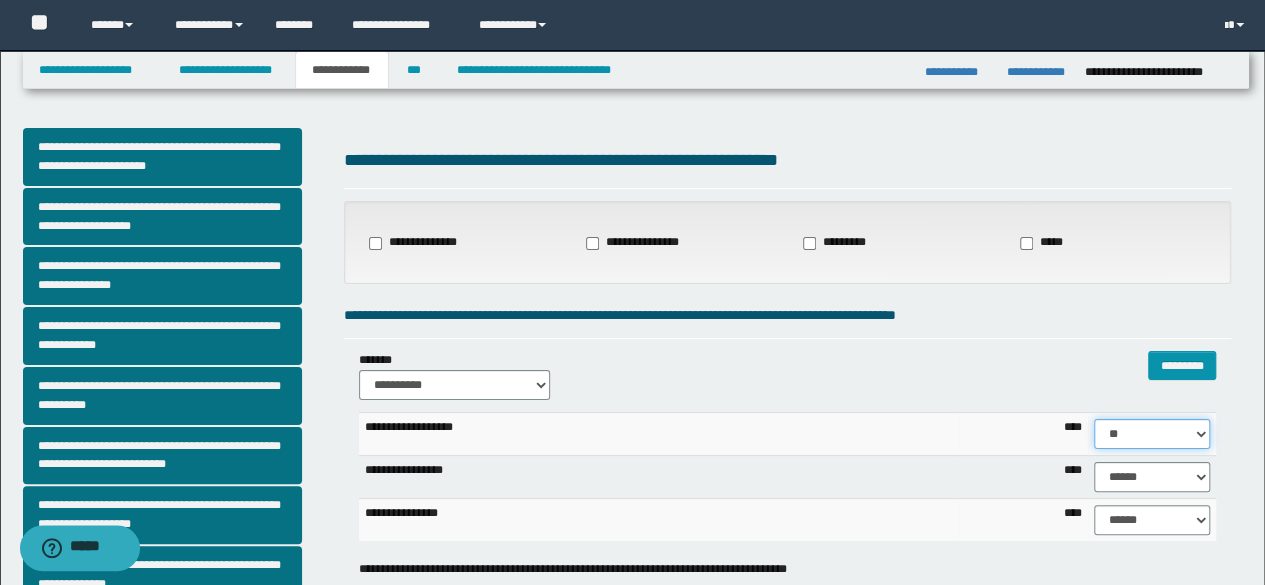 click on "******
****
**
**
**
**
**
**
**
**
***
***
***
***
***
***
***
***
***
***
****
****
****
****" at bounding box center (1152, 434) 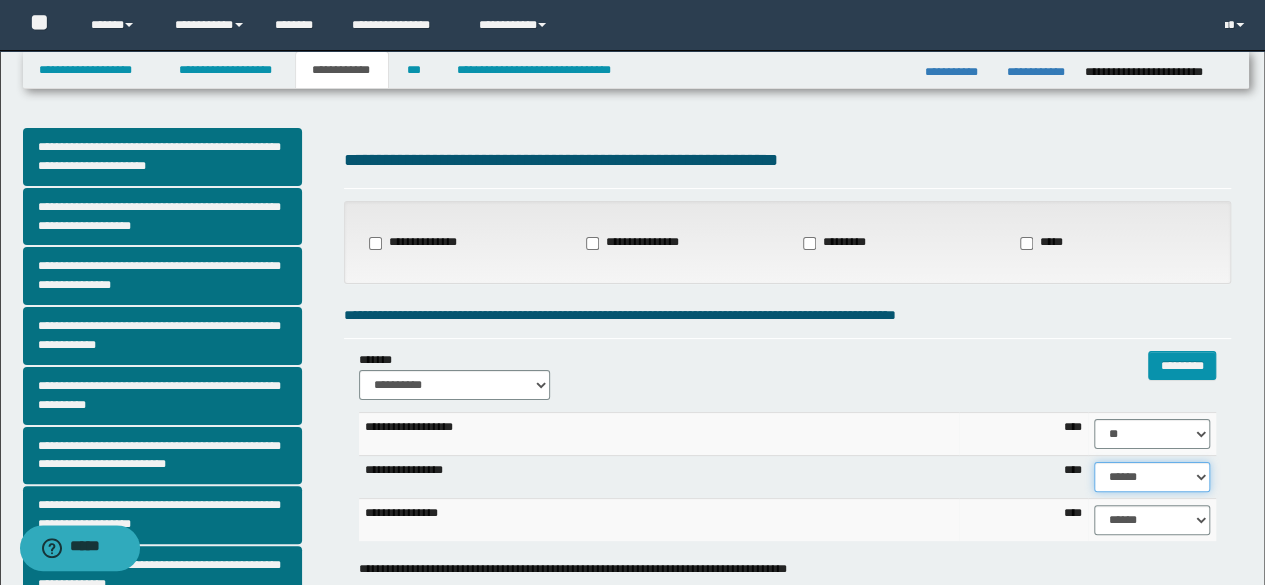 drag, startPoint x: 1152, startPoint y: 477, endPoint x: 1142, endPoint y: 462, distance: 18.027756 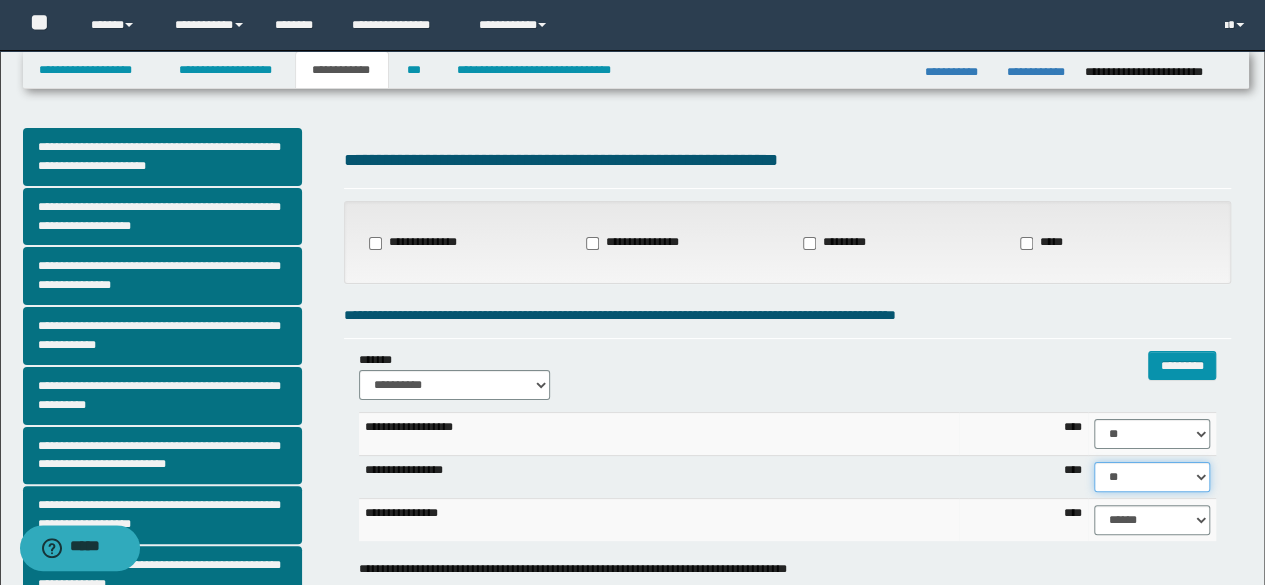 click on "******
****
**
**
**
**
**
**
**
**
***
***
***
***
***
***
***
***
***
***
****
****
****
****" at bounding box center [1152, 477] 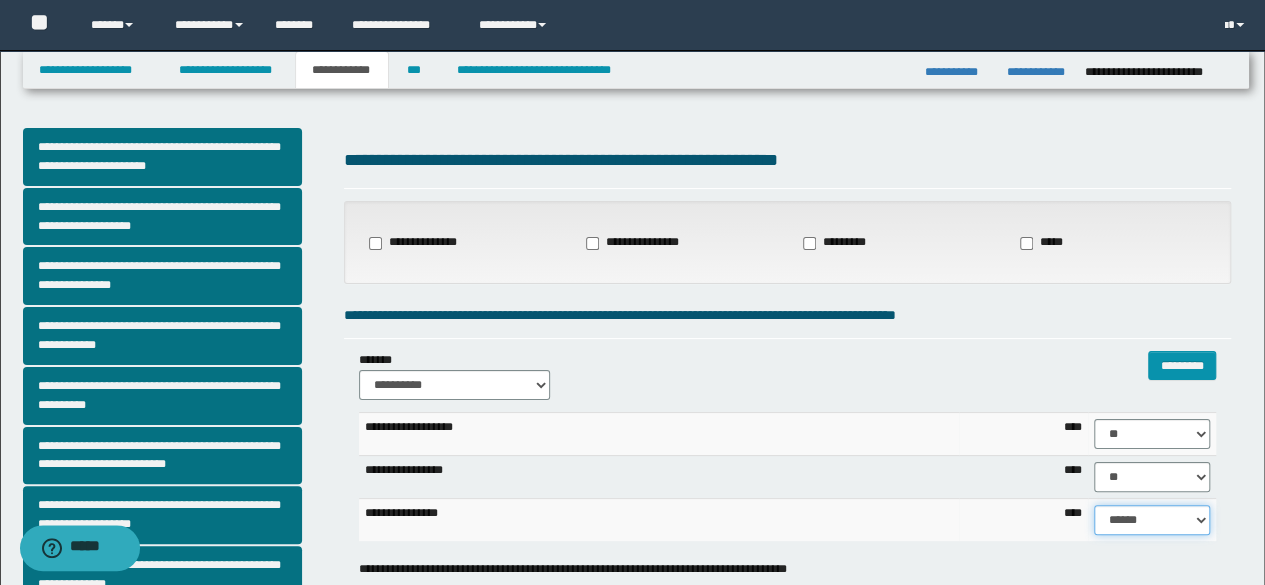 click on "******
****
**
**
**
**
**
**
**
**
***
***
***
***
***
***
***
***
***
***
****
****
****
****" at bounding box center [1152, 520] 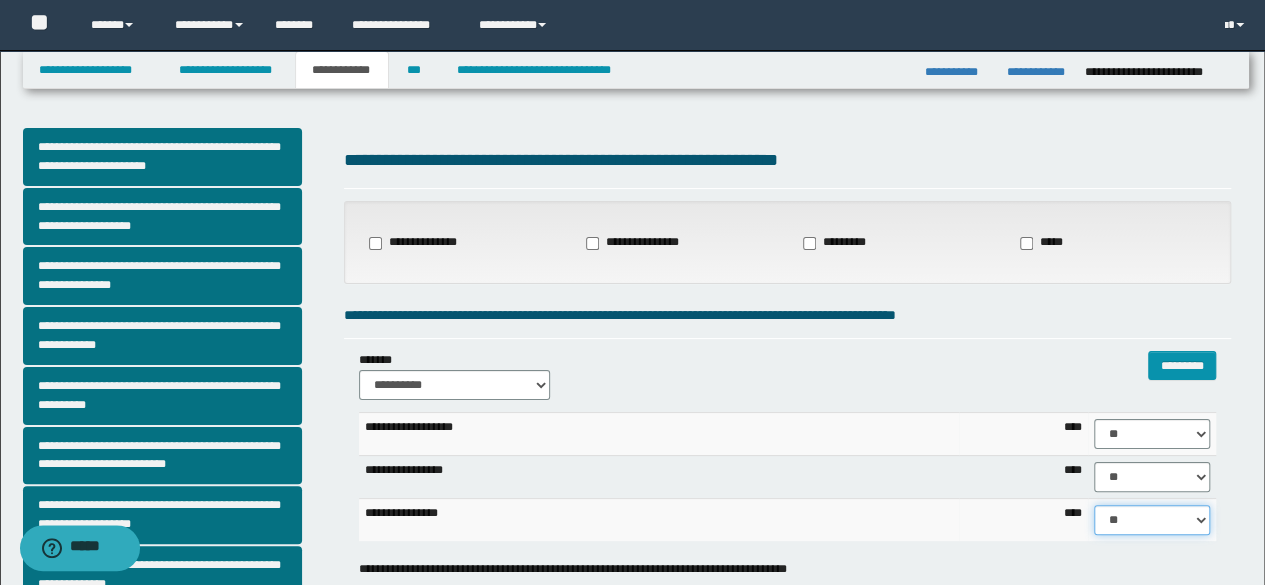click on "******
****
**
**
**
**
**
**
**
**
***
***
***
***
***
***
***
***
***
***
****
****
****
****" at bounding box center [1152, 520] 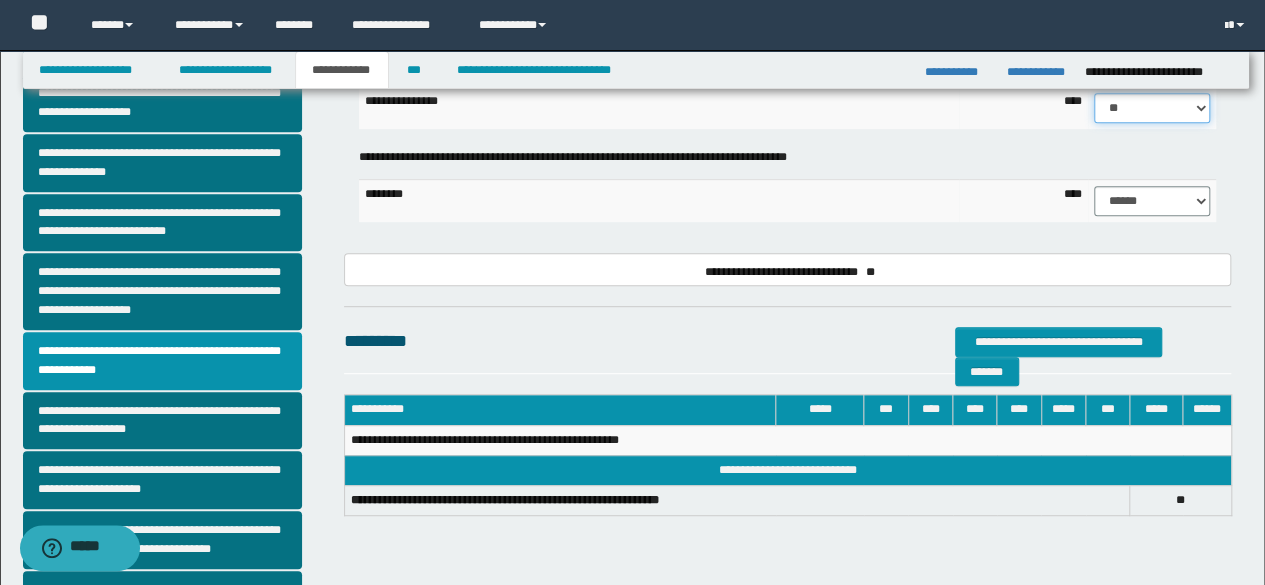 scroll, scrollTop: 428, scrollLeft: 0, axis: vertical 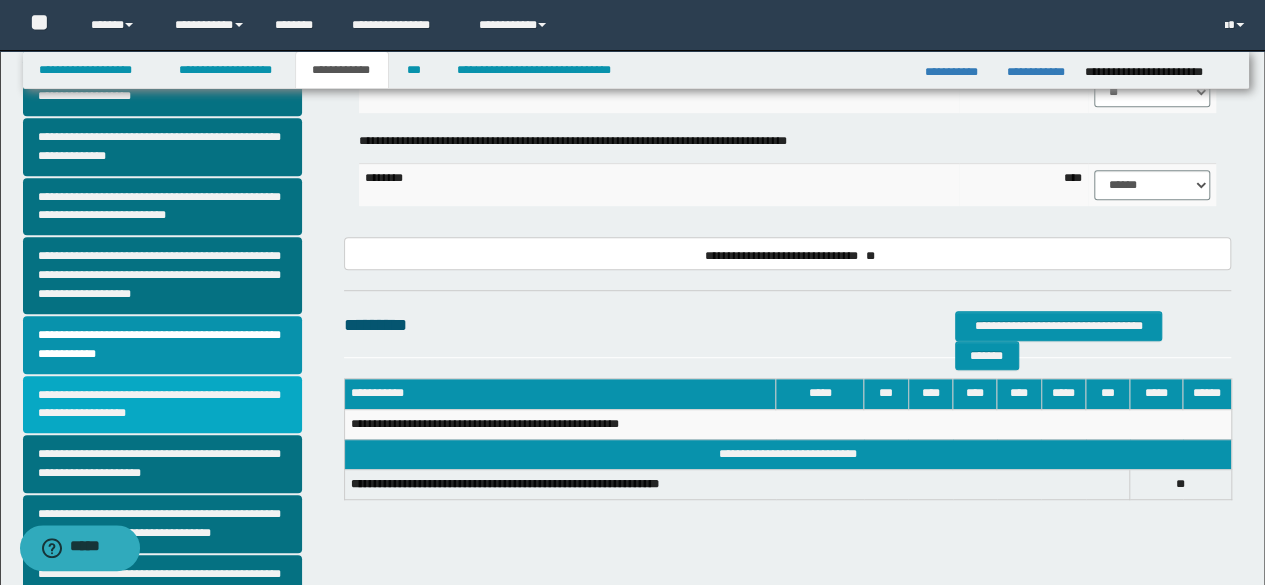 click on "**********" at bounding box center [162, 405] 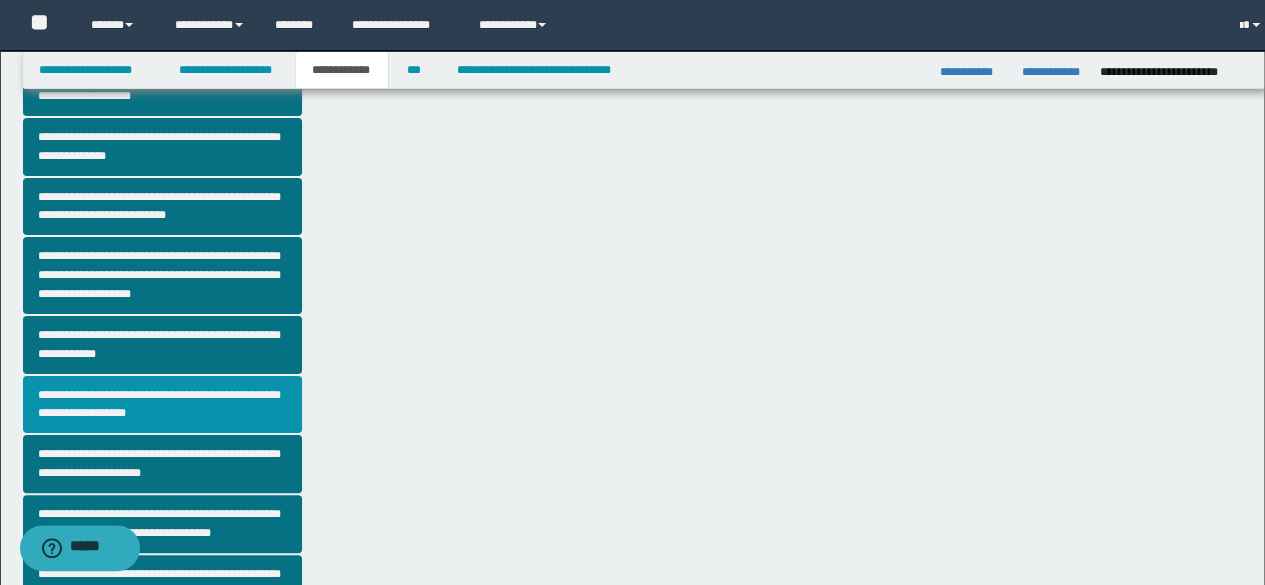 scroll, scrollTop: 0, scrollLeft: 0, axis: both 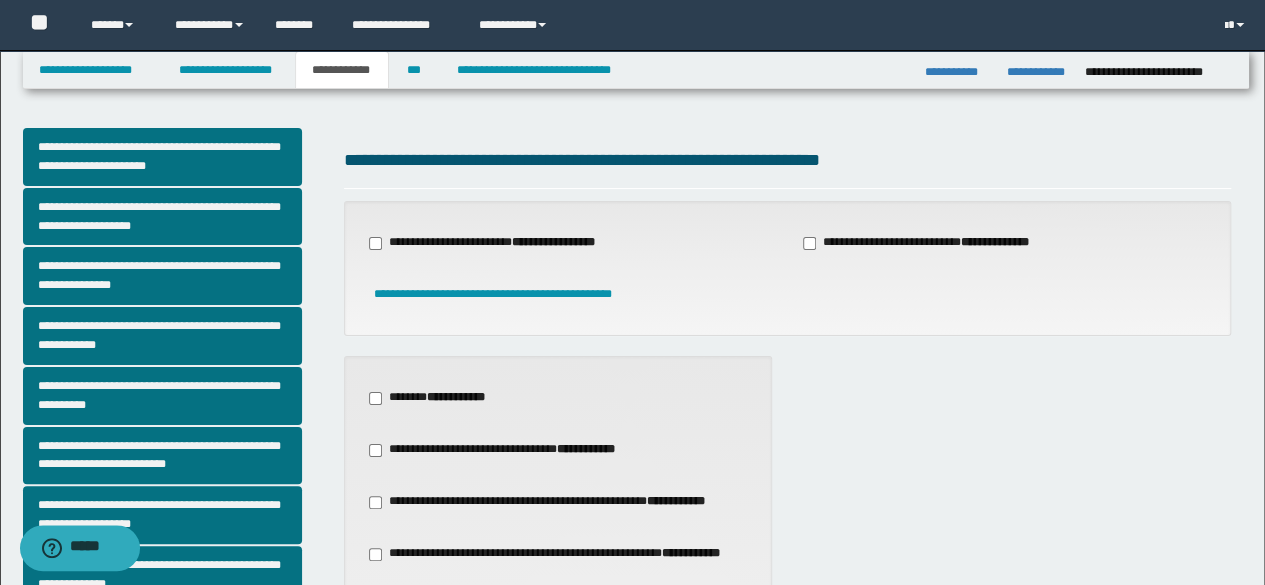 click on "**********" at bounding box center (435, 398) 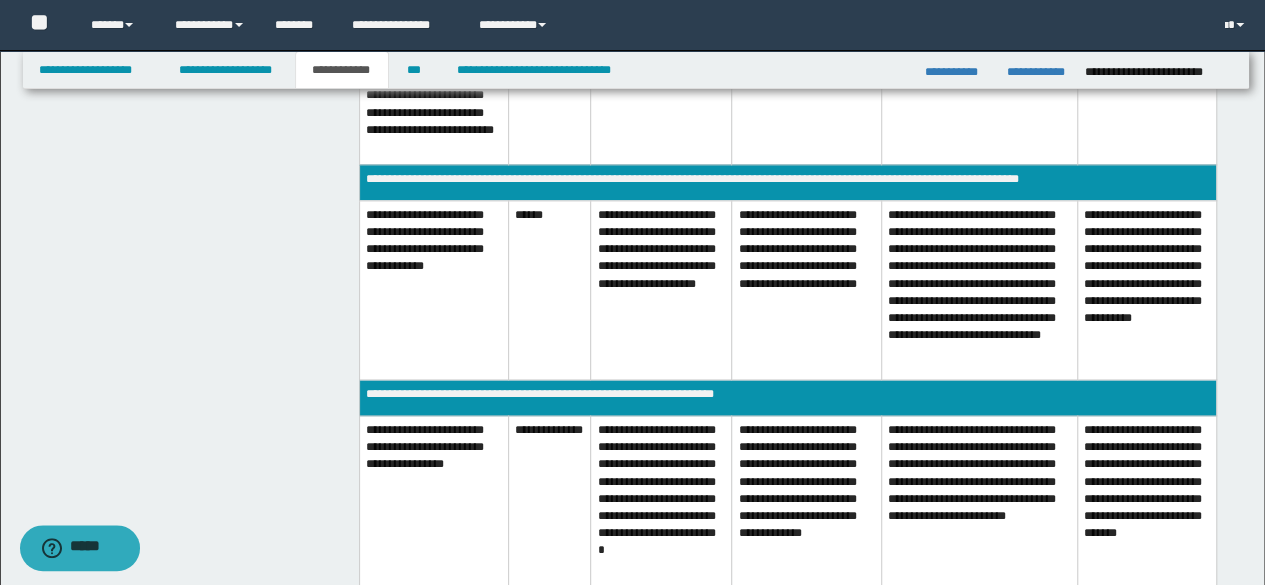 scroll, scrollTop: 1299, scrollLeft: 0, axis: vertical 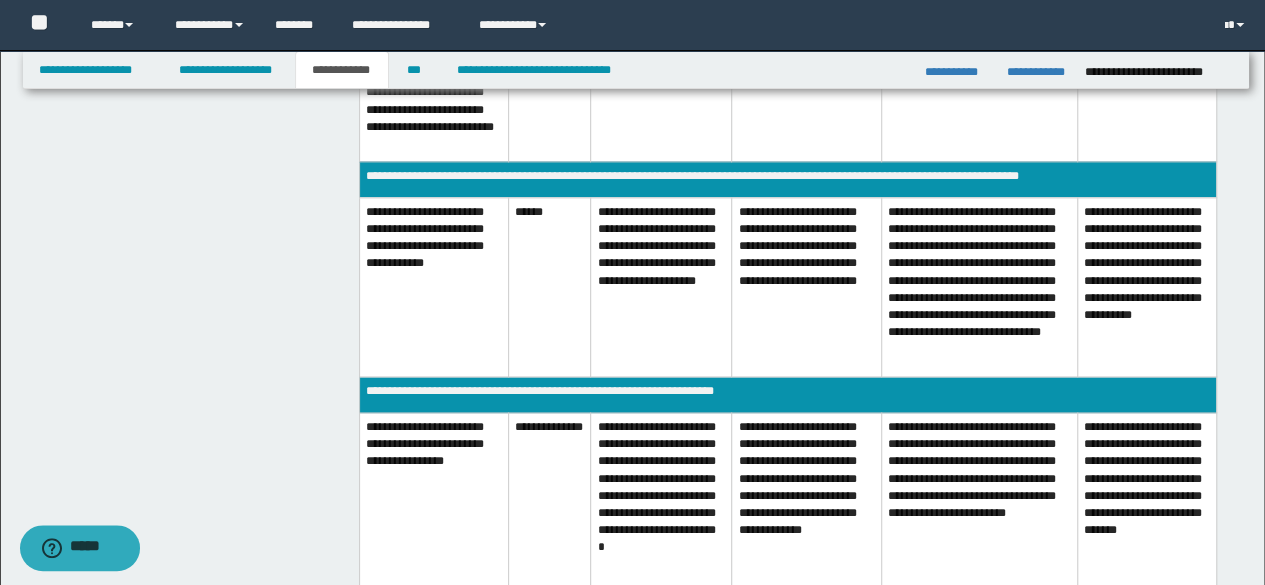 click on "**********" at bounding box center (661, 286) 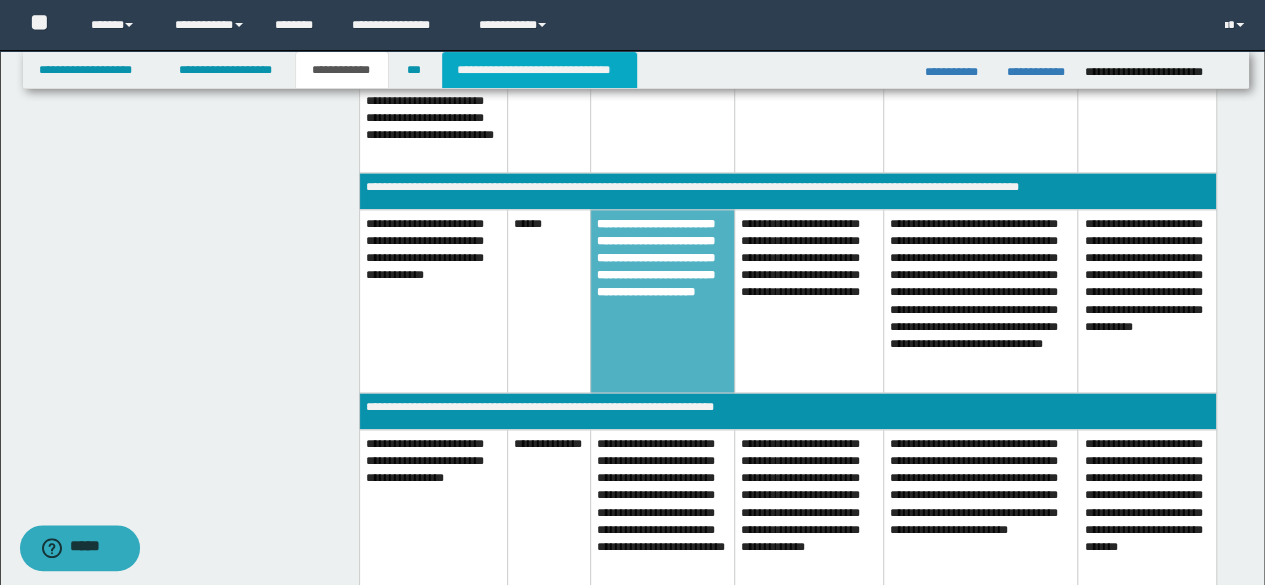 click on "**********" at bounding box center [539, 70] 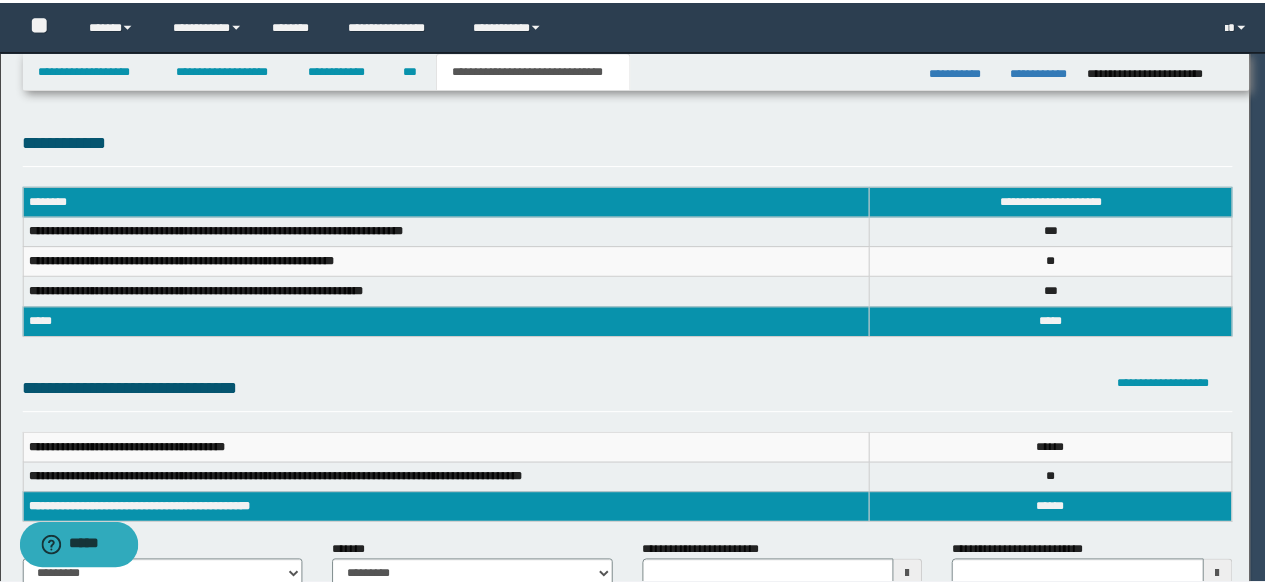 scroll, scrollTop: 0, scrollLeft: 0, axis: both 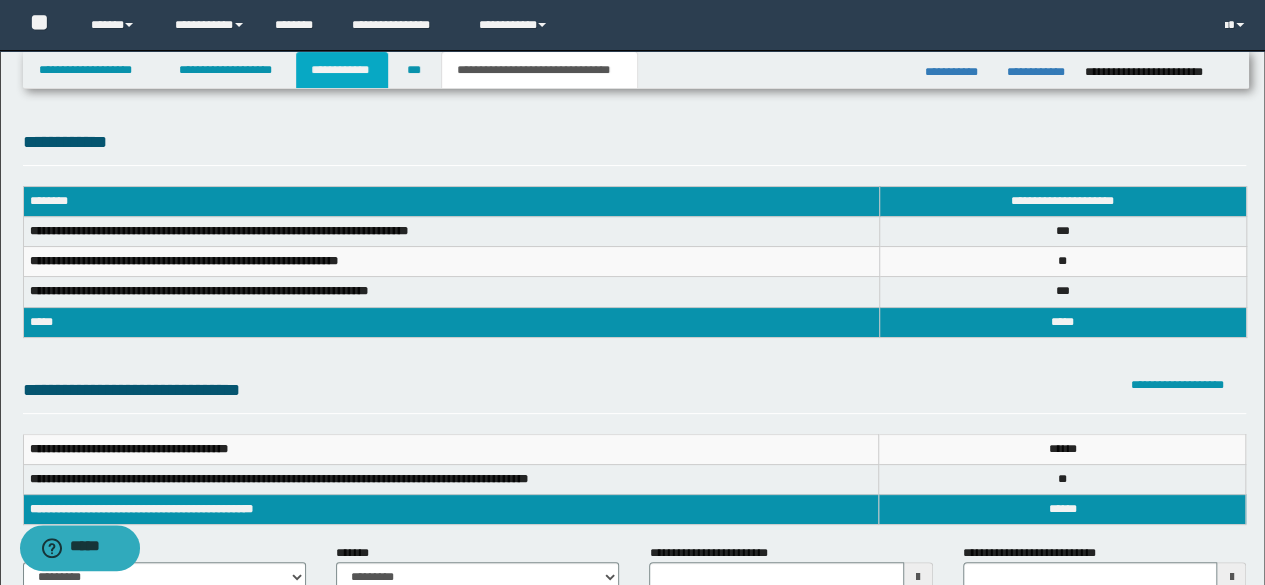 click on "**********" at bounding box center [342, 70] 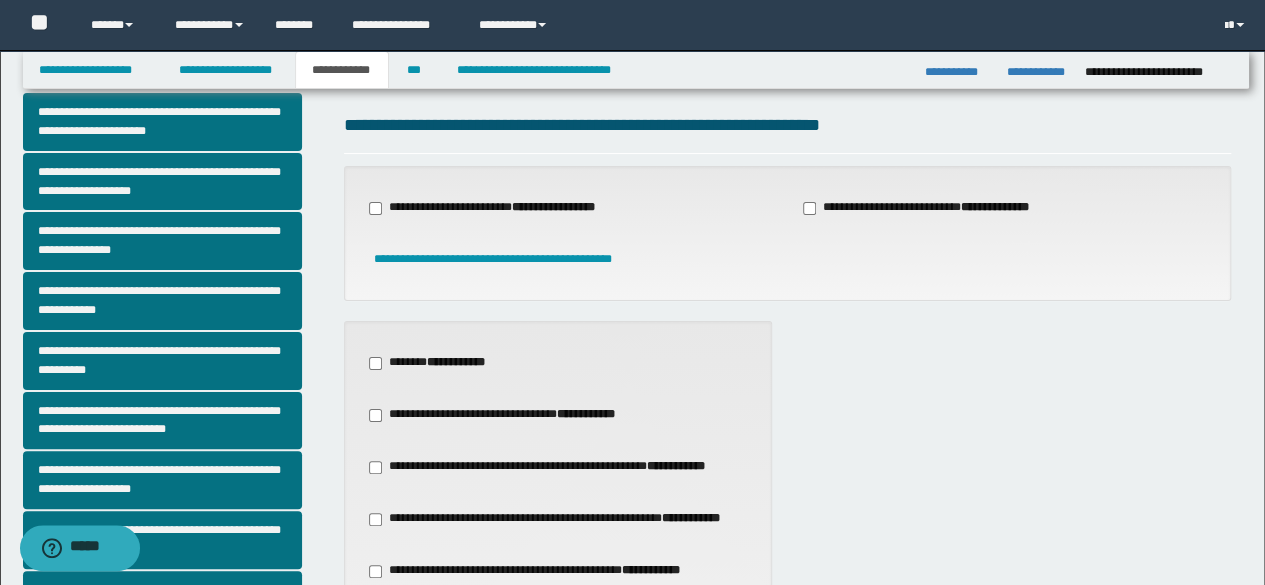 scroll, scrollTop: 0, scrollLeft: 0, axis: both 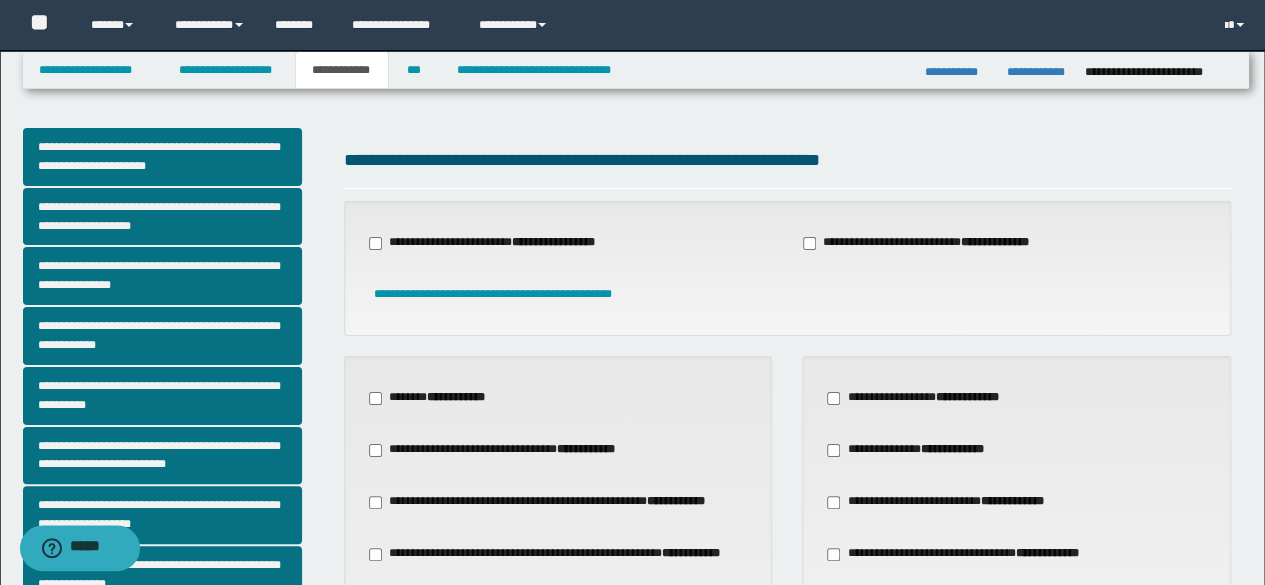 click on "**********" at bounding box center (972, 554) 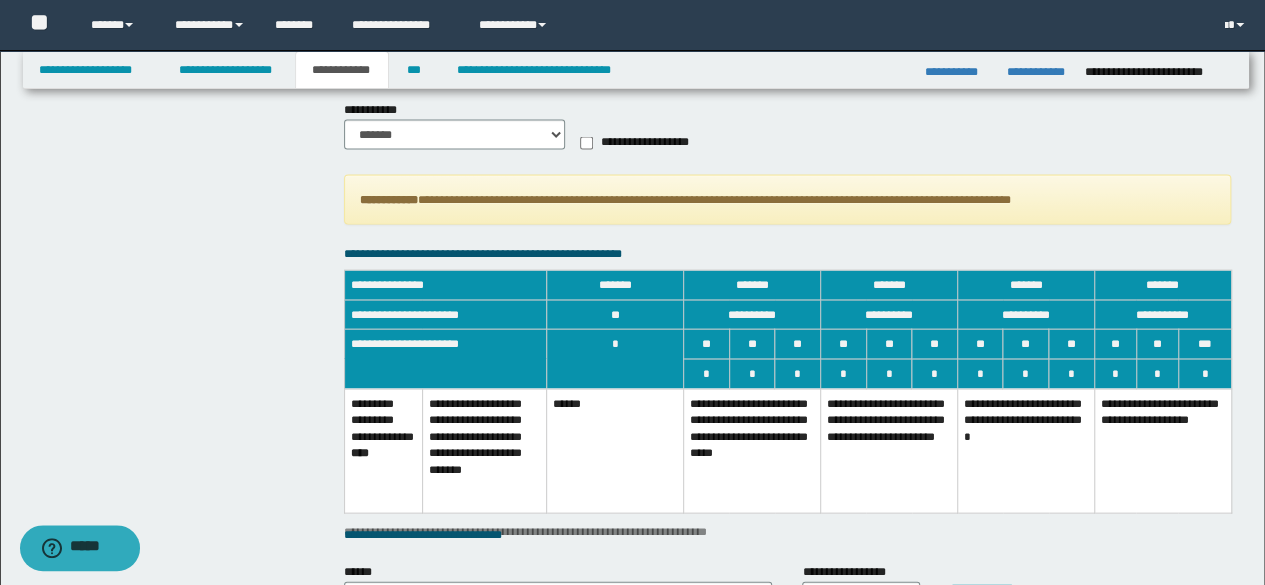 scroll, scrollTop: 1904, scrollLeft: 0, axis: vertical 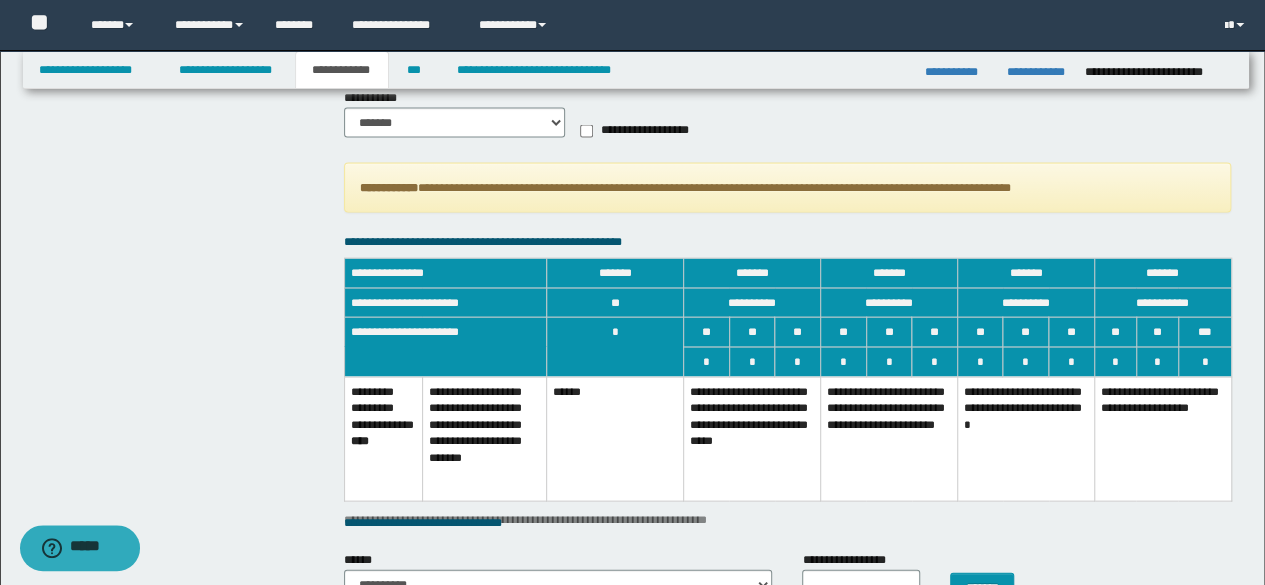 click on "**********" at bounding box center (751, 439) 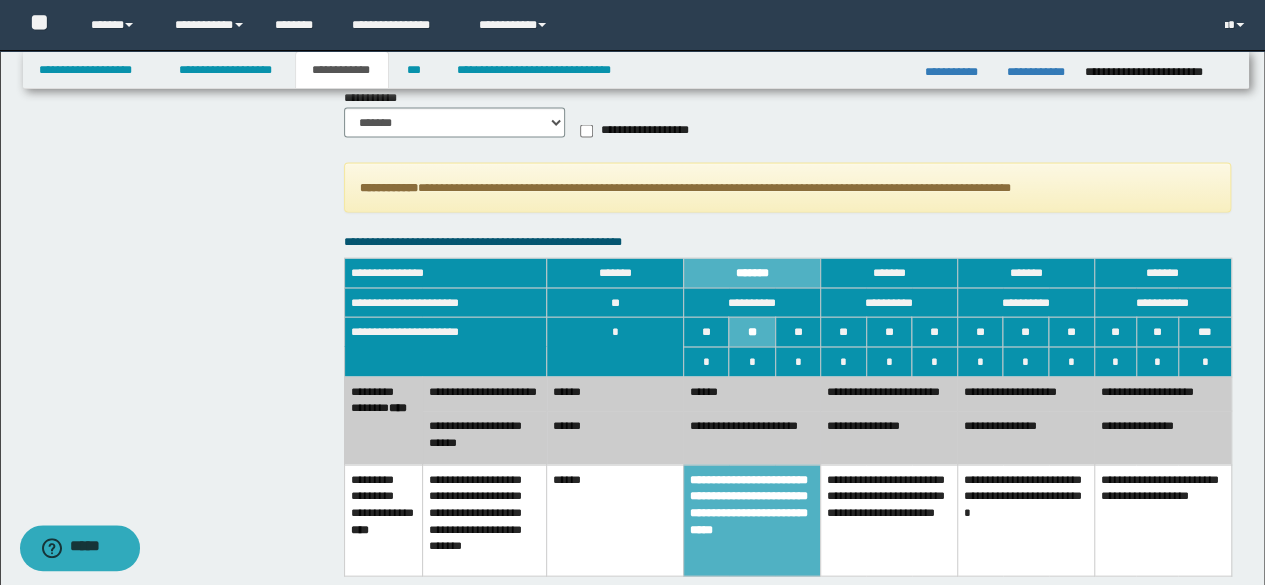 click on "******" at bounding box center (615, 394) 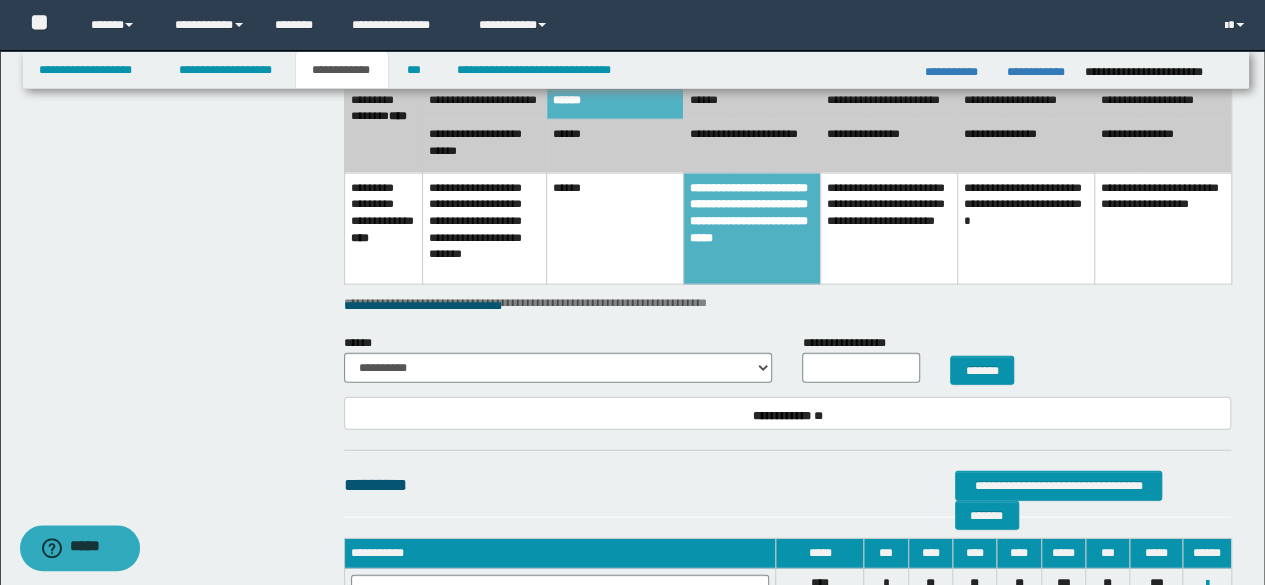 scroll, scrollTop: 2207, scrollLeft: 0, axis: vertical 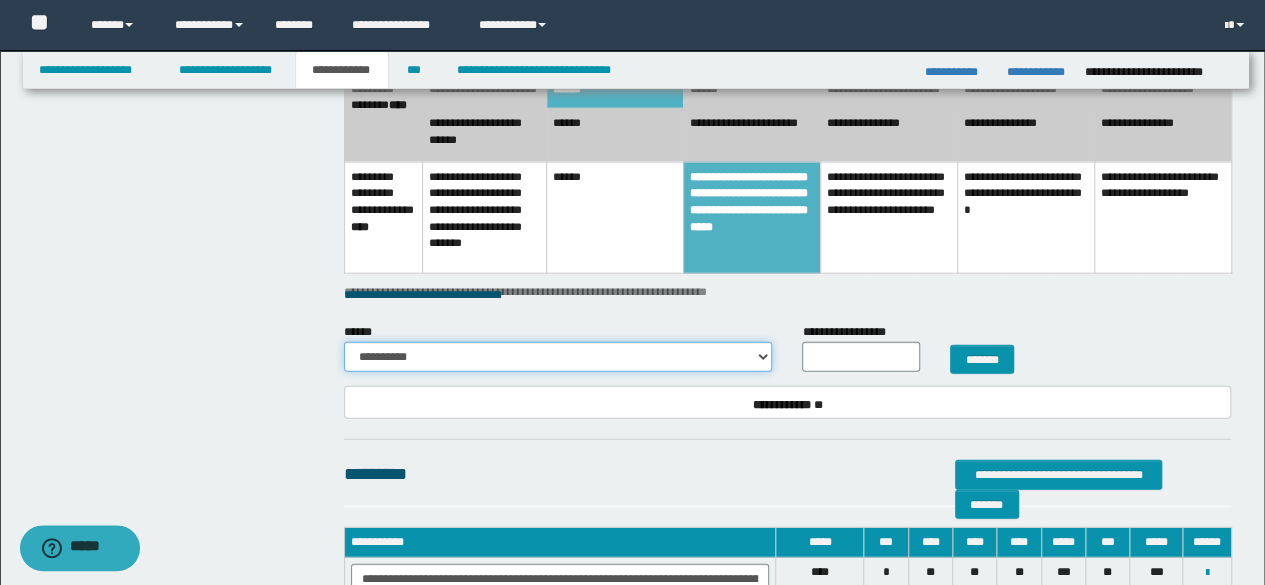 click on "**********" at bounding box center (558, 357) 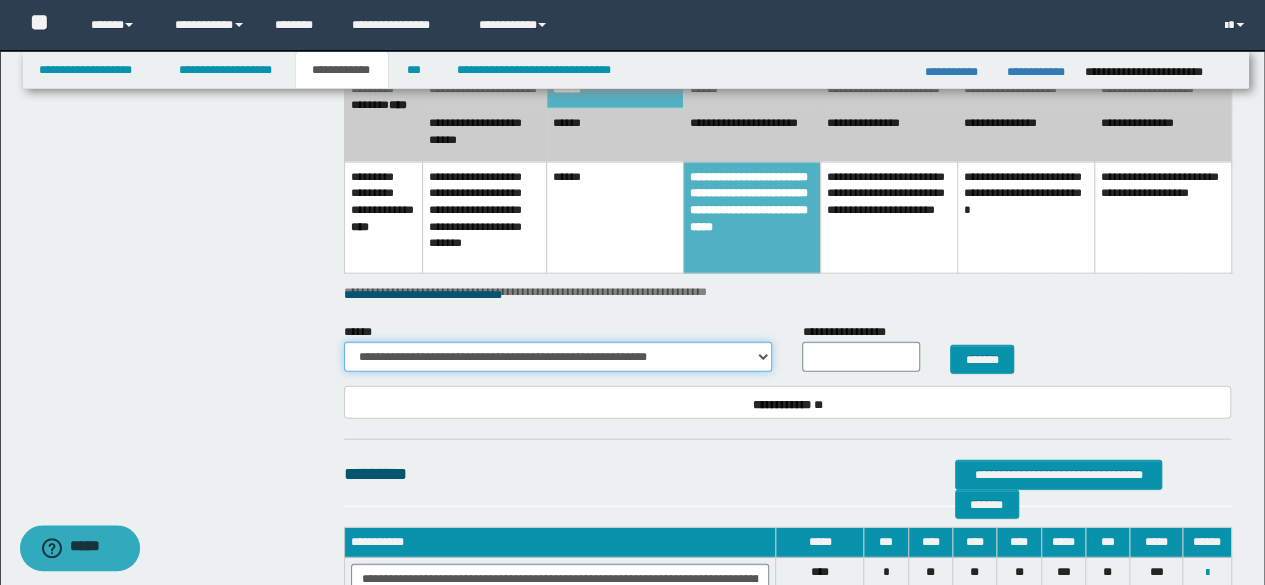 click on "**********" at bounding box center [558, 357] 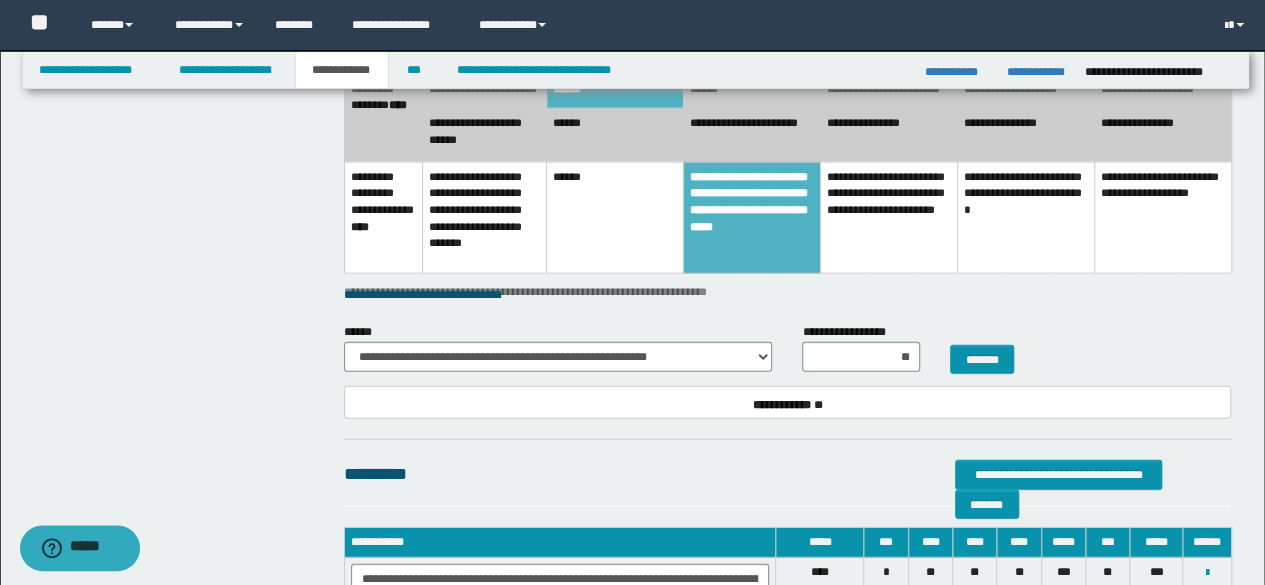 click on "******" at bounding box center [751, 91] 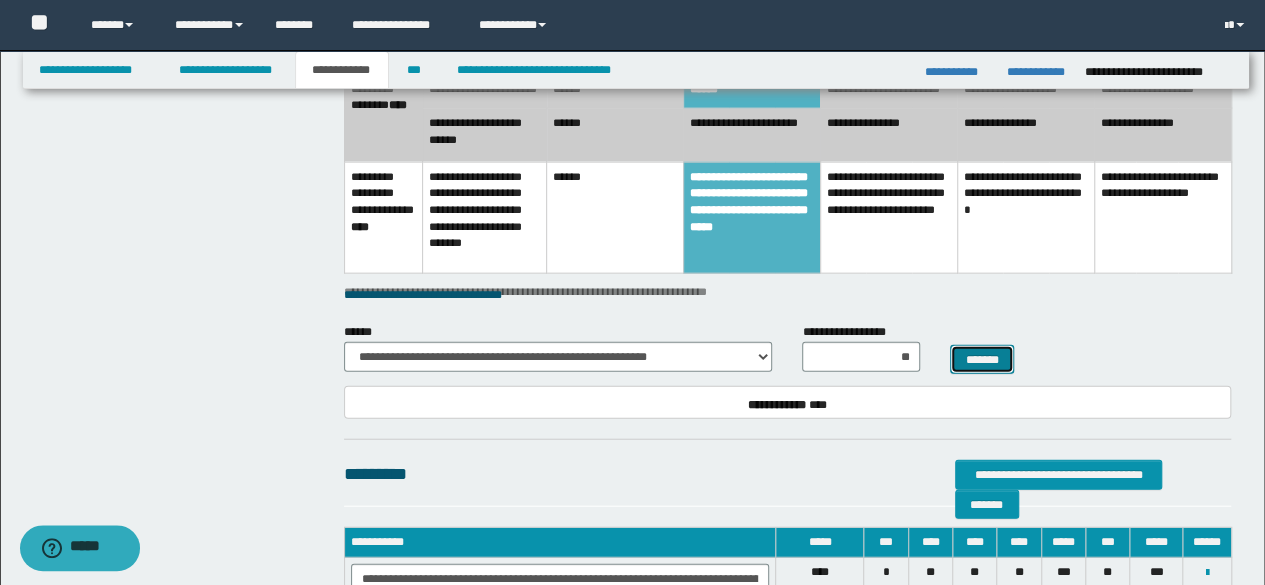 click on "*******" at bounding box center (982, 359) 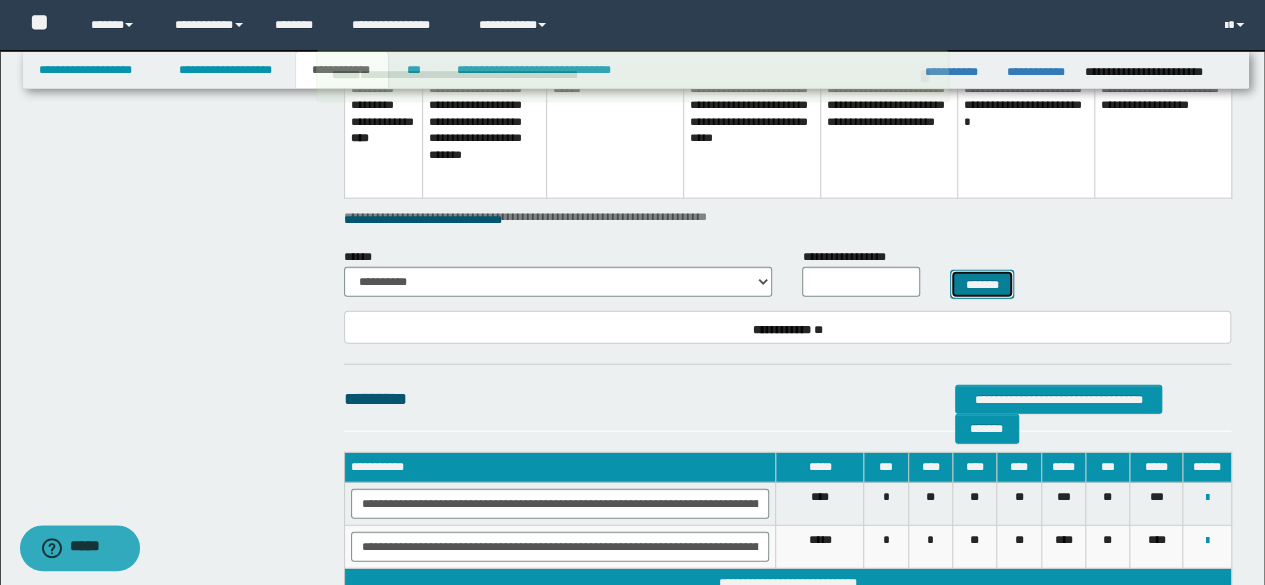 scroll, scrollTop: 2132, scrollLeft: 0, axis: vertical 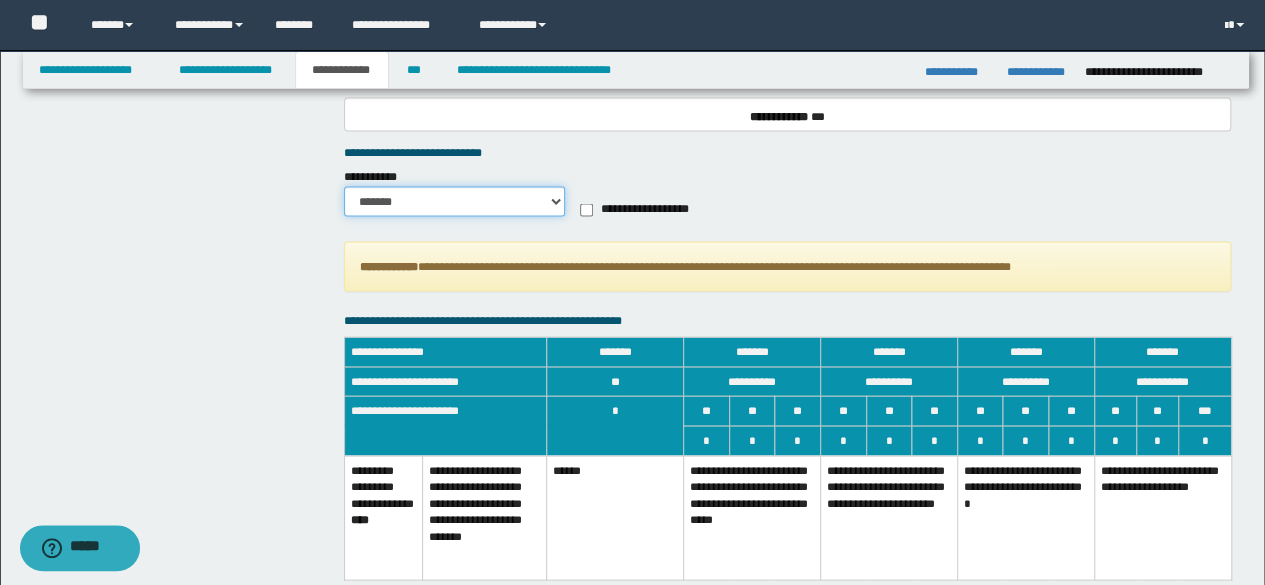 click on "*******
*********" at bounding box center (455, 201) 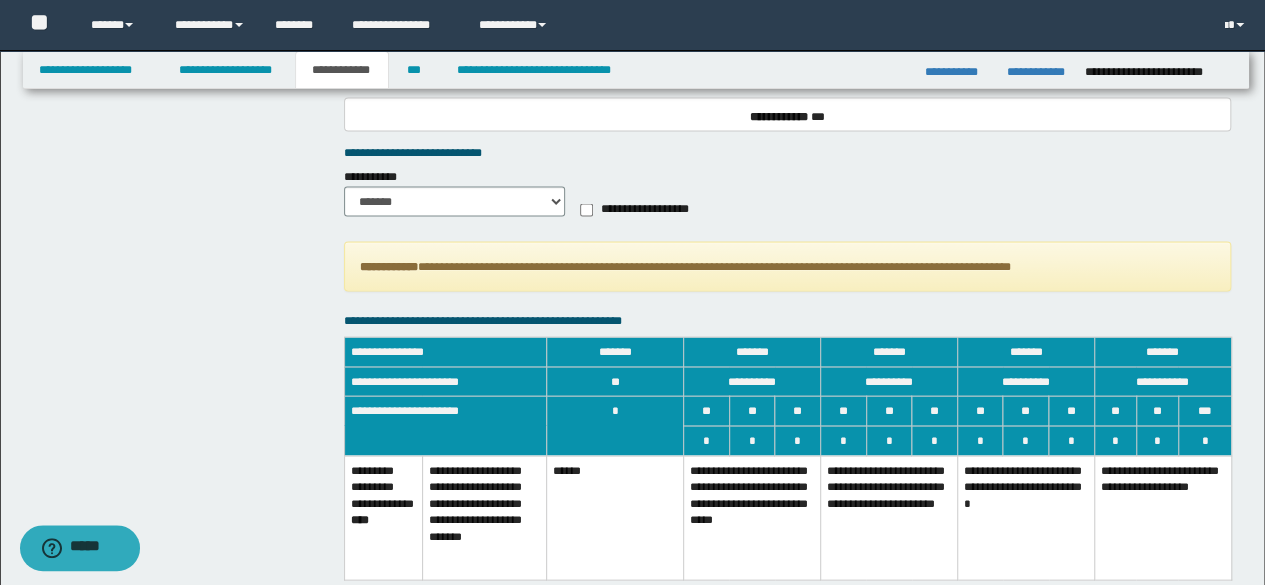 drag, startPoint x: 768, startPoint y: 501, endPoint x: 798, endPoint y: 481, distance: 36.05551 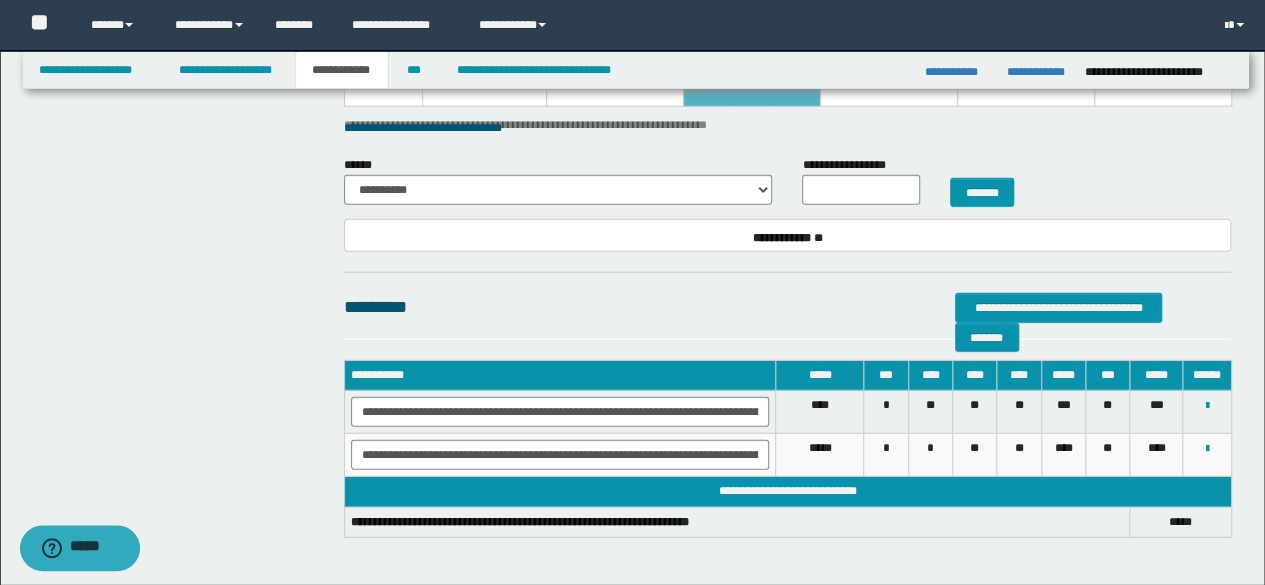 scroll, scrollTop: 2384, scrollLeft: 0, axis: vertical 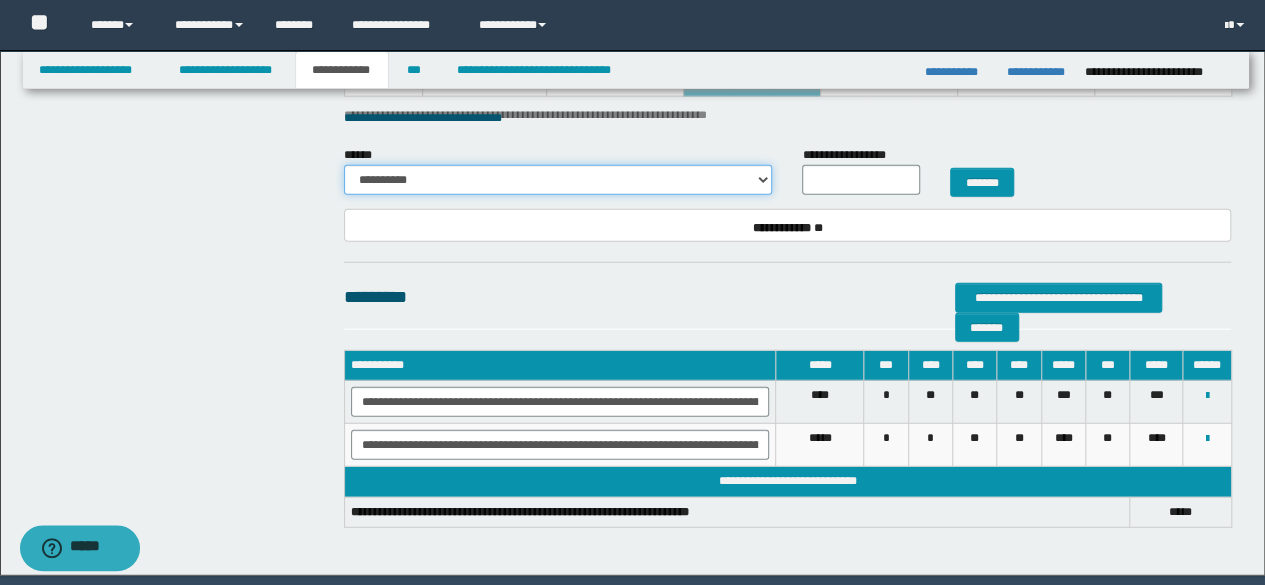 click on "**********" at bounding box center [558, 180] 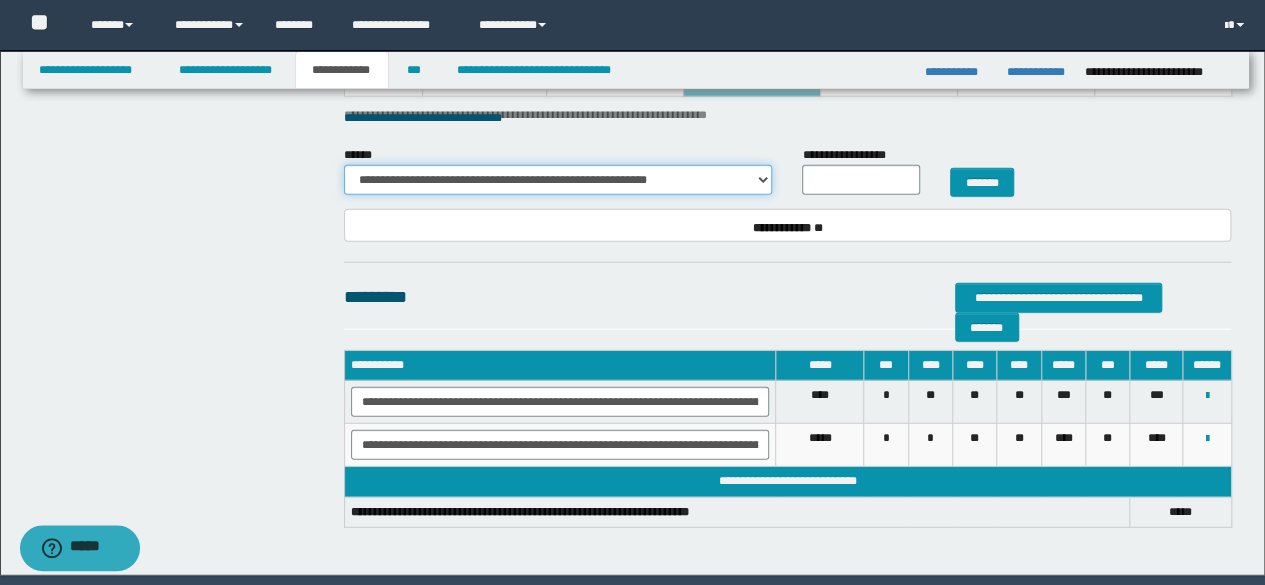 click on "**********" at bounding box center [558, 180] 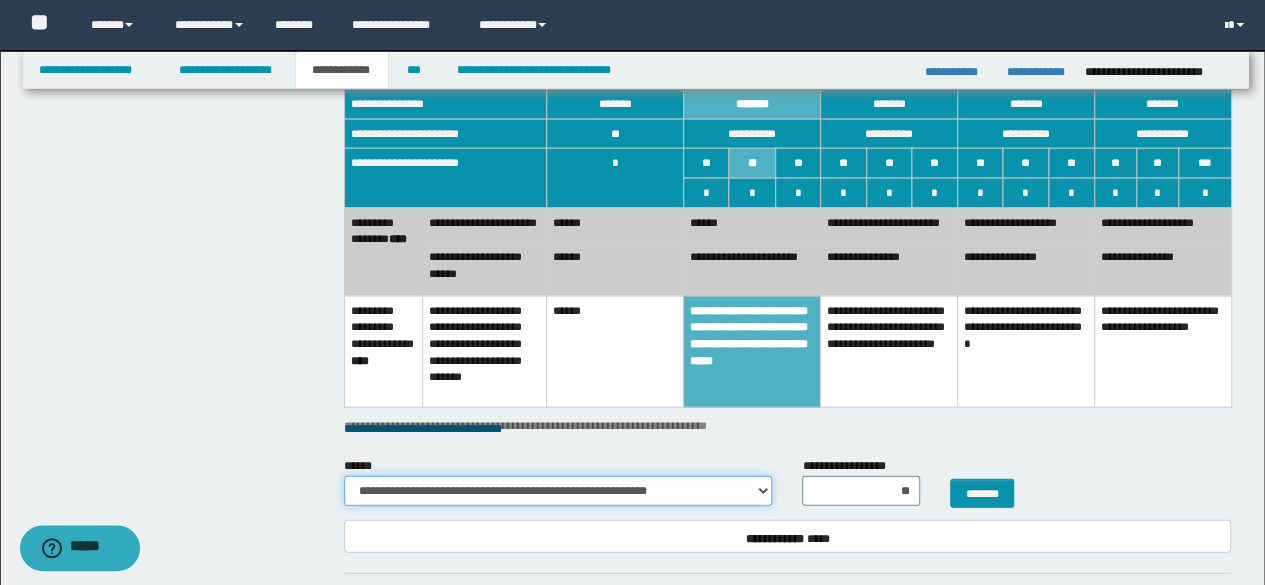 scroll, scrollTop: 2051, scrollLeft: 0, axis: vertical 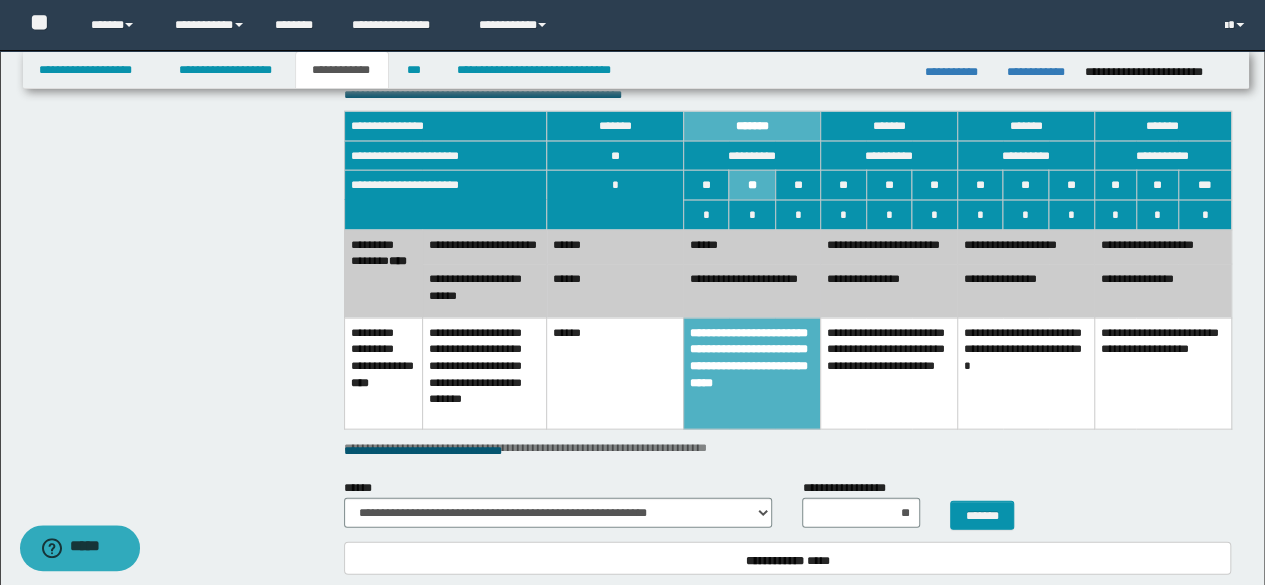 click on "**********" at bounding box center (888, 247) 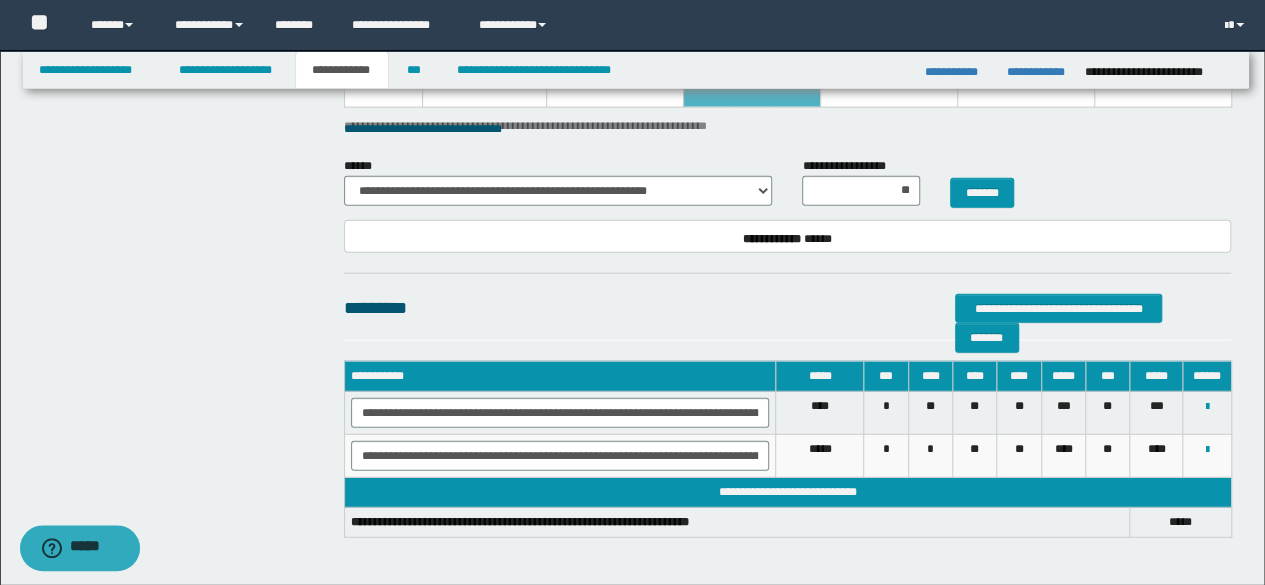 scroll, scrollTop: 2386, scrollLeft: 0, axis: vertical 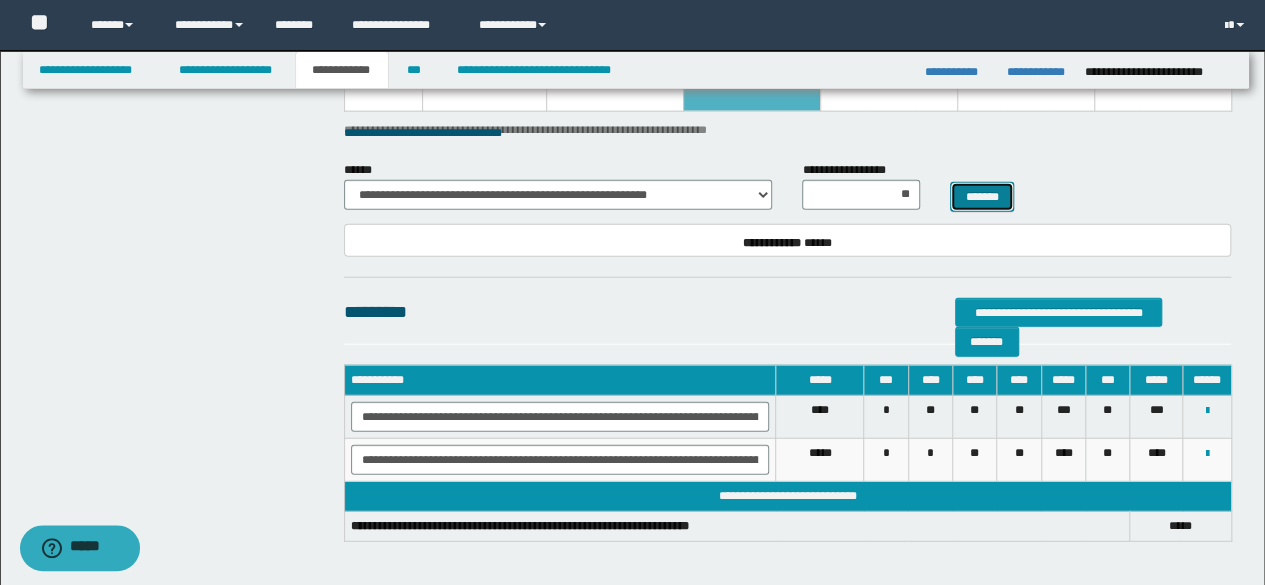 click on "*******" at bounding box center (982, 196) 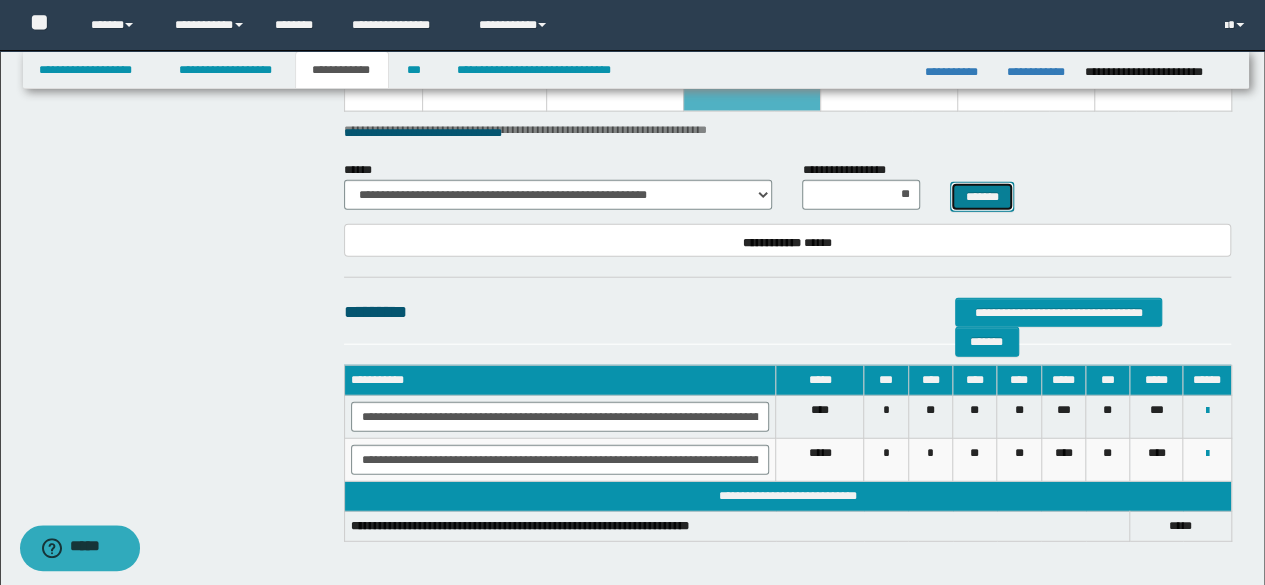 select 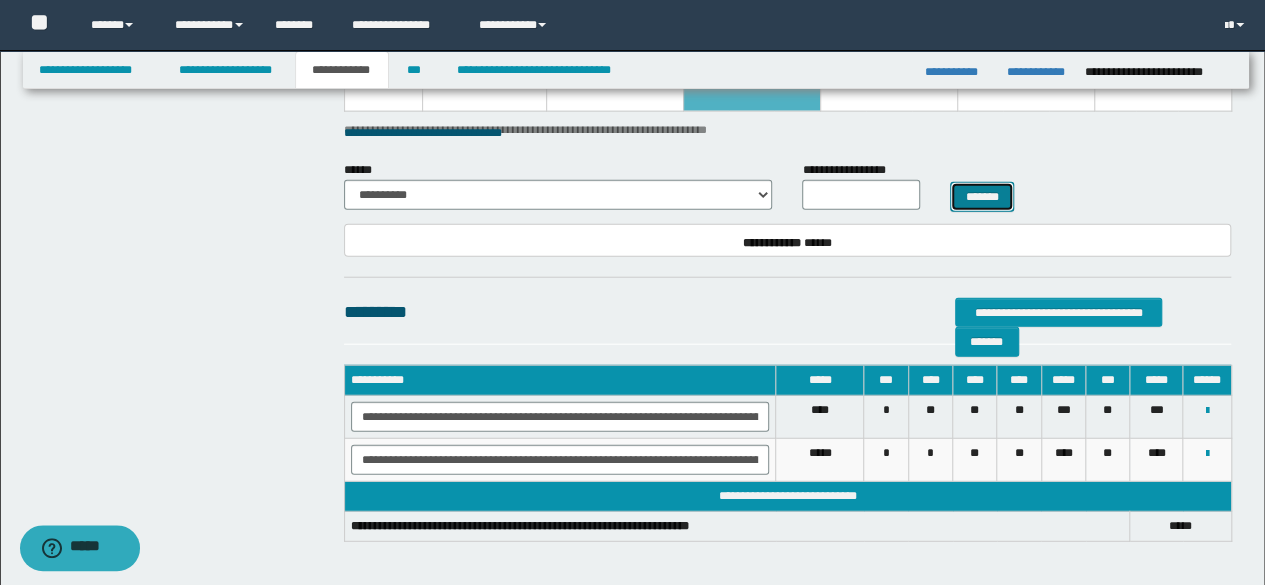 scroll, scrollTop: 2294, scrollLeft: 0, axis: vertical 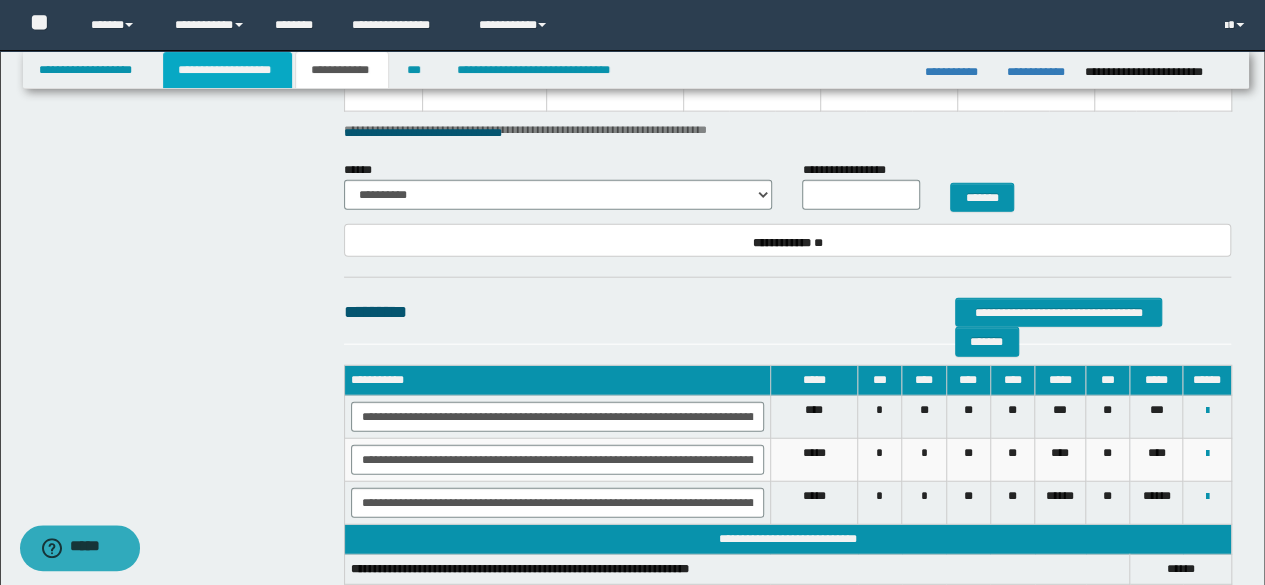 click on "**********" at bounding box center (227, 70) 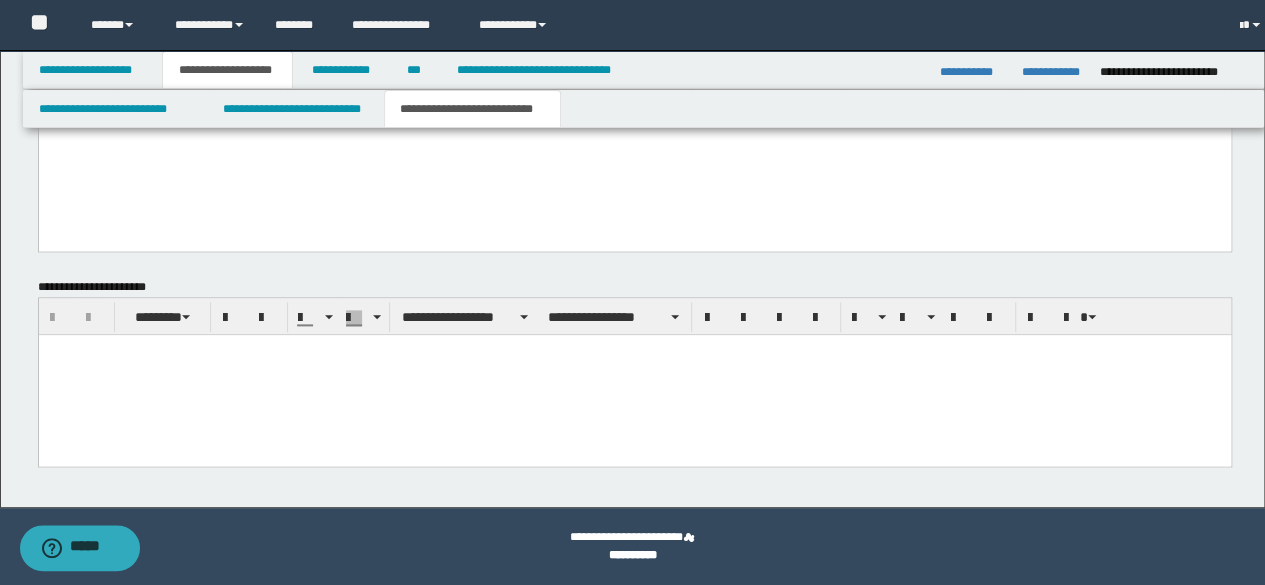 scroll, scrollTop: 1084, scrollLeft: 0, axis: vertical 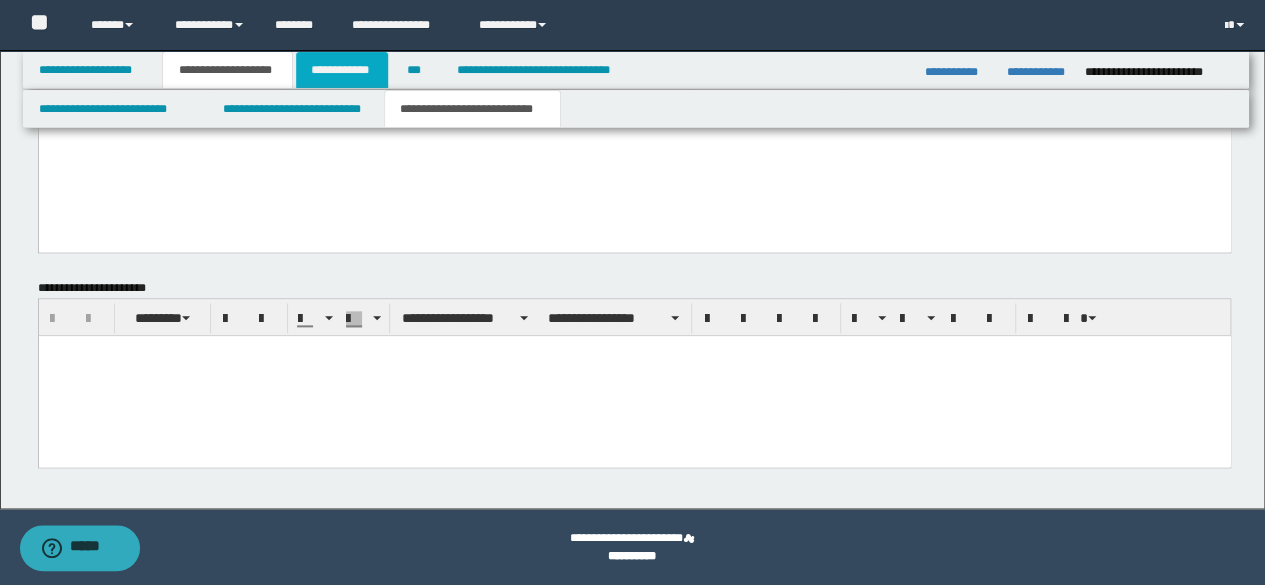 click on "**********" at bounding box center (342, 70) 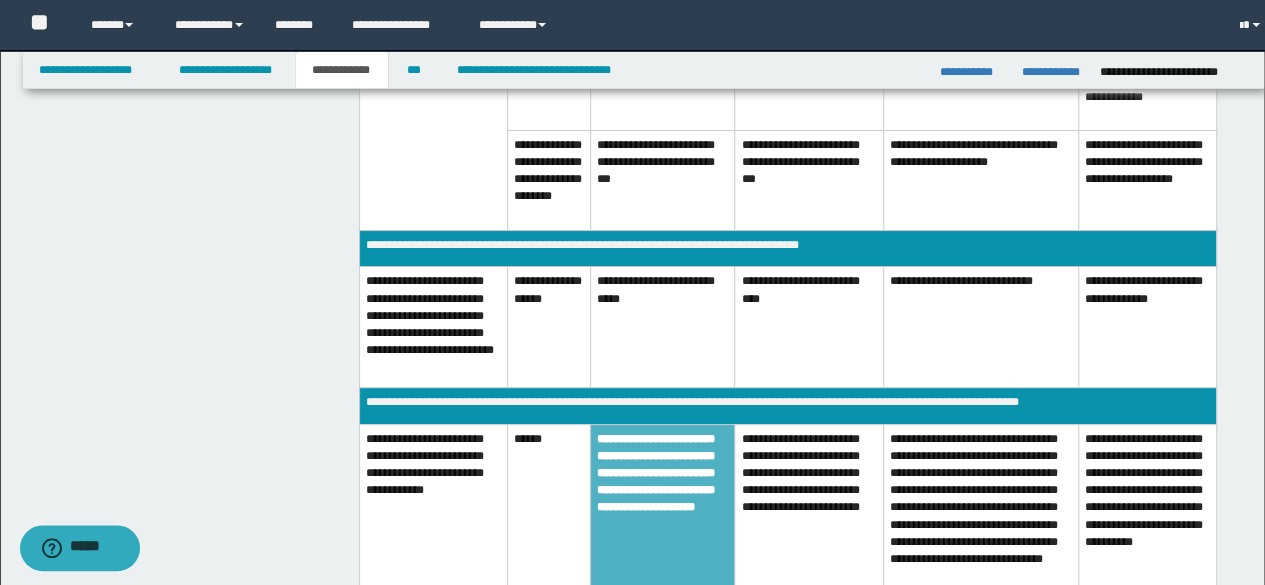 scroll, scrollTop: 1054, scrollLeft: 0, axis: vertical 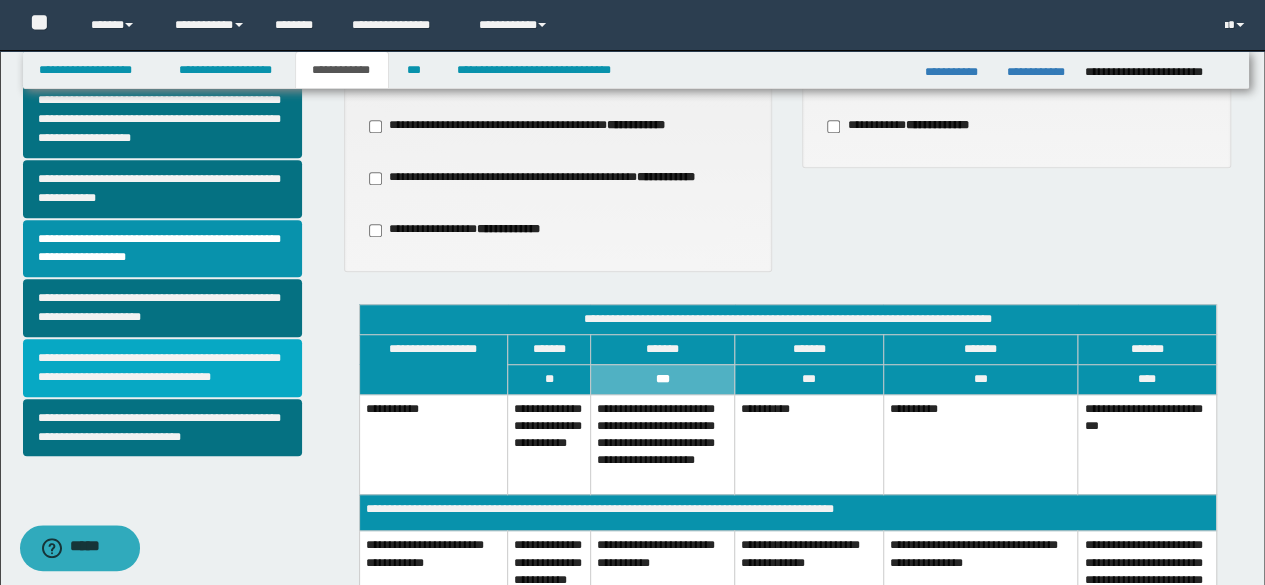 click on "**********" at bounding box center [162, 368] 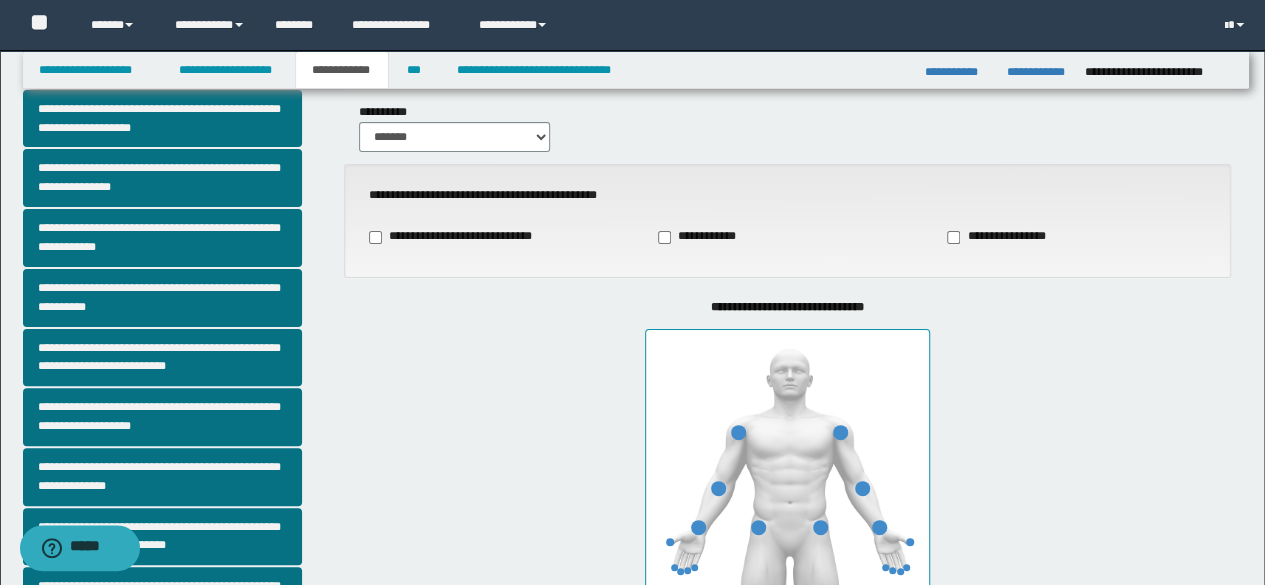 scroll, scrollTop: 101, scrollLeft: 0, axis: vertical 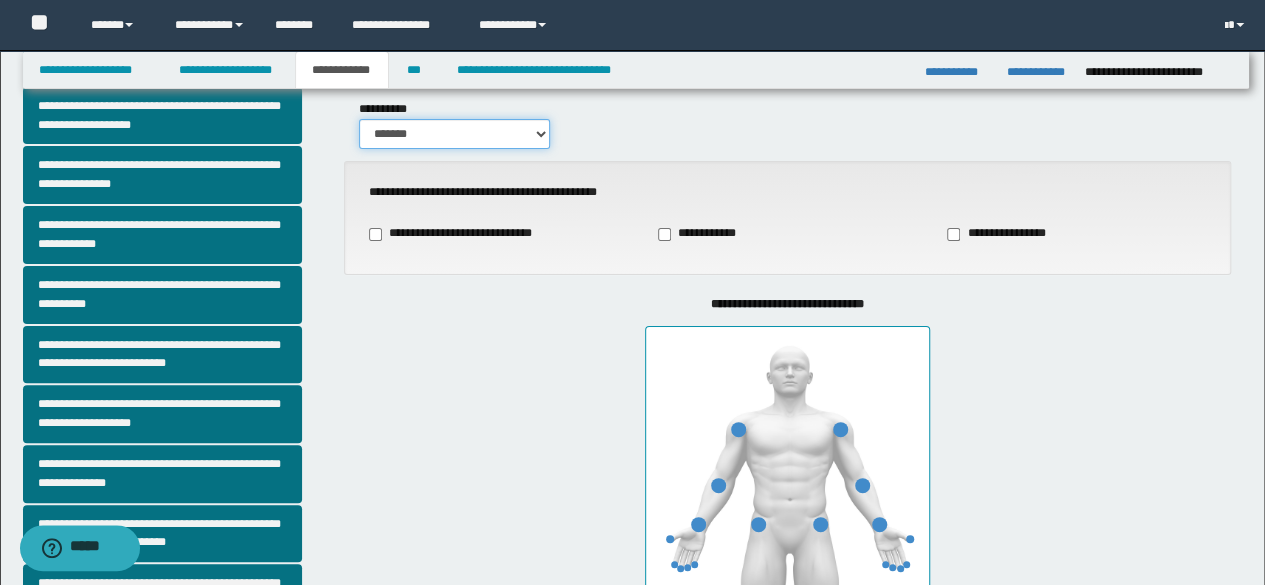 click on "*******
*****" at bounding box center [455, 134] 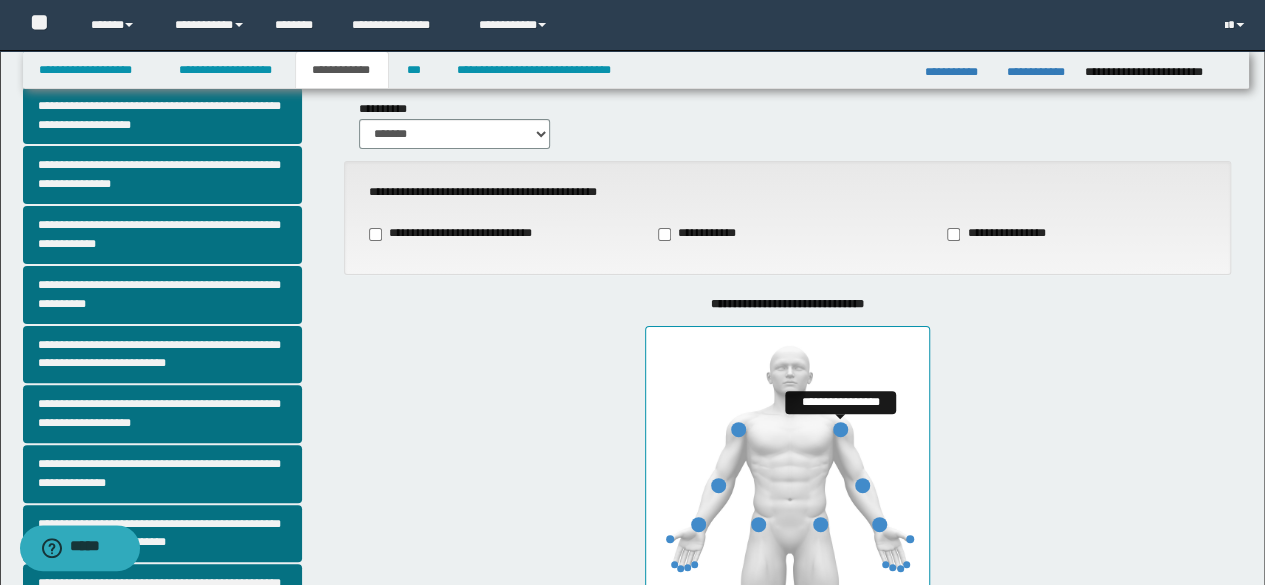click at bounding box center (840, 429) 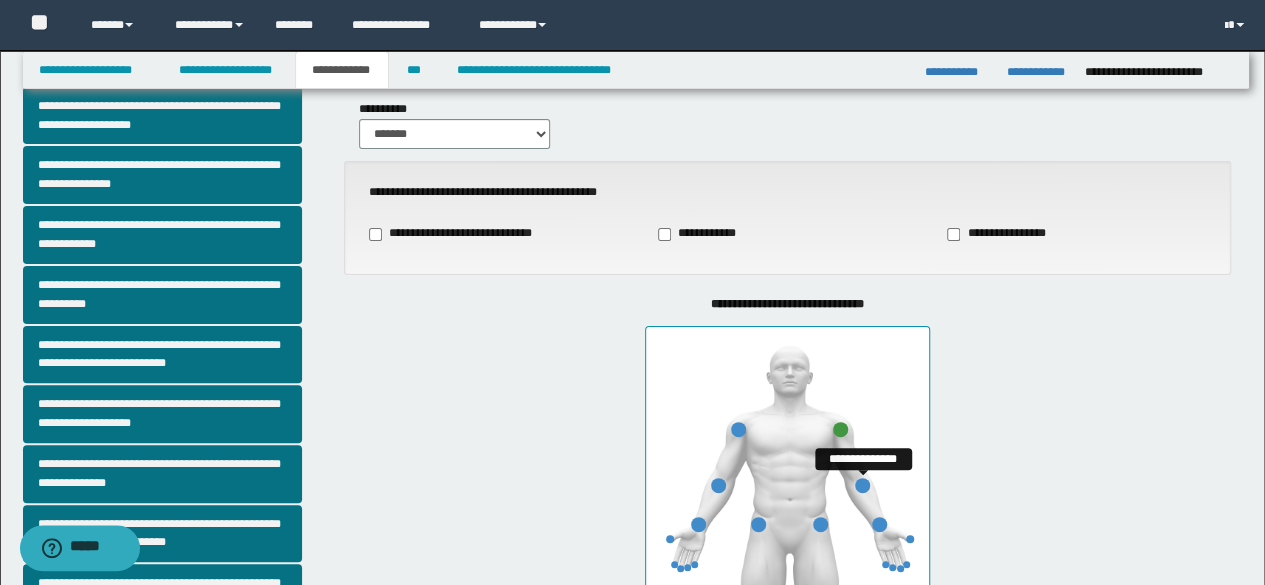click at bounding box center (862, 485) 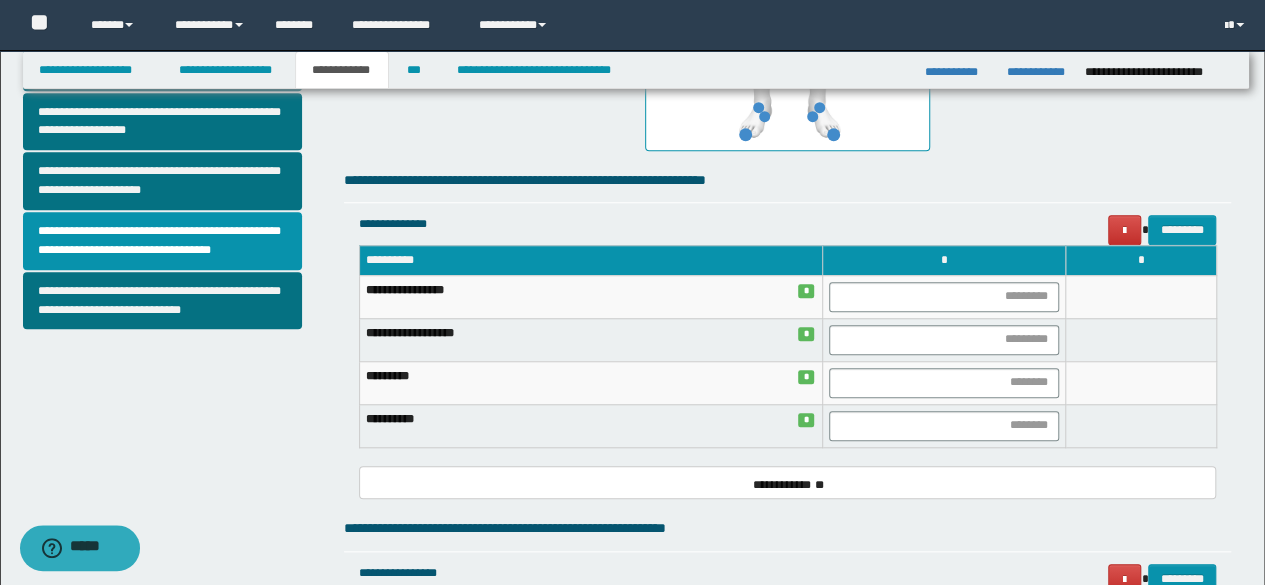 scroll, scrollTop: 730, scrollLeft: 0, axis: vertical 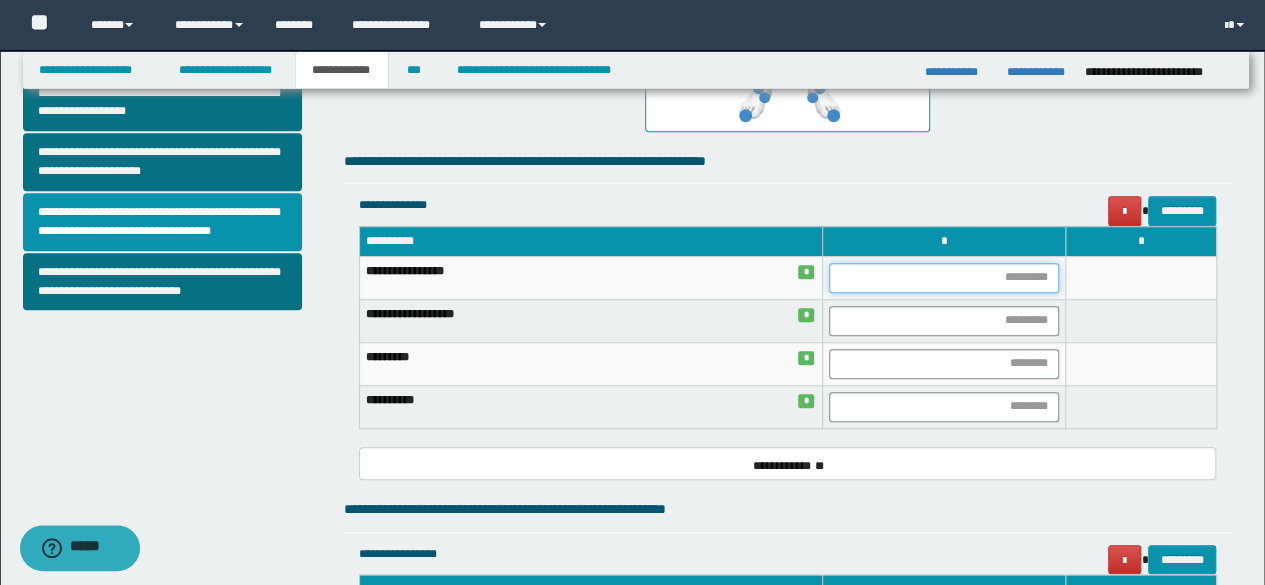 click at bounding box center (944, 278) 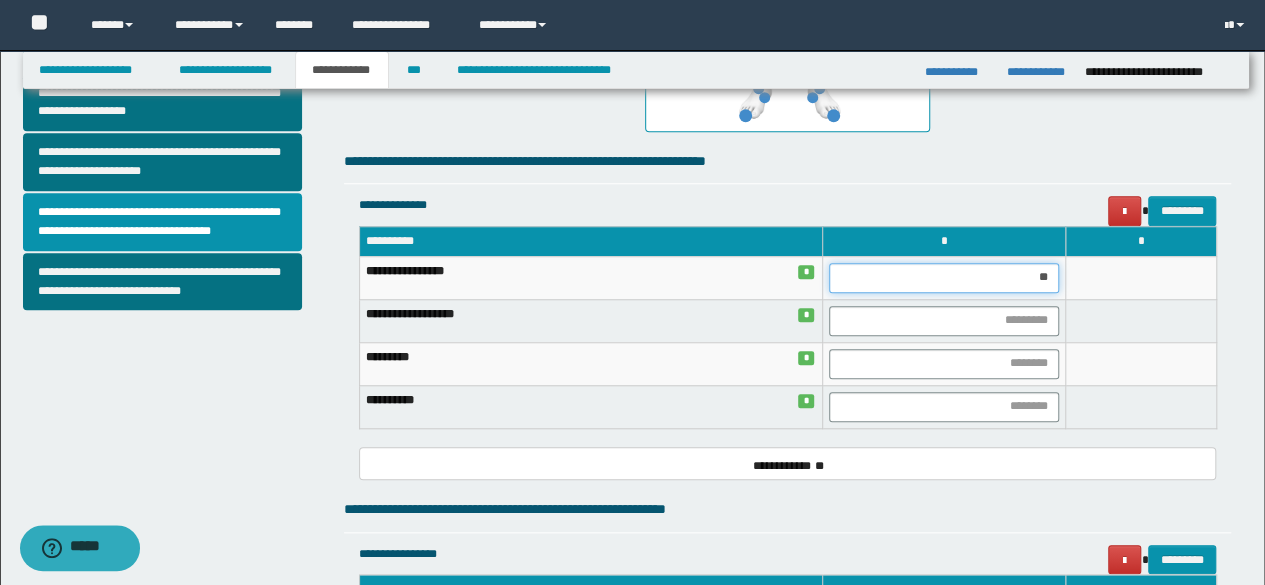 type on "***" 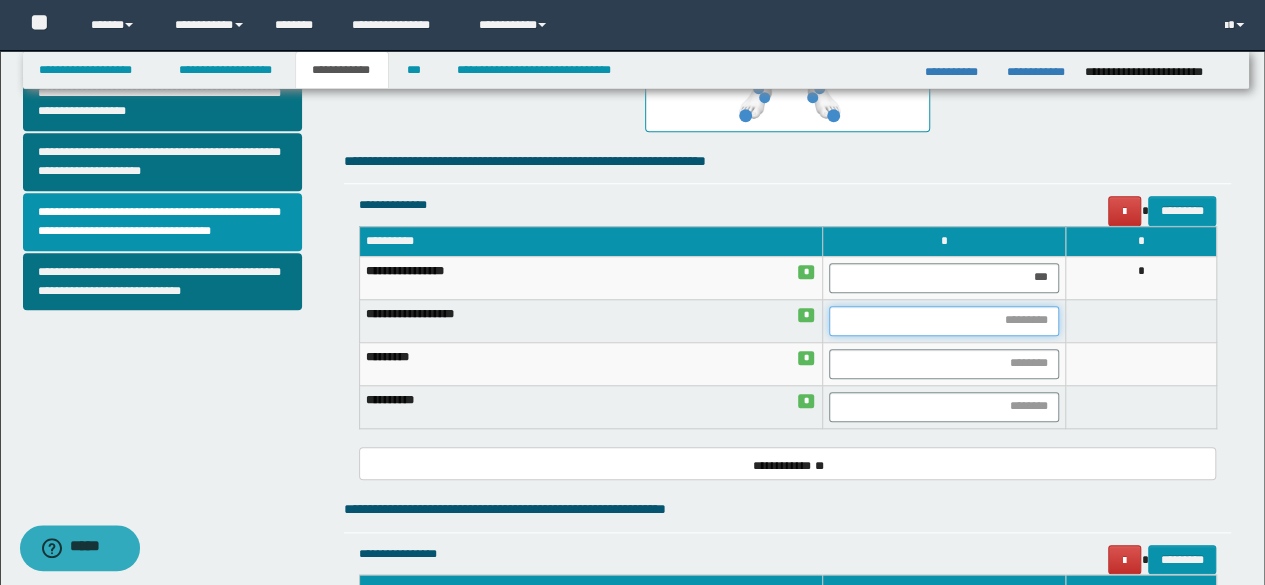 click at bounding box center [944, 321] 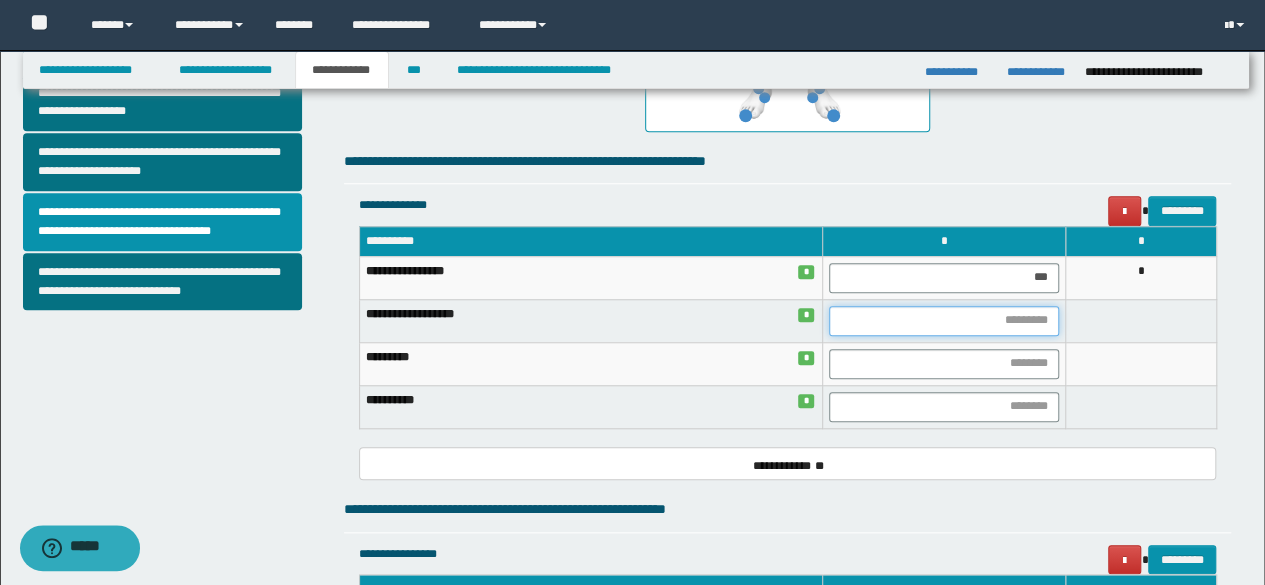type on "*" 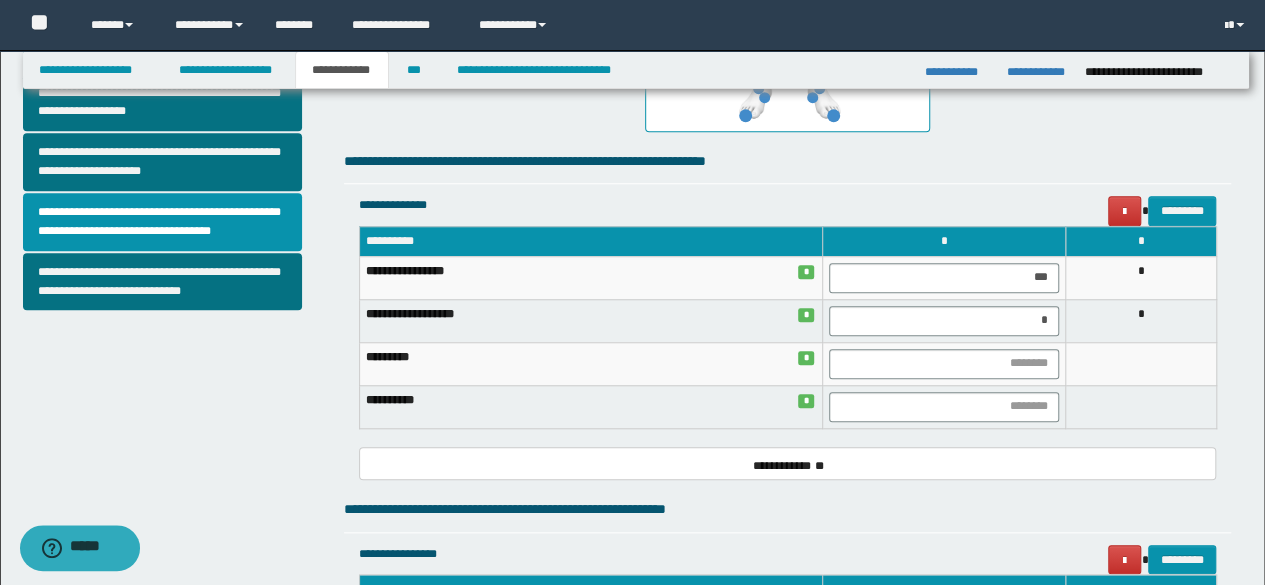 click on "**********" at bounding box center (635, 286) 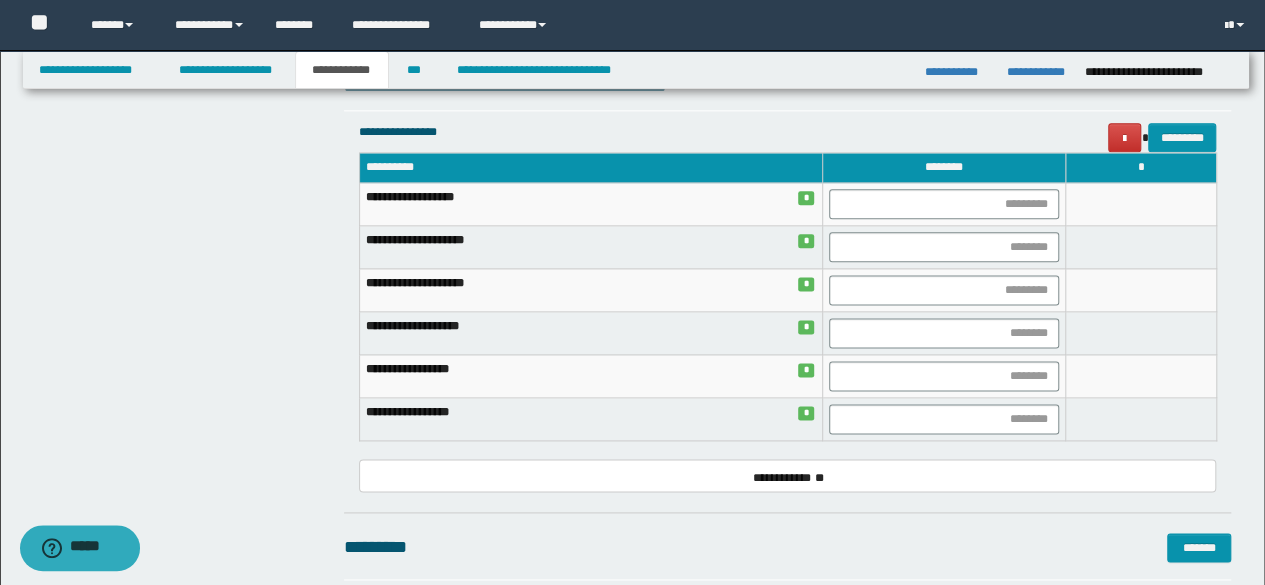 scroll, scrollTop: 1157, scrollLeft: 0, axis: vertical 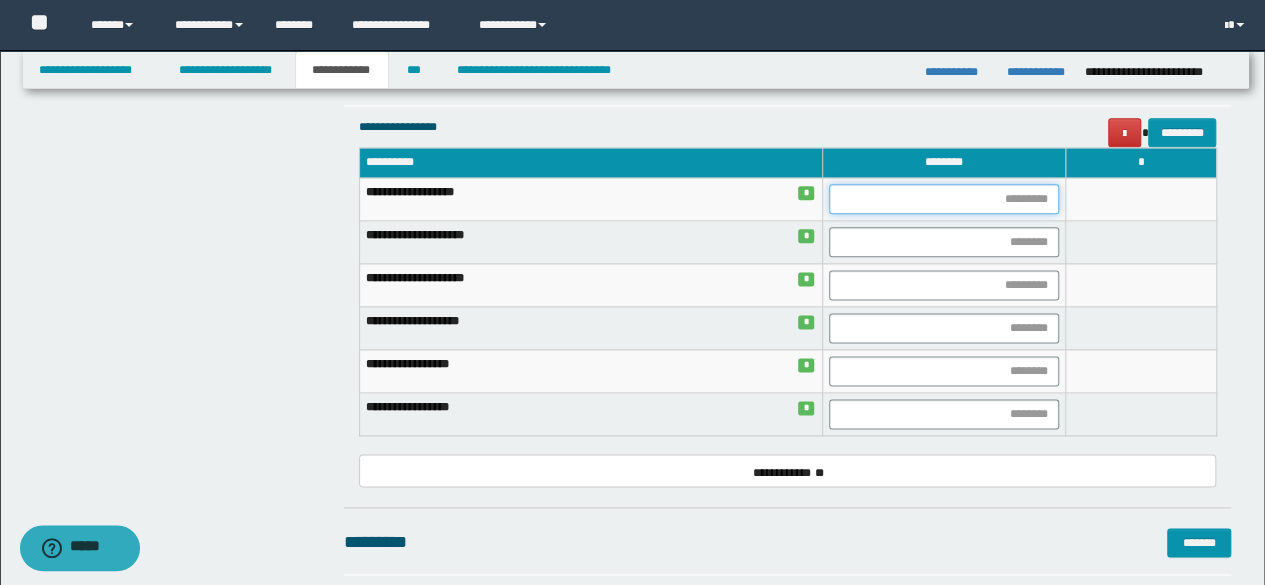 click at bounding box center (944, 199) 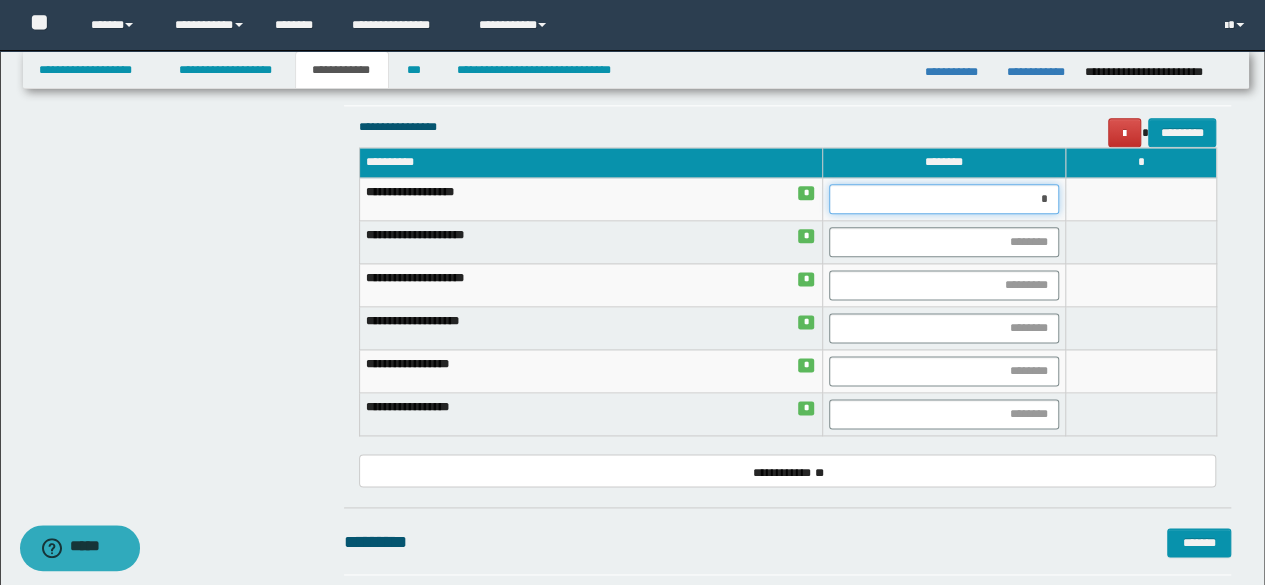 type on "**" 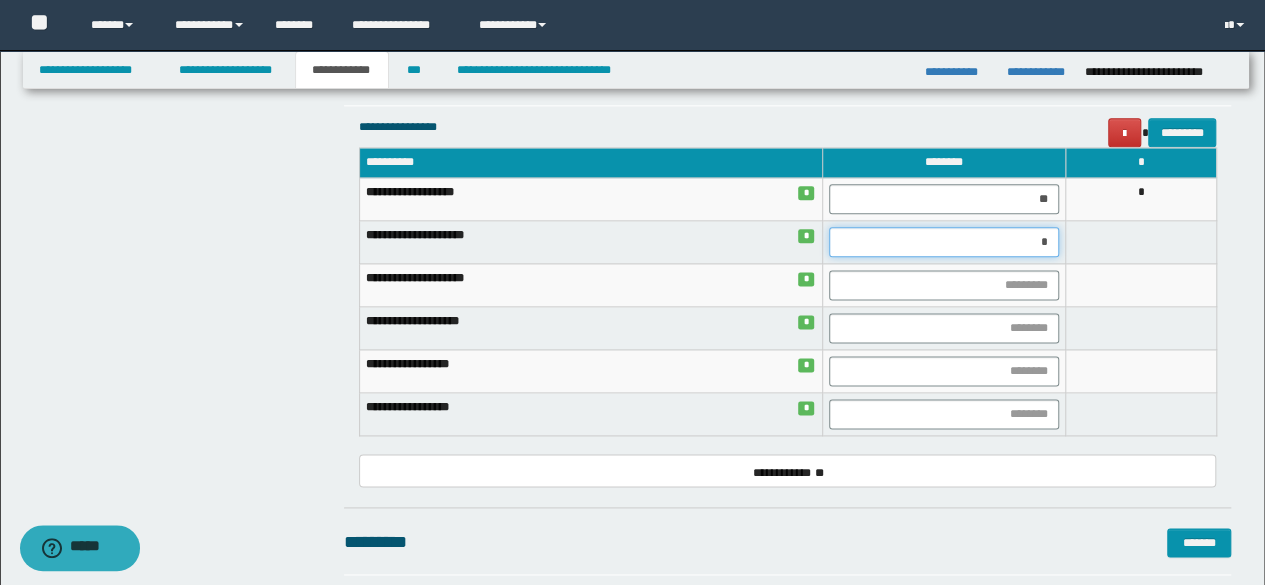 type on "**" 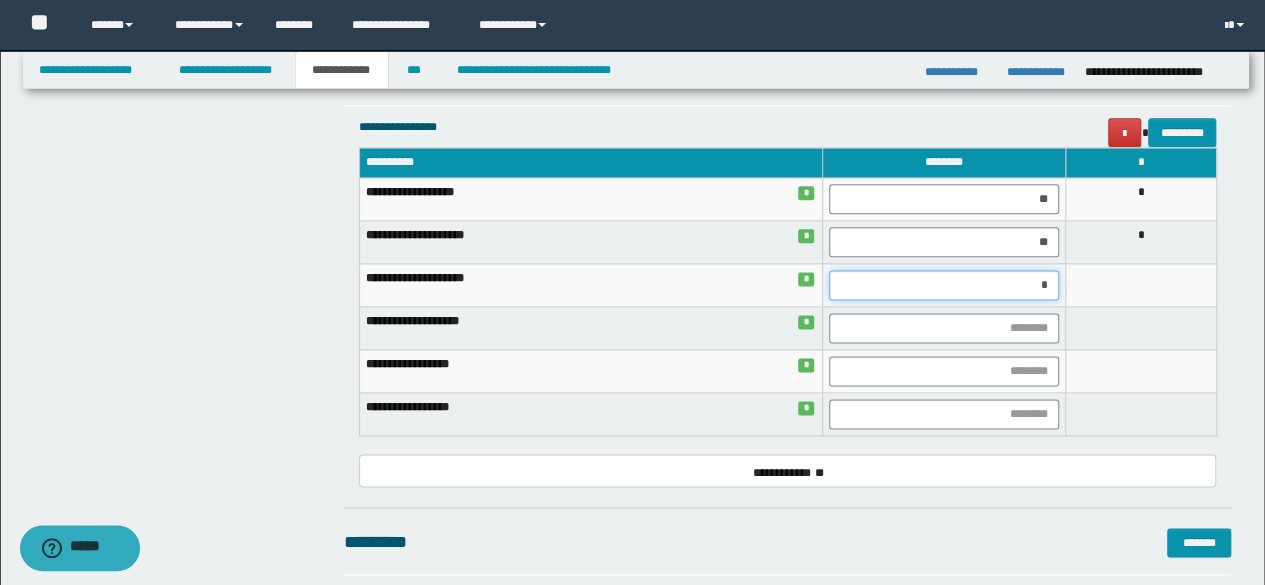type on "**" 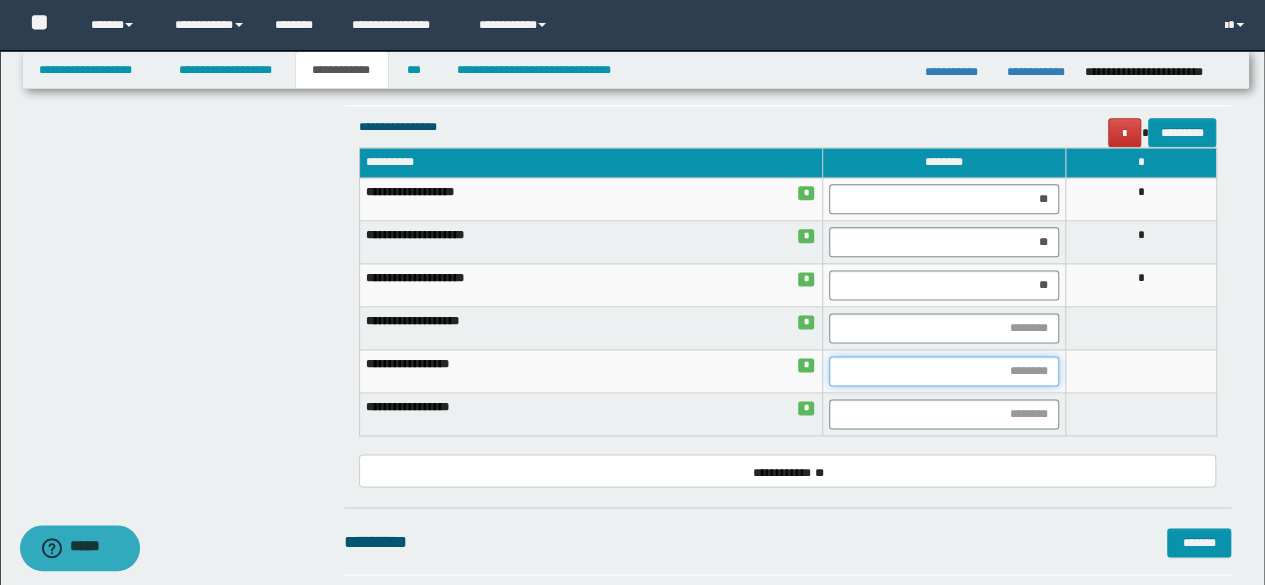 click at bounding box center [944, 371] 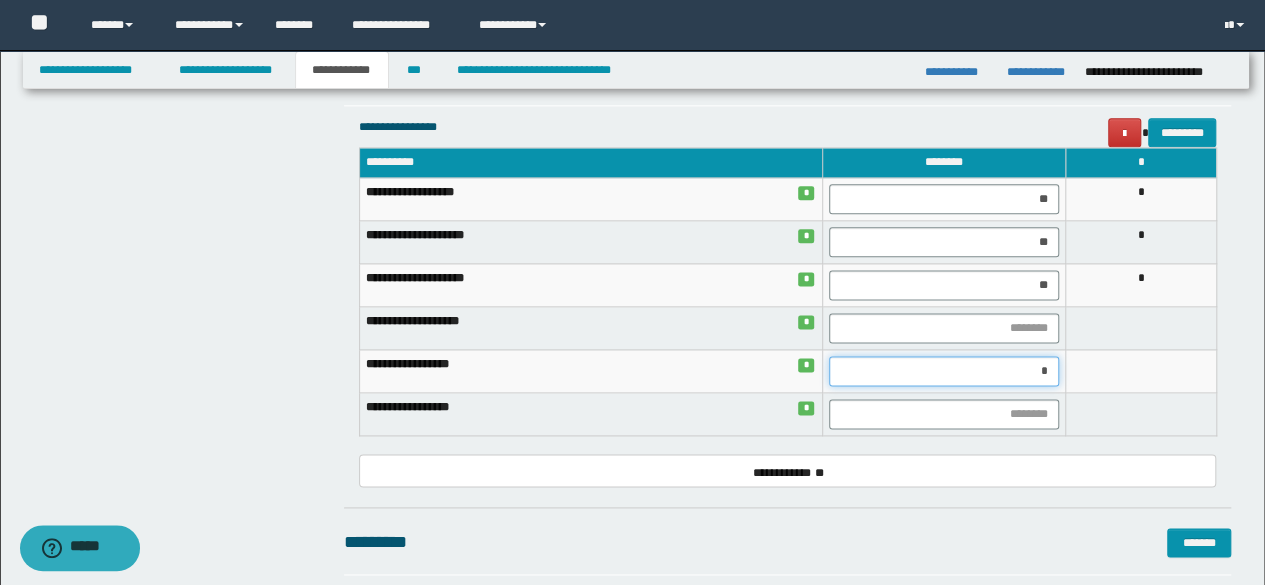 type on "**" 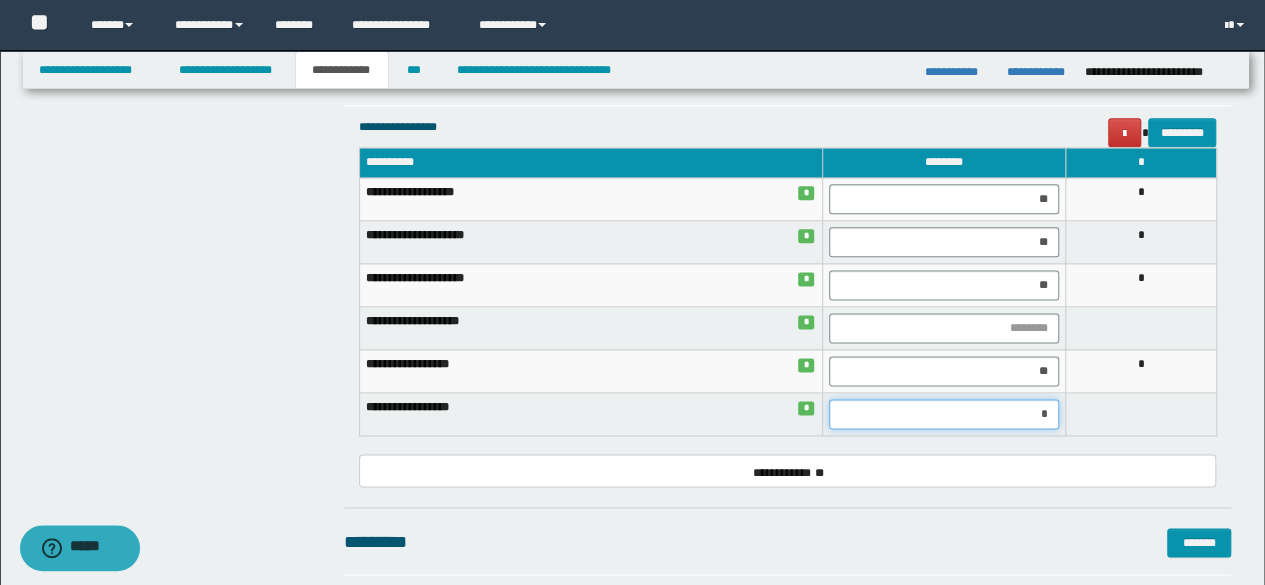 type on "**" 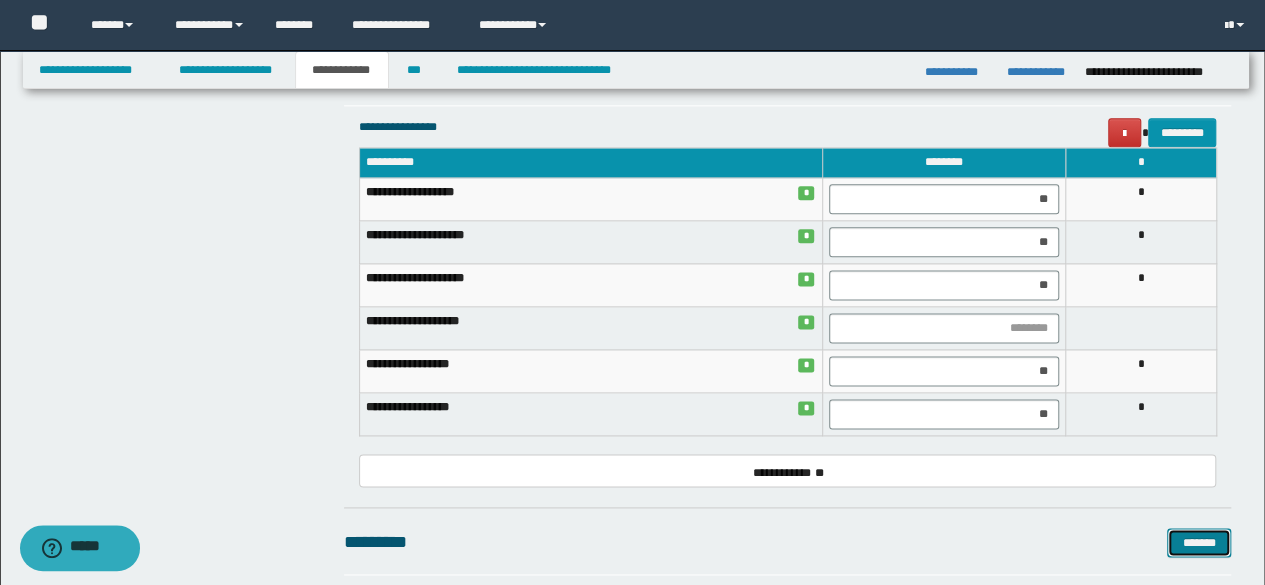 type 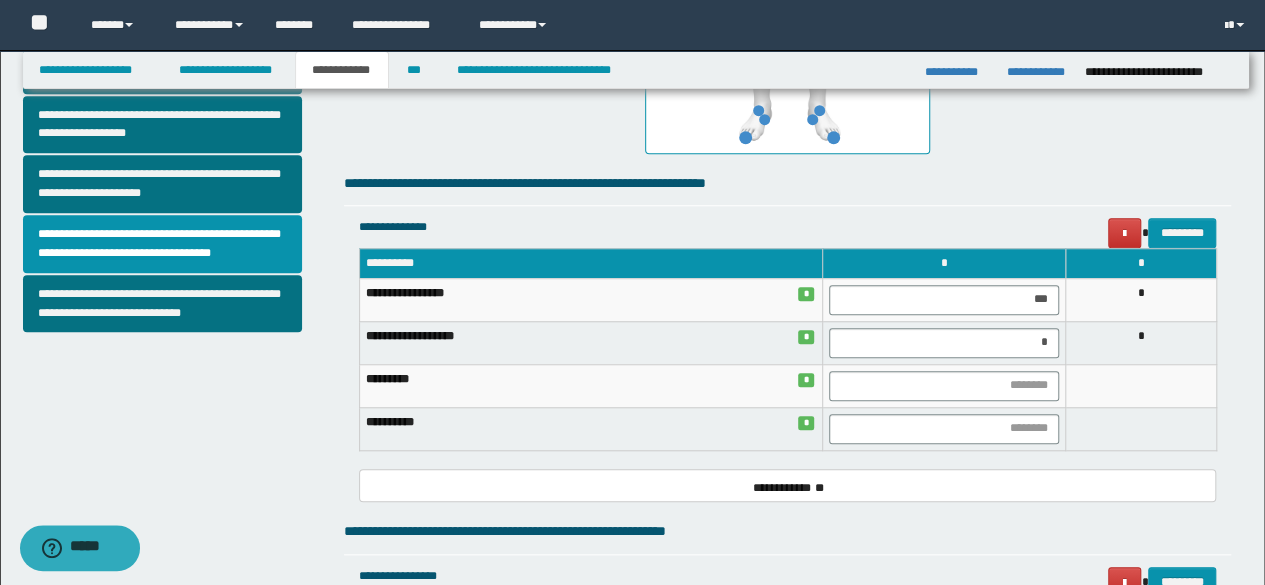 scroll, scrollTop: 648, scrollLeft: 0, axis: vertical 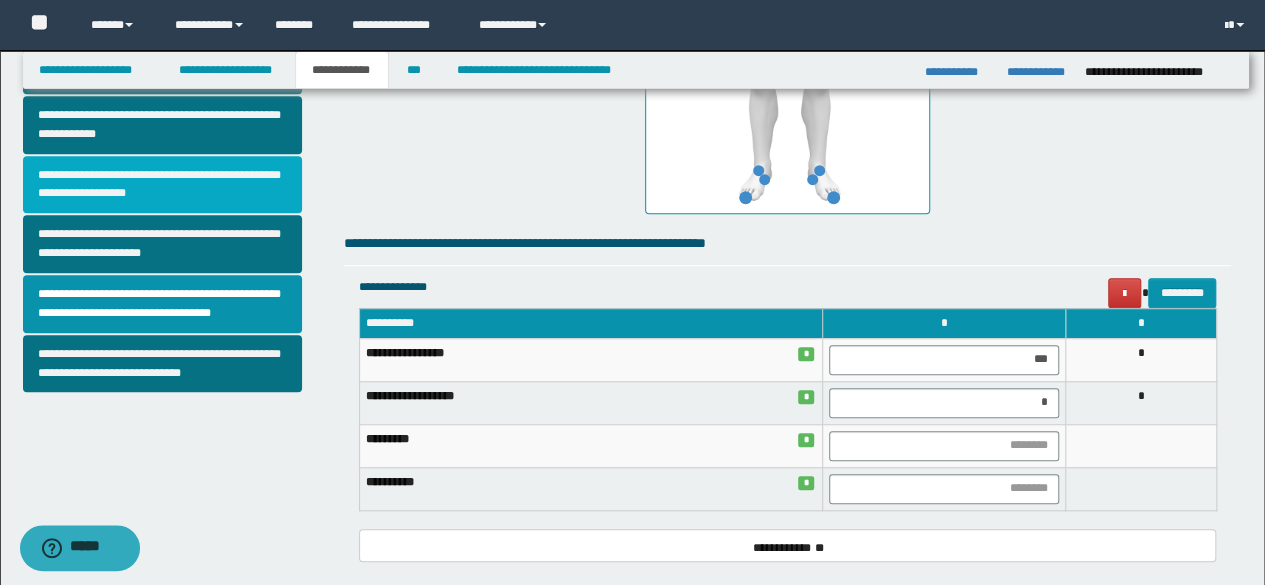 click on "**********" at bounding box center (162, 185) 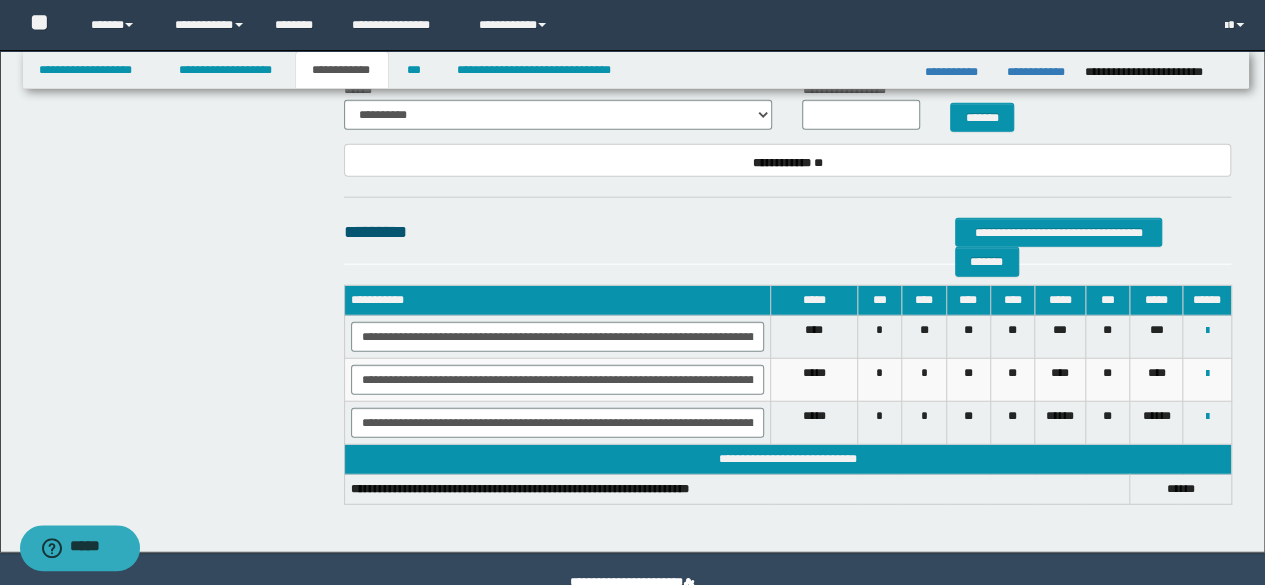 scroll, scrollTop: 2406, scrollLeft: 0, axis: vertical 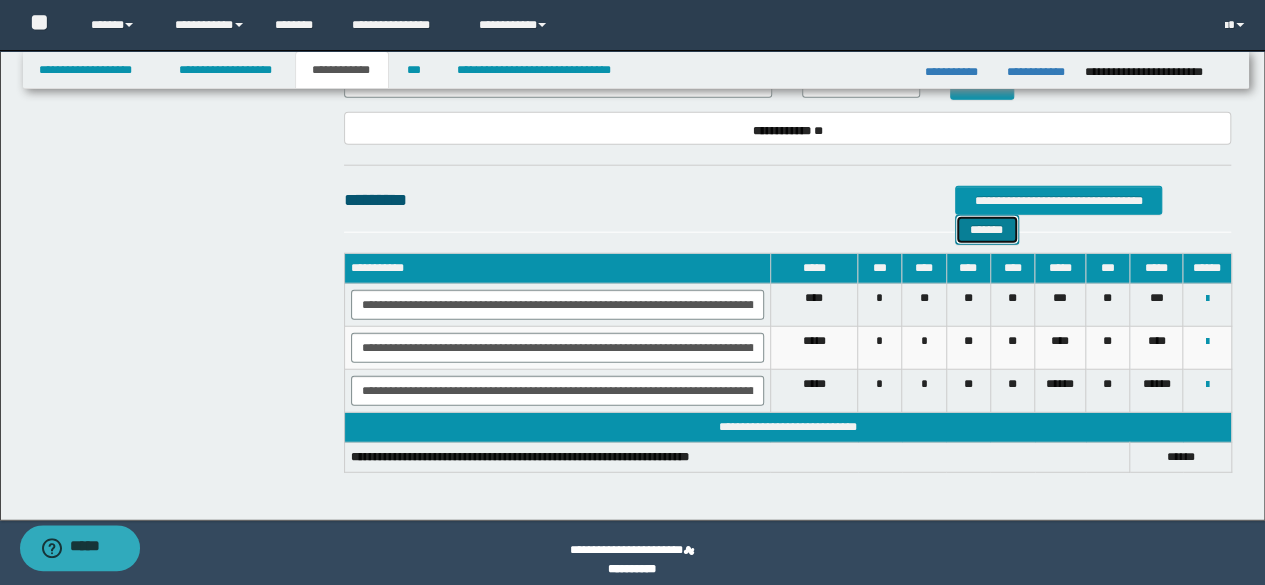 click on "*******" at bounding box center [987, 229] 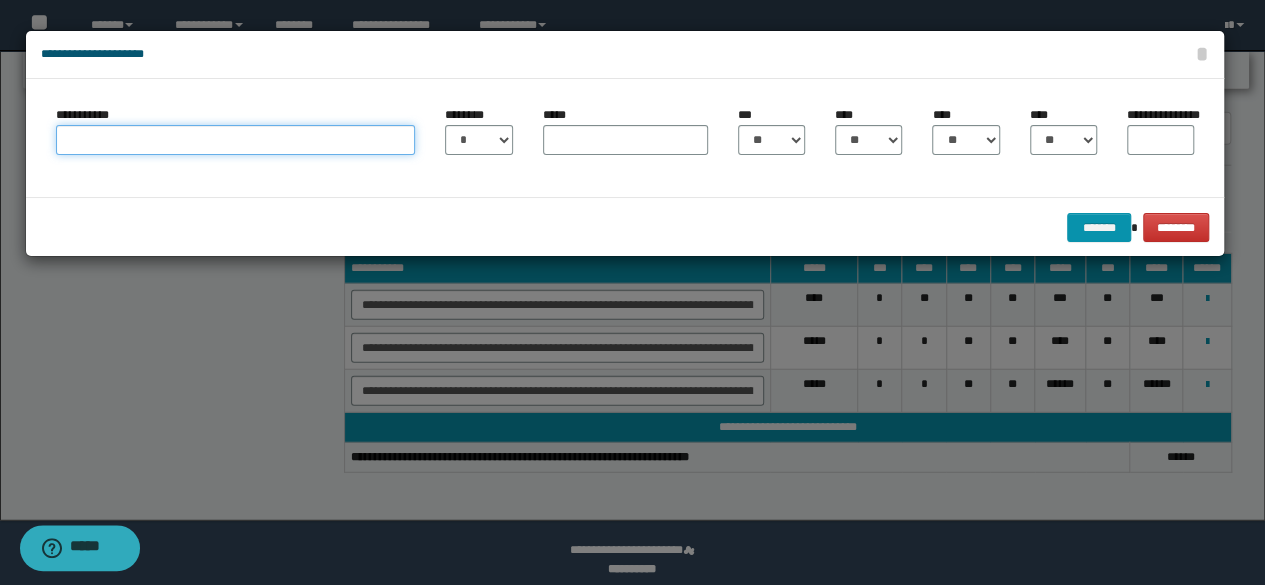 click on "**********" at bounding box center [236, 140] 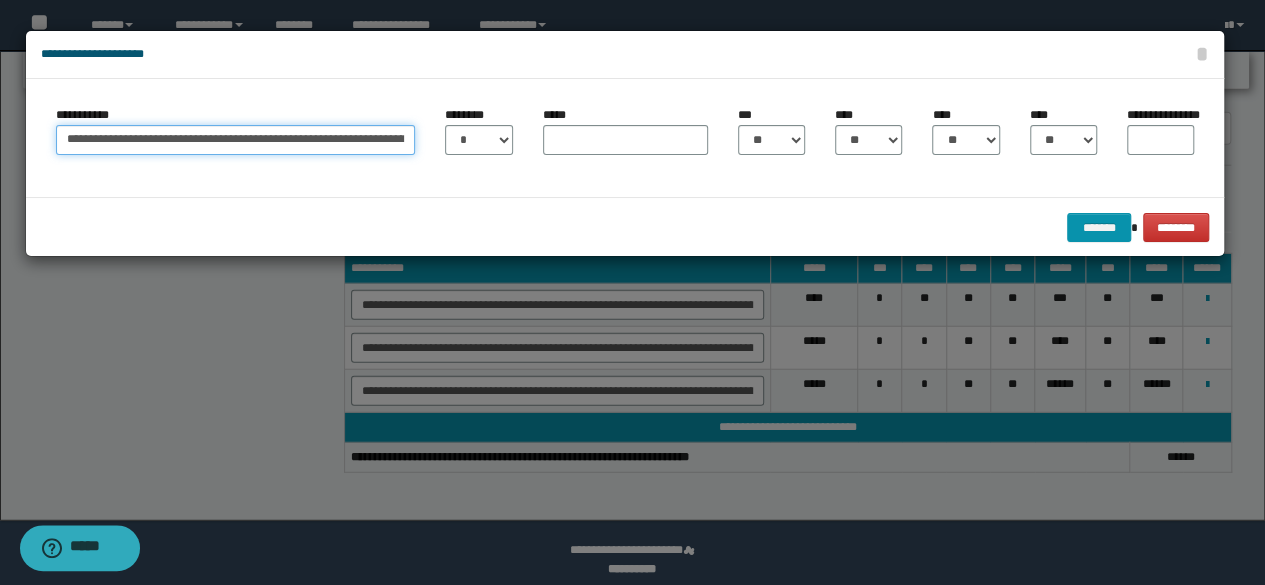 click on "**********" at bounding box center [236, 140] 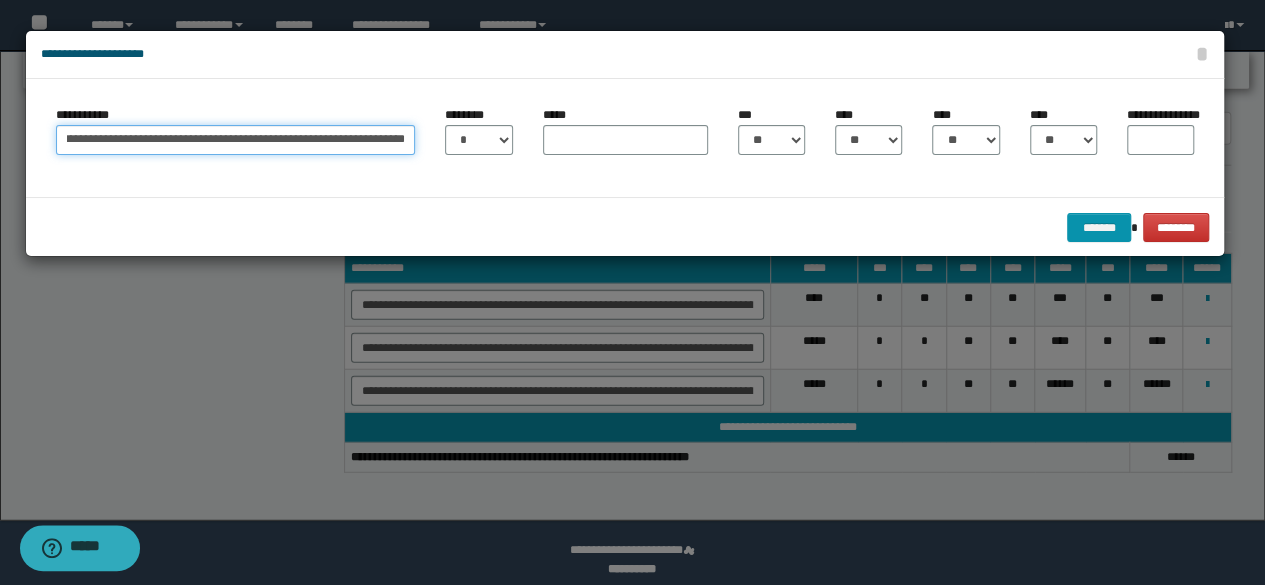 scroll, scrollTop: 0, scrollLeft: 424, axis: horizontal 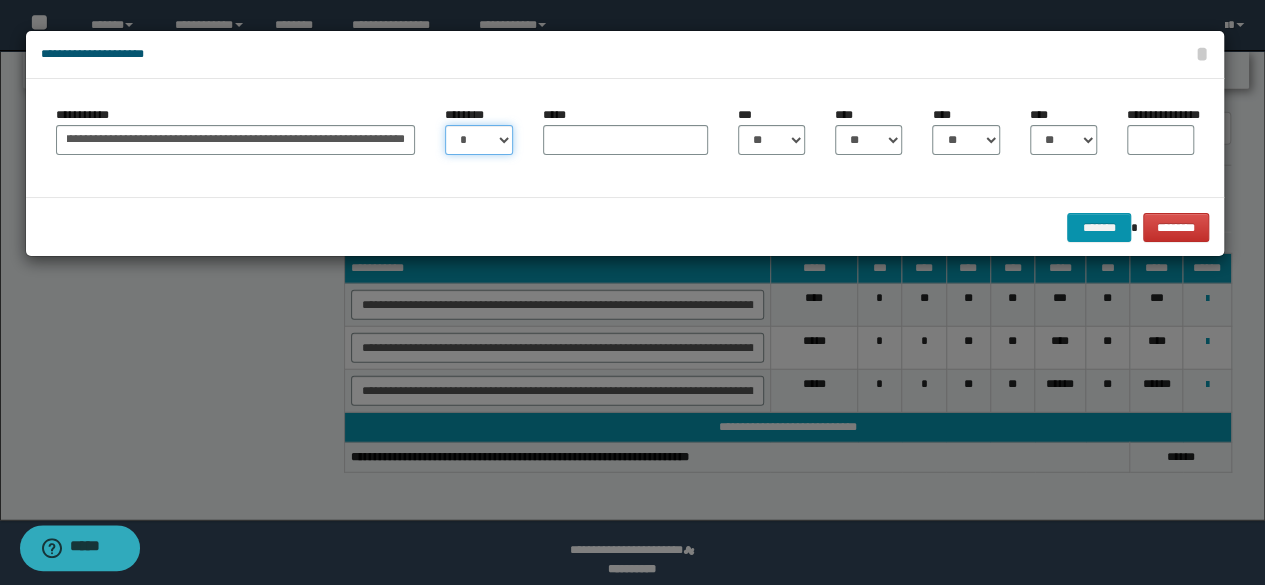 click on "*
*
*
*
*
*
*
*
*
**
**
**
**
**
**" at bounding box center [478, 140] 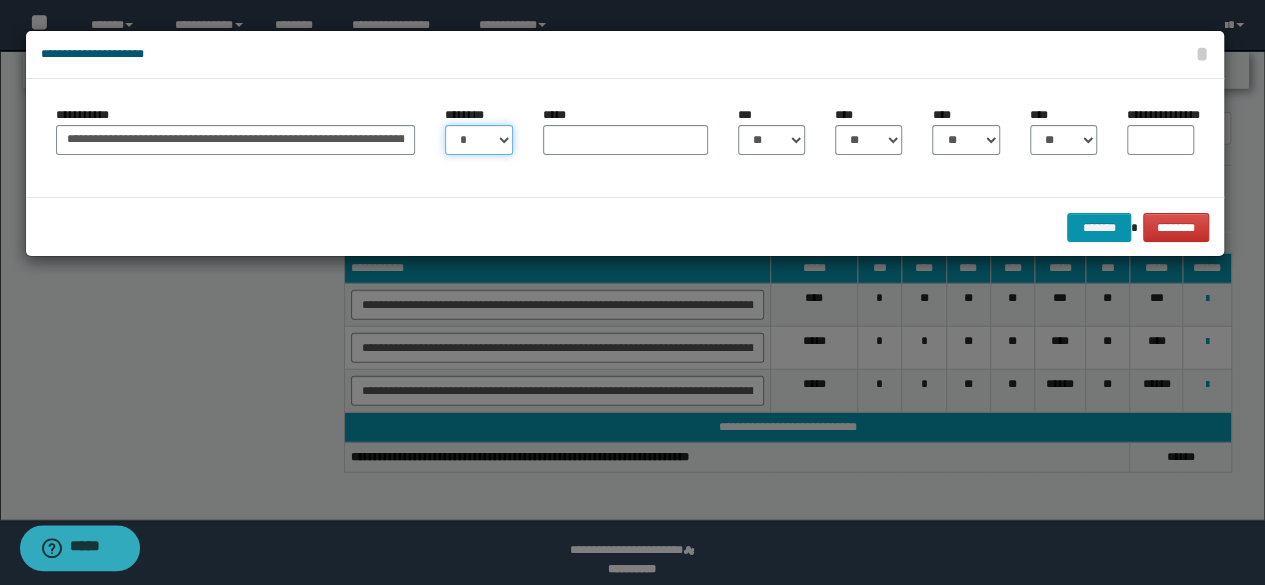 select on "**" 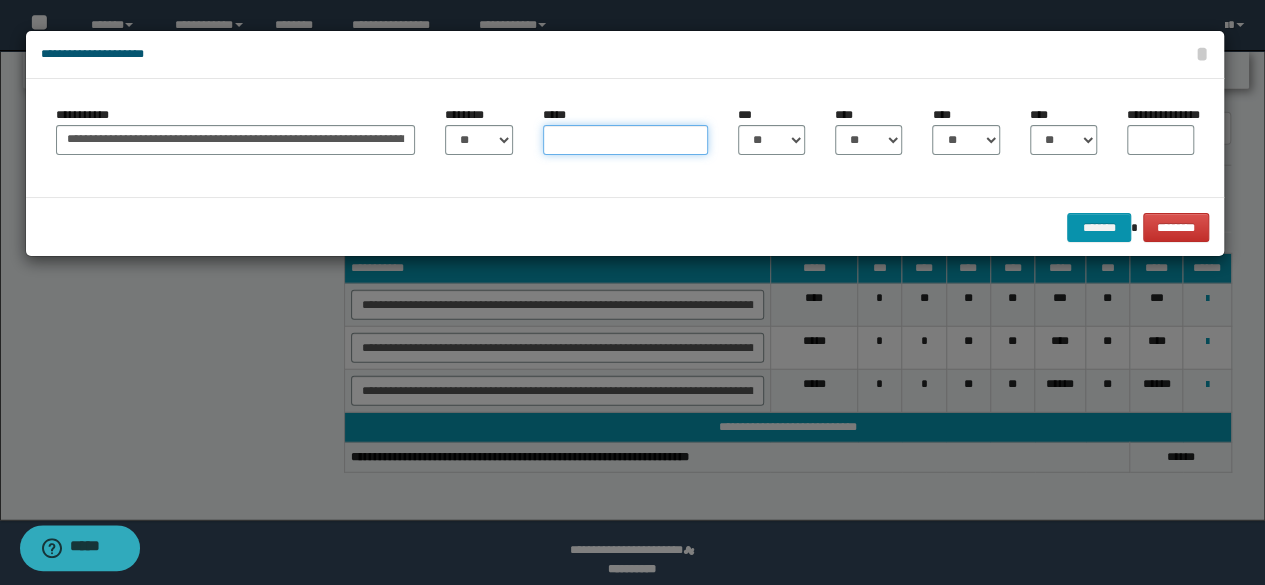 click on "*****" at bounding box center [625, 140] 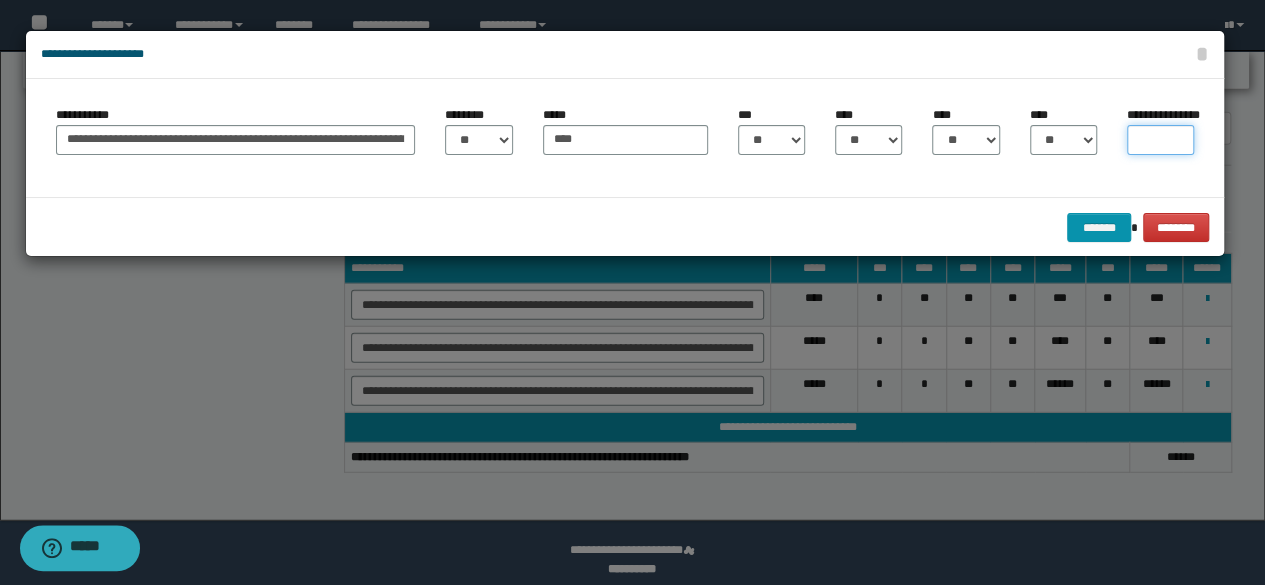 click on "**********" at bounding box center (1160, 140) 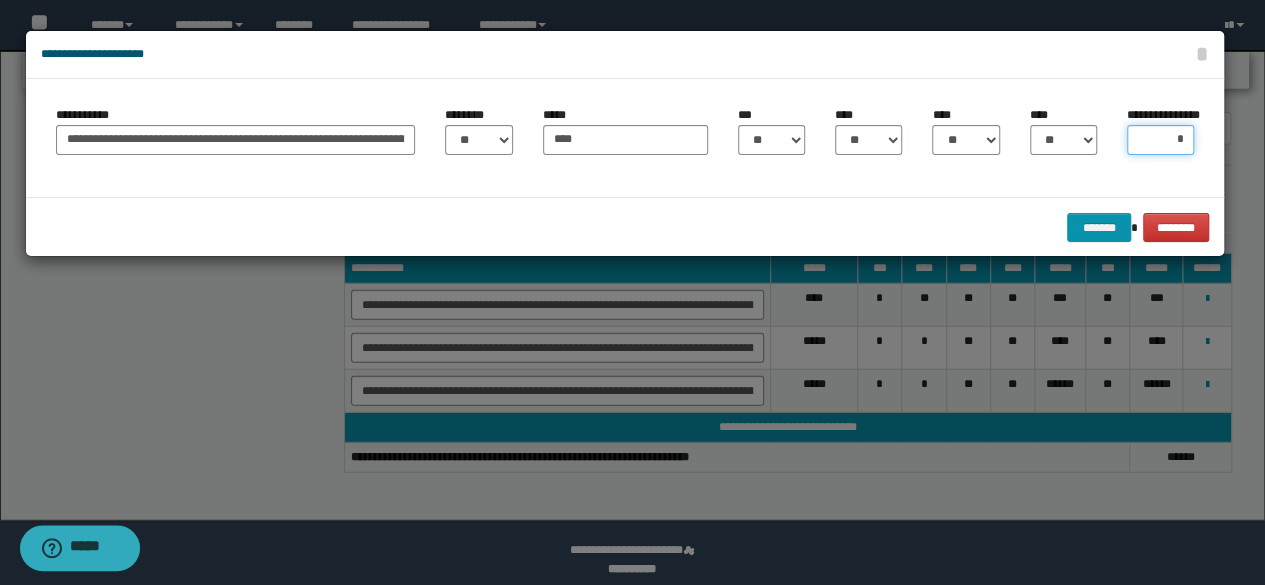 type on "**" 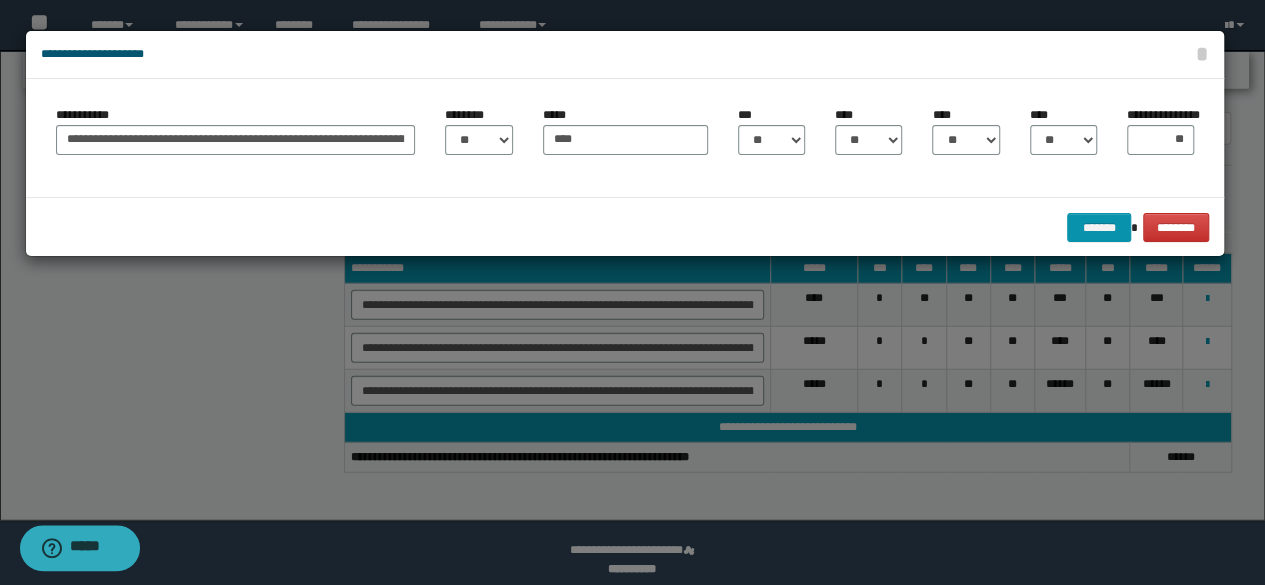 click on "**********" at bounding box center (625, 138) 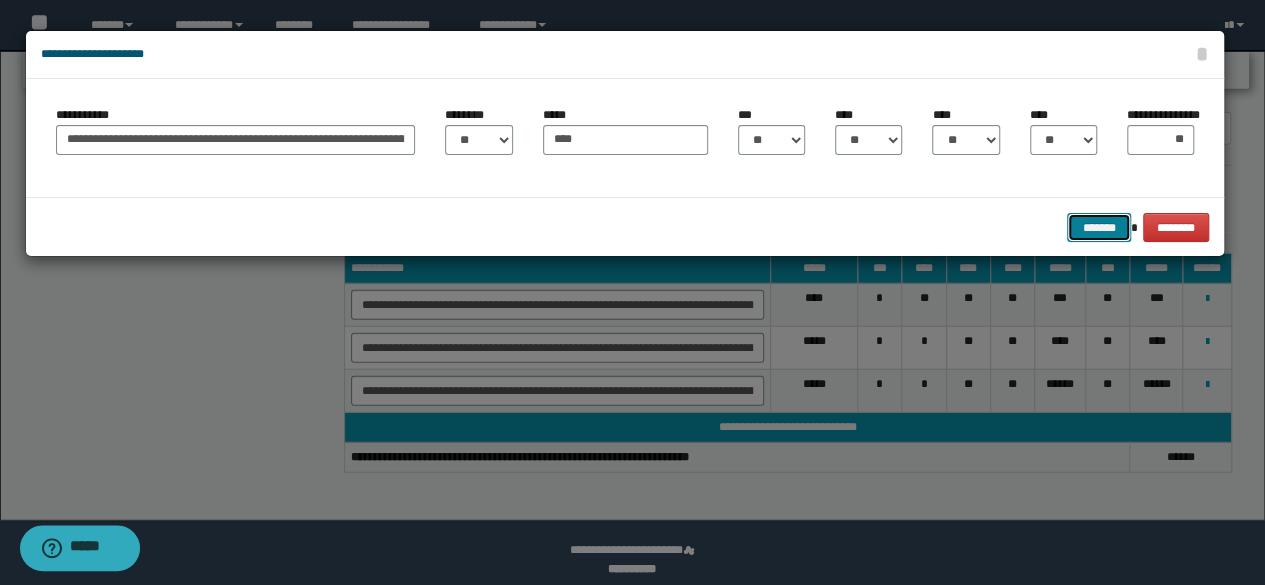 click on "*******" at bounding box center [1099, 227] 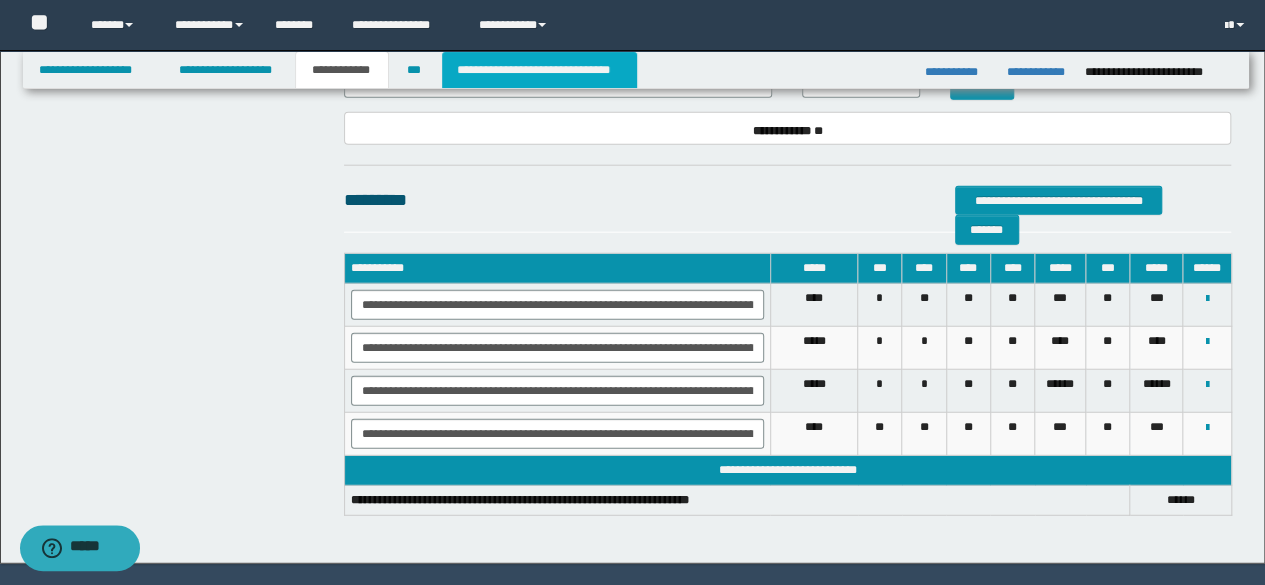 click on "**********" at bounding box center [539, 70] 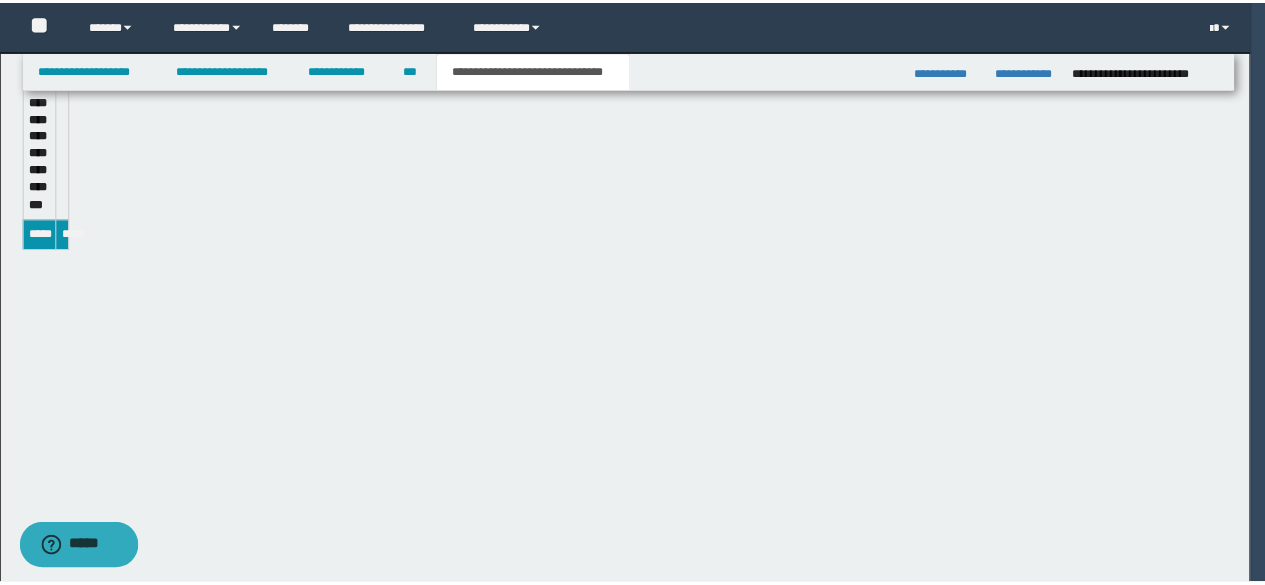 scroll, scrollTop: 844, scrollLeft: 0, axis: vertical 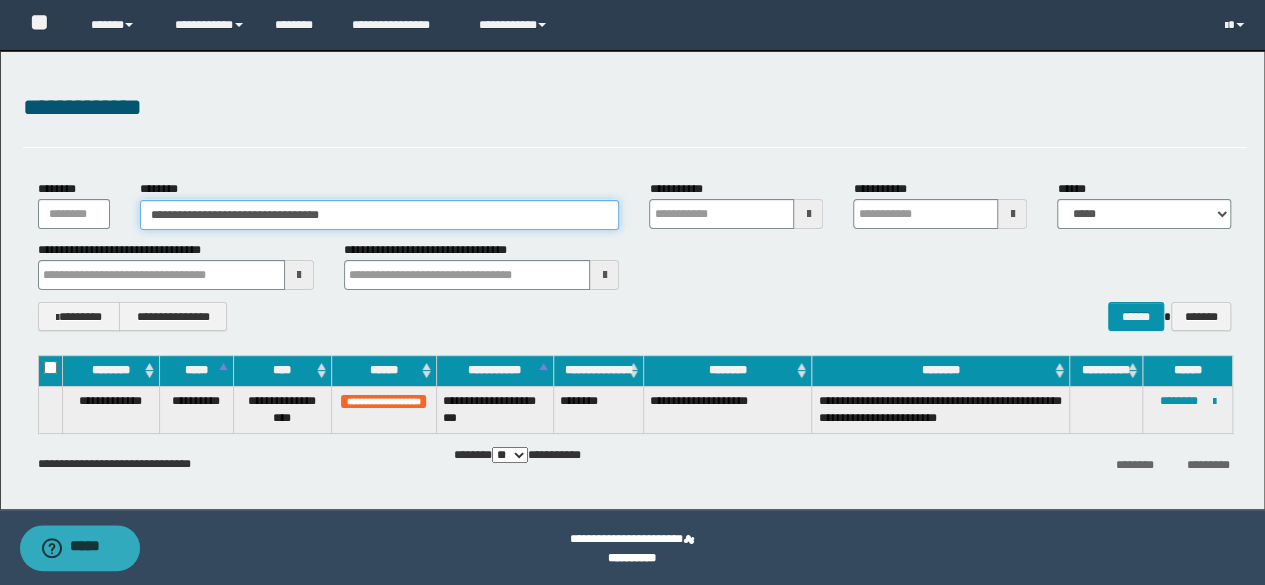 drag, startPoint x: 406, startPoint y: 212, endPoint x: 0, endPoint y: 187, distance: 406.76898 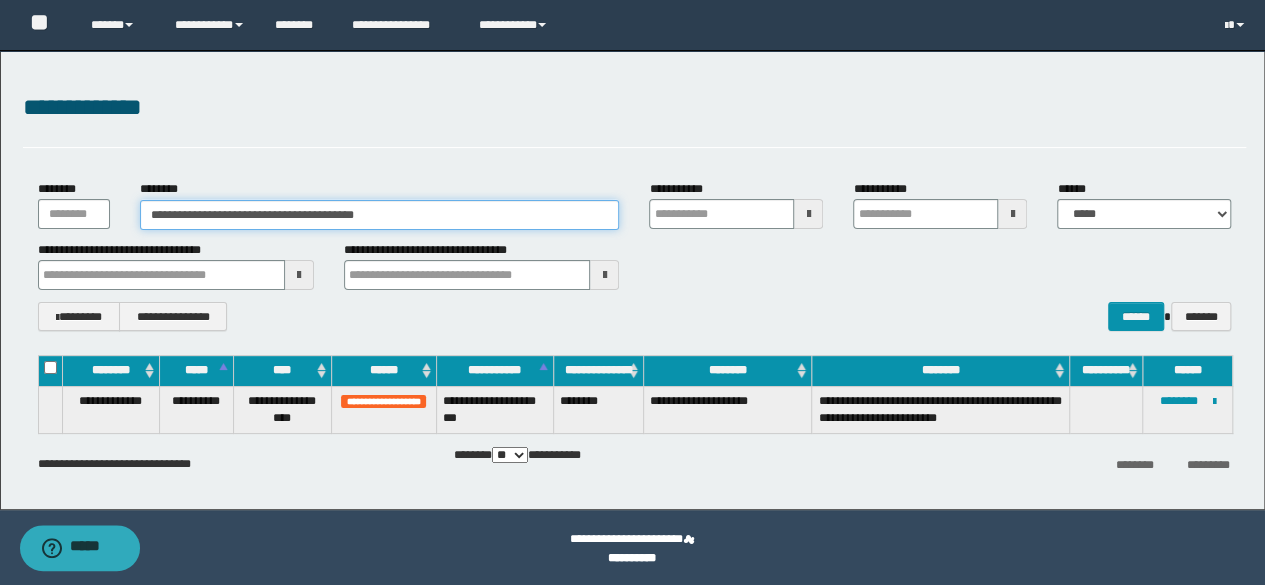 drag, startPoint x: 332, startPoint y: 219, endPoint x: 653, endPoint y: 277, distance: 326.19778 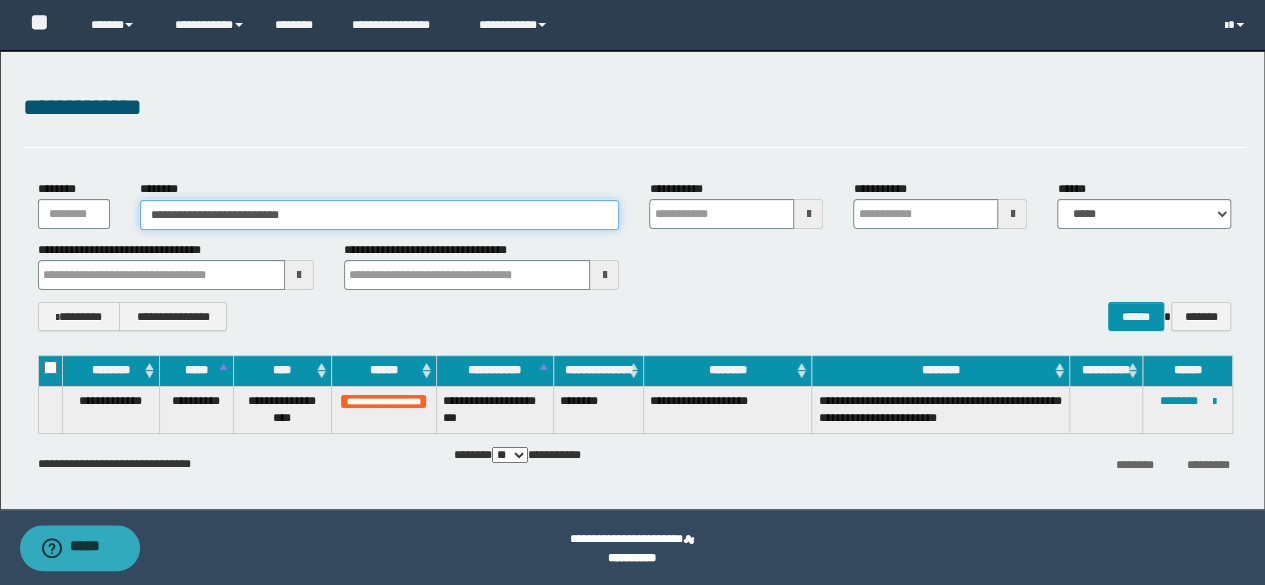 type on "**********" 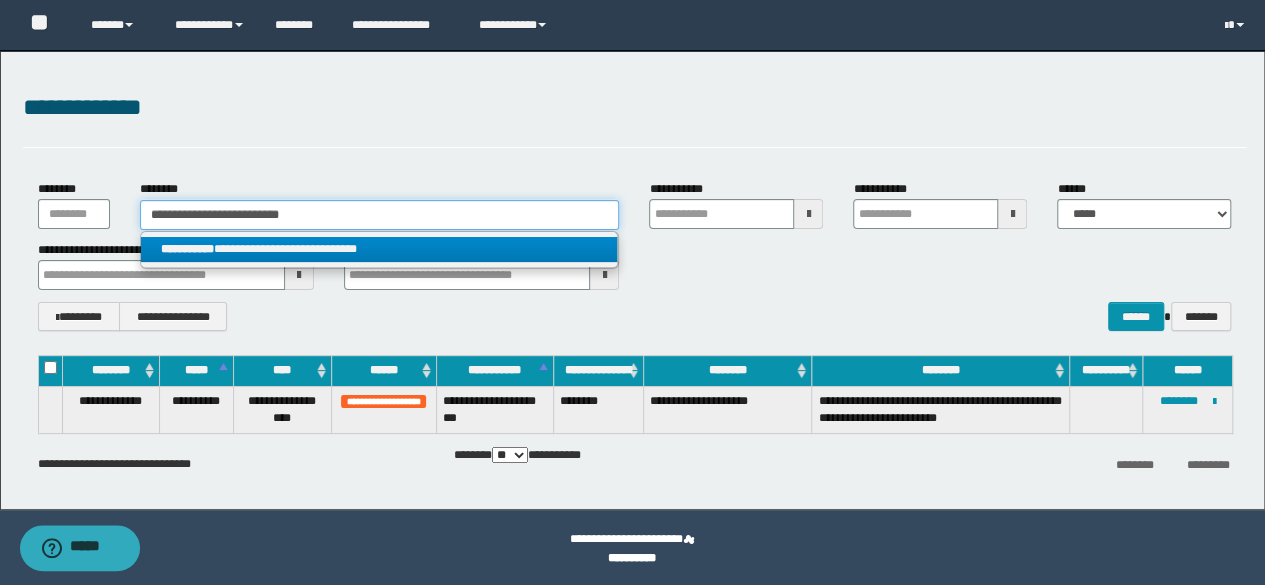 type on "**********" 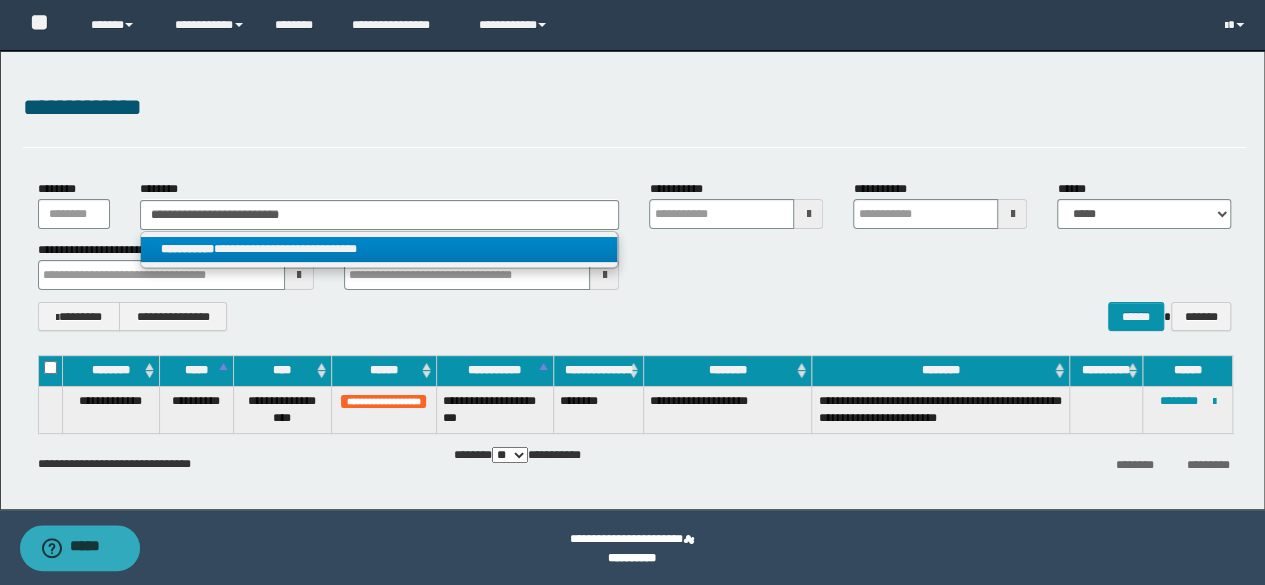 click on "**********" at bounding box center (379, 249) 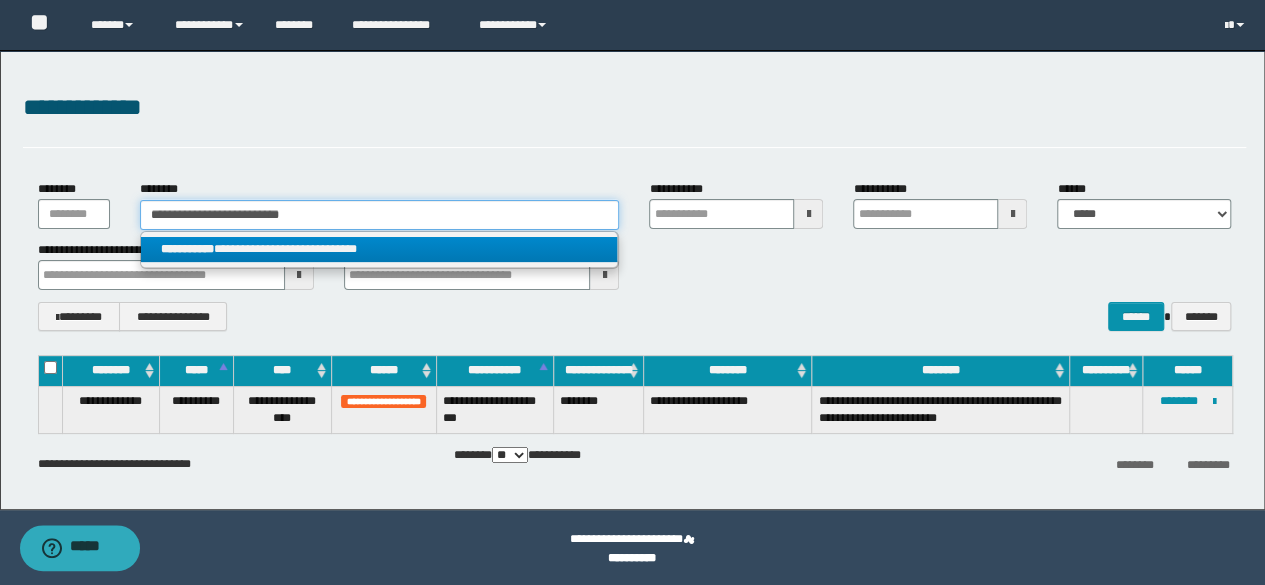 type 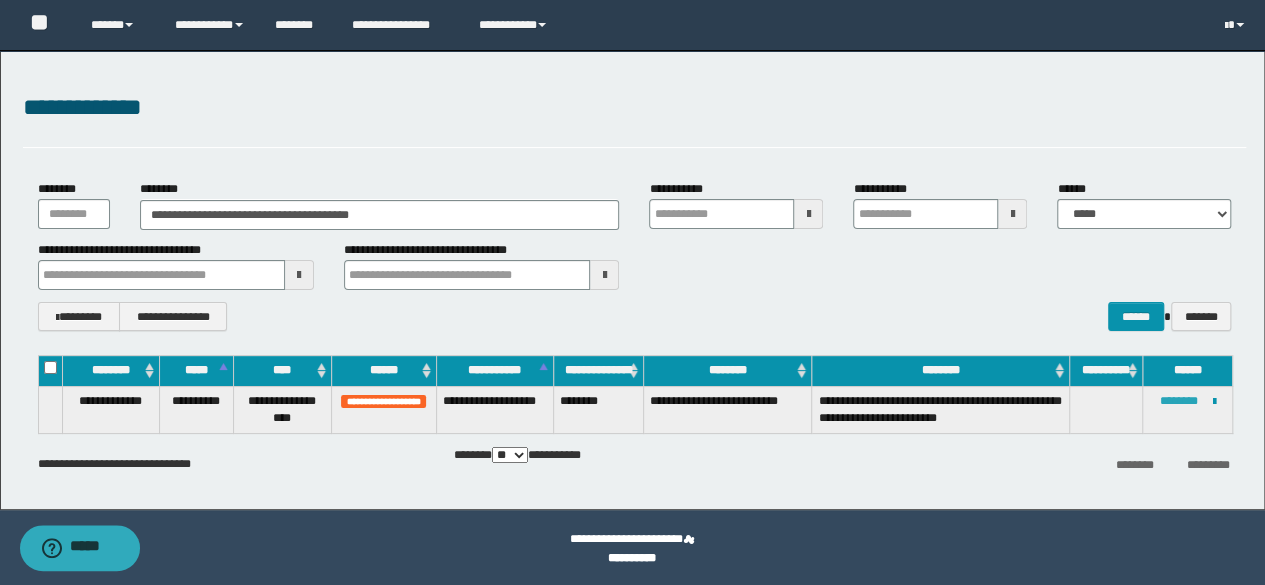 click on "********" at bounding box center [1179, 401] 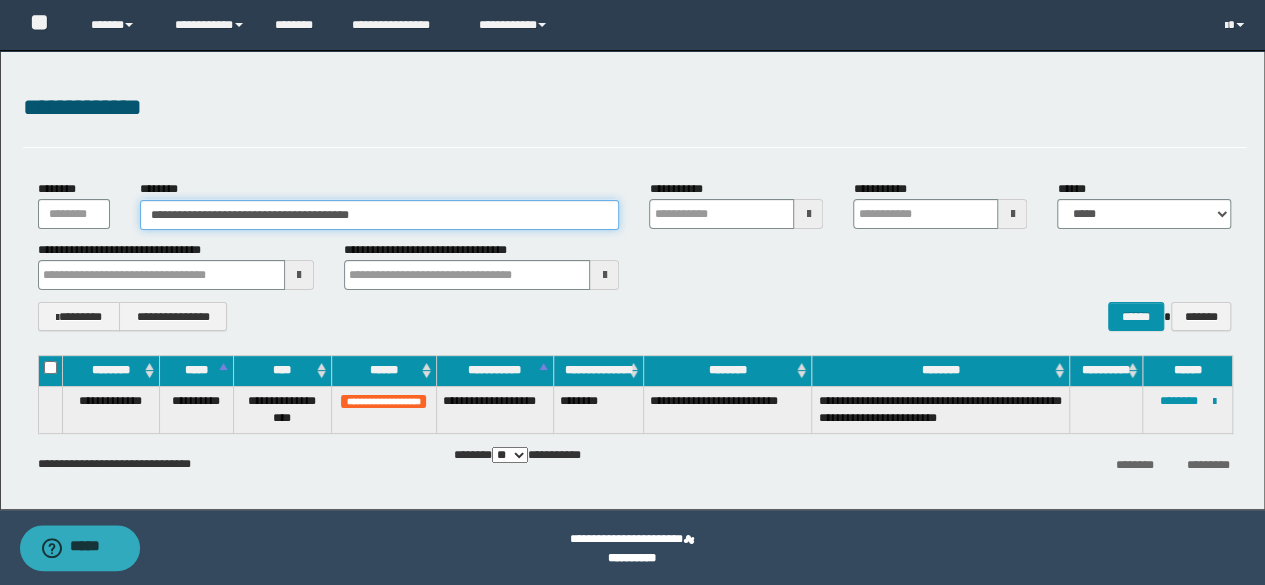 drag, startPoint x: 423, startPoint y: 213, endPoint x: 53, endPoint y: 216, distance: 370.01218 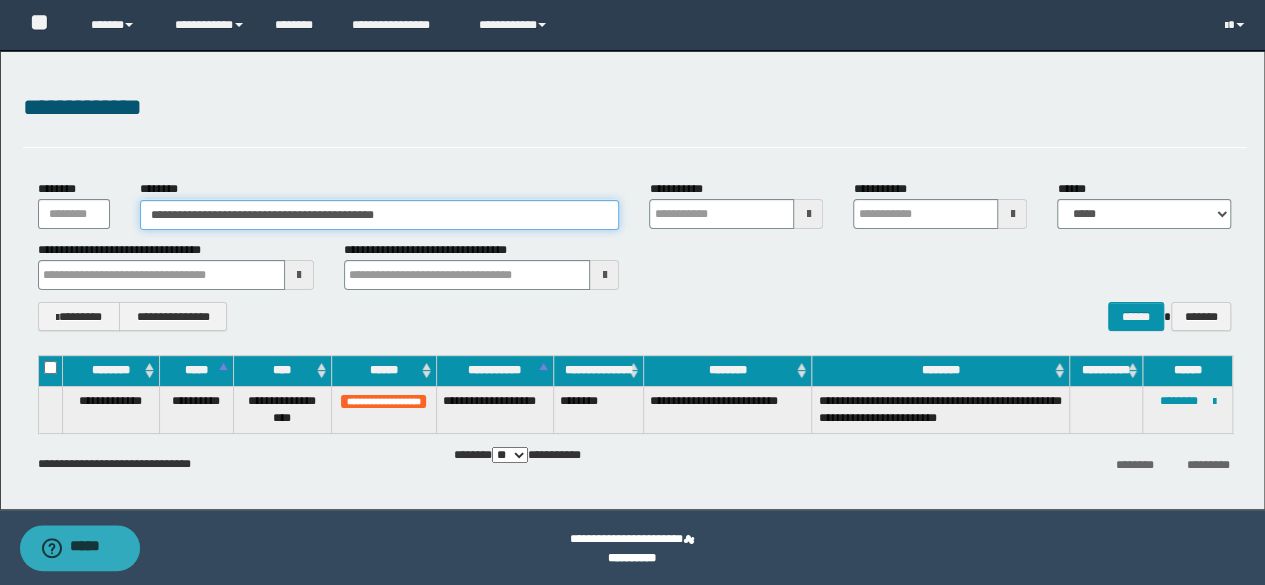 drag, startPoint x: 334, startPoint y: 217, endPoint x: 486, endPoint y: 227, distance: 152.3286 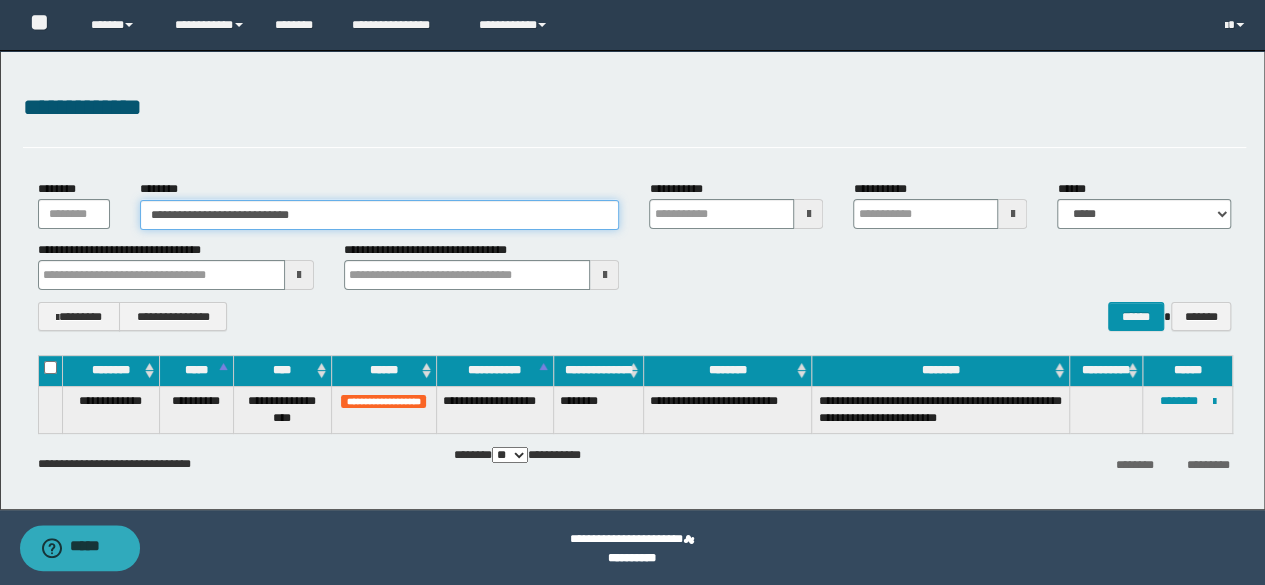 type on "**********" 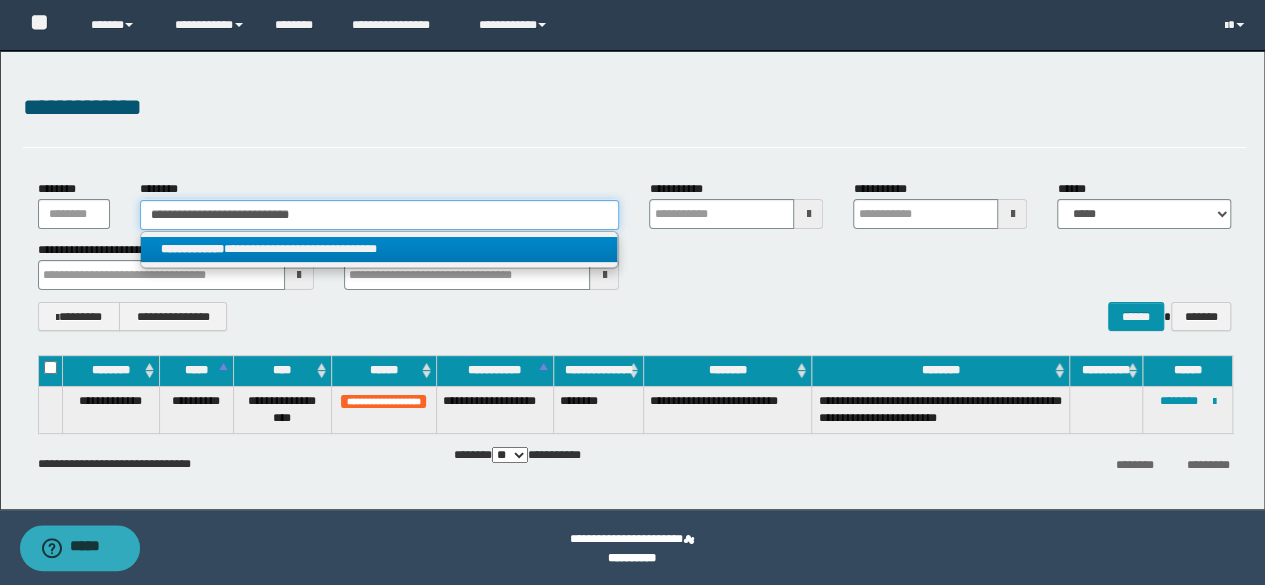 type on "**********" 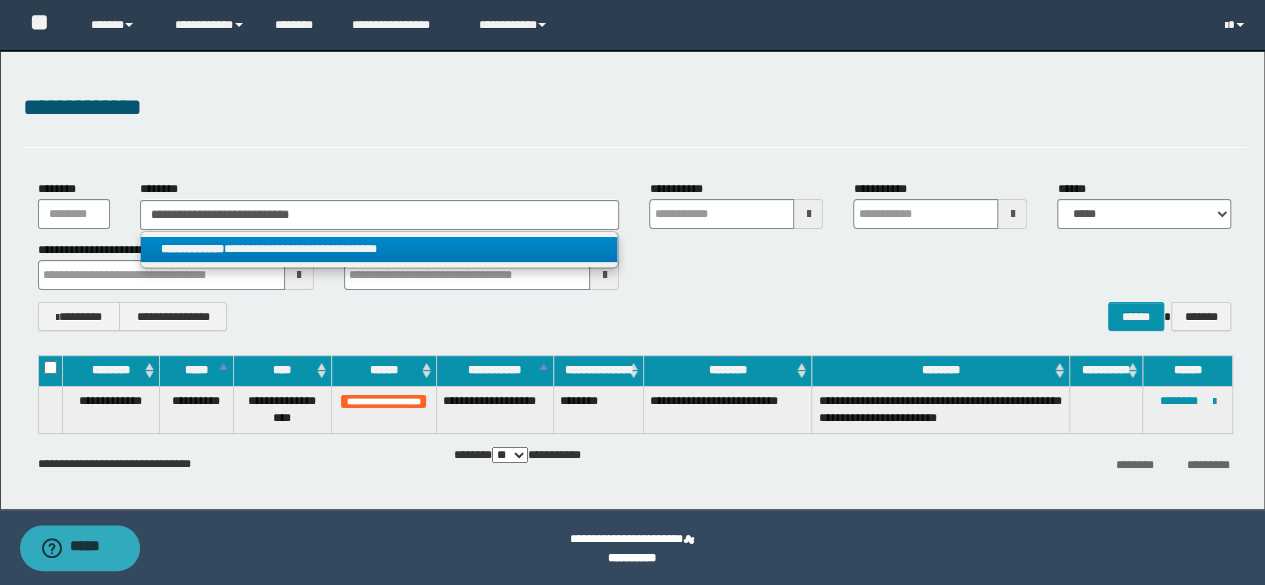 click on "**********" at bounding box center (379, 249) 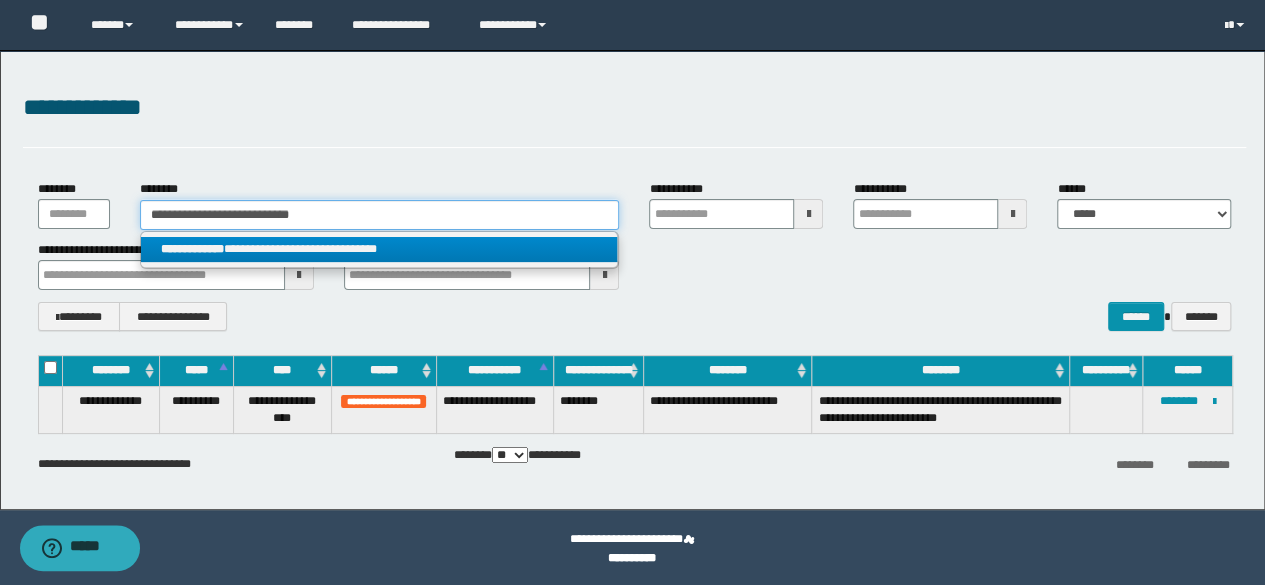 type 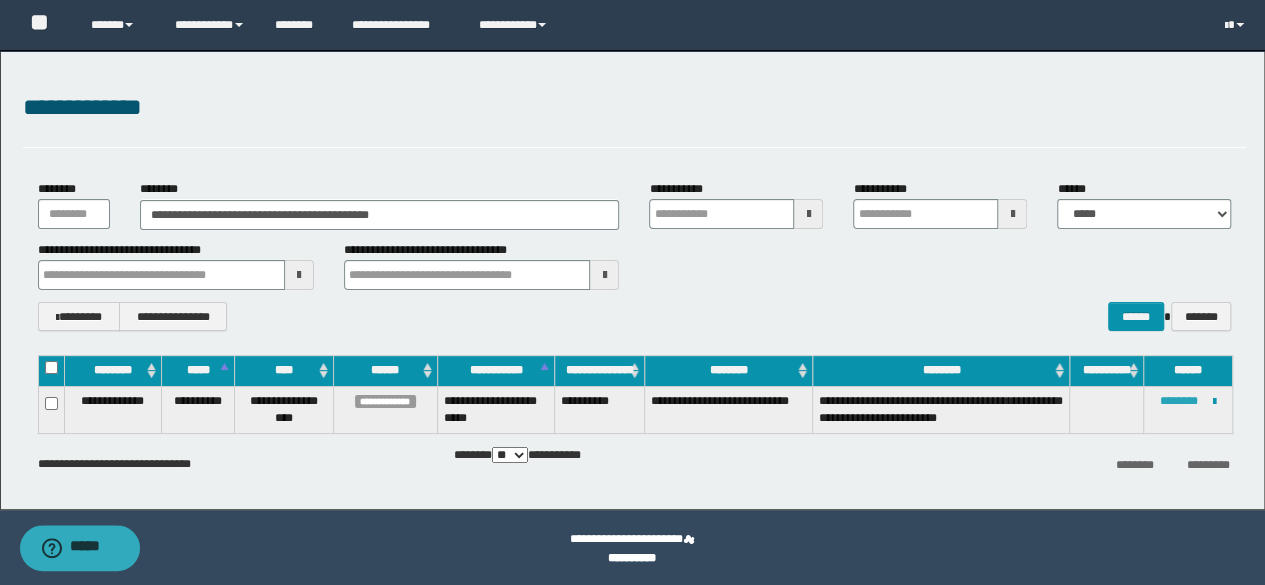 click on "********" at bounding box center [1179, 401] 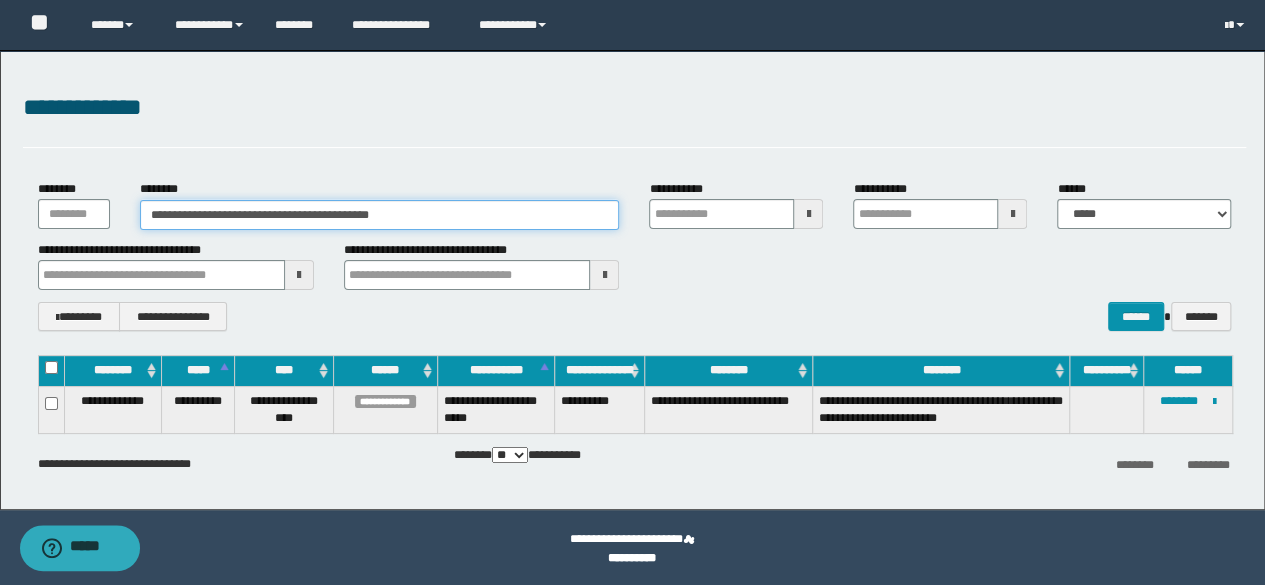 drag, startPoint x: 488, startPoint y: 222, endPoint x: 0, endPoint y: 196, distance: 488.69214 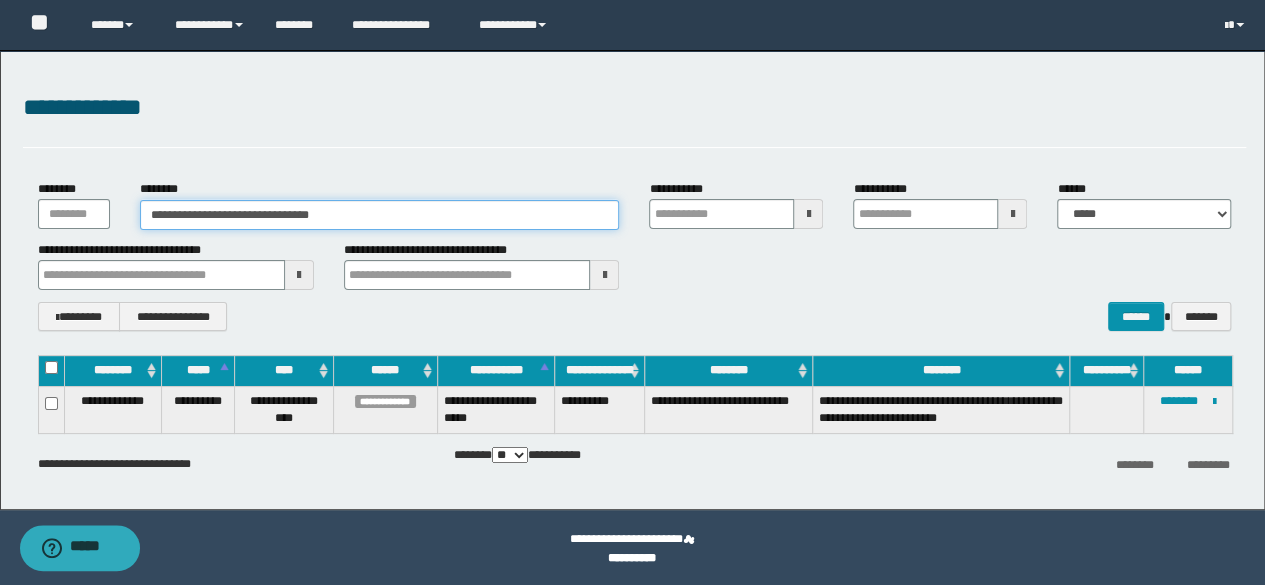 drag, startPoint x: 256, startPoint y: 221, endPoint x: 562, endPoint y: 231, distance: 306.16336 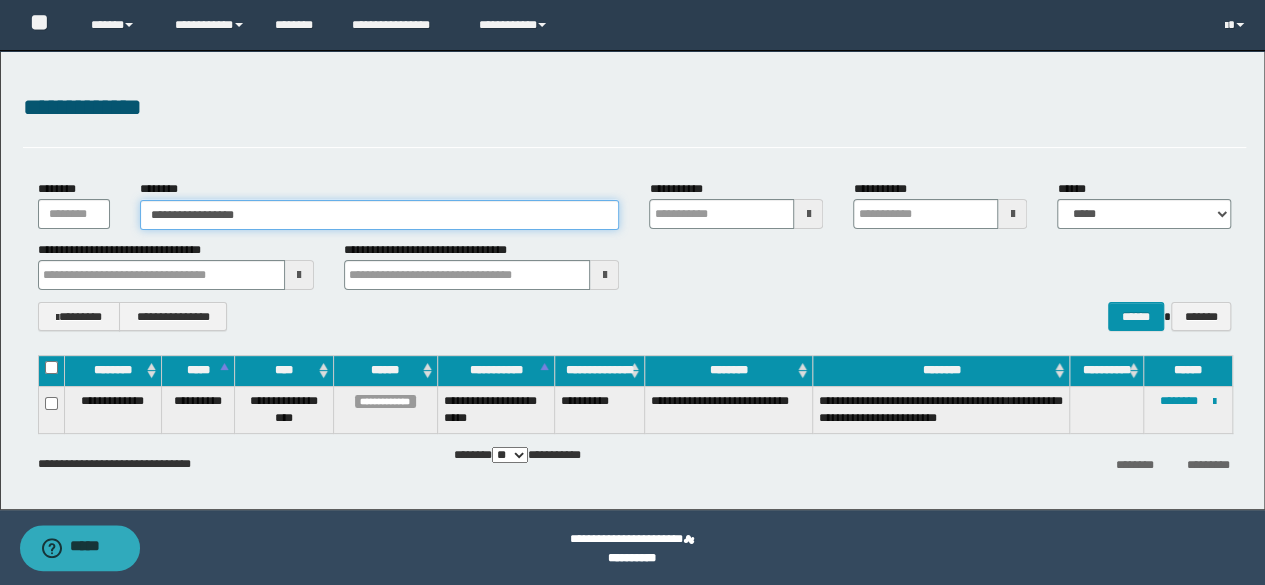 type on "**********" 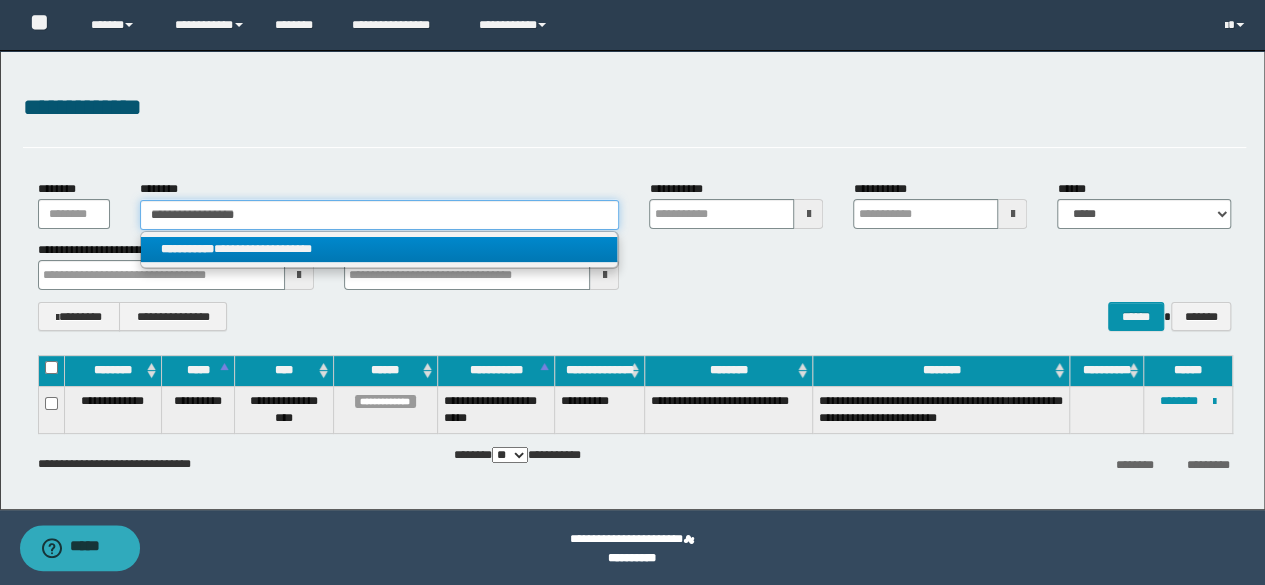 type on "**********" 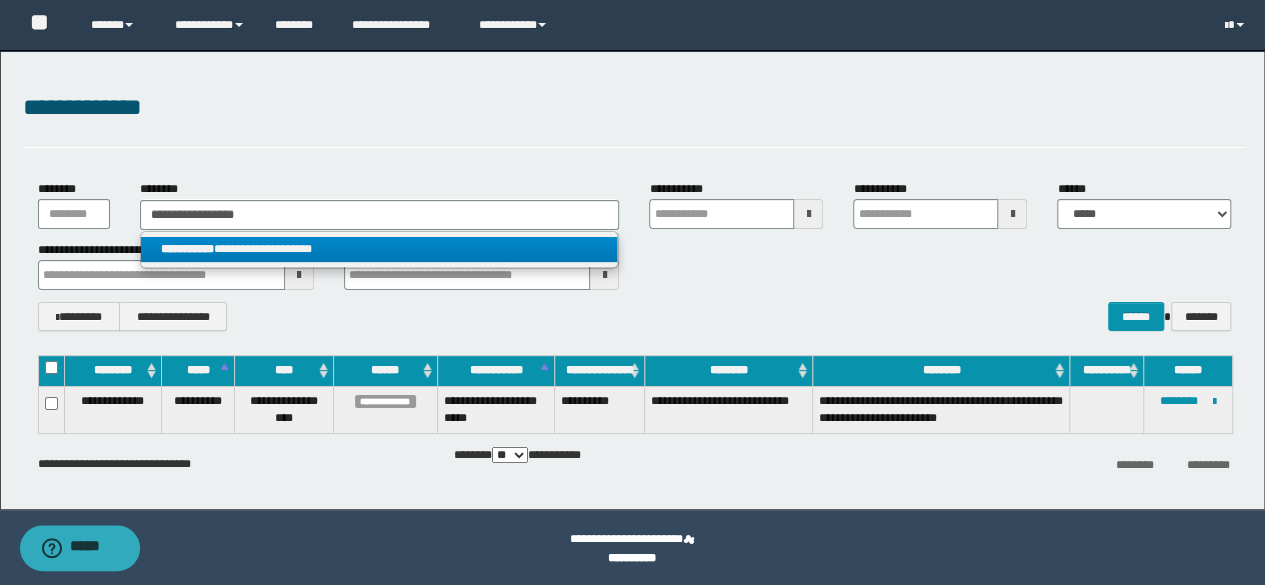 click on "**********" at bounding box center [379, 249] 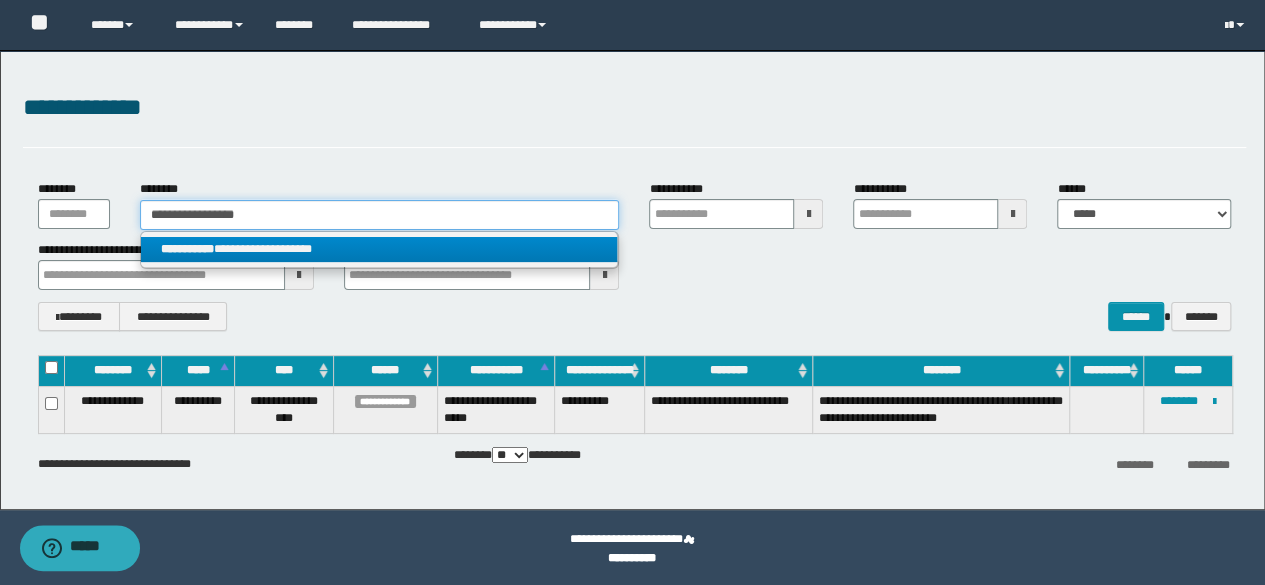 type 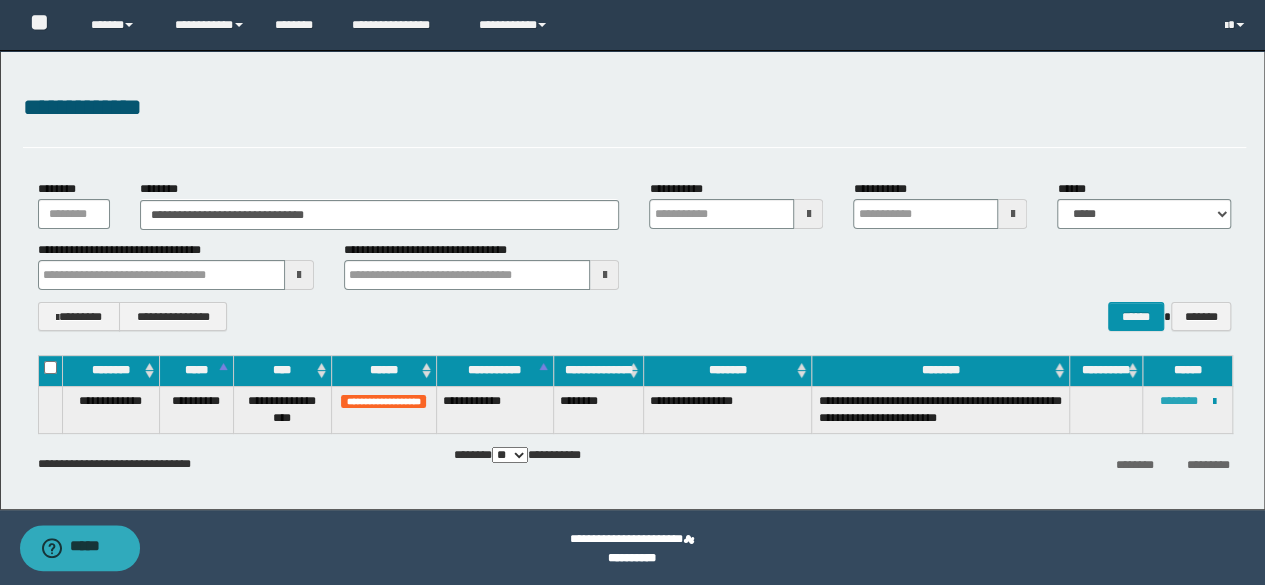 click on "********" at bounding box center [1179, 401] 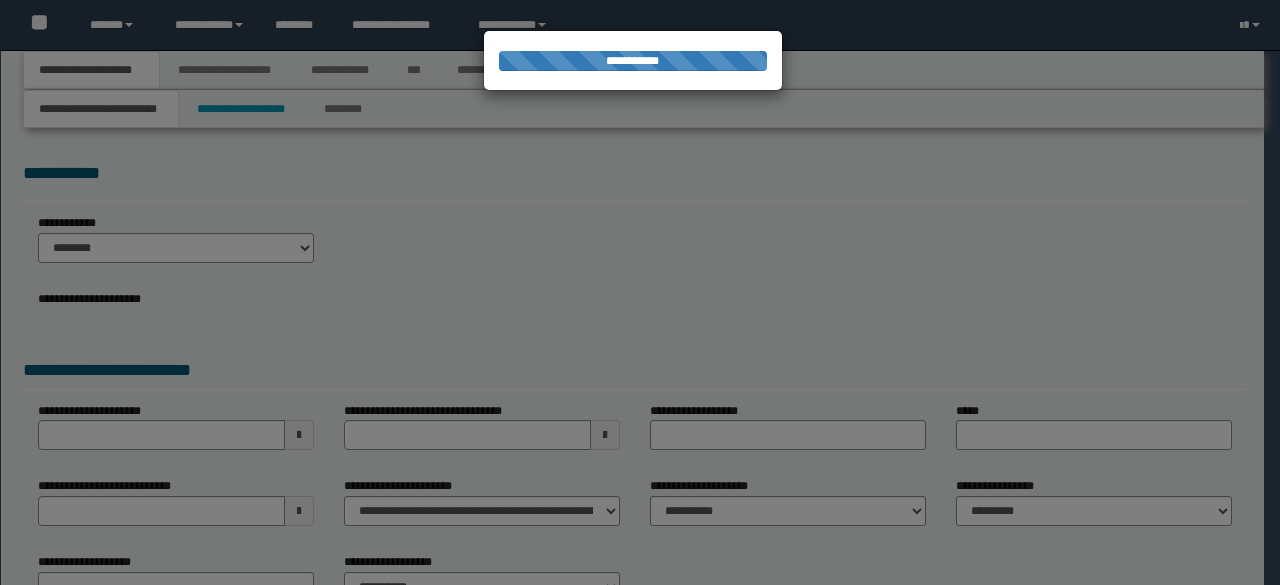 scroll, scrollTop: 0, scrollLeft: 0, axis: both 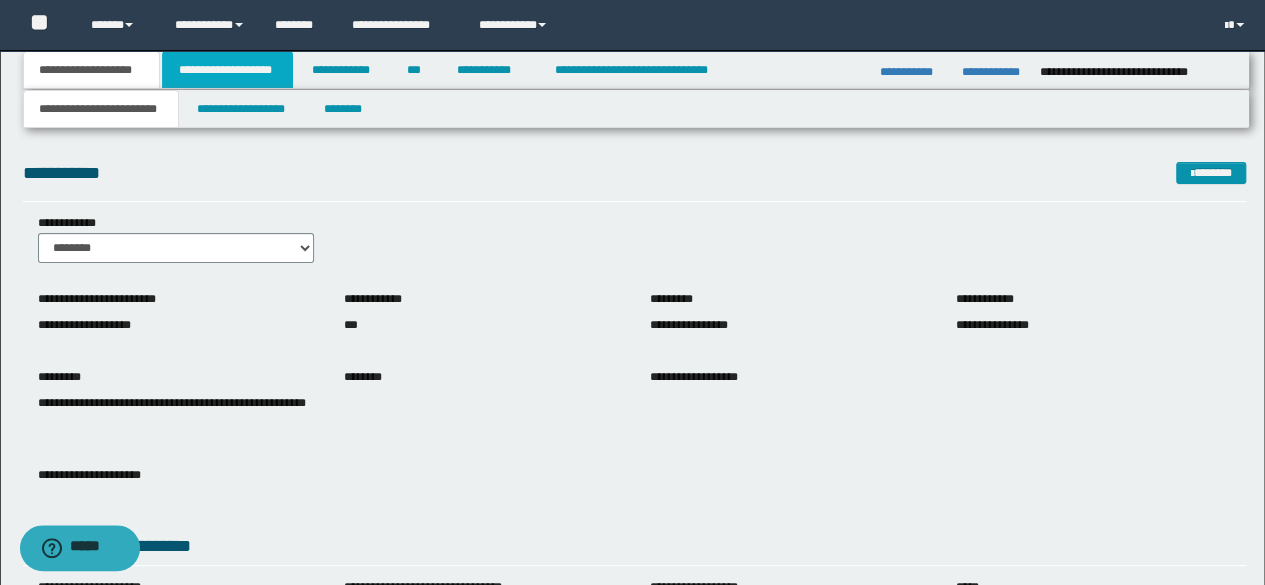 click on "**********" at bounding box center [227, 70] 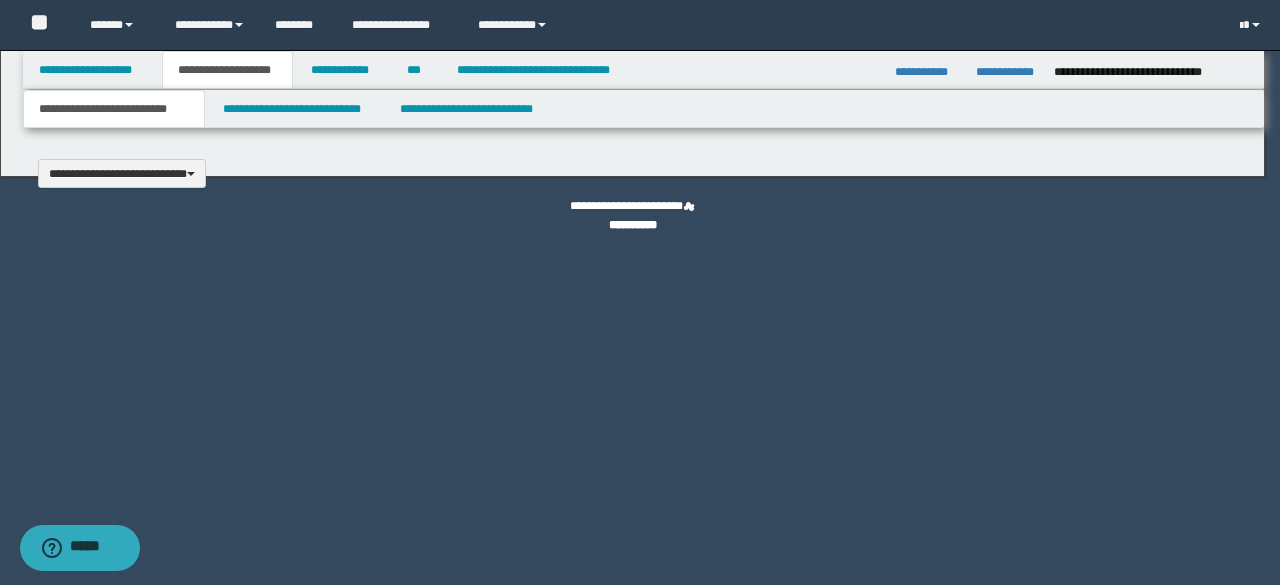 type 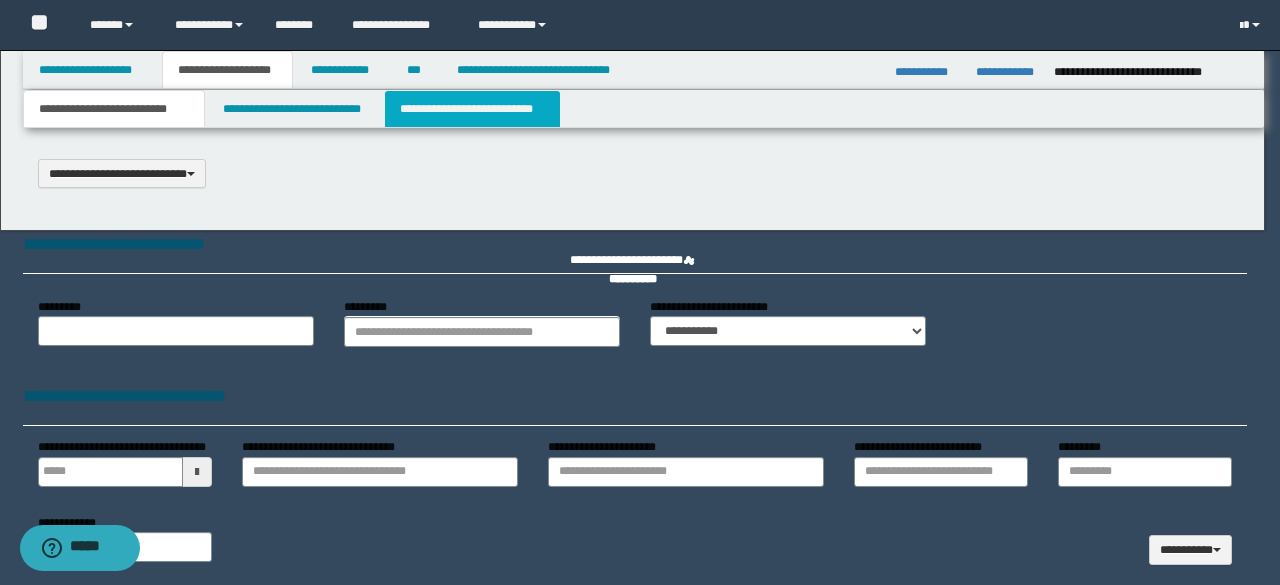 scroll, scrollTop: 0, scrollLeft: 0, axis: both 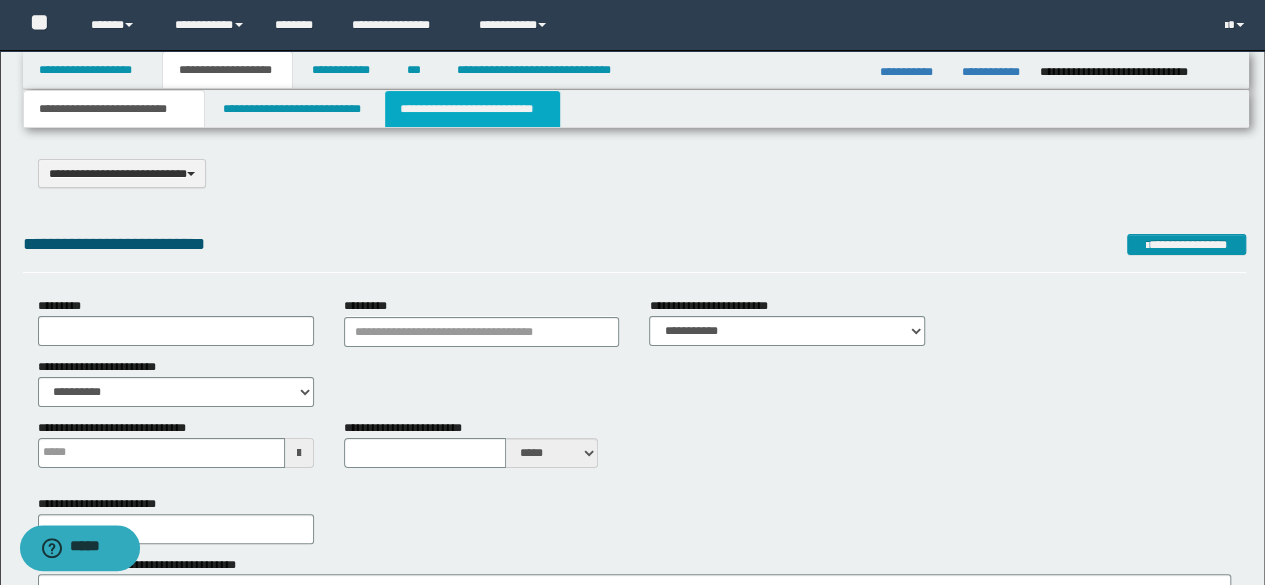 click on "**********" at bounding box center (472, 109) 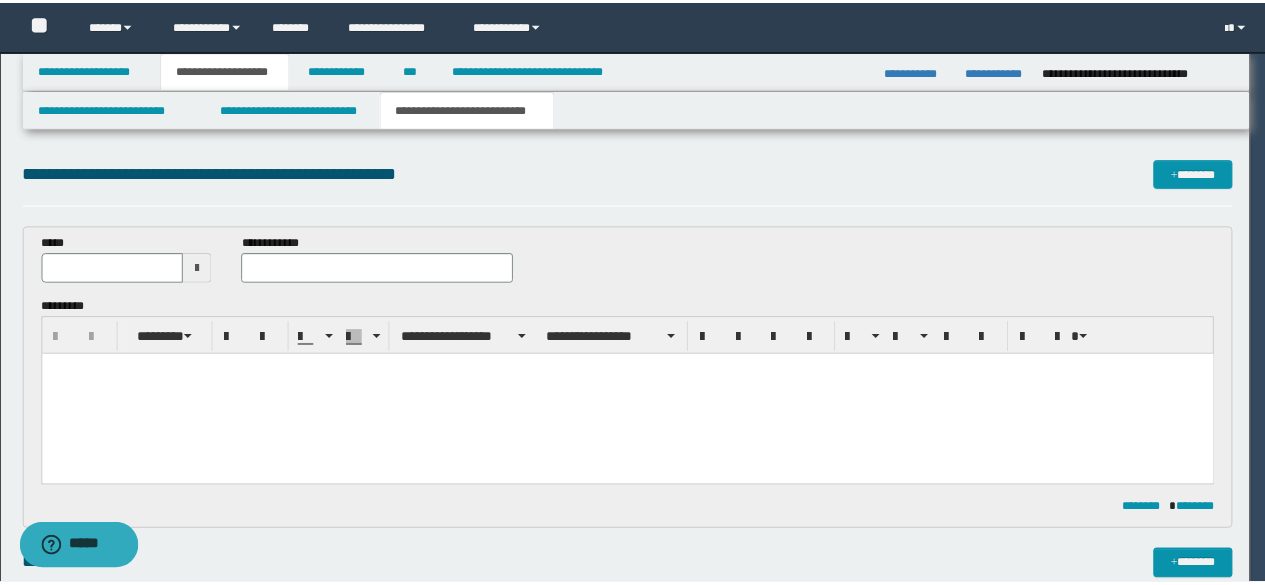 scroll, scrollTop: 0, scrollLeft: 0, axis: both 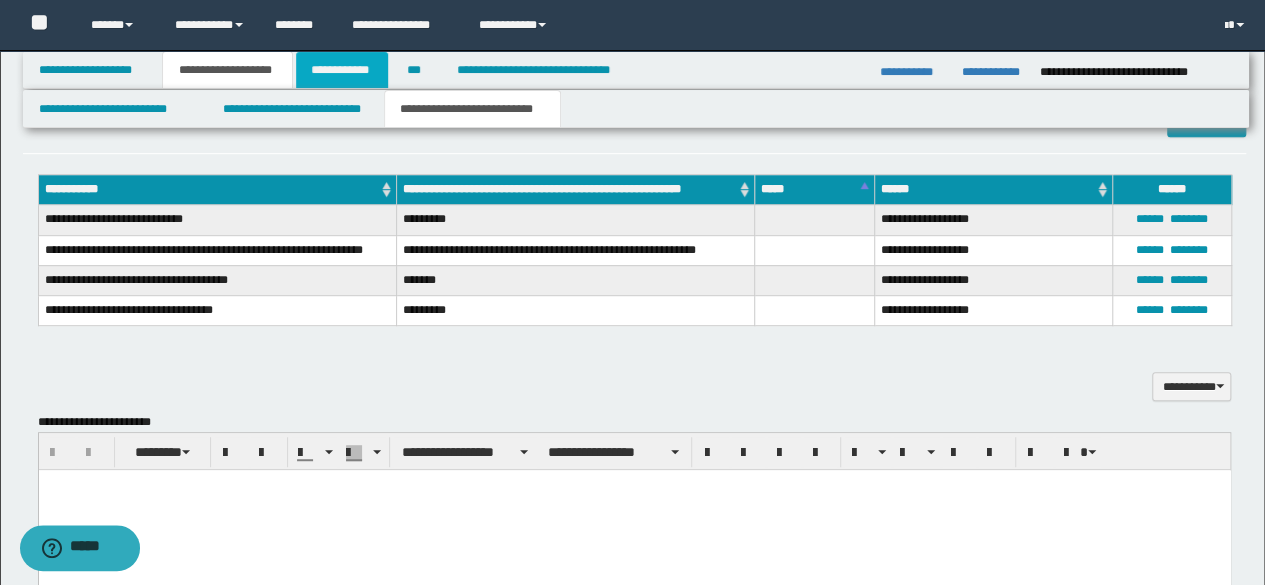 click on "**********" at bounding box center (342, 70) 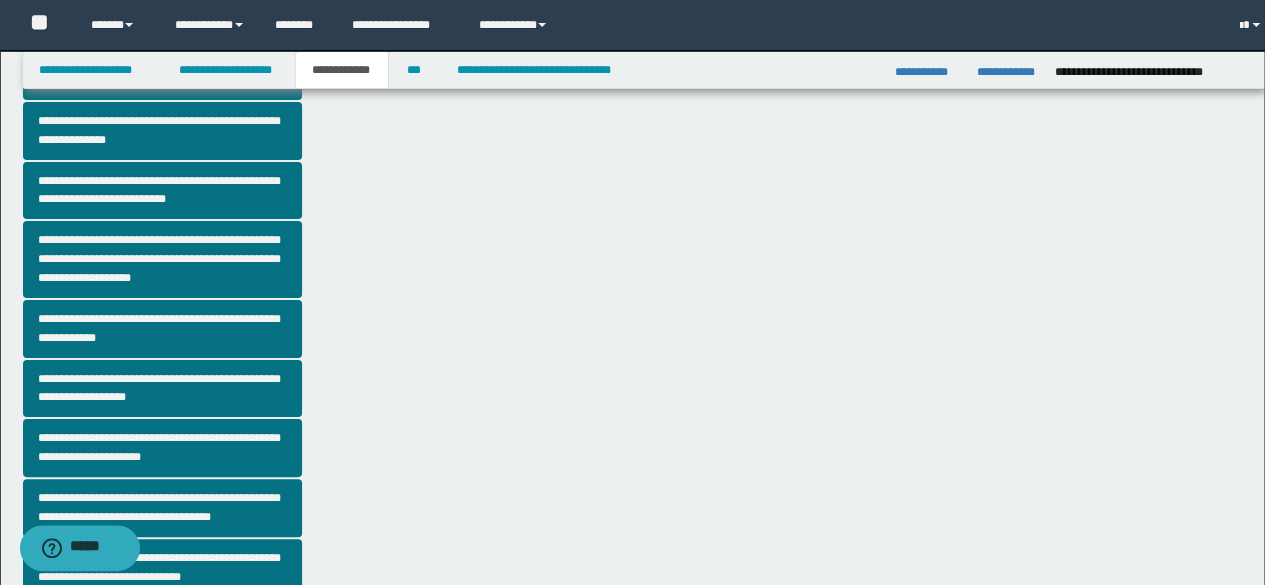 scroll, scrollTop: 413, scrollLeft: 0, axis: vertical 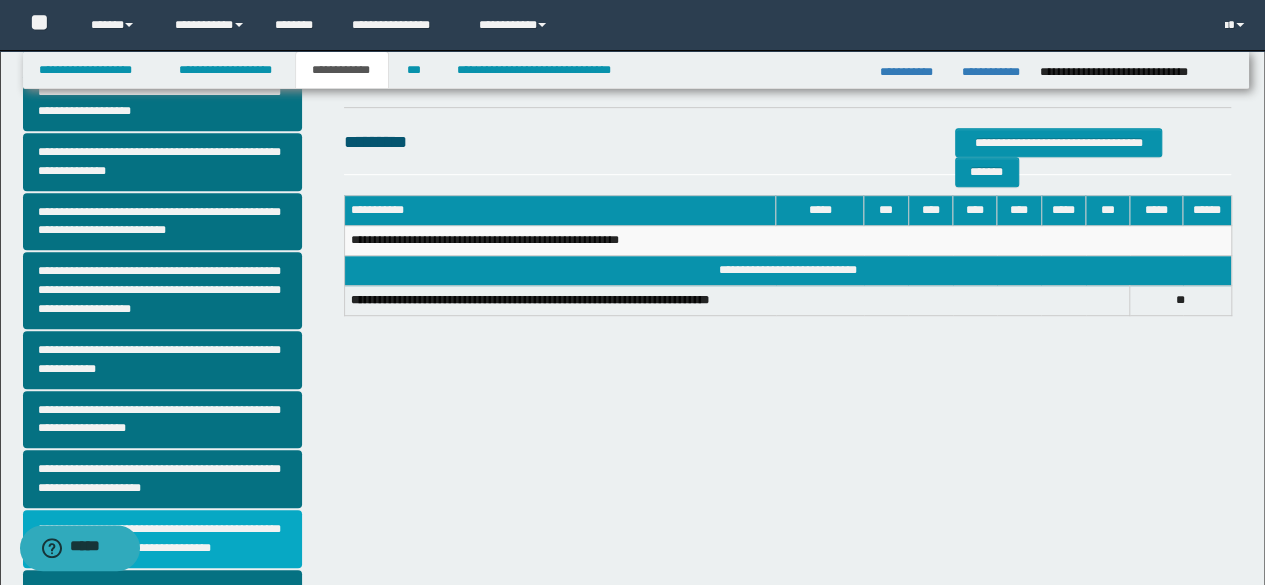 click on "**********" at bounding box center (162, 539) 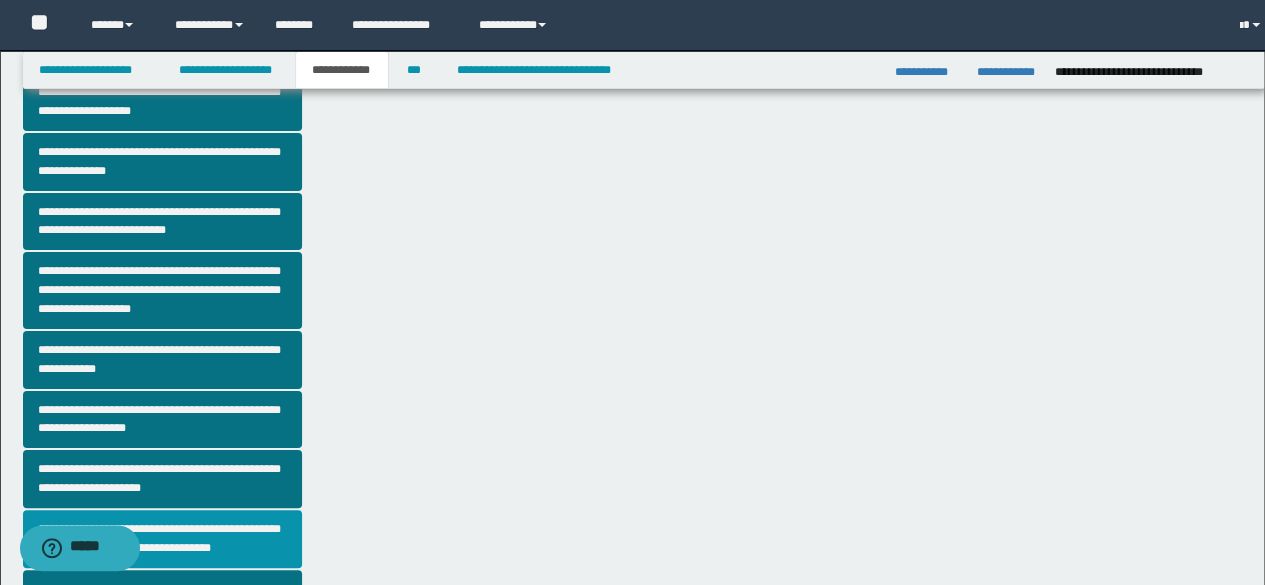 scroll, scrollTop: 0, scrollLeft: 0, axis: both 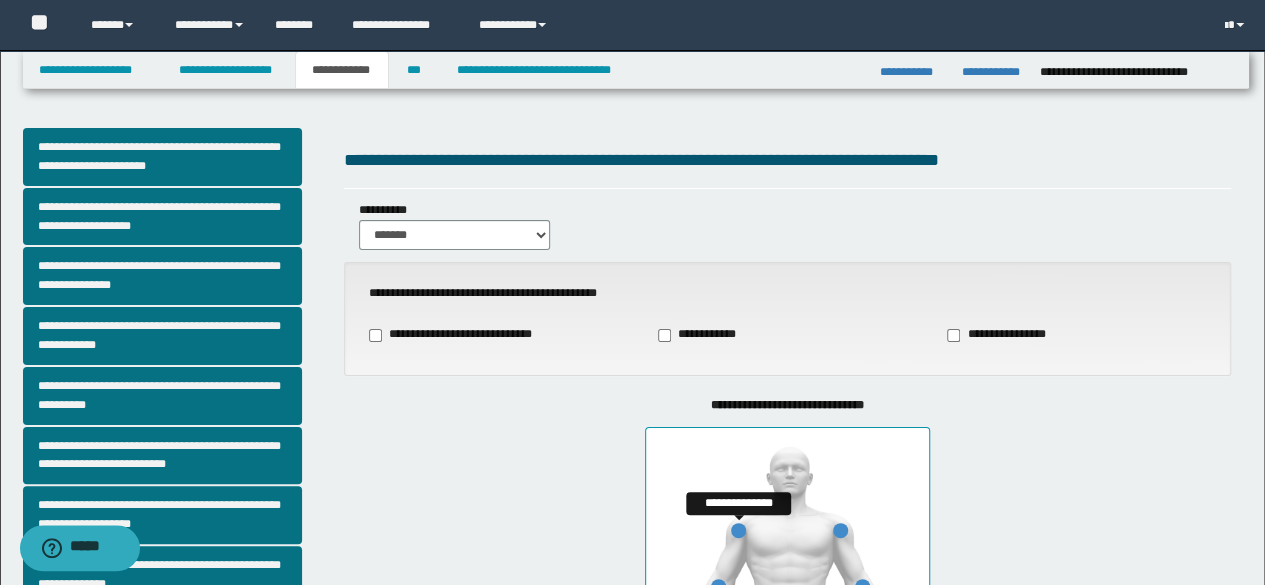 click at bounding box center (738, 530) 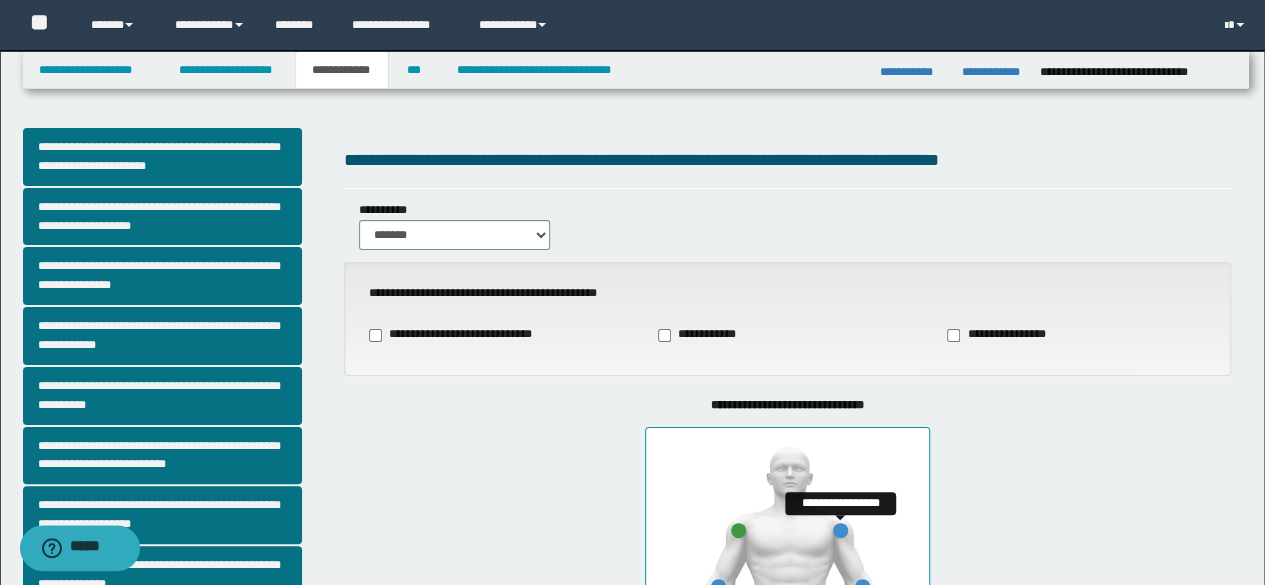 click at bounding box center (840, 530) 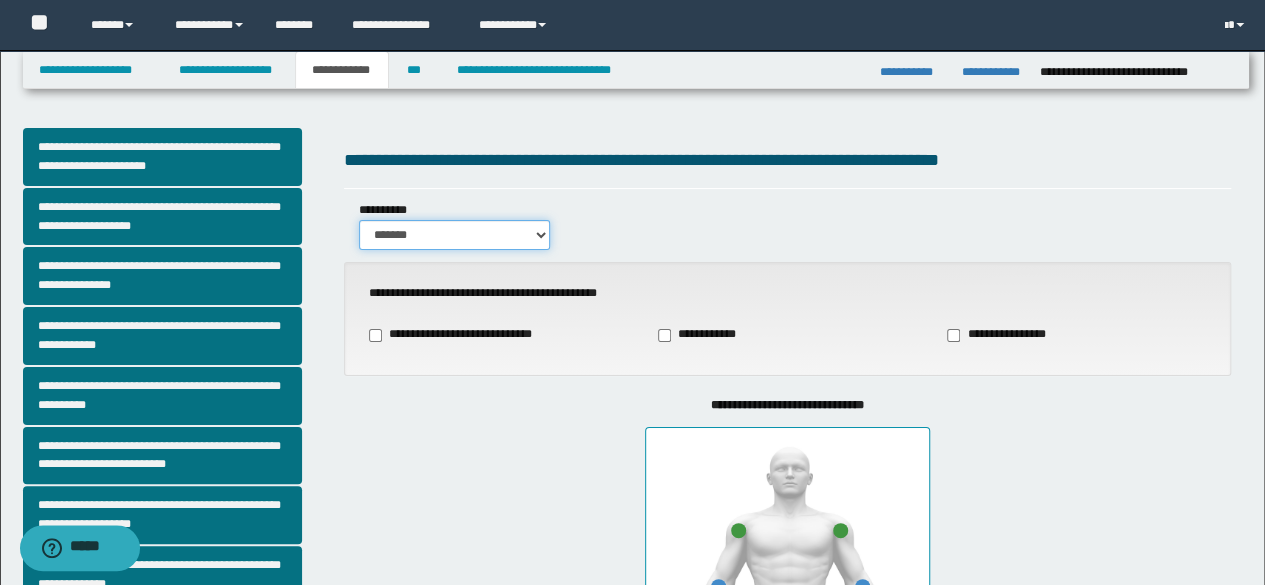 click on "*******
*****" at bounding box center (455, 235) 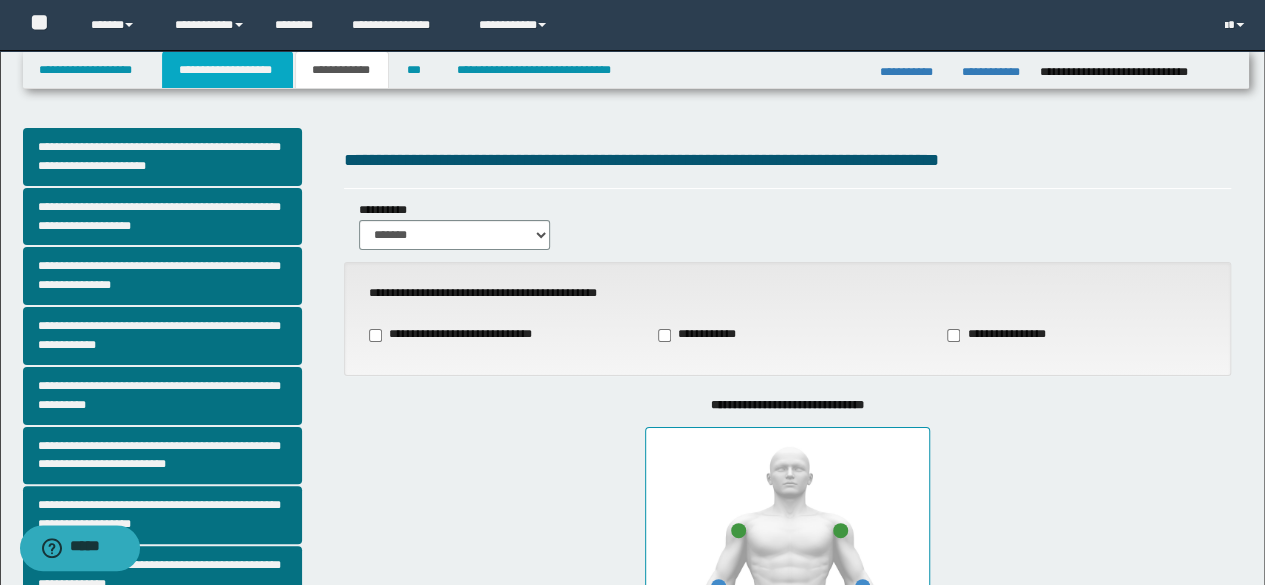 click on "**********" at bounding box center (632, 811) 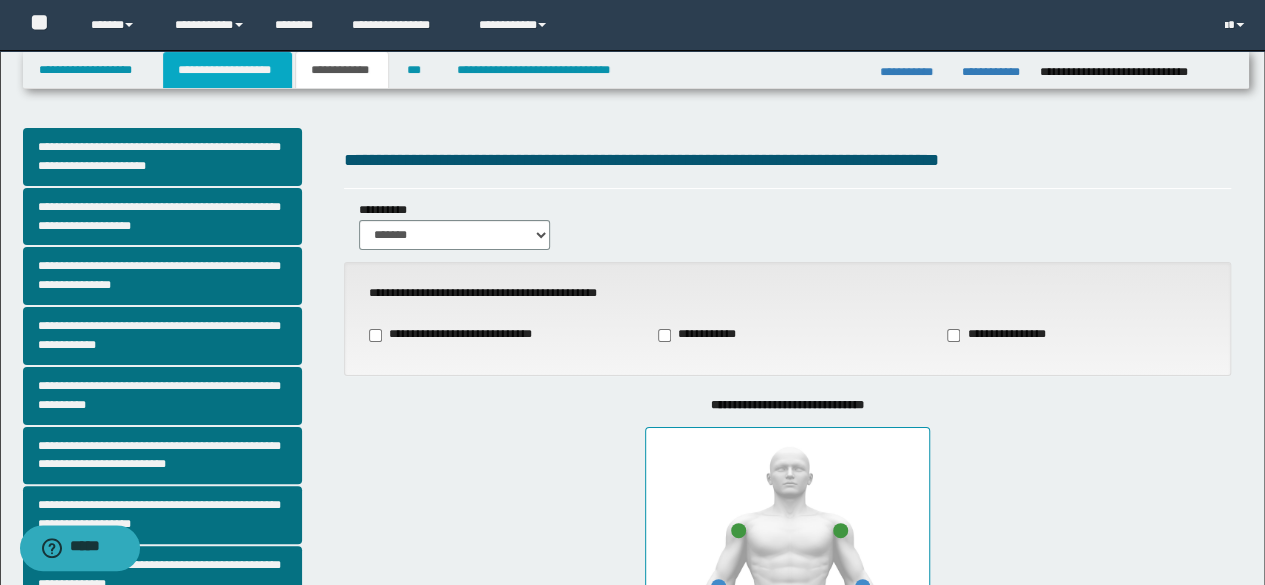 click on "**********" at bounding box center (227, 70) 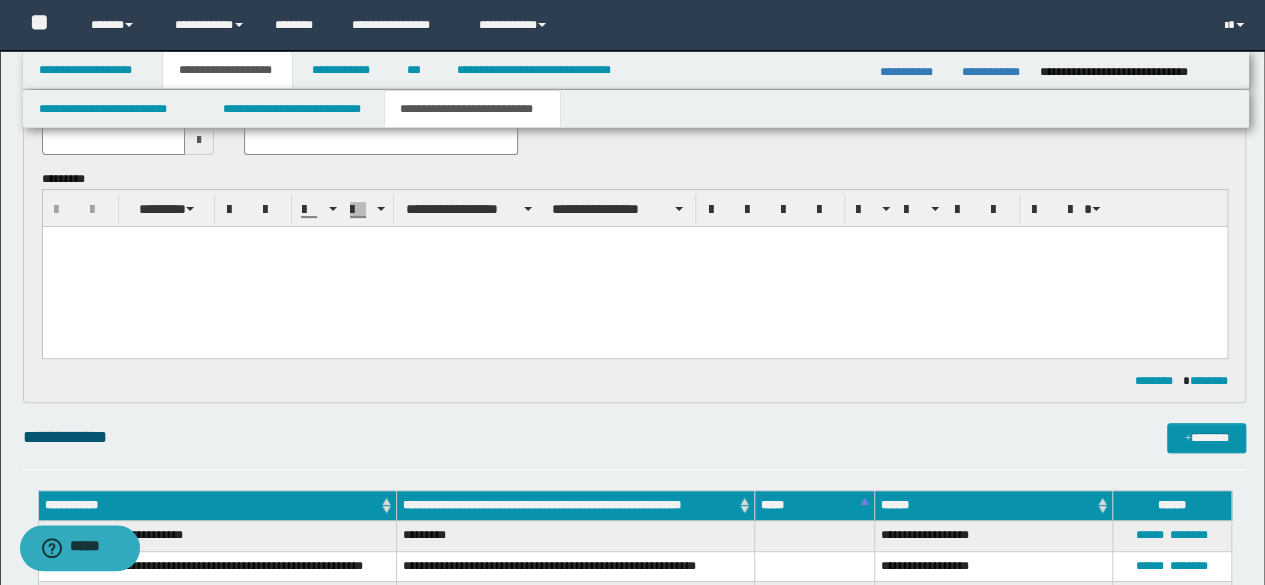 scroll, scrollTop: 0, scrollLeft: 0, axis: both 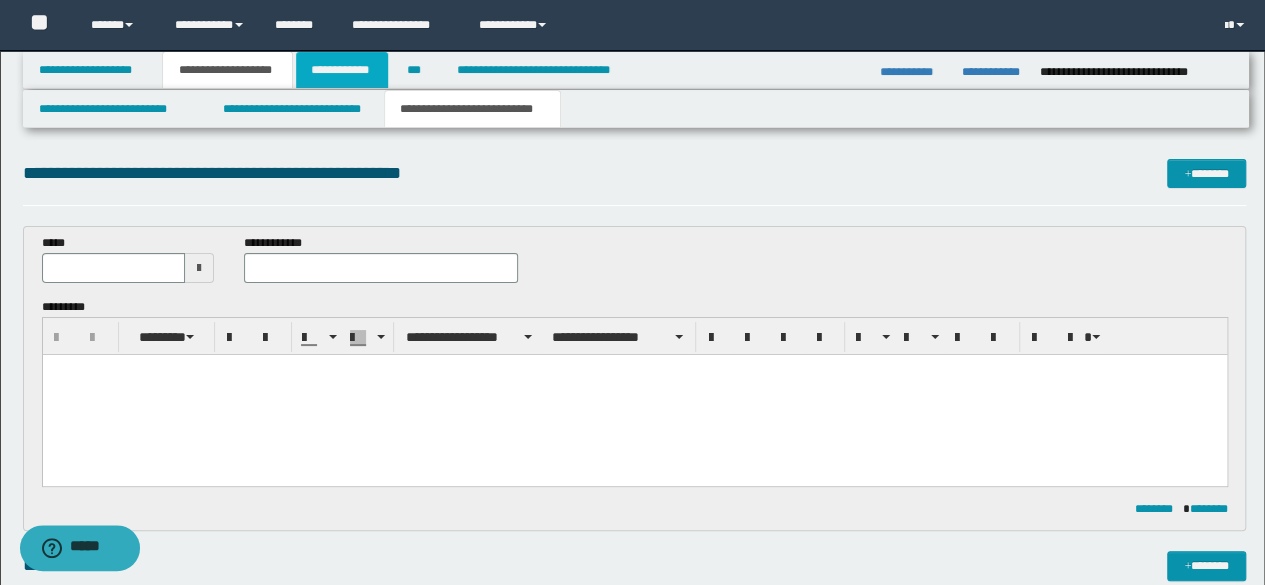 click on "**********" at bounding box center [342, 70] 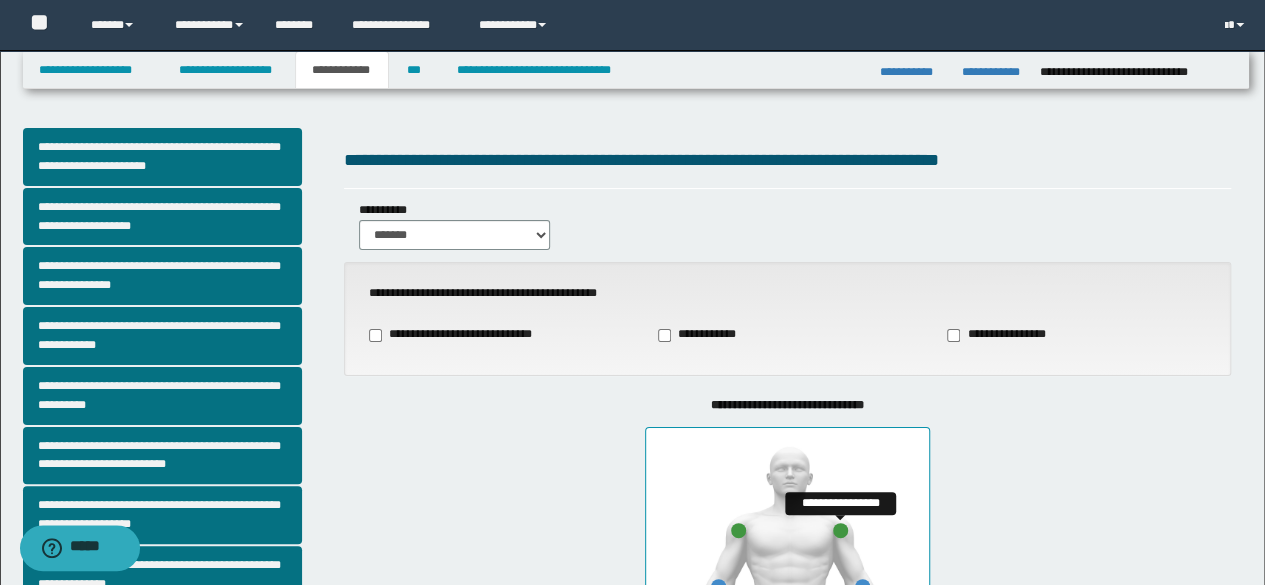 click at bounding box center (840, 530) 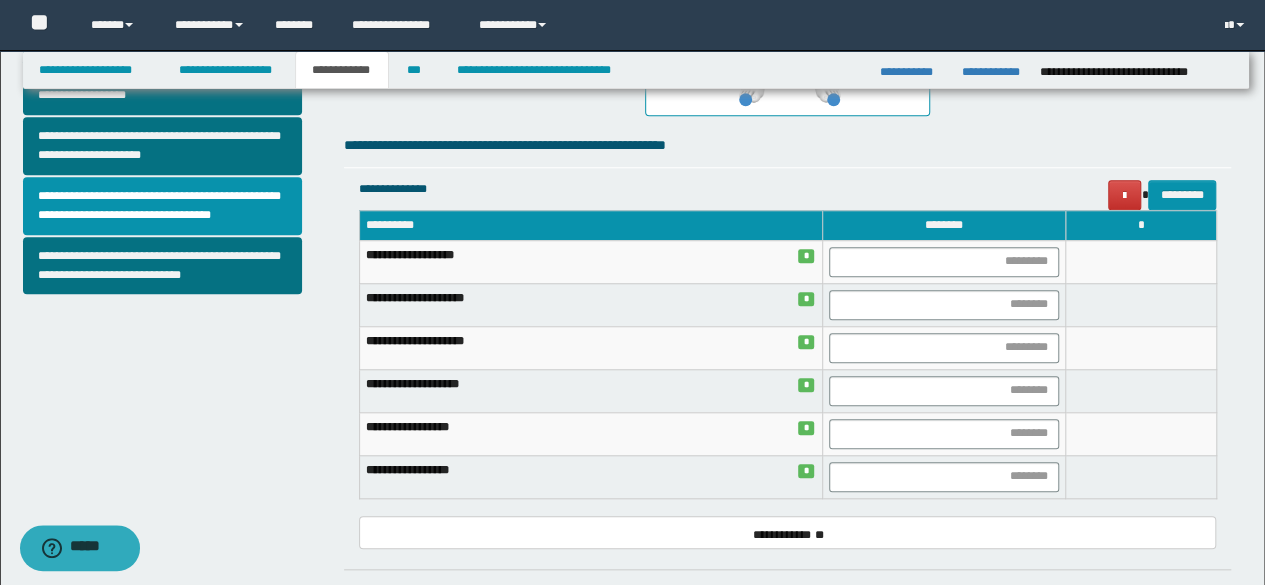 scroll, scrollTop: 788, scrollLeft: 0, axis: vertical 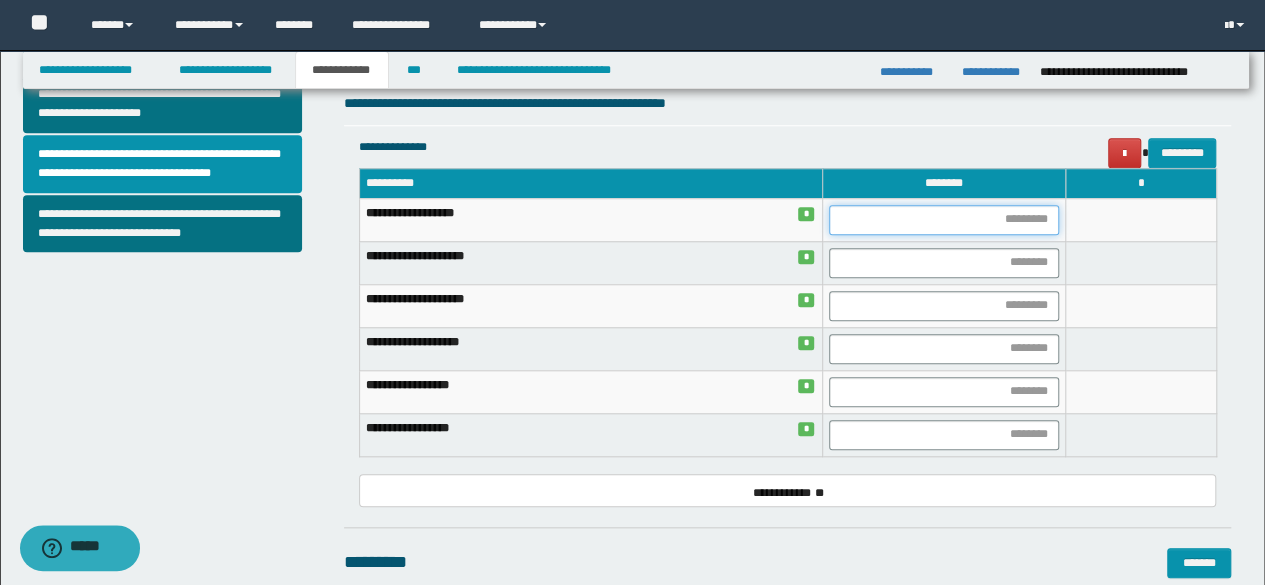 click at bounding box center [944, 220] 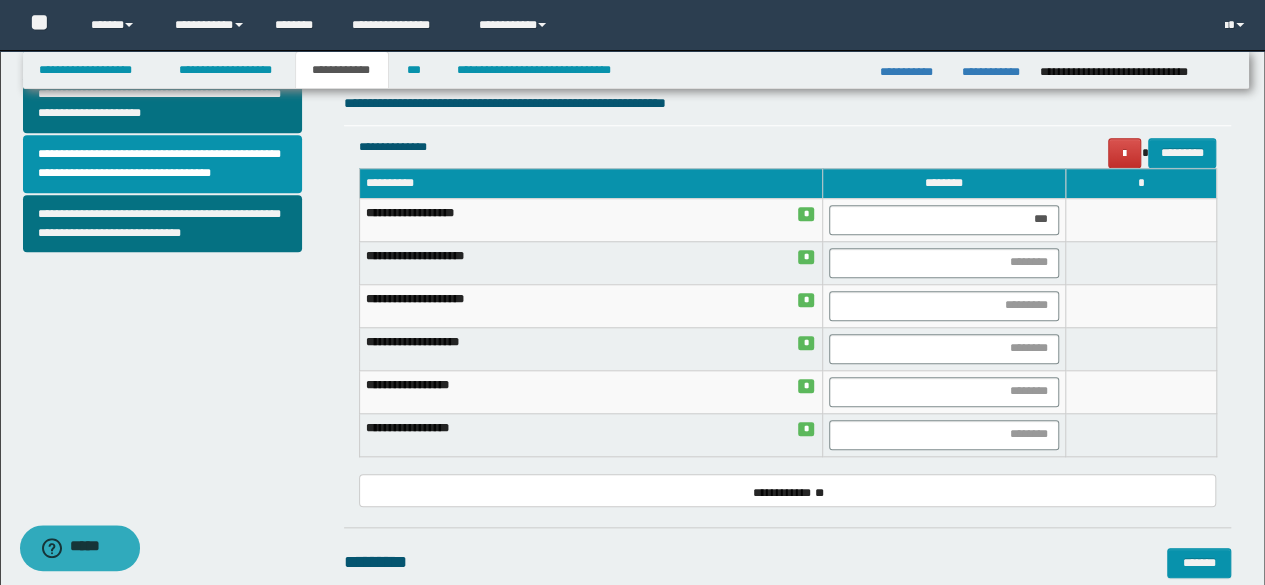 click on "**********" at bounding box center (635, 47) 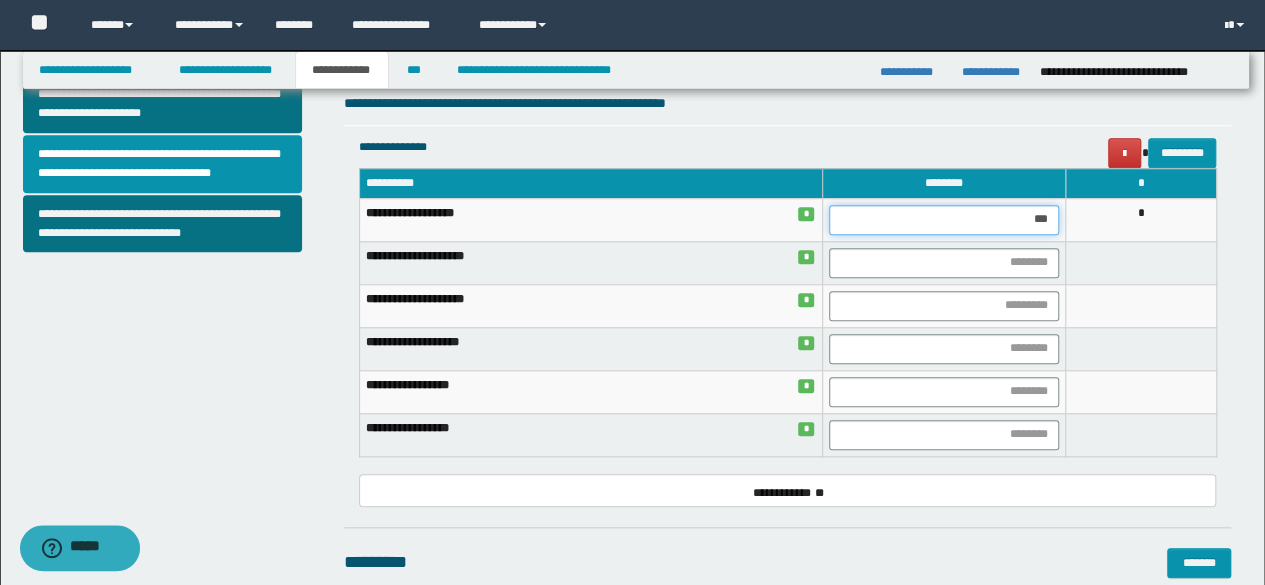 drag, startPoint x: 1055, startPoint y: 223, endPoint x: 900, endPoint y: 222, distance: 155.00322 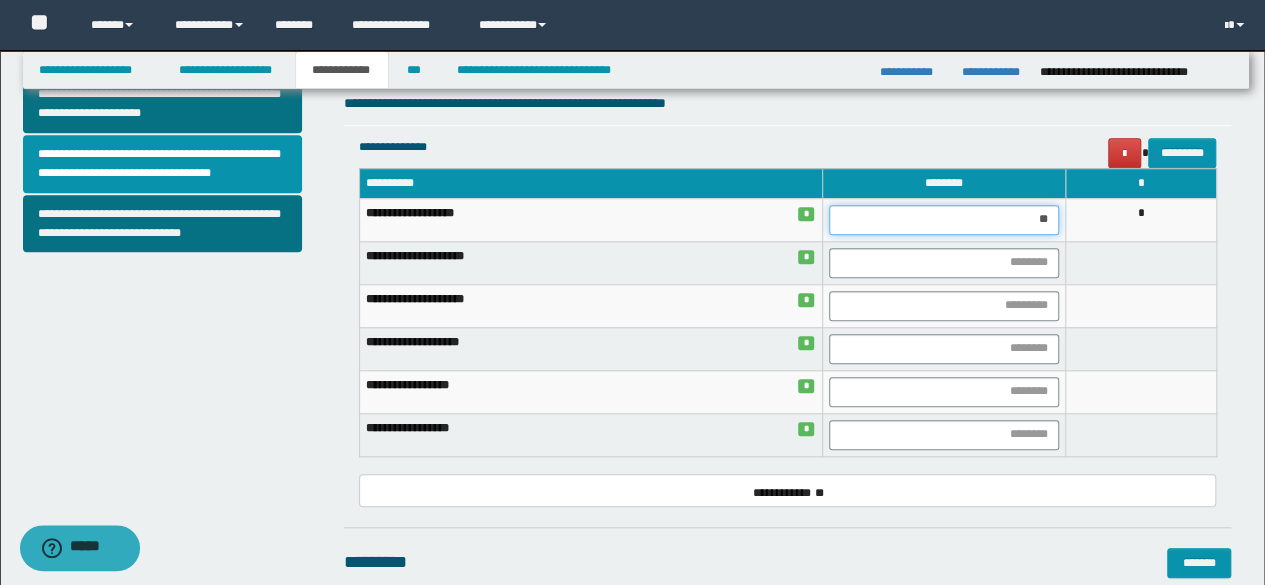 type on "***" 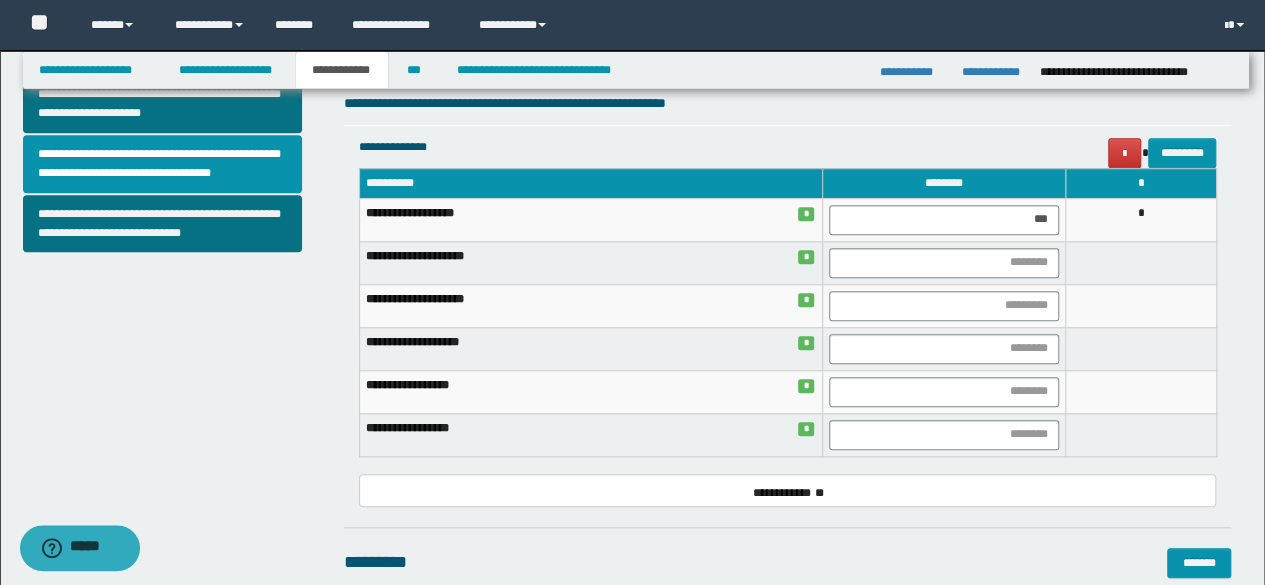 click on "**********" at bounding box center (635, 54) 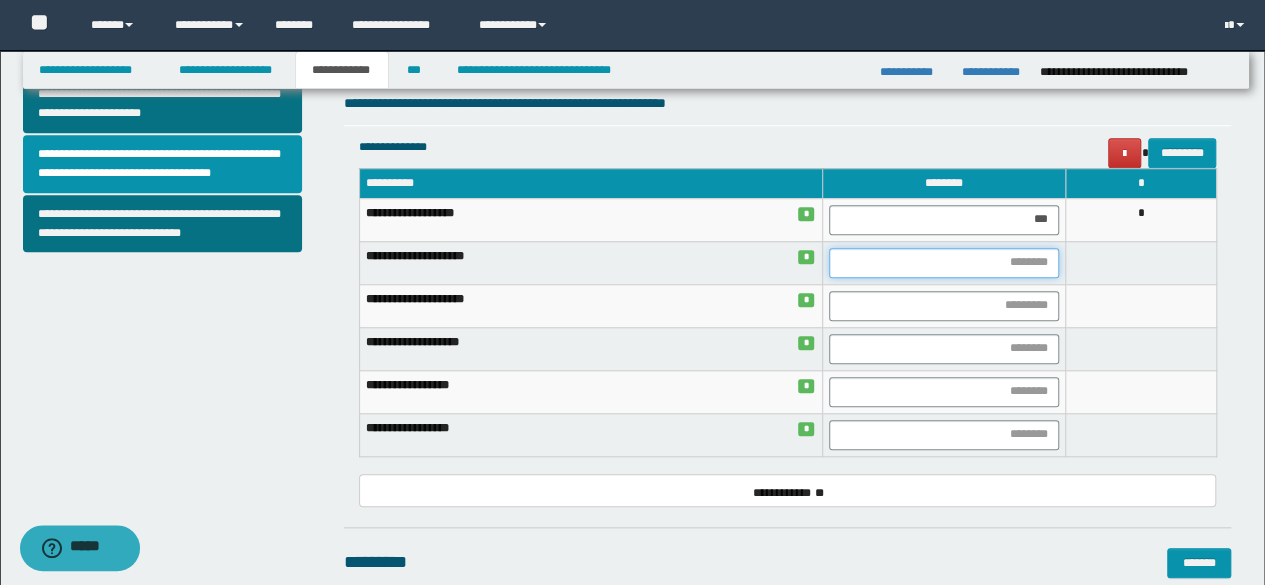 click at bounding box center (944, 263) 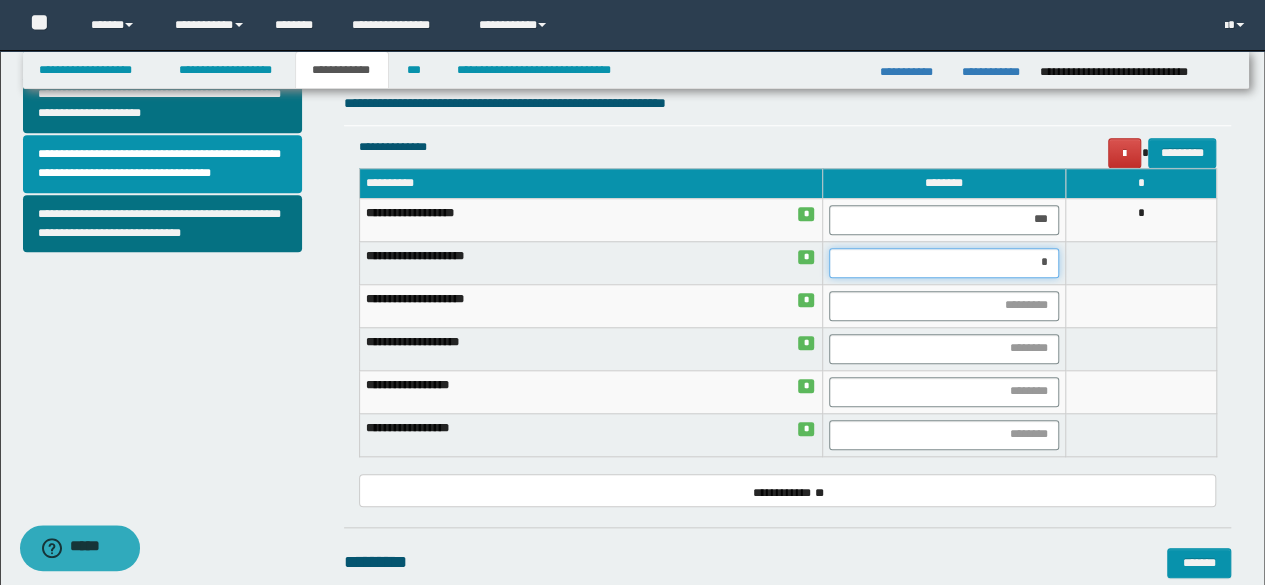 type on "**" 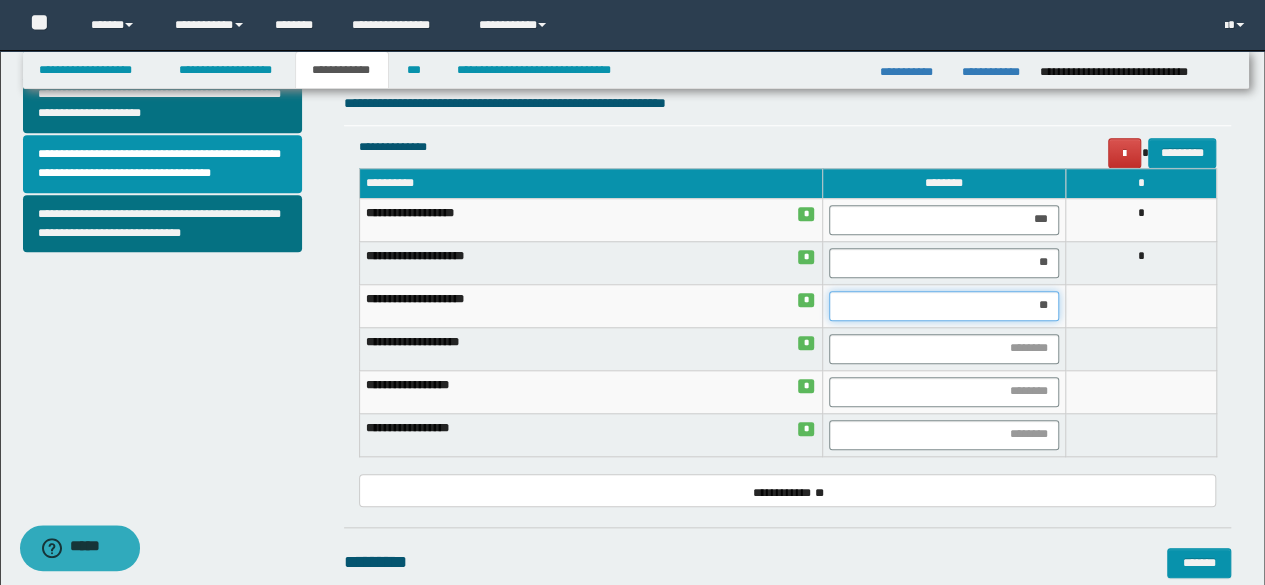 type on "***" 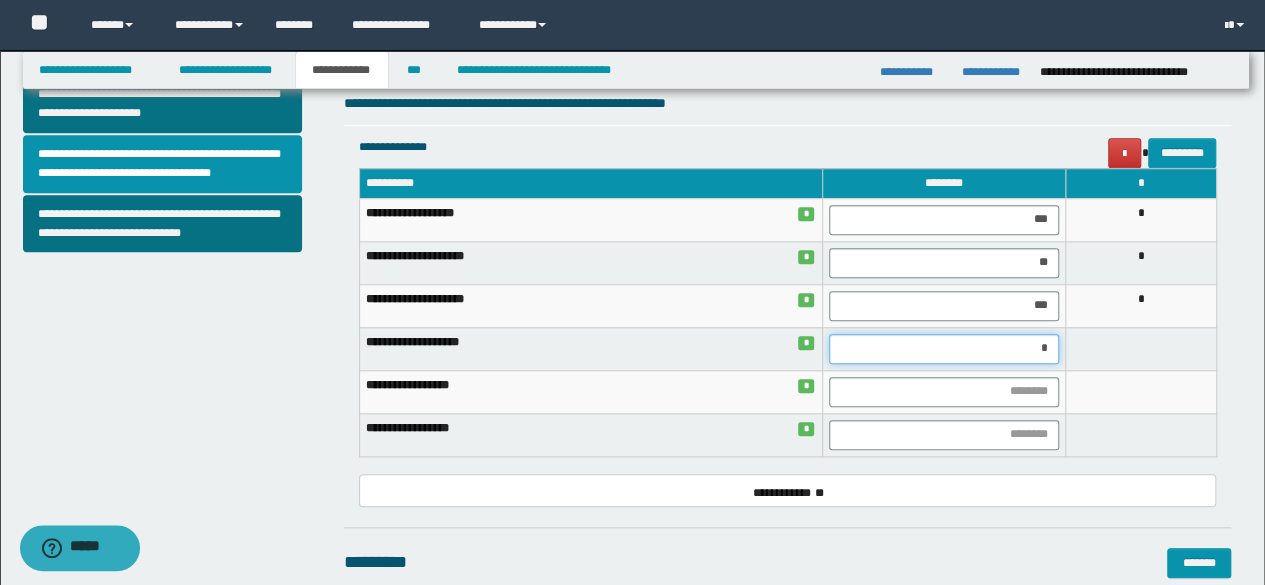 type on "**" 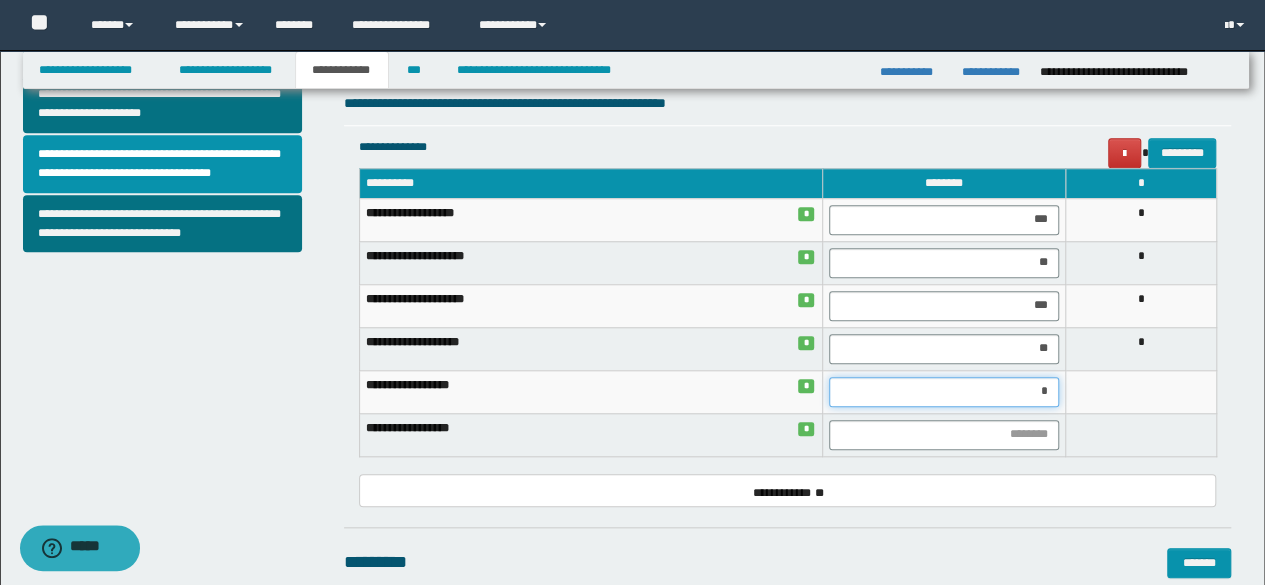 type on "**" 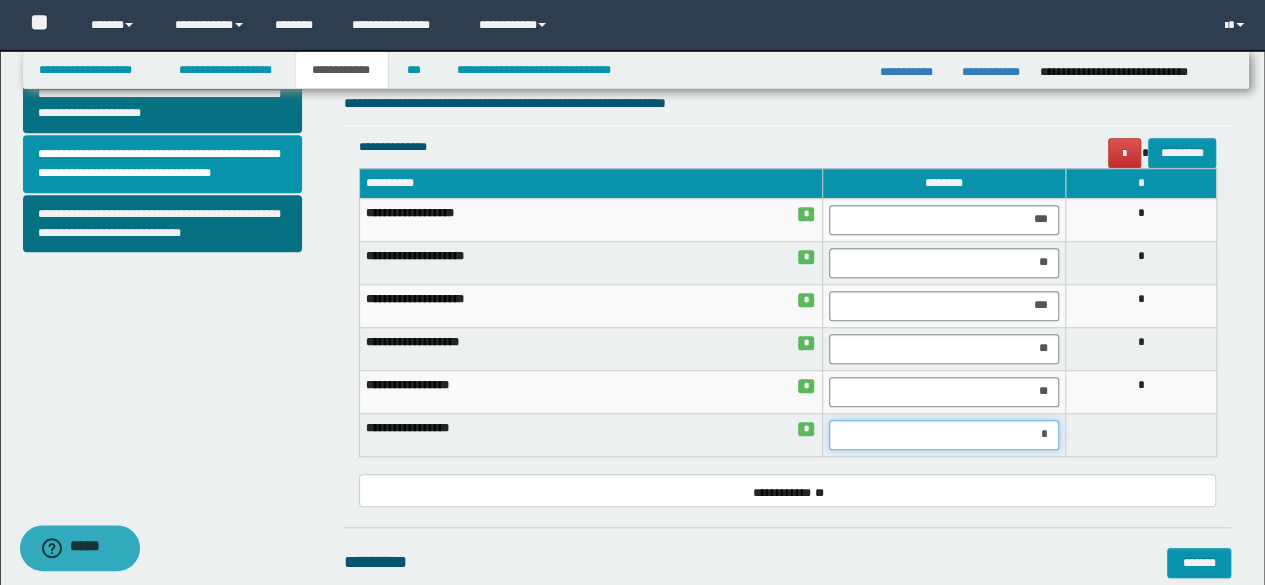 type on "**" 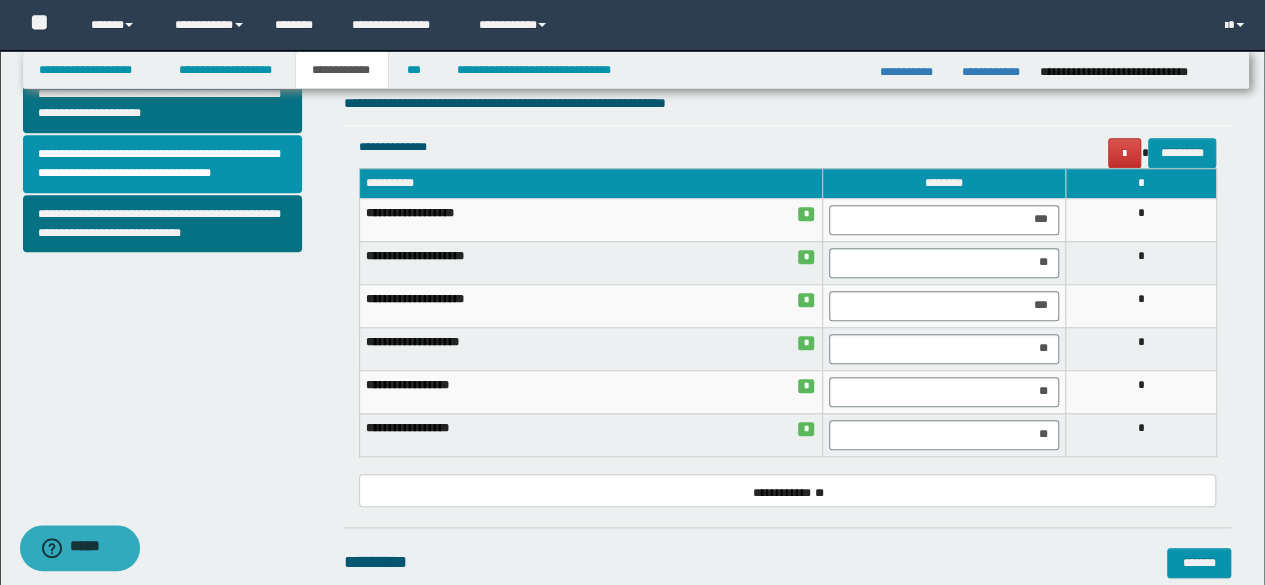 click on "**********" at bounding box center (635, 54) 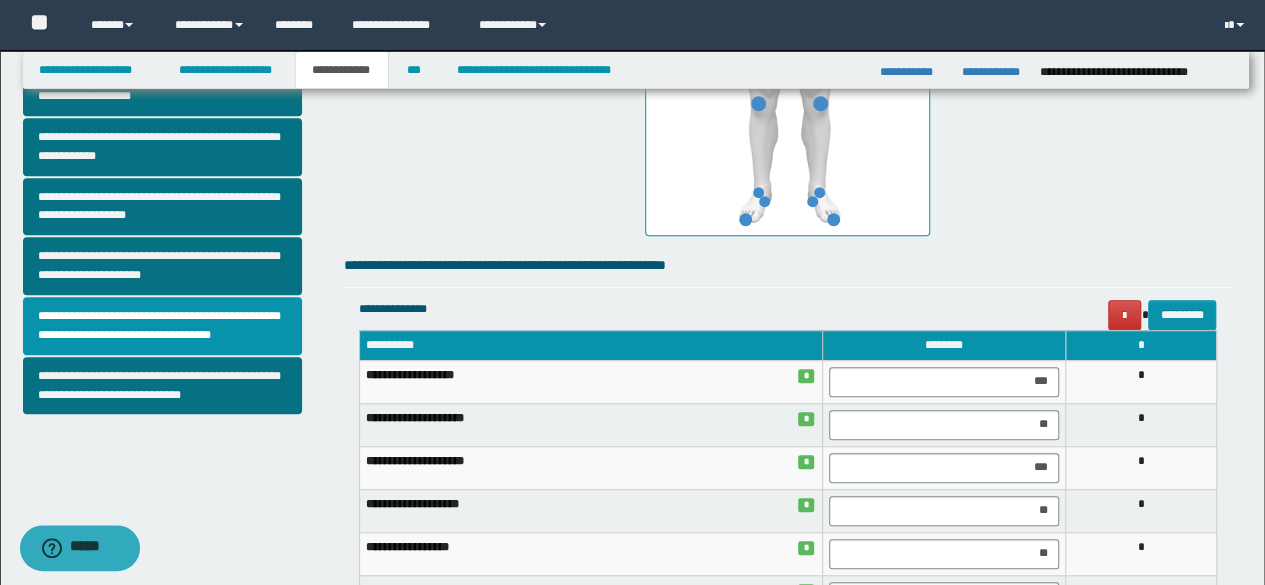 scroll, scrollTop: 589, scrollLeft: 0, axis: vertical 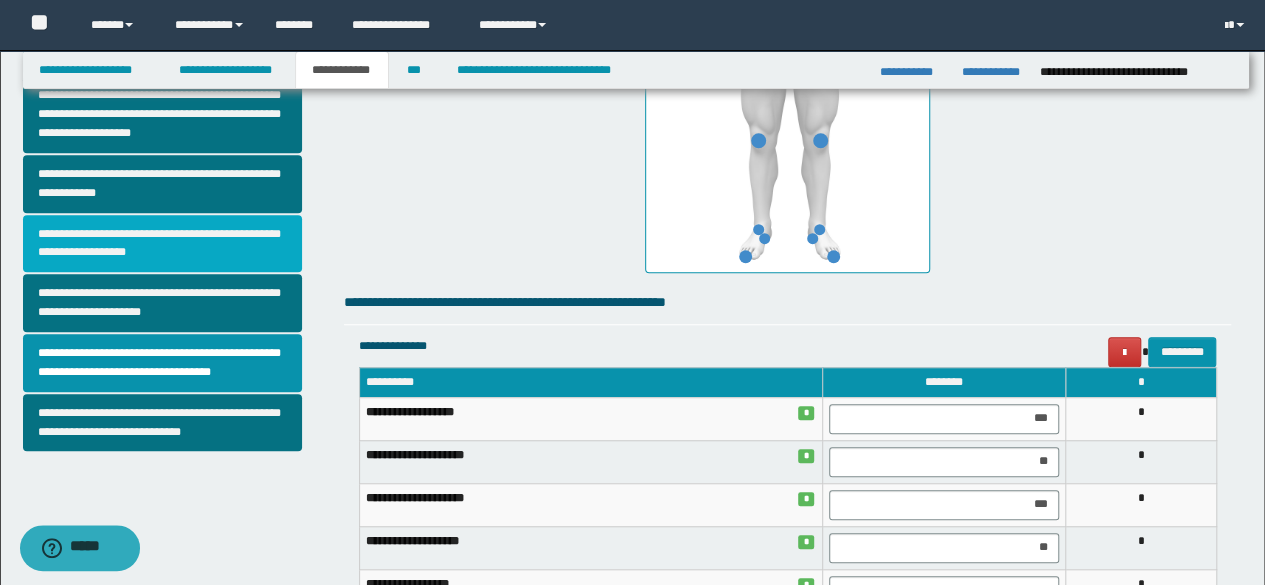 click on "**********" at bounding box center [162, 244] 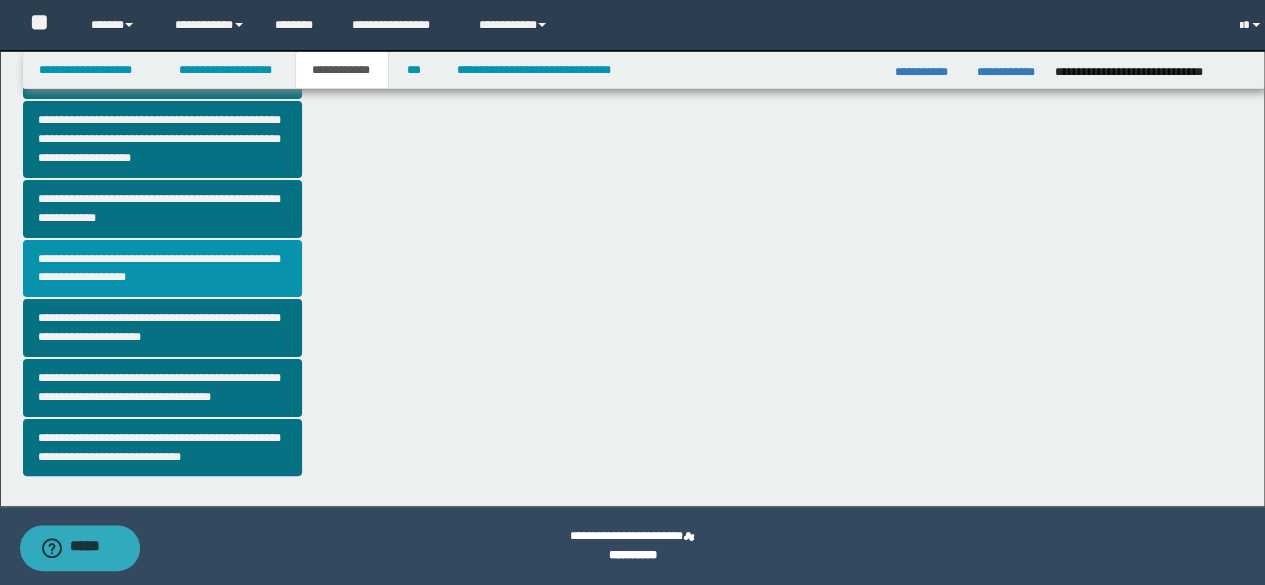scroll, scrollTop: 0, scrollLeft: 0, axis: both 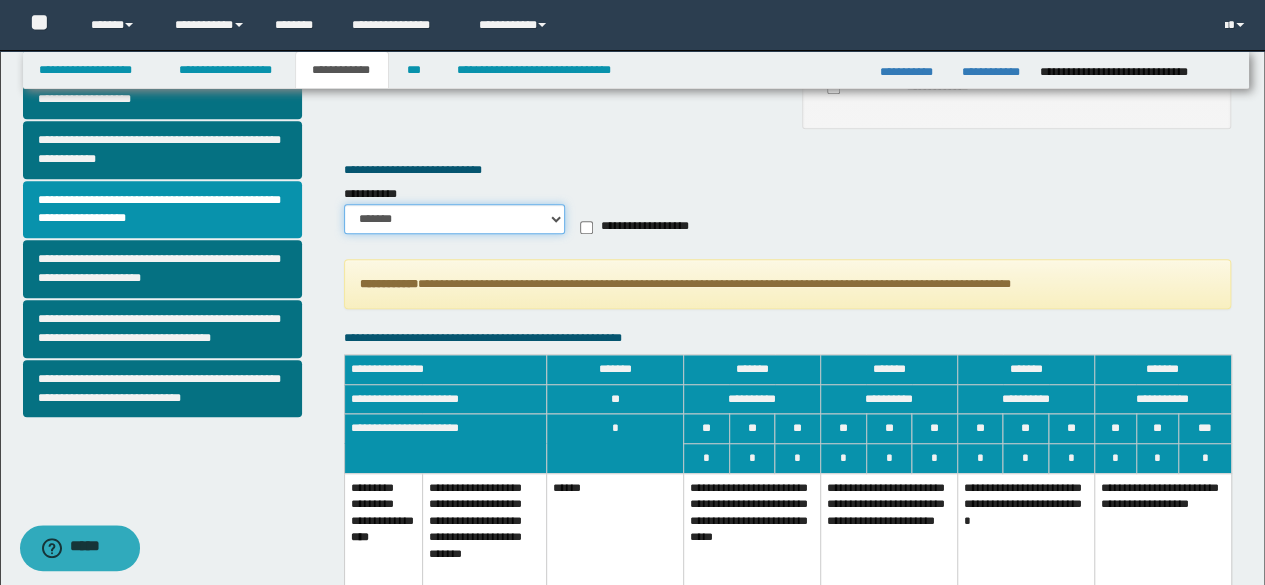 click on "*******
*********" at bounding box center (455, 219) 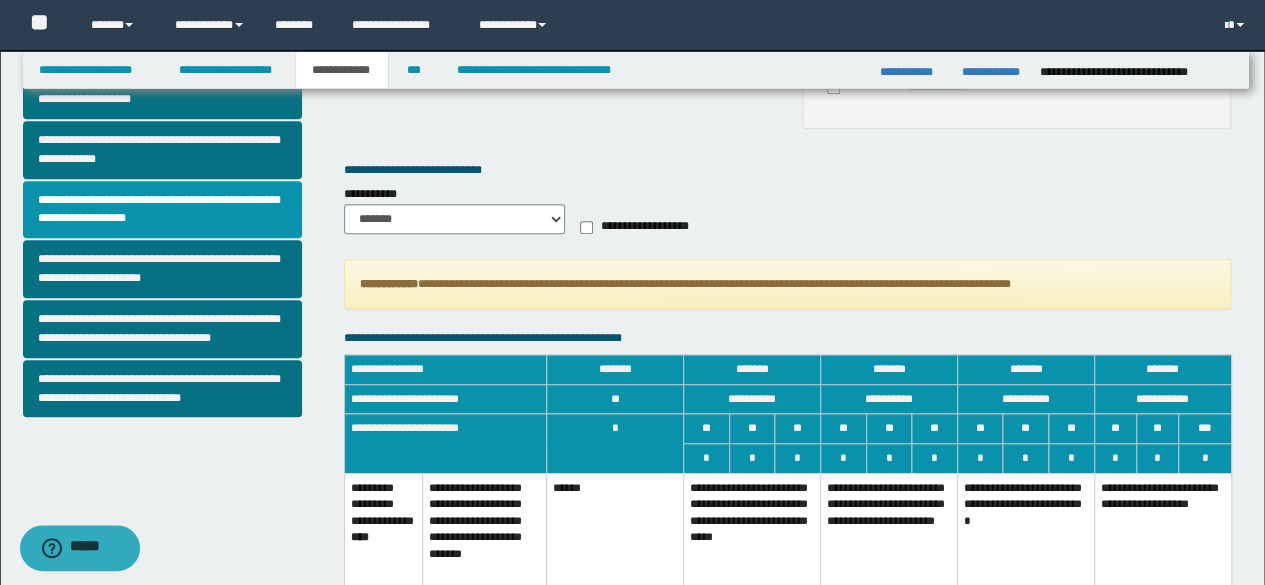 click on "**********" at bounding box center (751, 535) 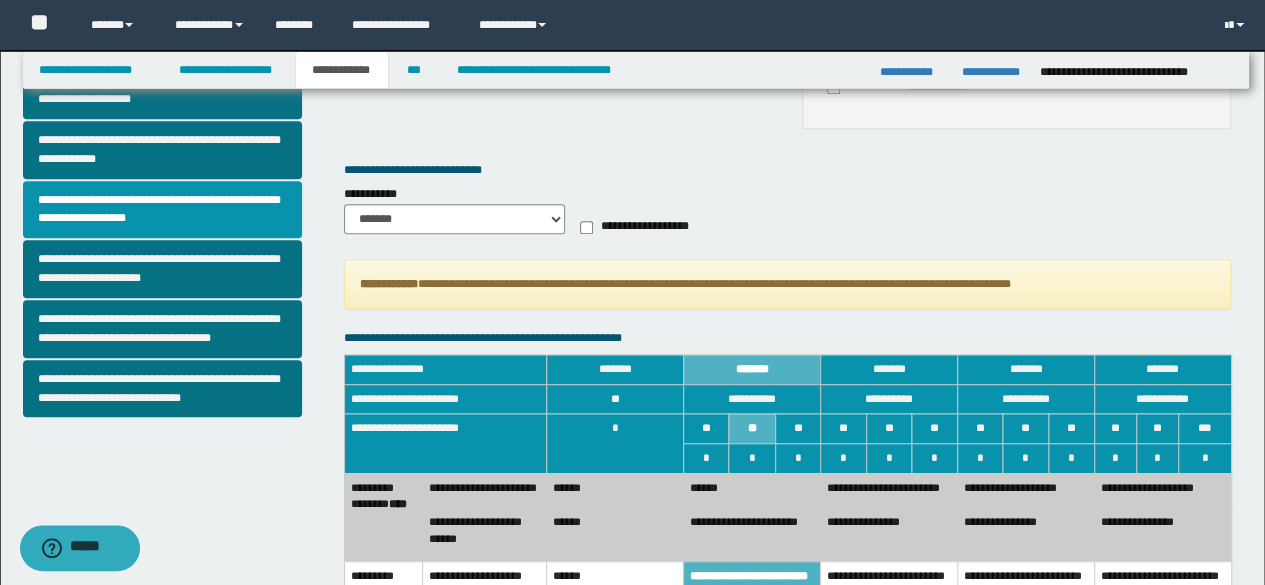 click on "******" at bounding box center (615, 490) 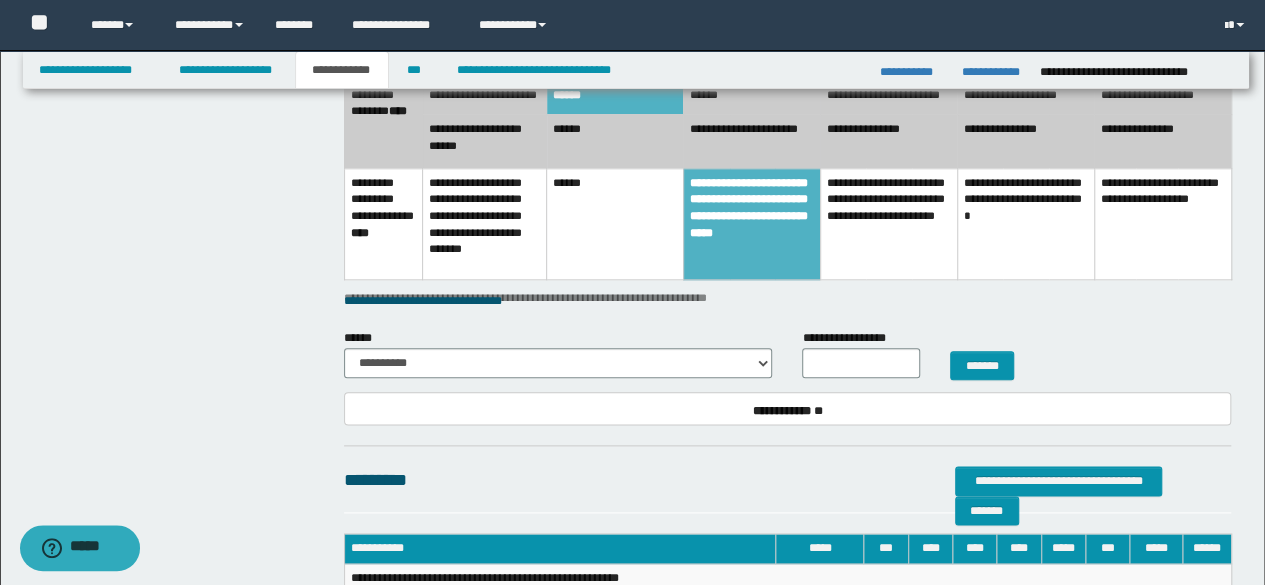 scroll, scrollTop: 1082, scrollLeft: 0, axis: vertical 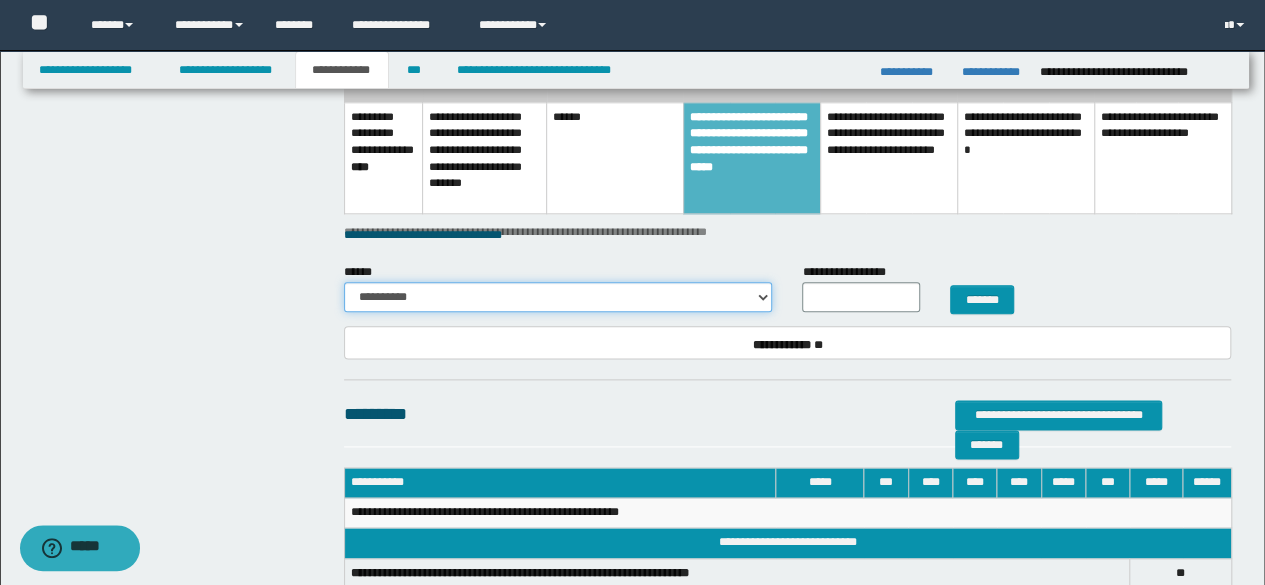 click on "**********" at bounding box center [558, 297] 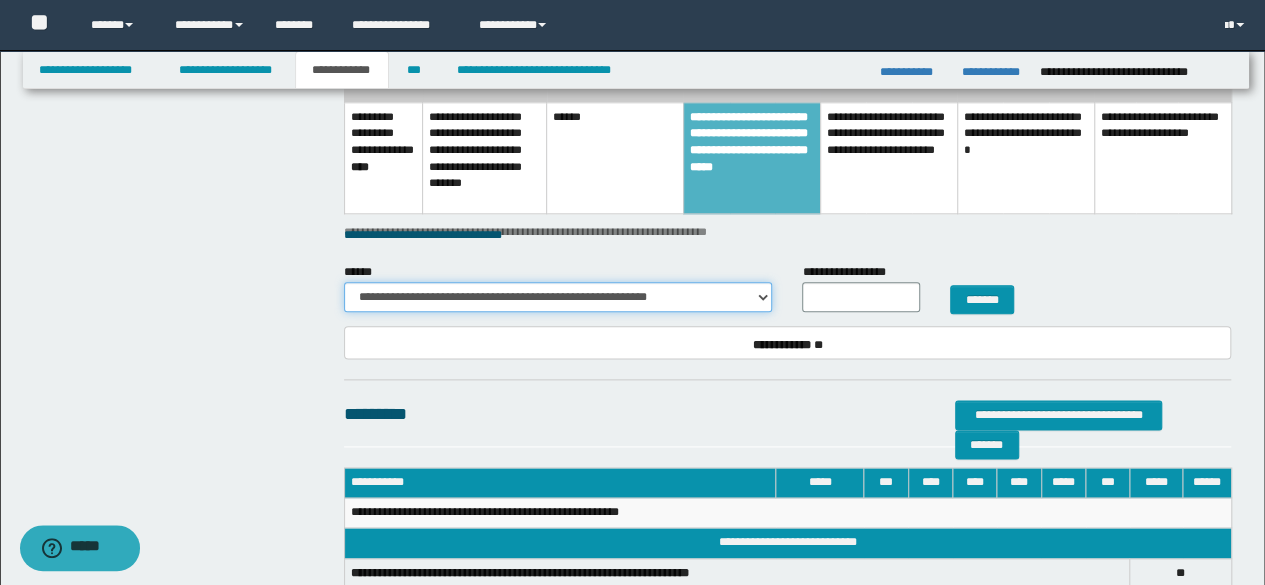 click on "**********" at bounding box center [558, 297] 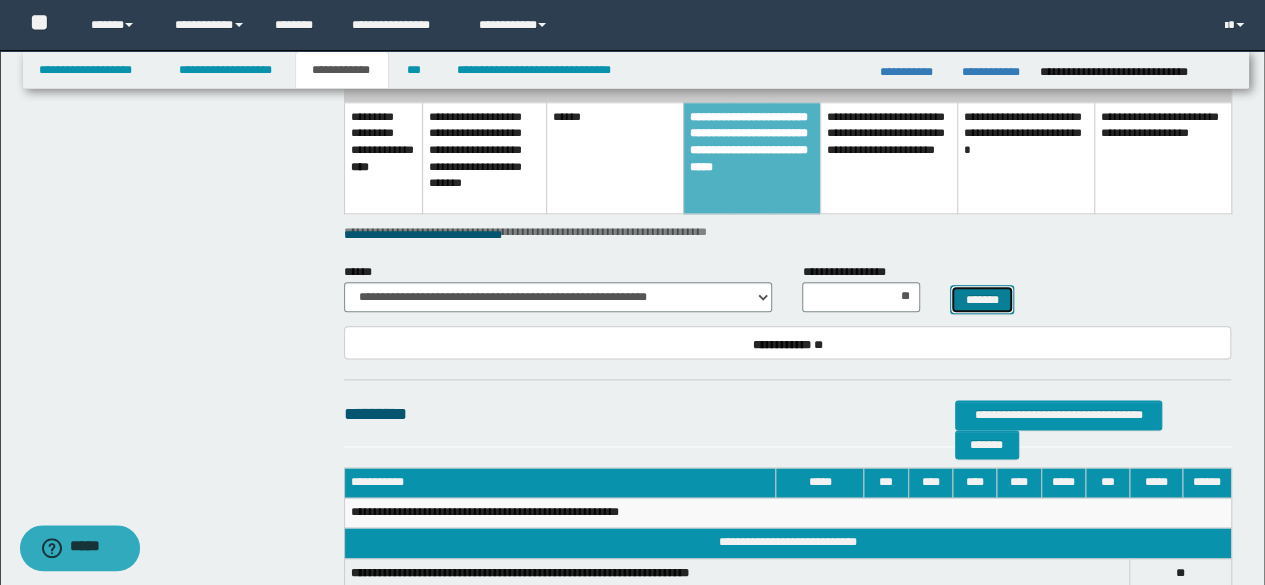 click on "*******" at bounding box center (982, 299) 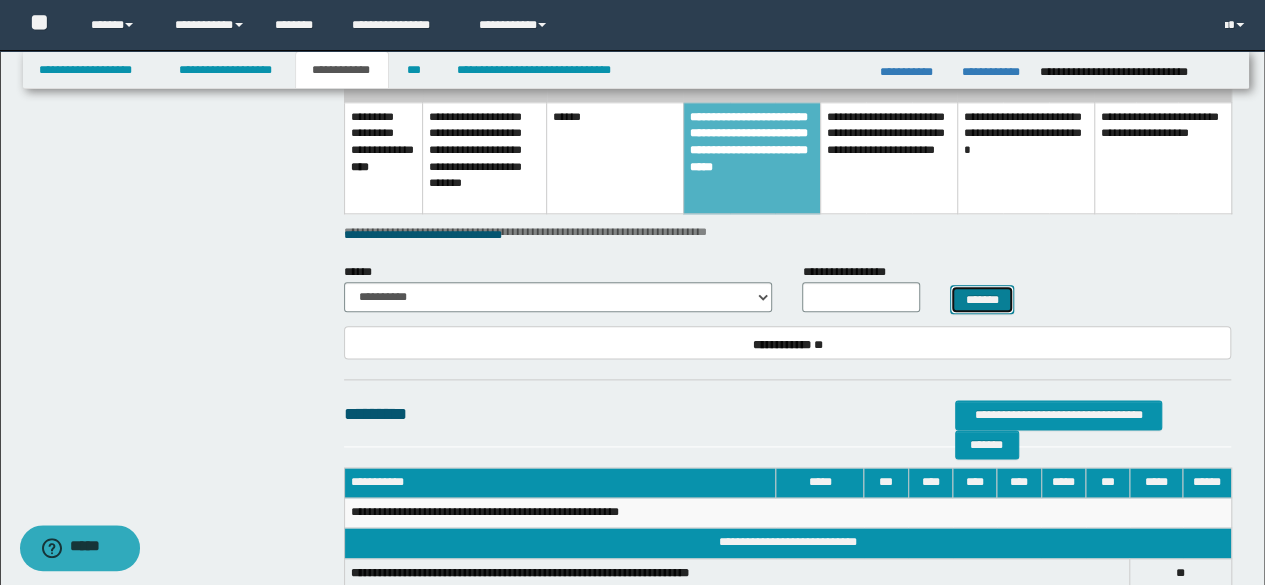 scroll, scrollTop: 1006, scrollLeft: 0, axis: vertical 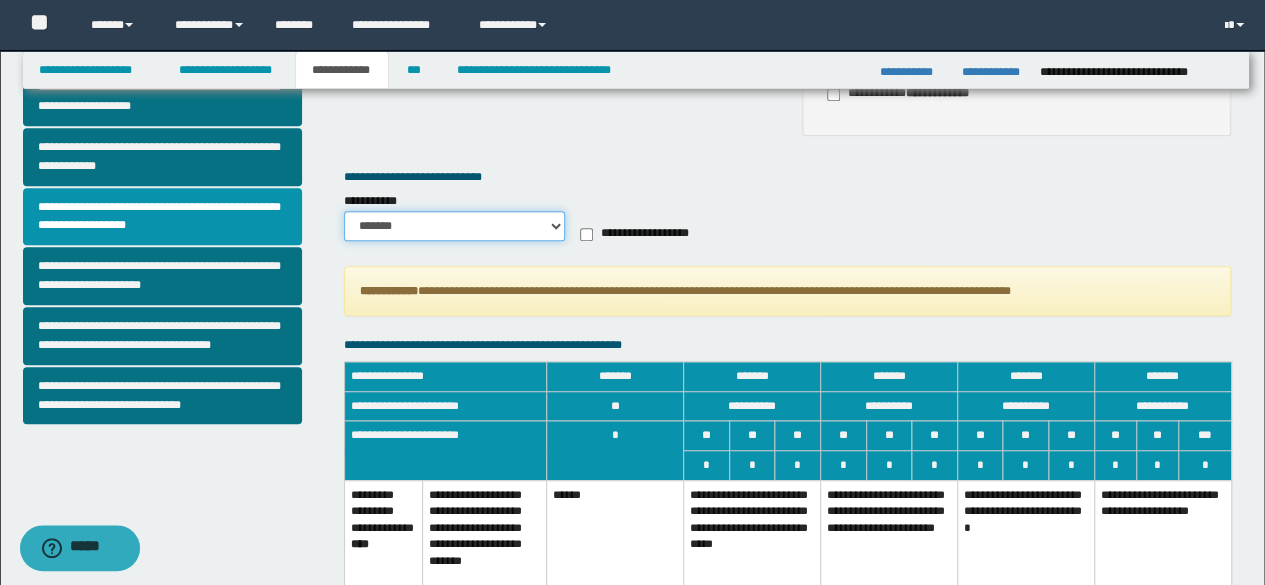 click on "*******
*********" at bounding box center (455, 226) 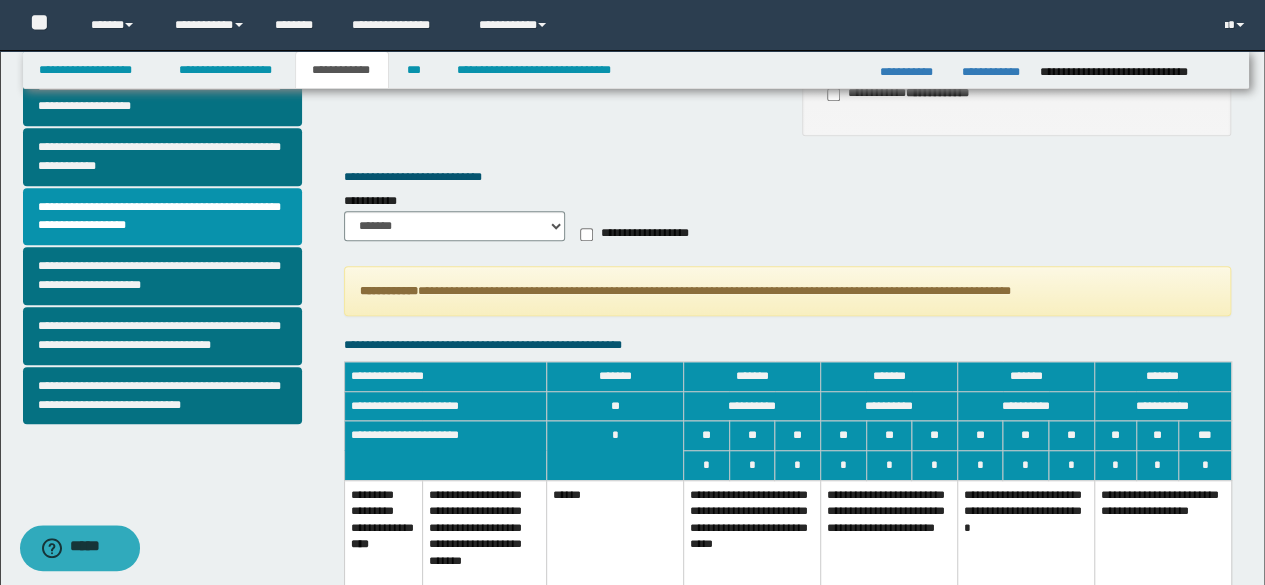 click on "**********" at bounding box center [751, 542] 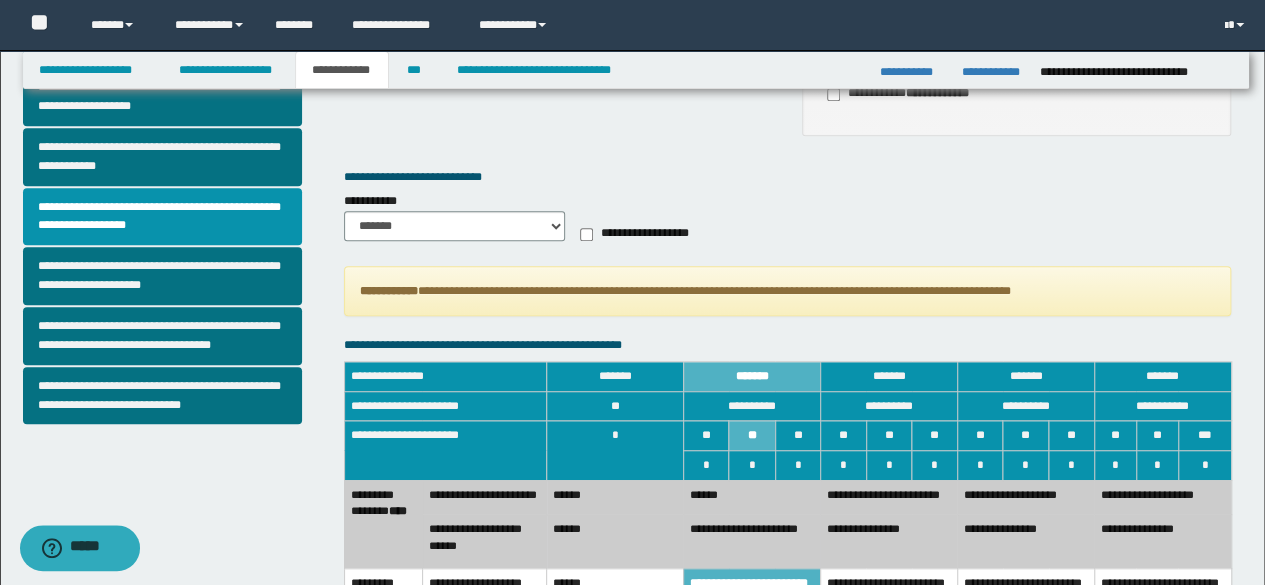 click on "******" at bounding box center (615, 497) 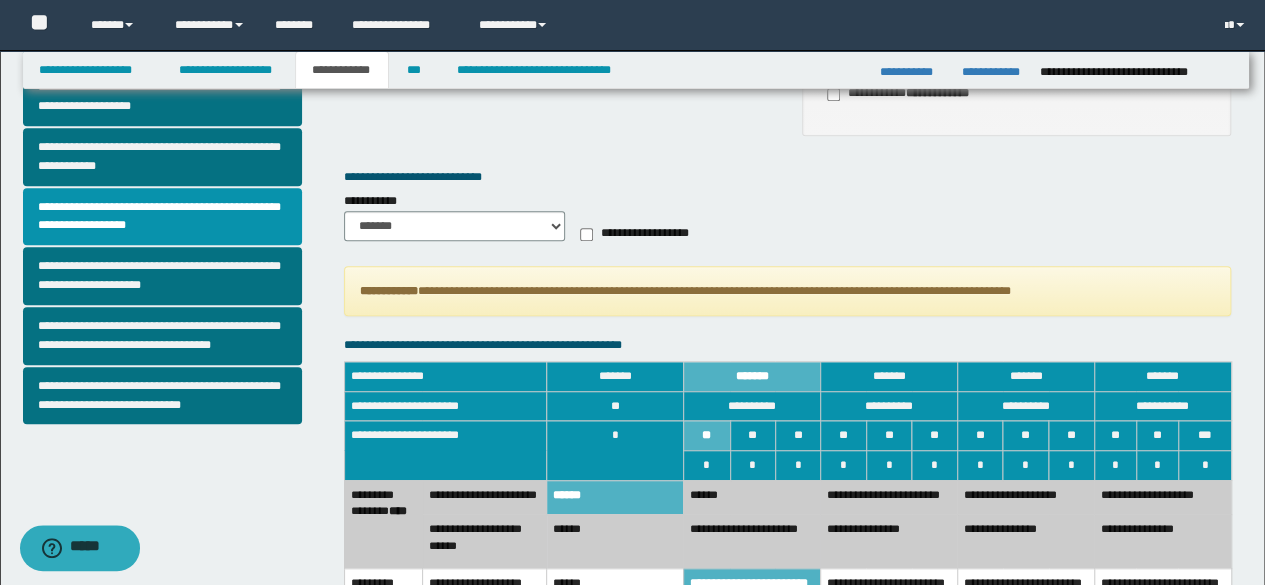 scroll, scrollTop: 1128, scrollLeft: 0, axis: vertical 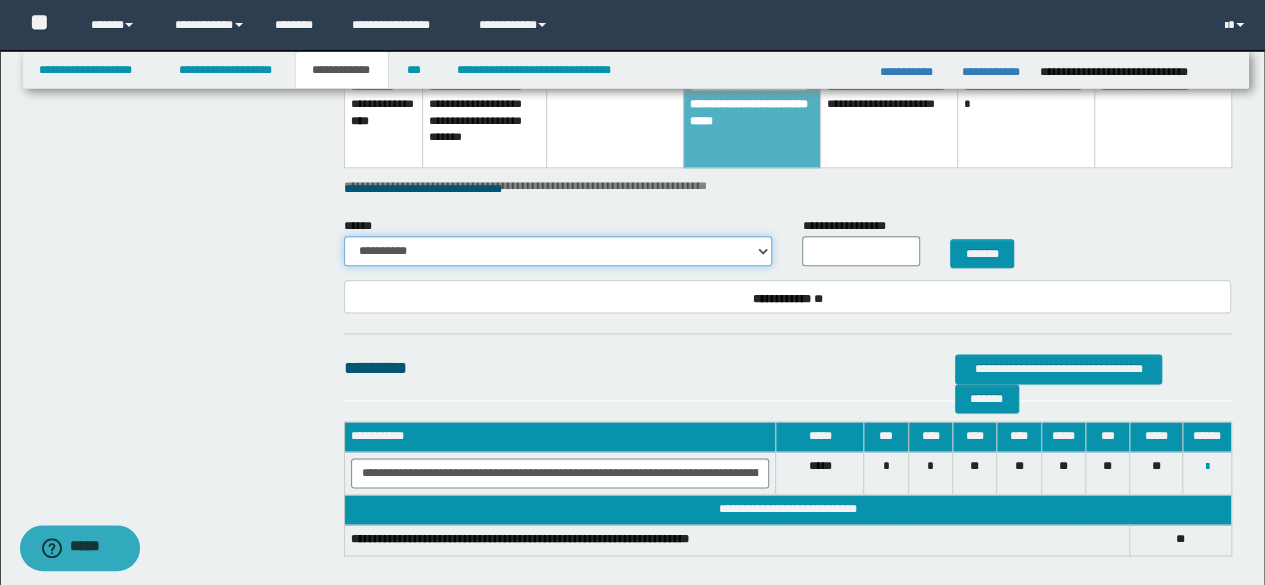 drag, startPoint x: 697, startPoint y: 252, endPoint x: 693, endPoint y: 239, distance: 13.601471 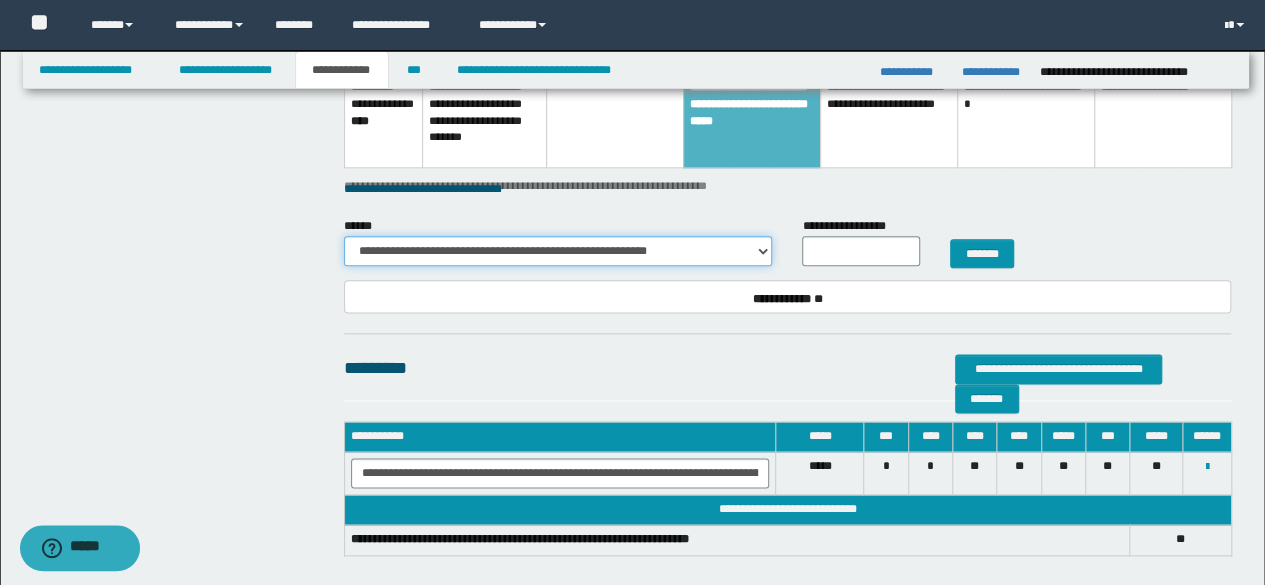 click on "**********" at bounding box center [558, 251] 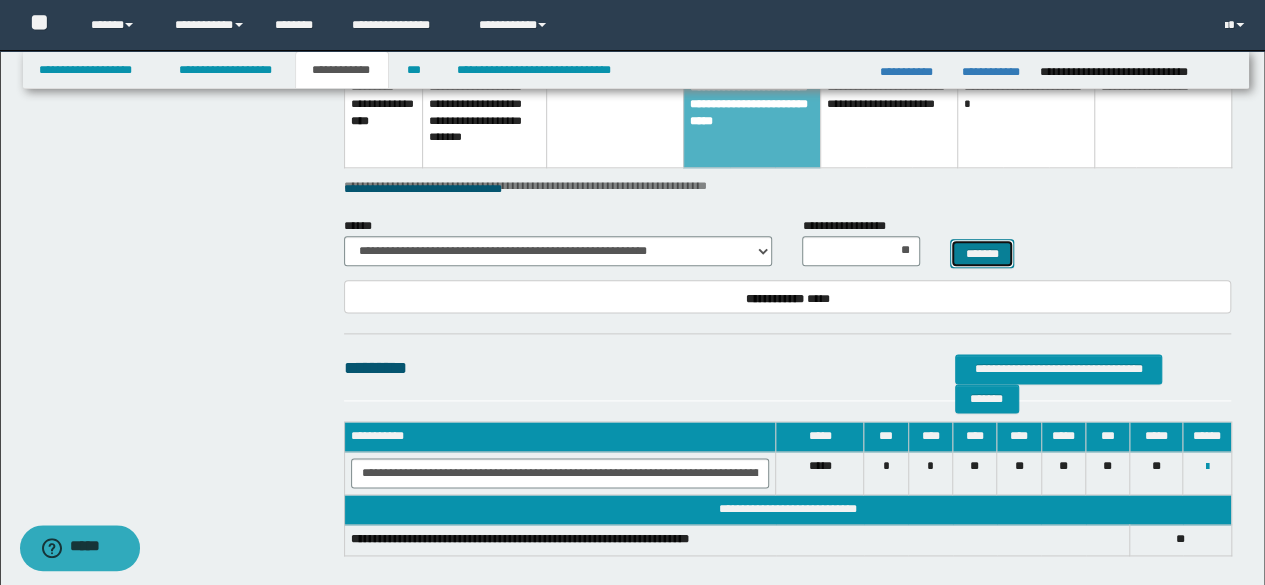 click on "*******" at bounding box center [982, 253] 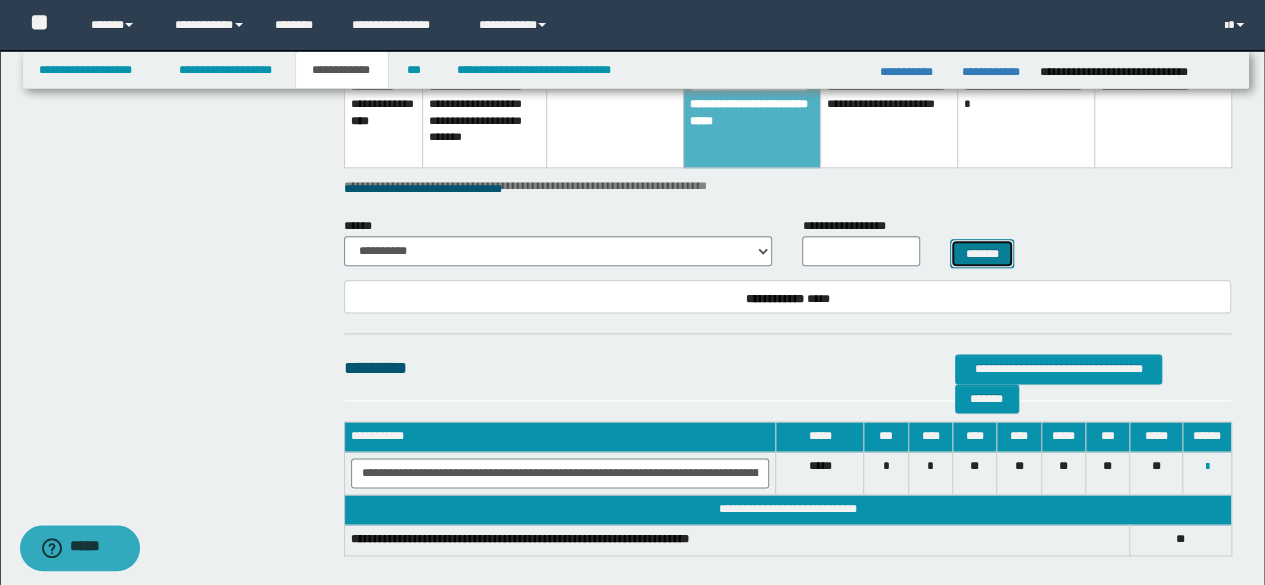 scroll, scrollTop: 1052, scrollLeft: 0, axis: vertical 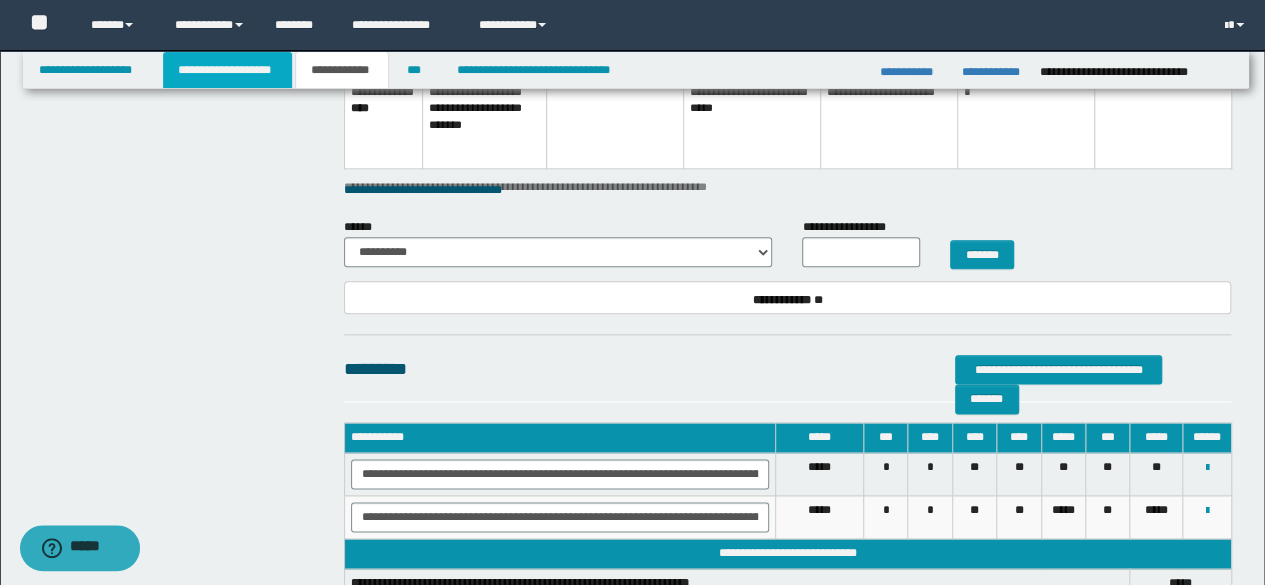 click on "**********" at bounding box center (227, 70) 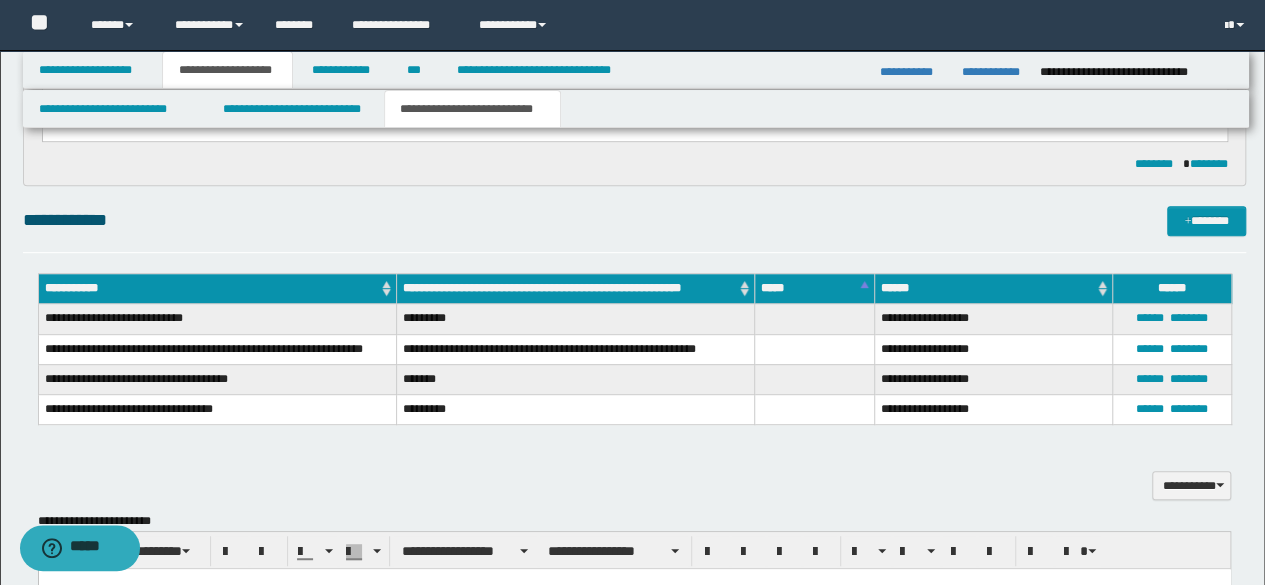 scroll, scrollTop: 322, scrollLeft: 0, axis: vertical 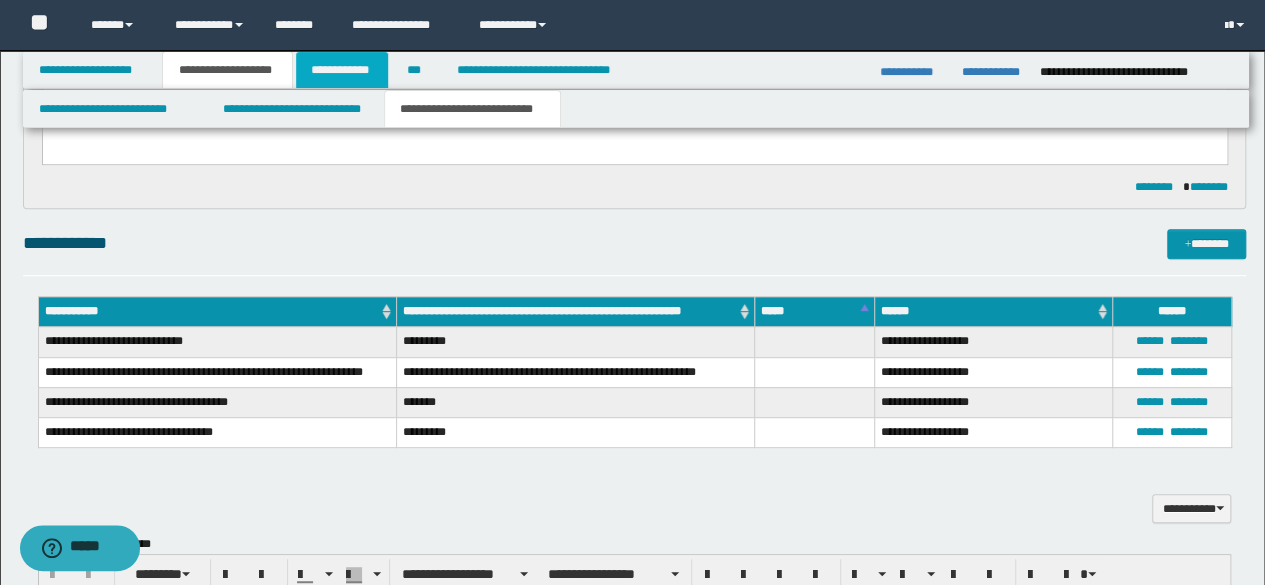 click on "**********" at bounding box center (342, 70) 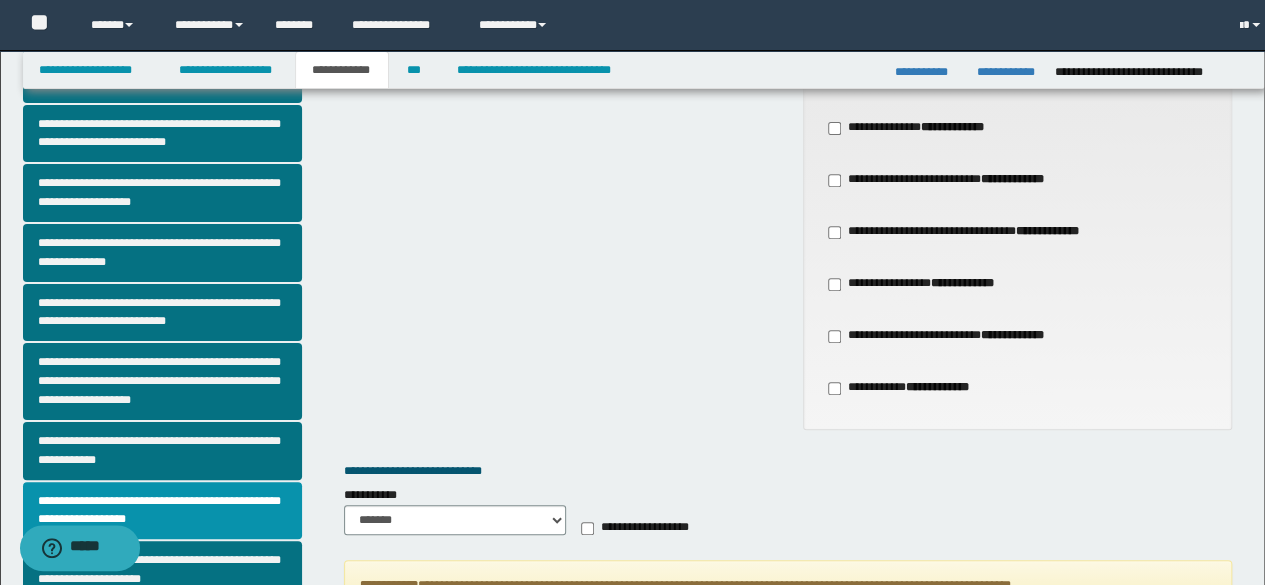 scroll, scrollTop: 291, scrollLeft: 0, axis: vertical 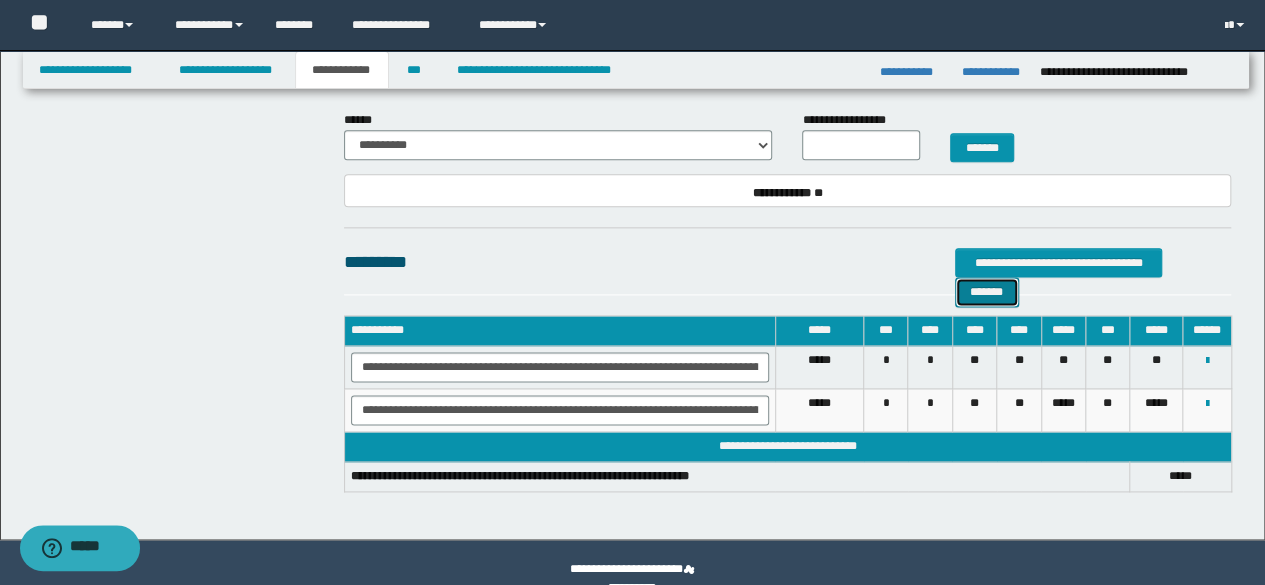 click on "*******" at bounding box center (987, 291) 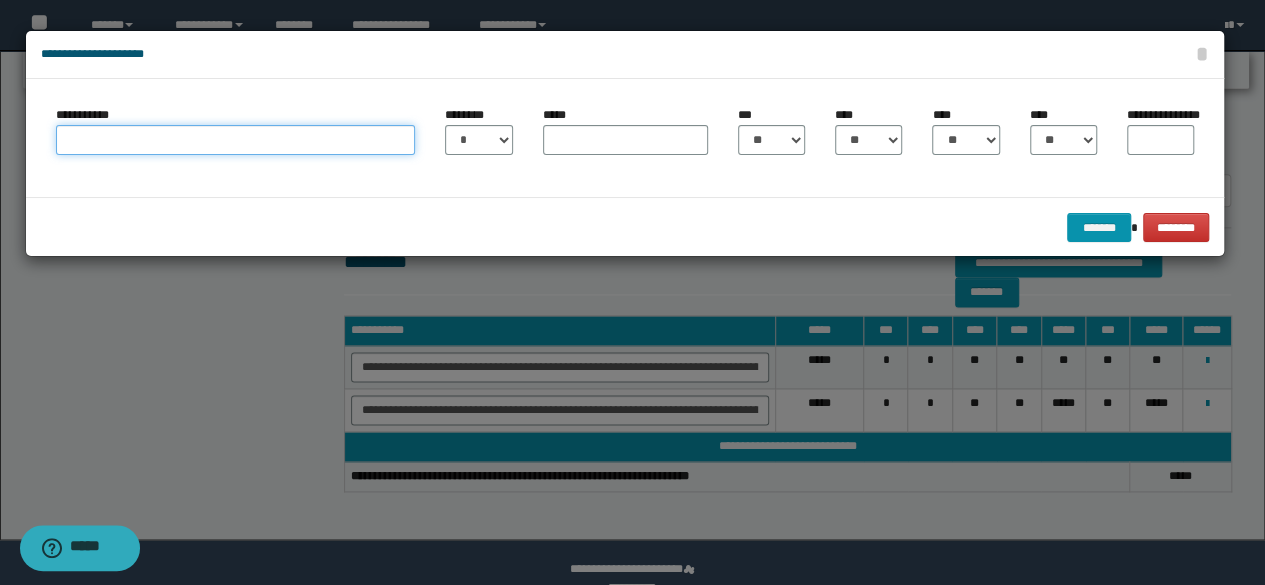 click on "**********" at bounding box center [236, 140] 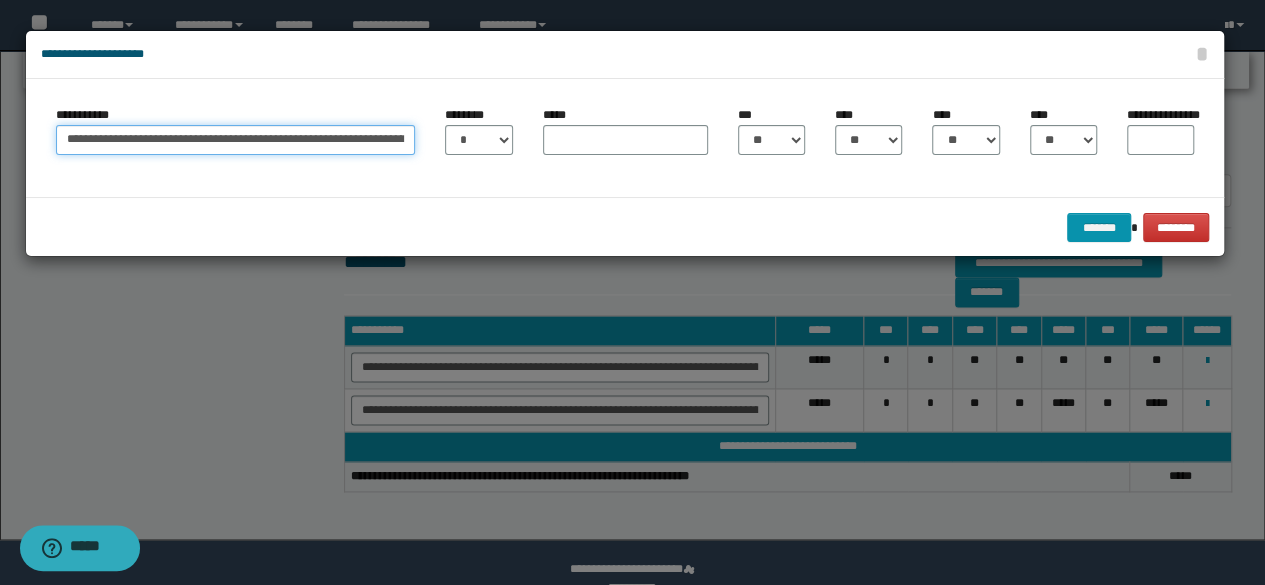 drag, startPoint x: 176, startPoint y: 145, endPoint x: 216, endPoint y: 141, distance: 40.1995 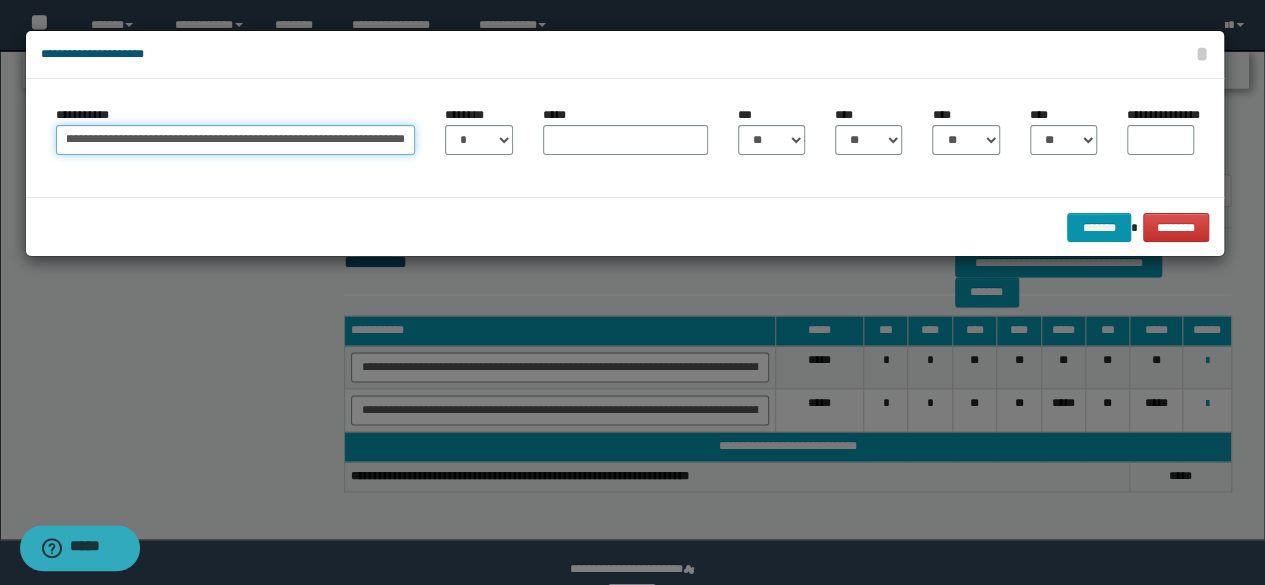 scroll, scrollTop: 0, scrollLeft: 637, axis: horizontal 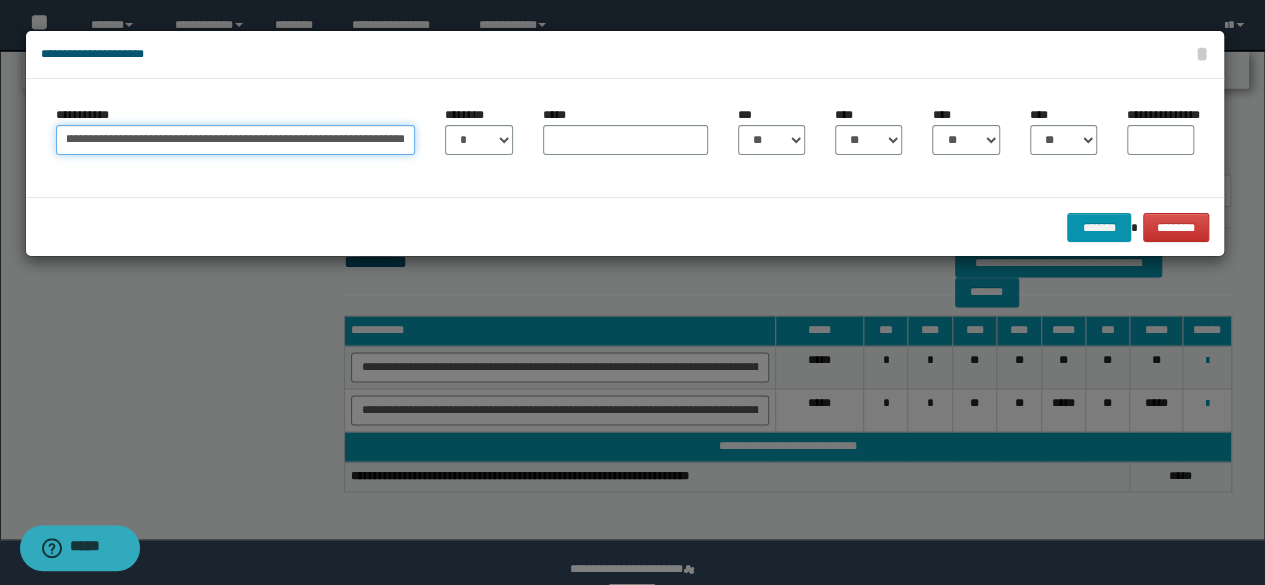 type on "**********" 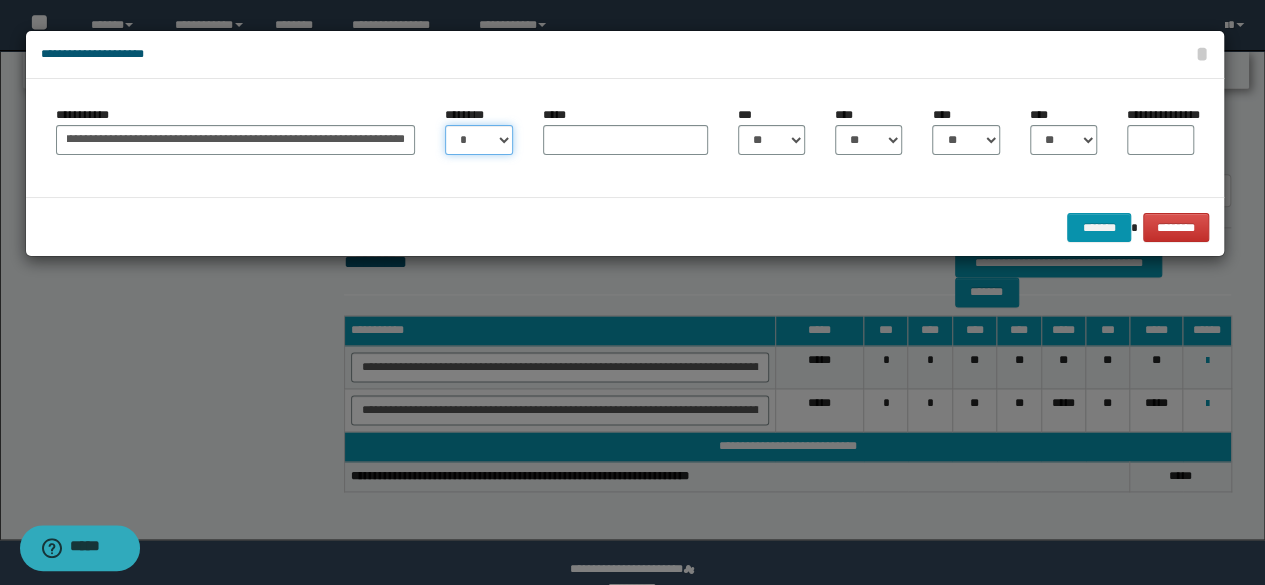 click on "*
*
*
*
*
*
*
*
*
**
**
**
**
**
**" at bounding box center [478, 140] 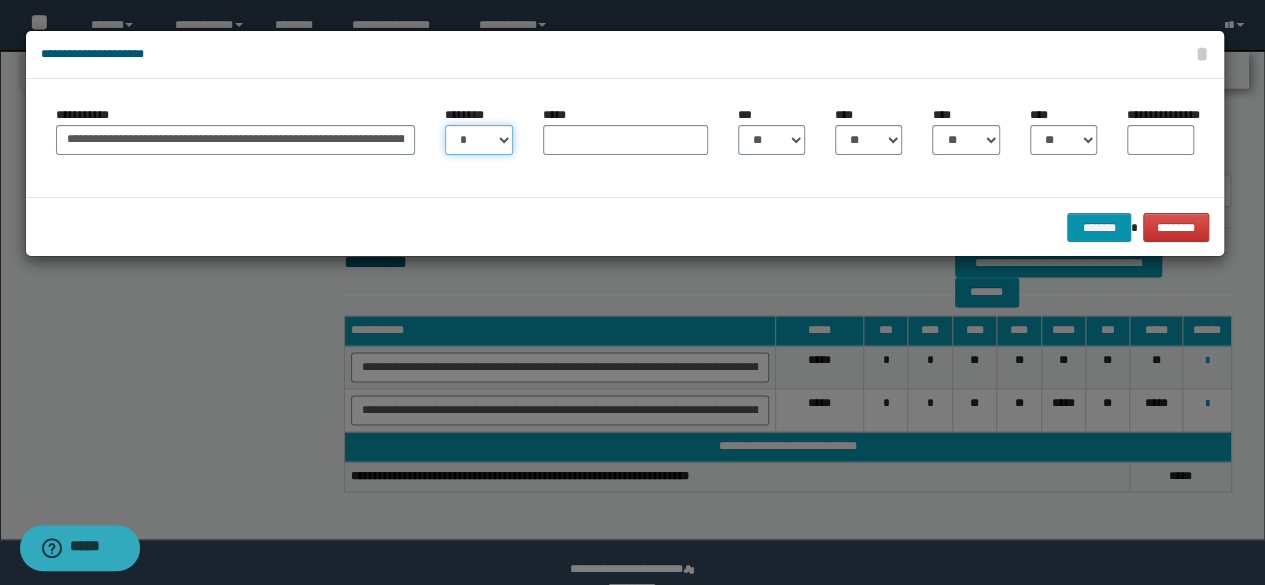 select on "**" 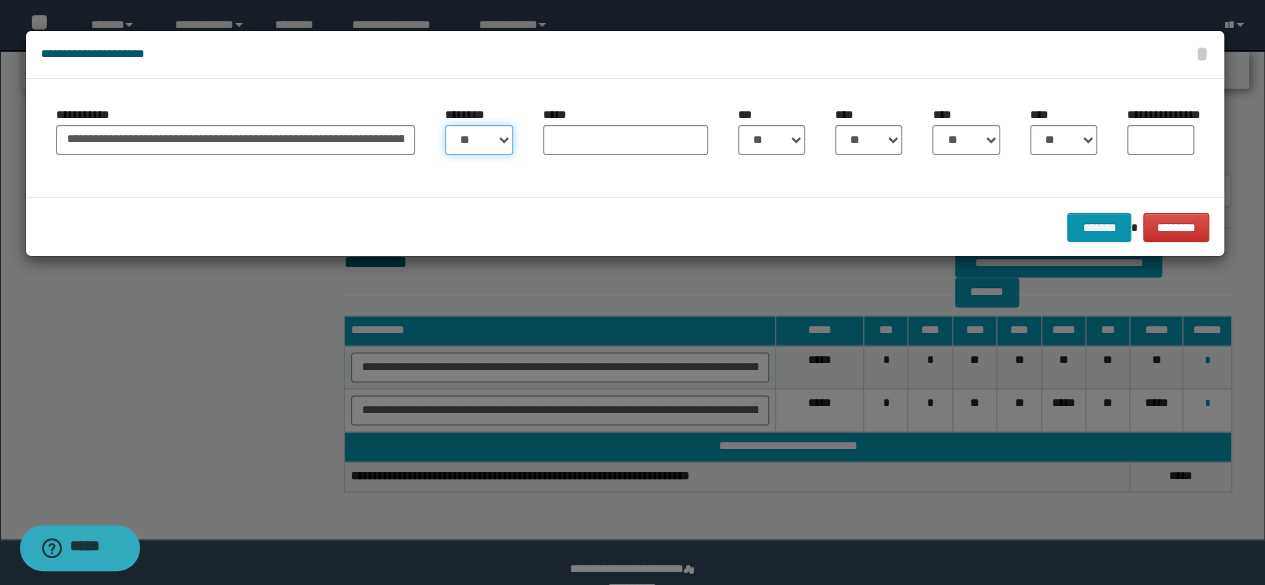 click on "*
*
*
*
*
*
*
*
*
**
**
**
**
**
**" at bounding box center [478, 140] 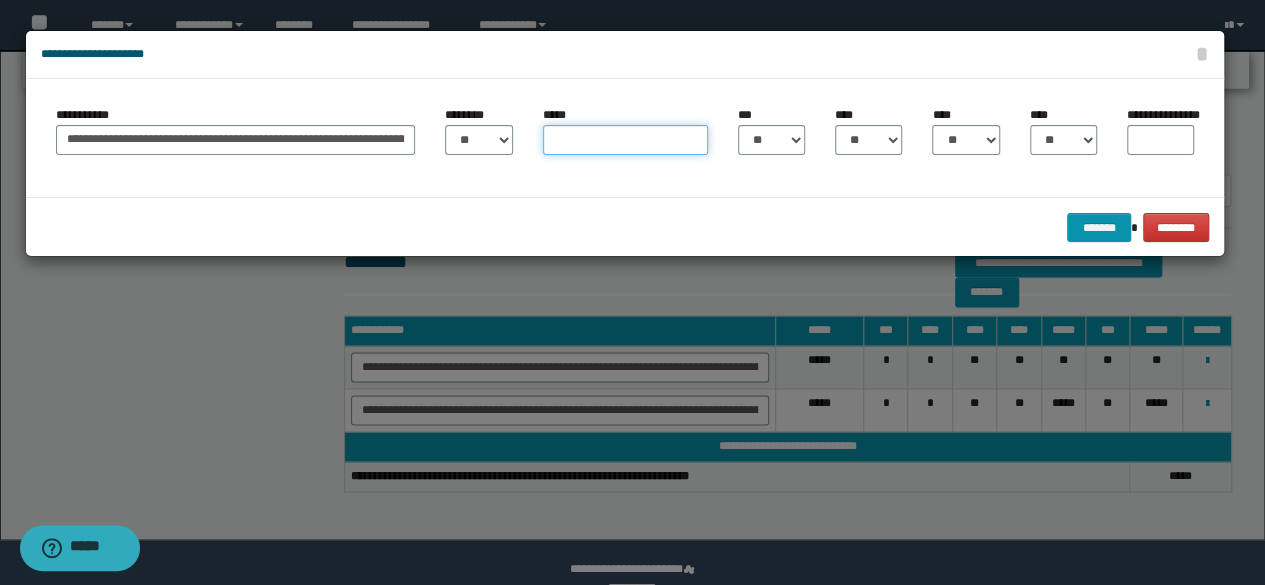 click on "*****" at bounding box center [625, 140] 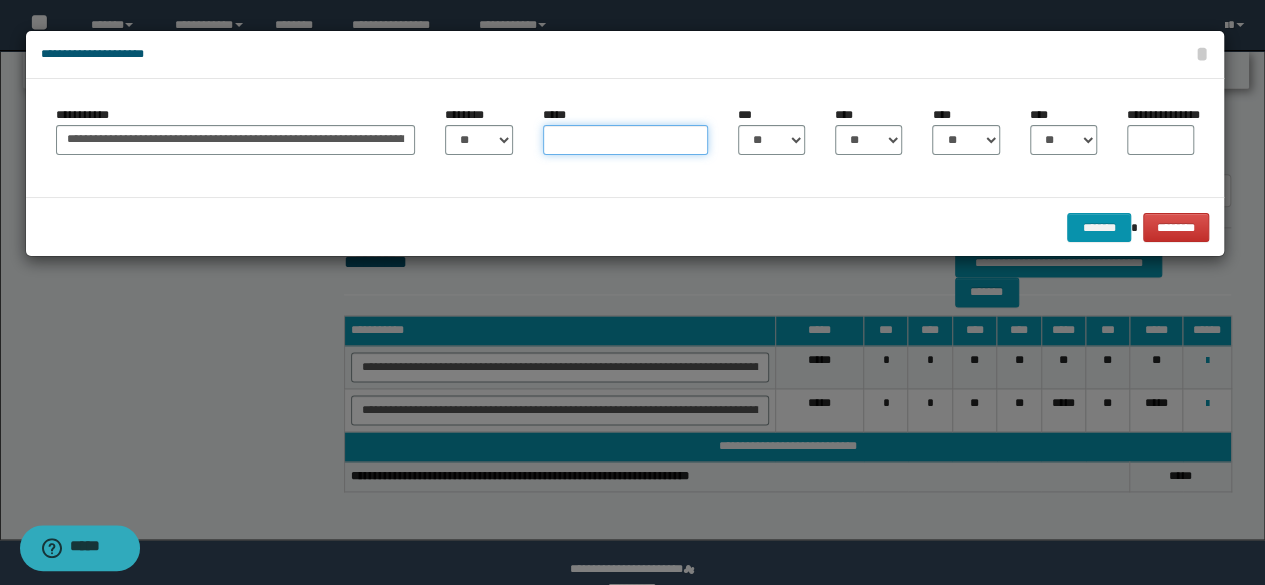 type on "****" 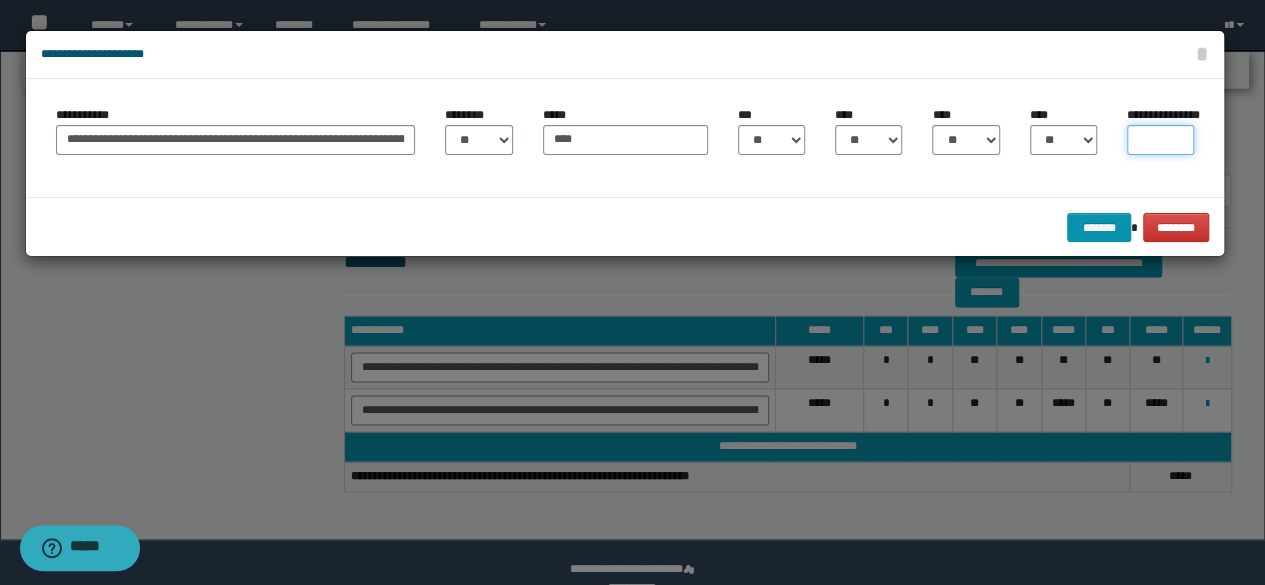 click on "**********" at bounding box center [1160, 140] 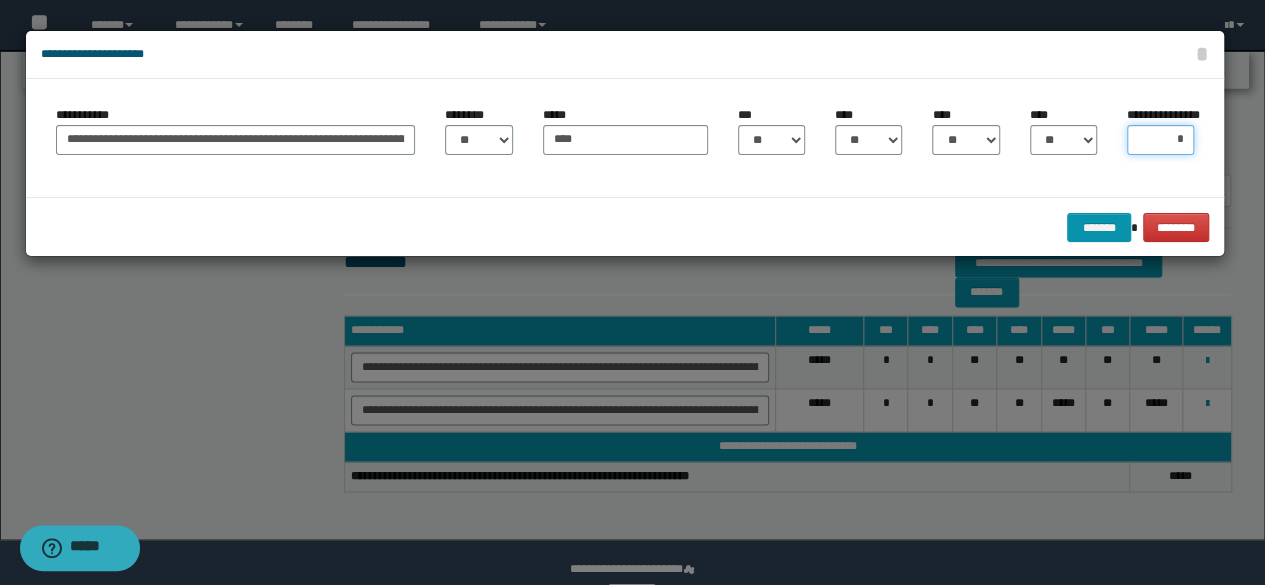 type on "**" 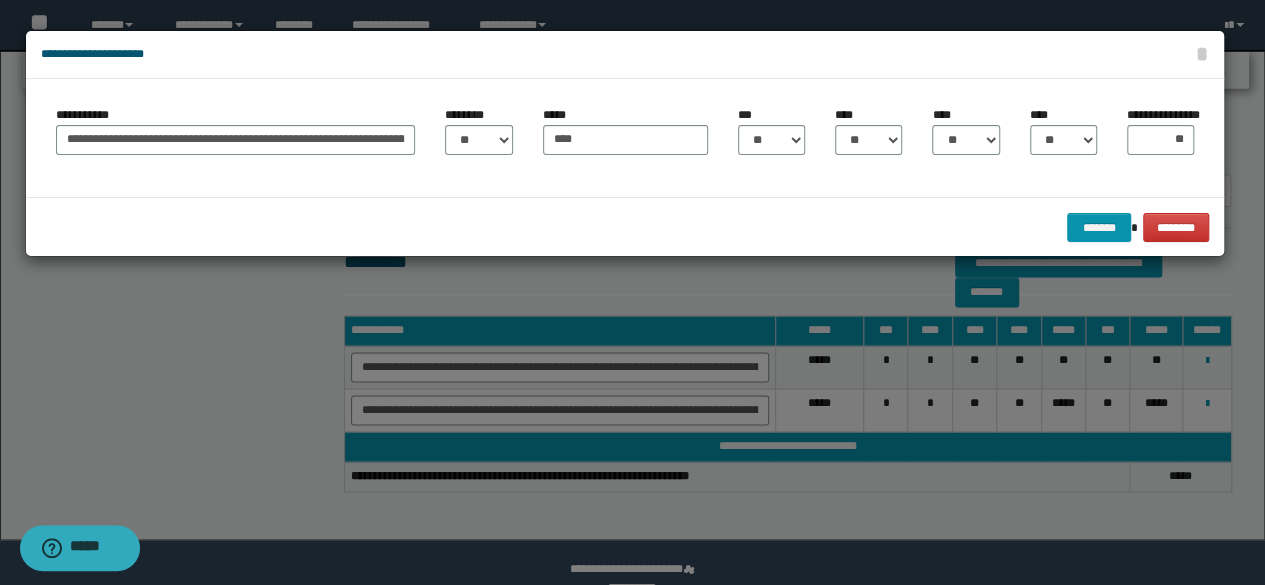 click on "*******
********" at bounding box center (625, 227) 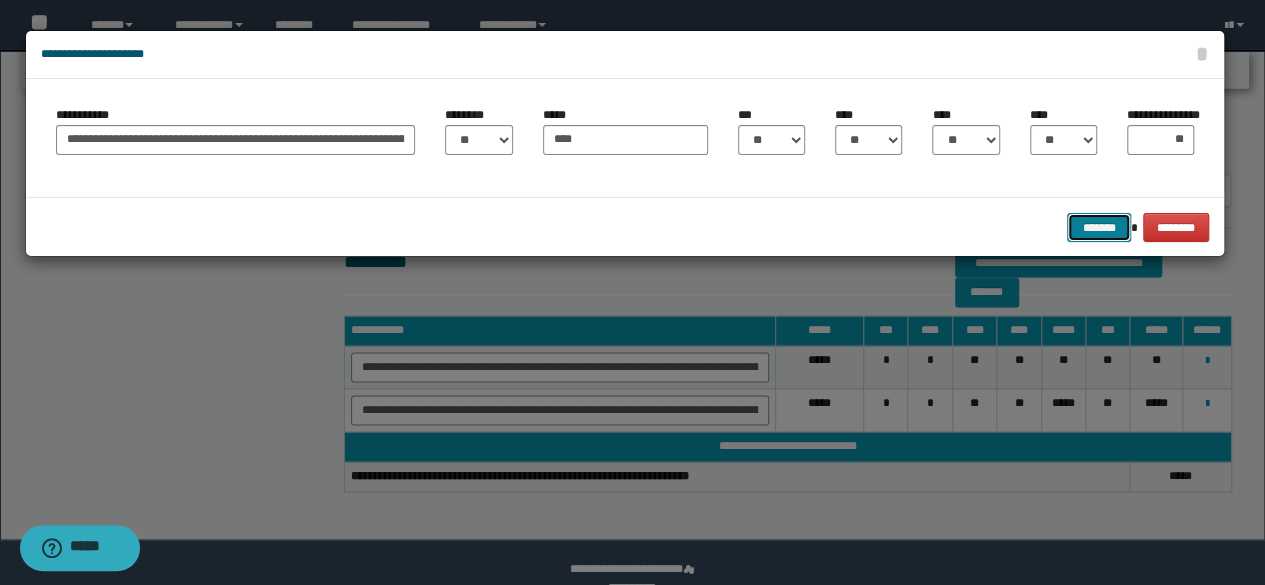 click on "*******" at bounding box center [1099, 227] 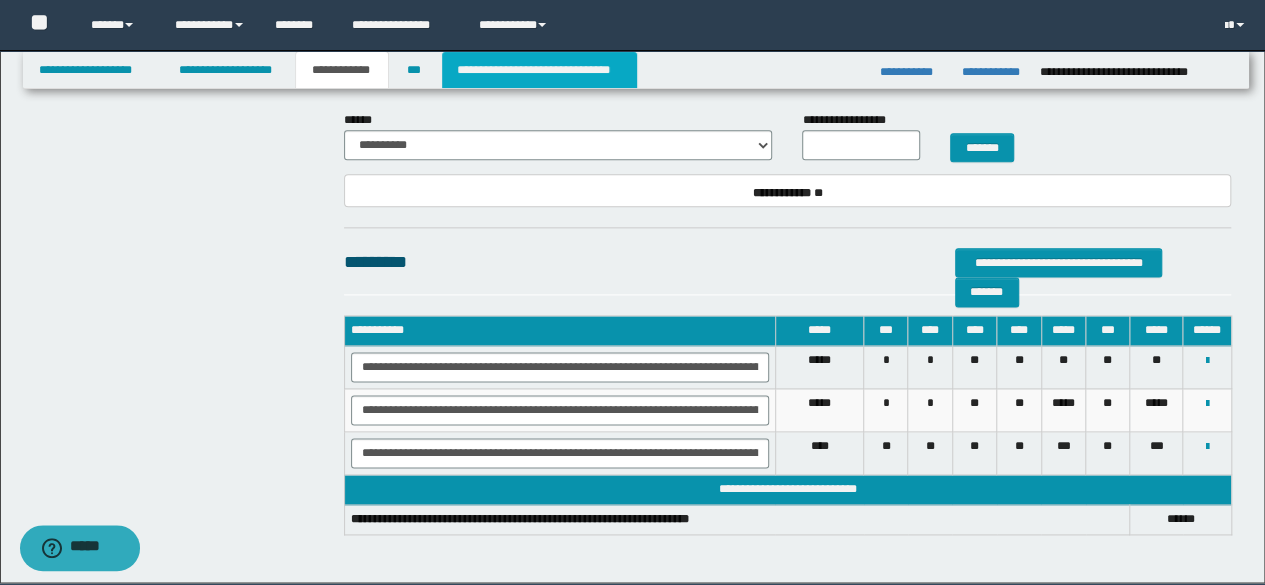 click on "**********" at bounding box center [539, 70] 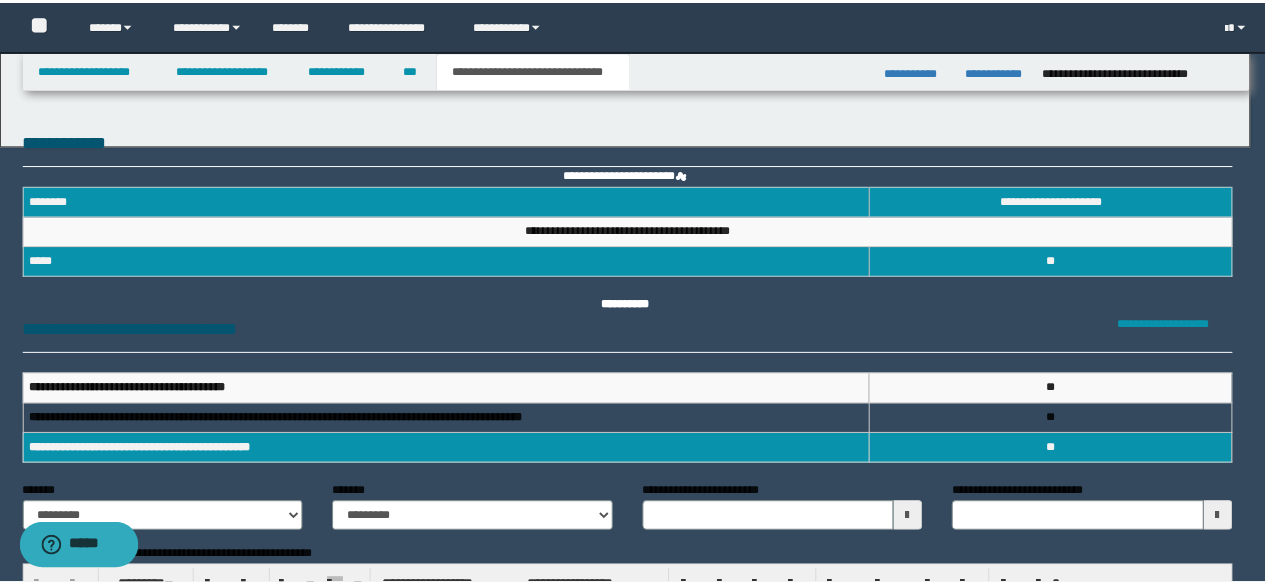 scroll, scrollTop: 0, scrollLeft: 0, axis: both 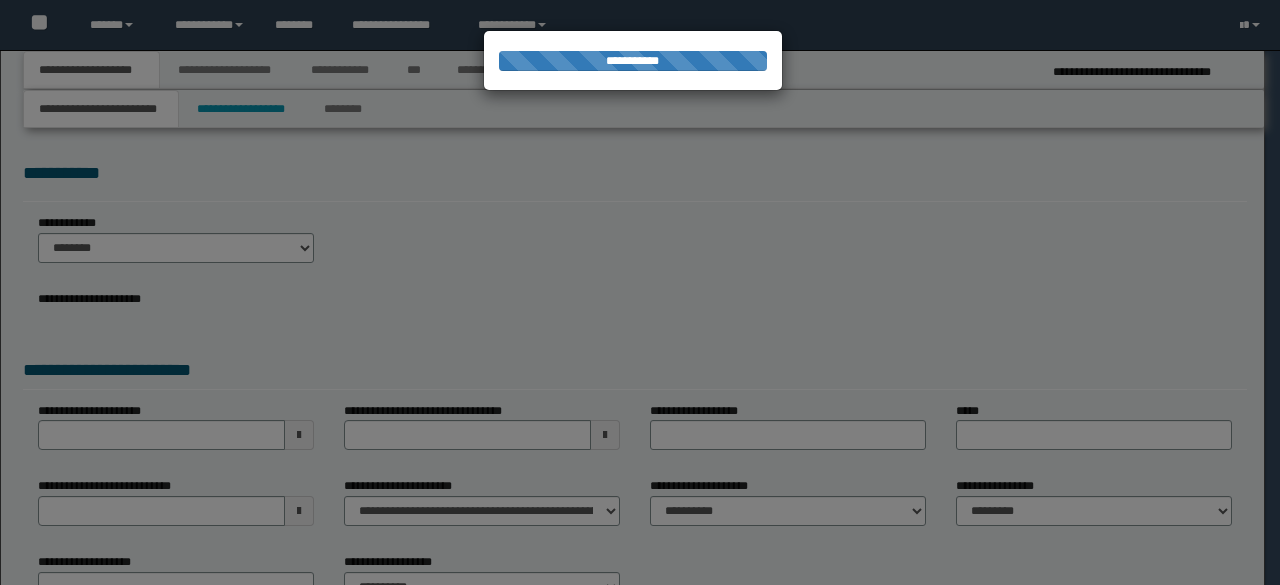 select on "*" 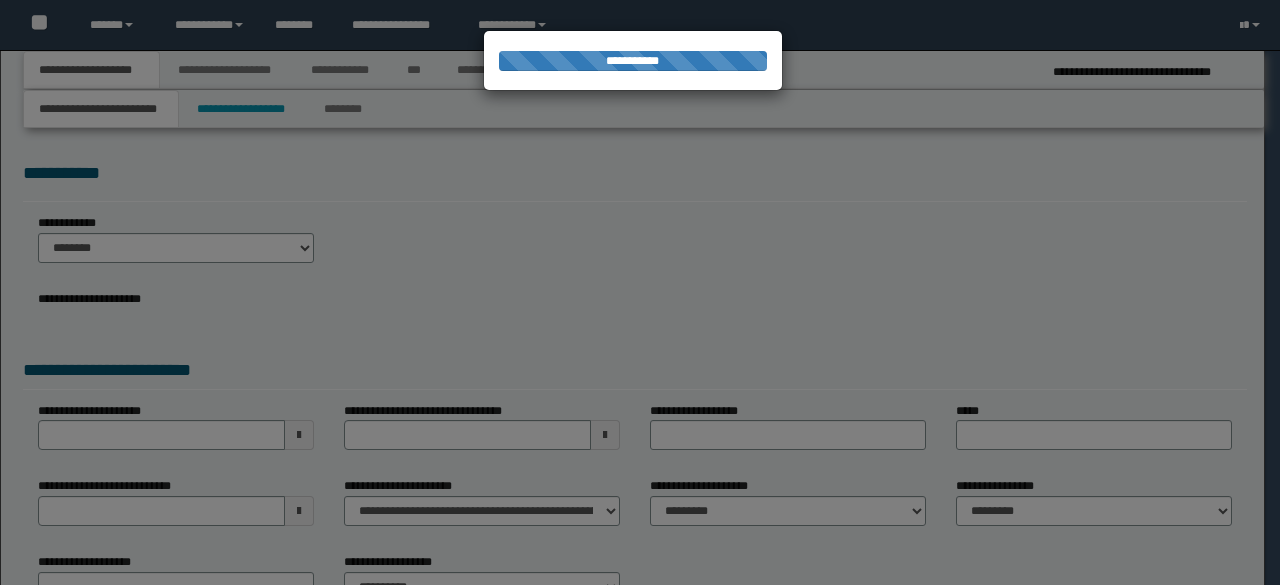 scroll, scrollTop: 0, scrollLeft: 0, axis: both 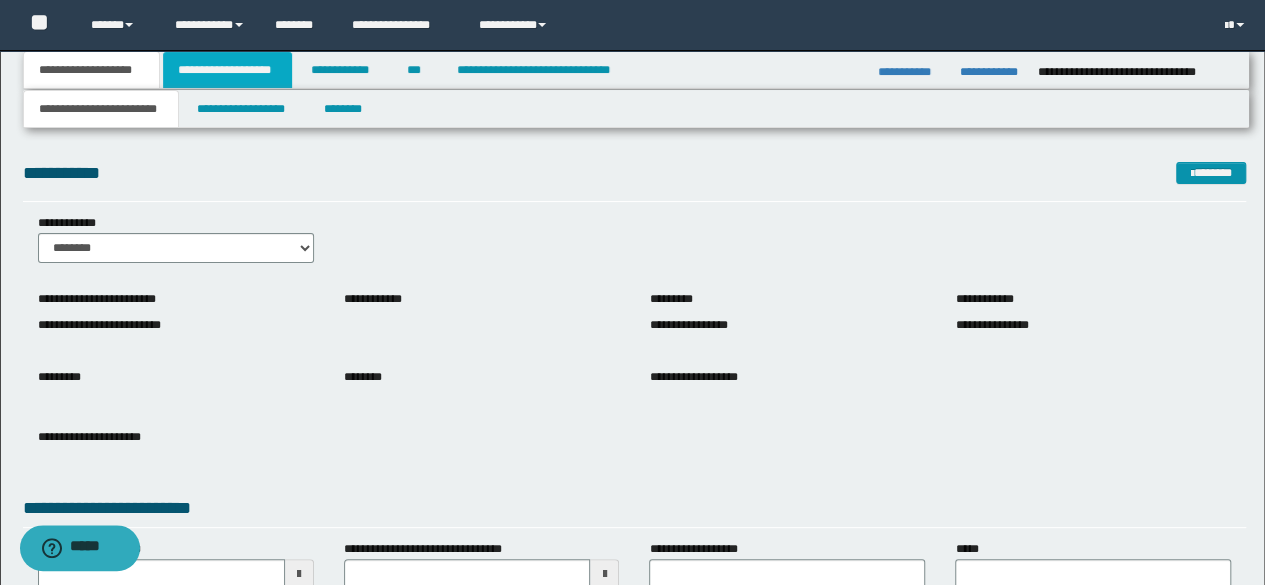 click on "**********" at bounding box center (227, 70) 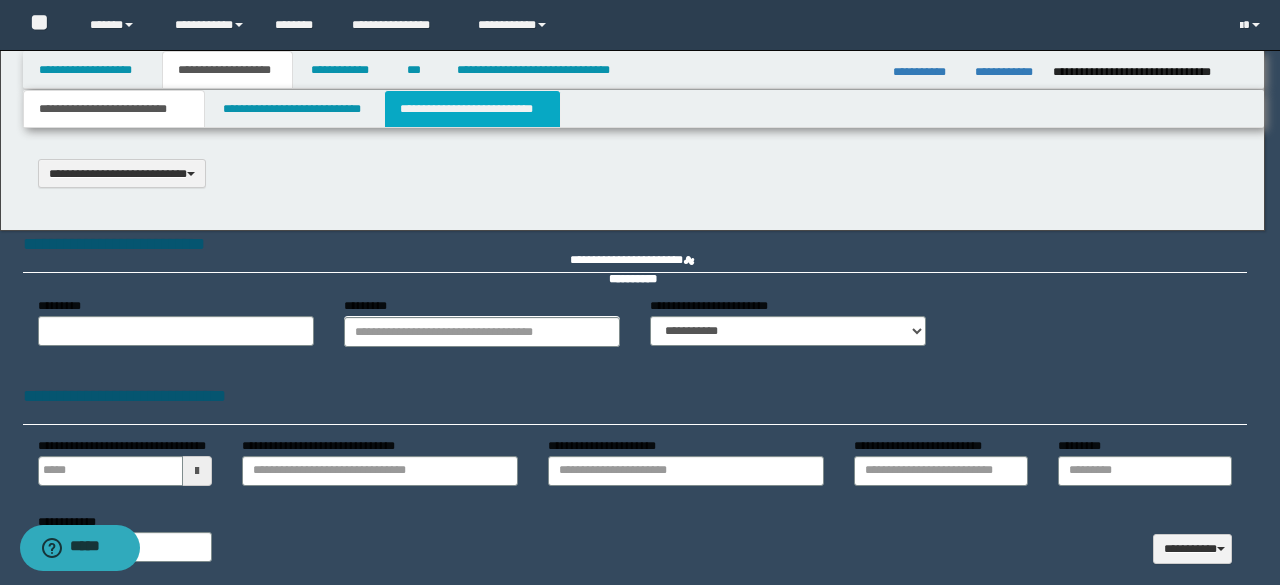 scroll, scrollTop: 0, scrollLeft: 0, axis: both 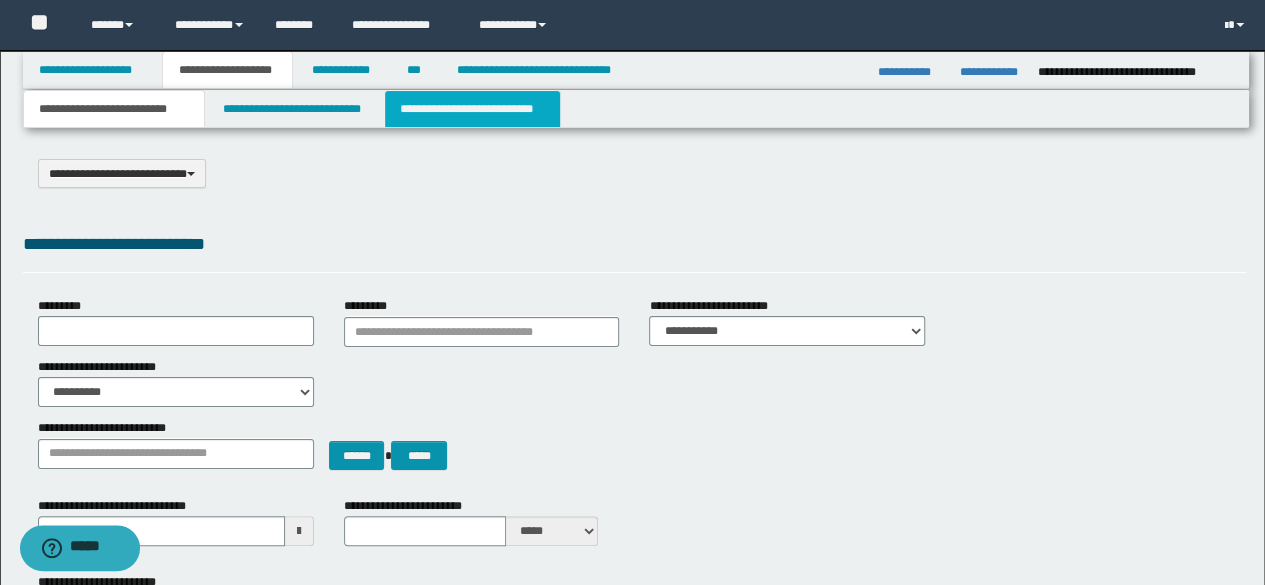 click on "**********" at bounding box center (472, 109) 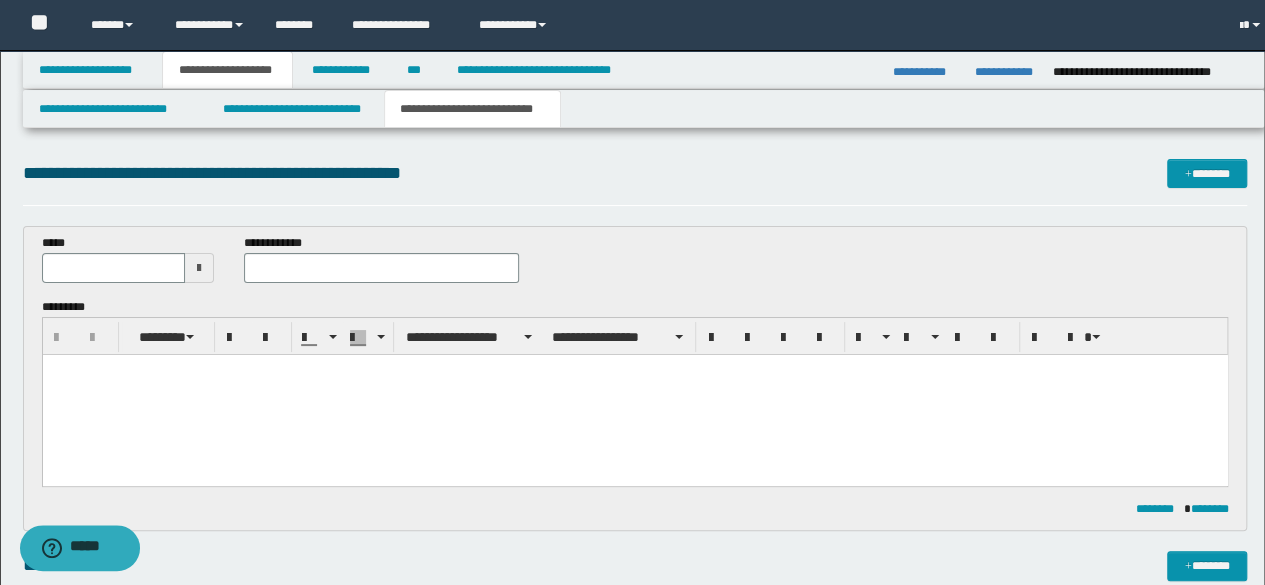 scroll, scrollTop: 0, scrollLeft: 0, axis: both 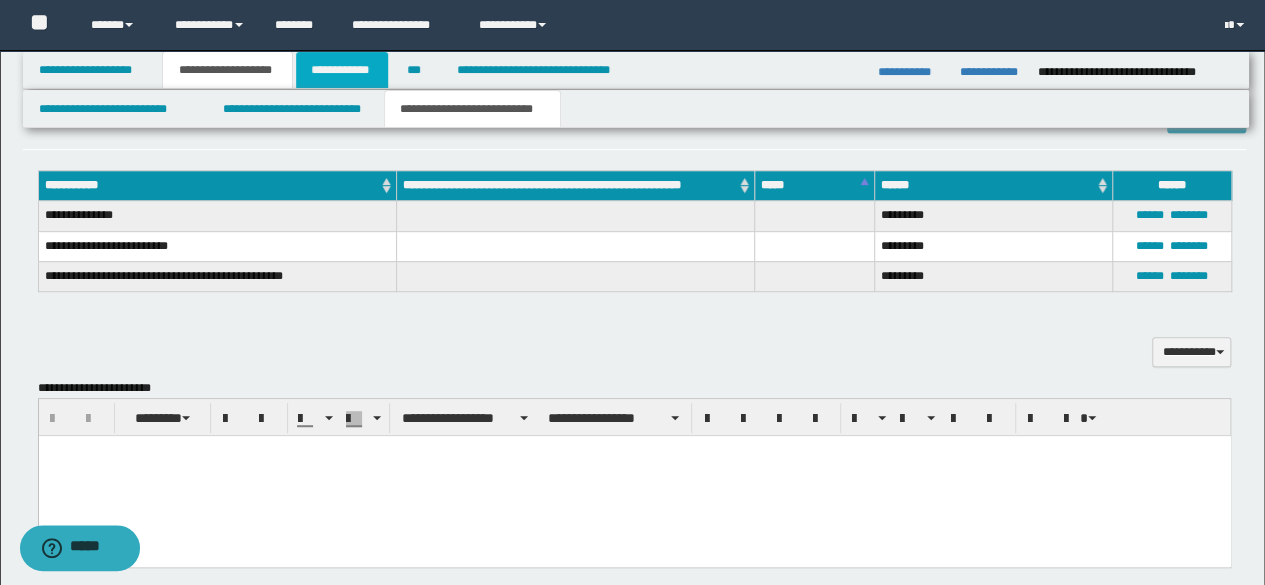 click on "**********" at bounding box center (342, 70) 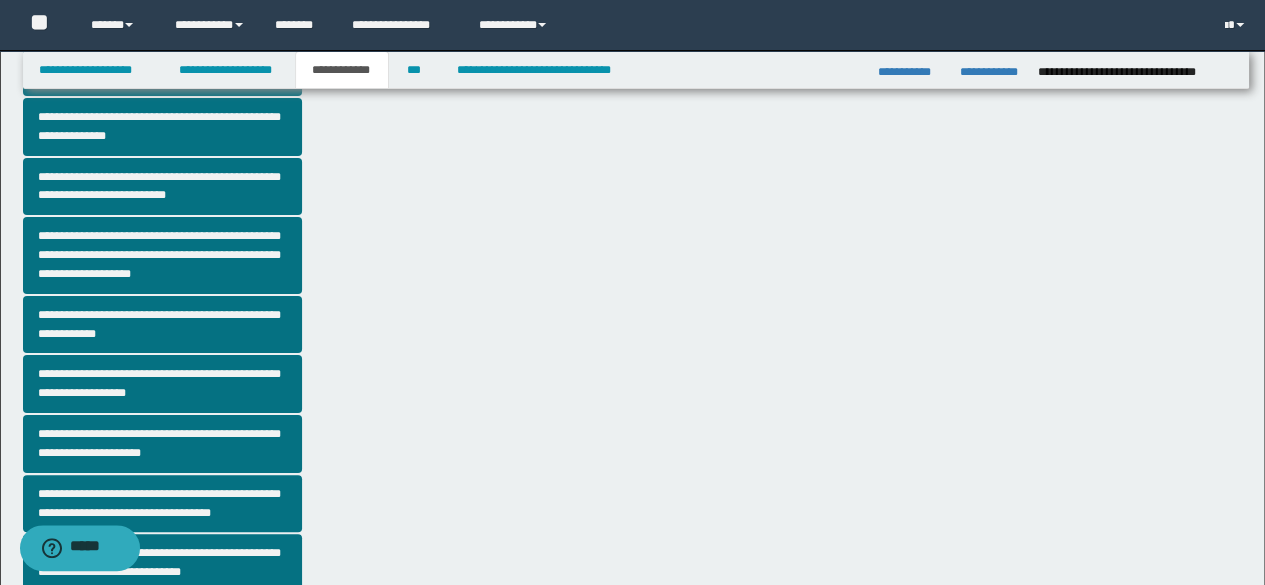 scroll, scrollTop: 418, scrollLeft: 0, axis: vertical 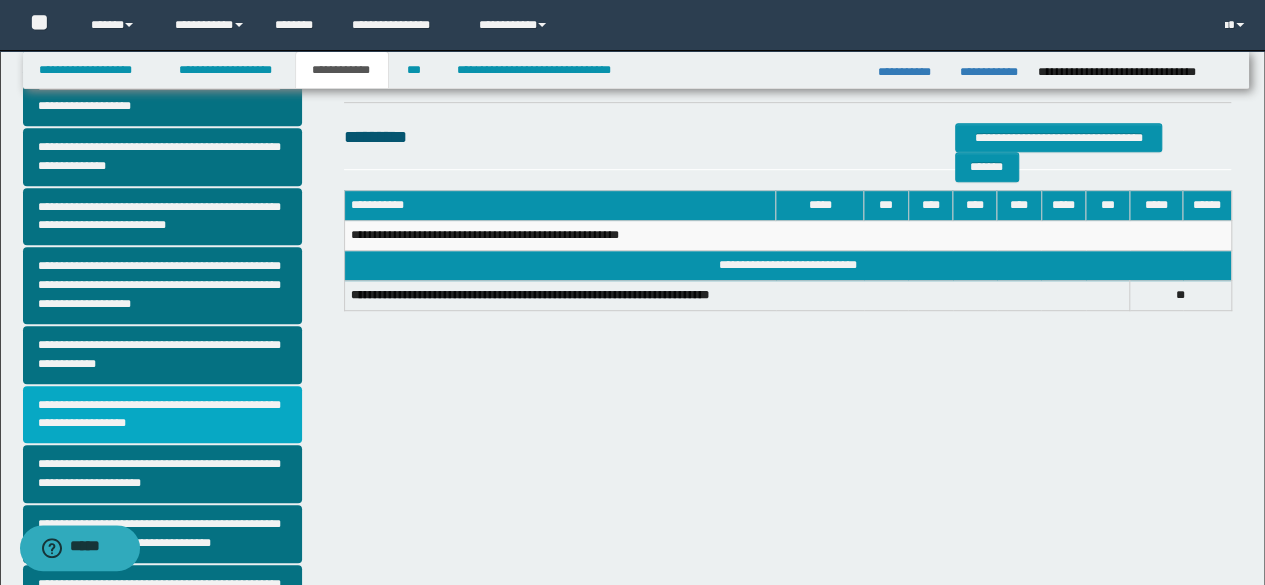 click on "**********" at bounding box center (162, 415) 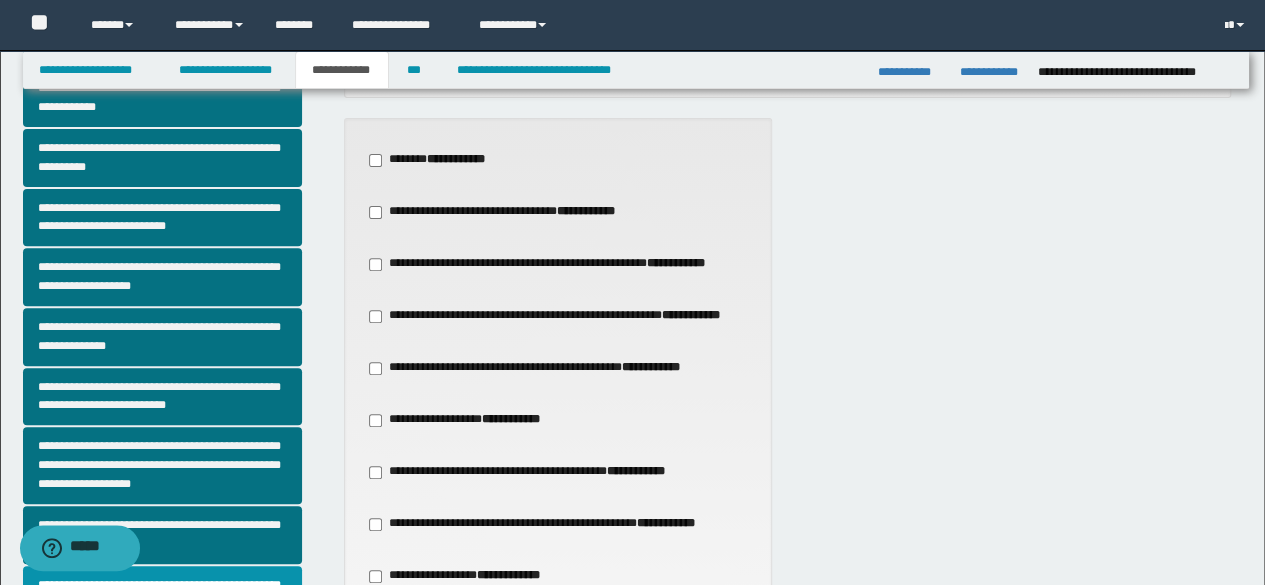 scroll, scrollTop: 274, scrollLeft: 0, axis: vertical 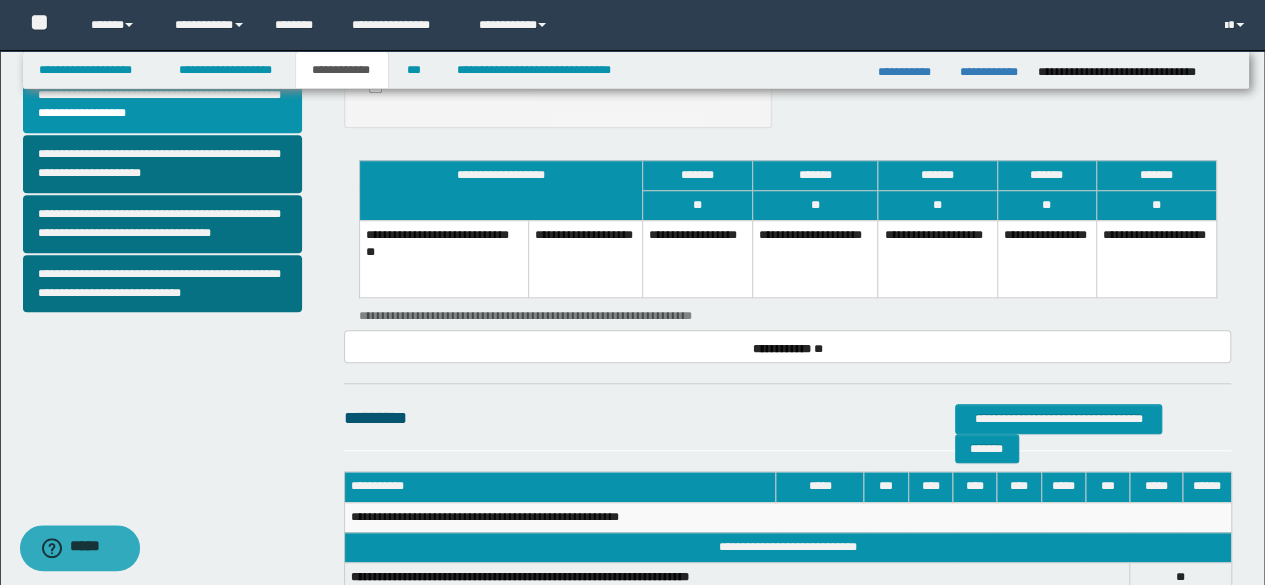 click on "**********" at bounding box center [1046, 258] 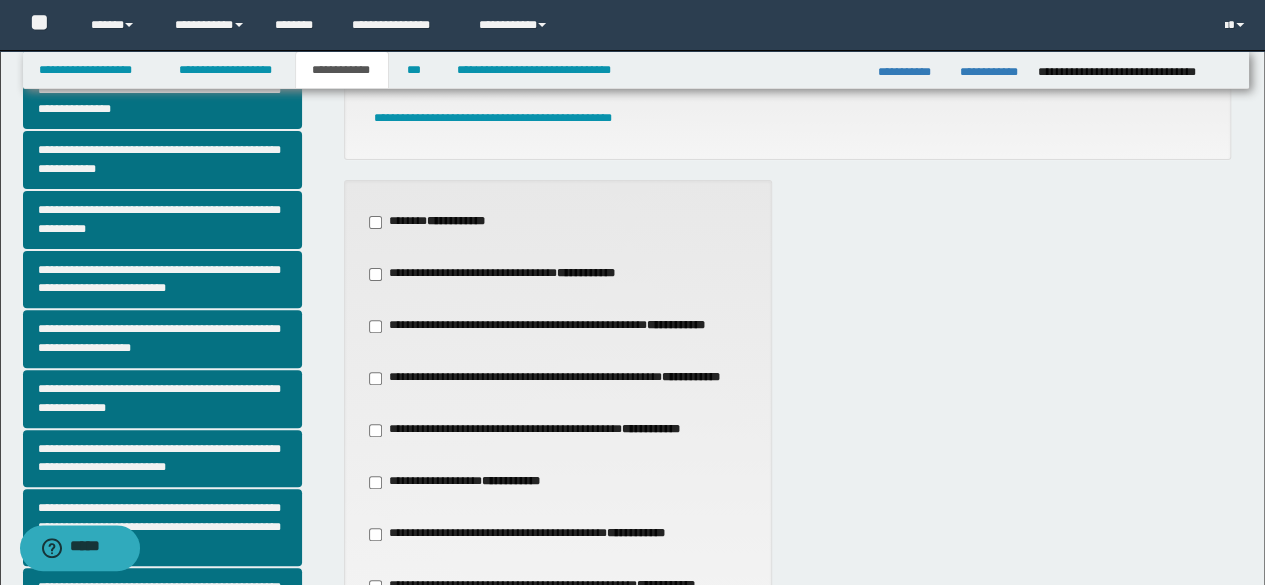 scroll, scrollTop: 167, scrollLeft: 0, axis: vertical 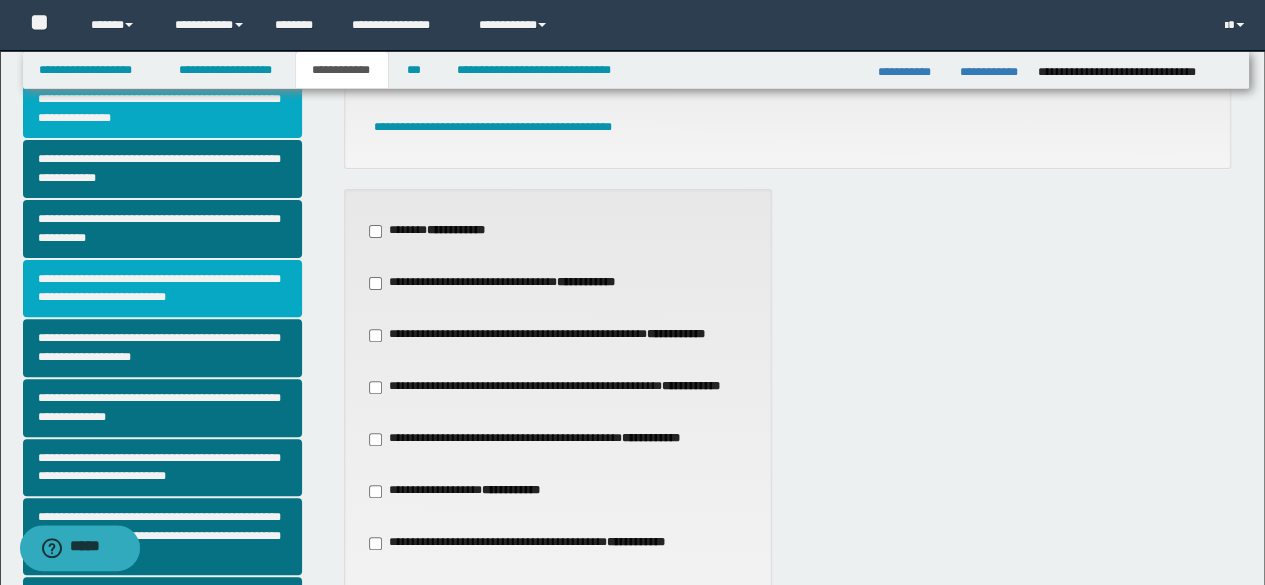 click on "**********" at bounding box center [162, 289] 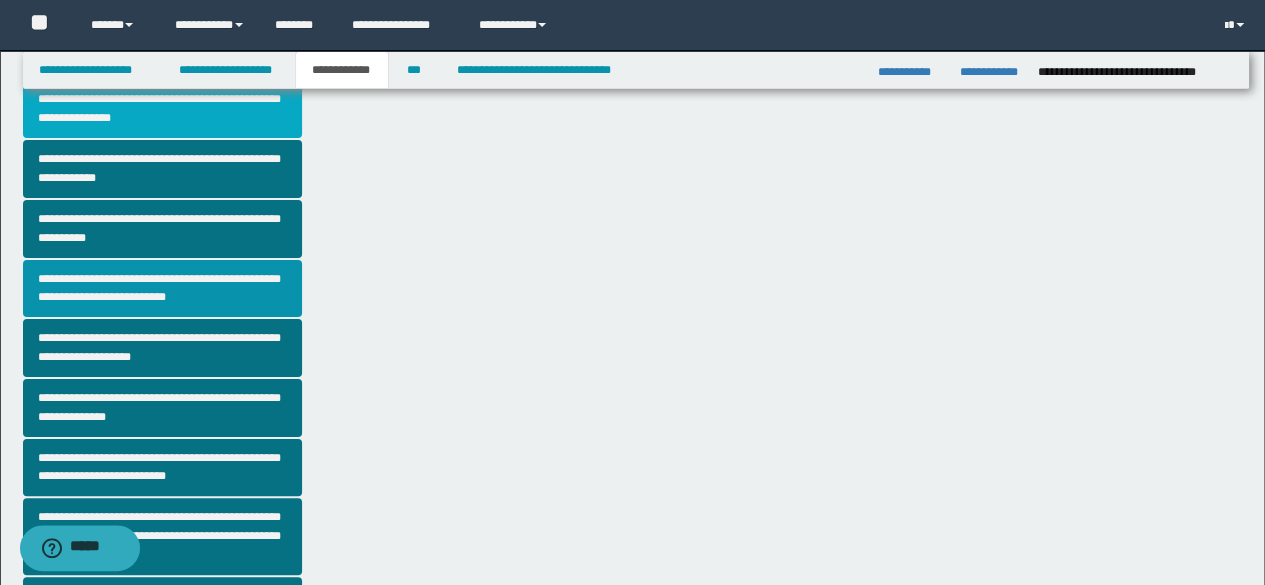scroll, scrollTop: 0, scrollLeft: 0, axis: both 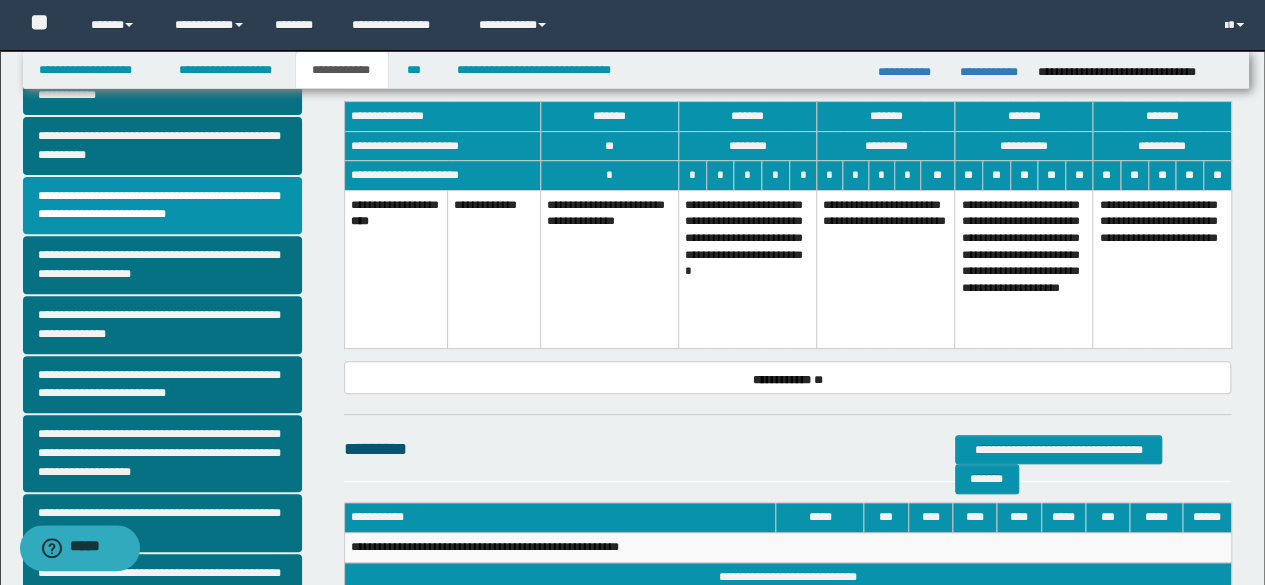 click on "**********" at bounding box center [748, 269] 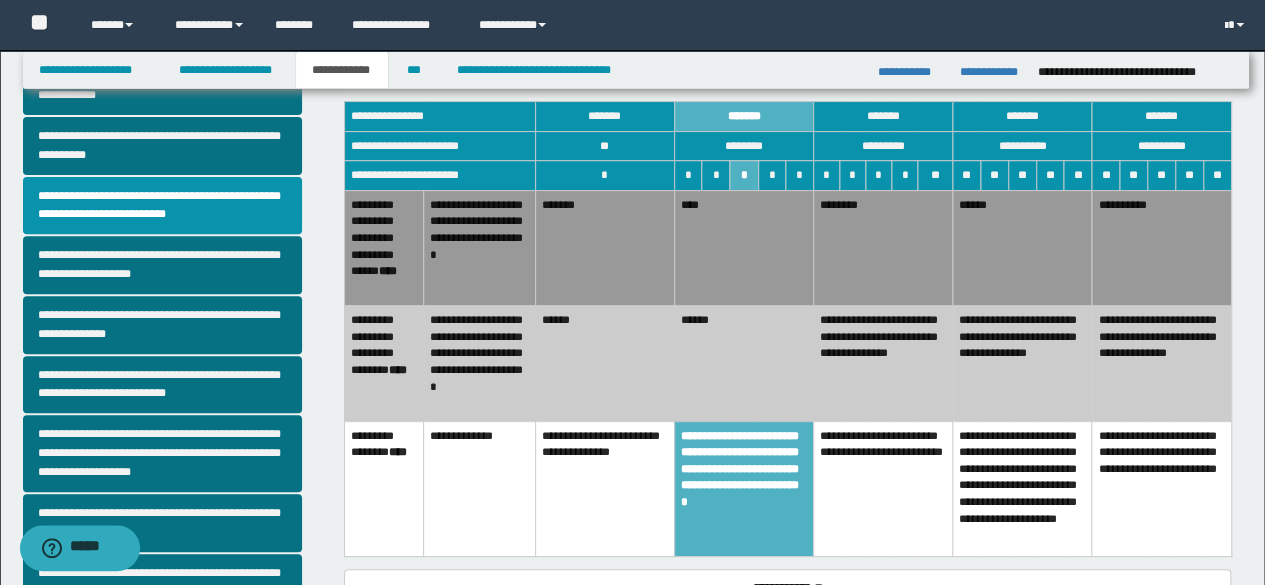 click on "*******" at bounding box center [604, 247] 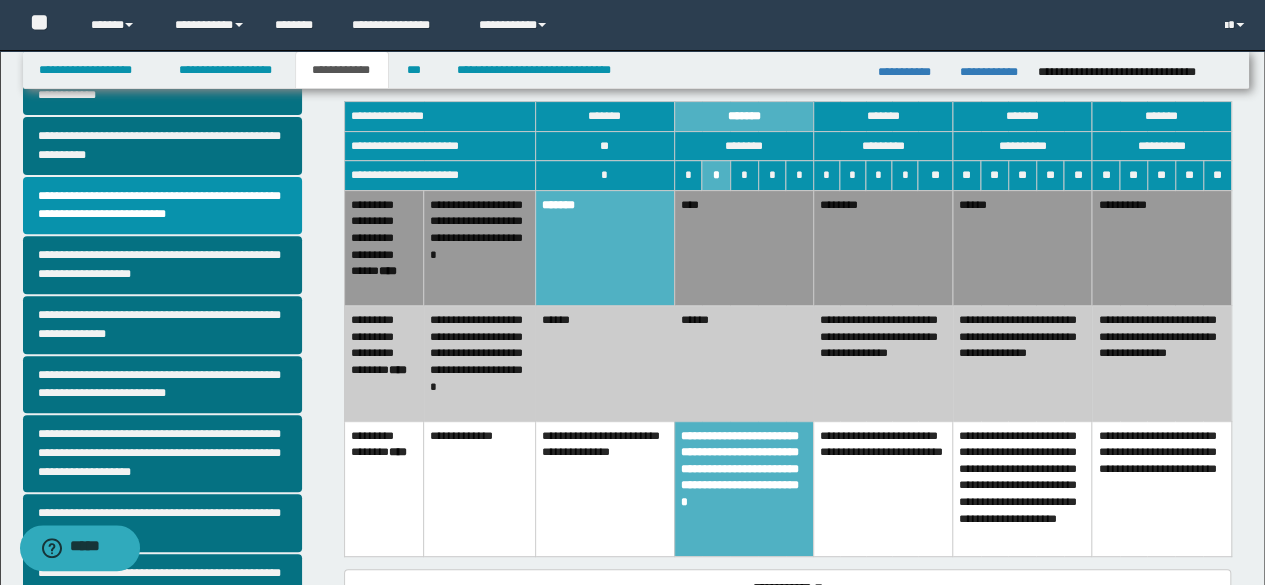 click on "******" at bounding box center [604, 363] 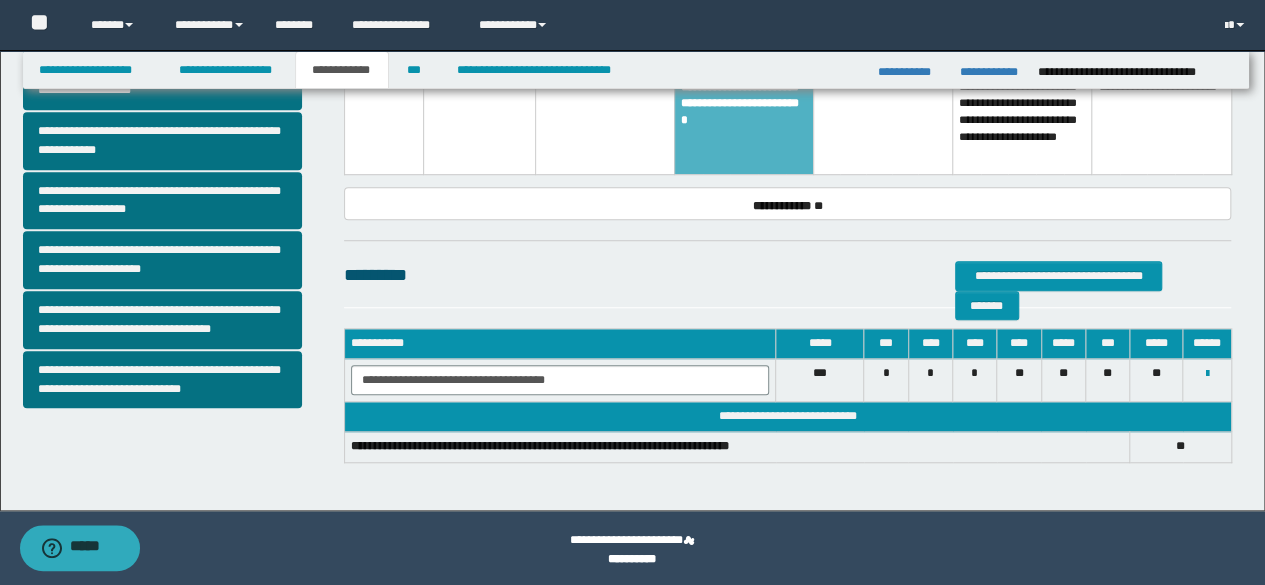scroll, scrollTop: 635, scrollLeft: 0, axis: vertical 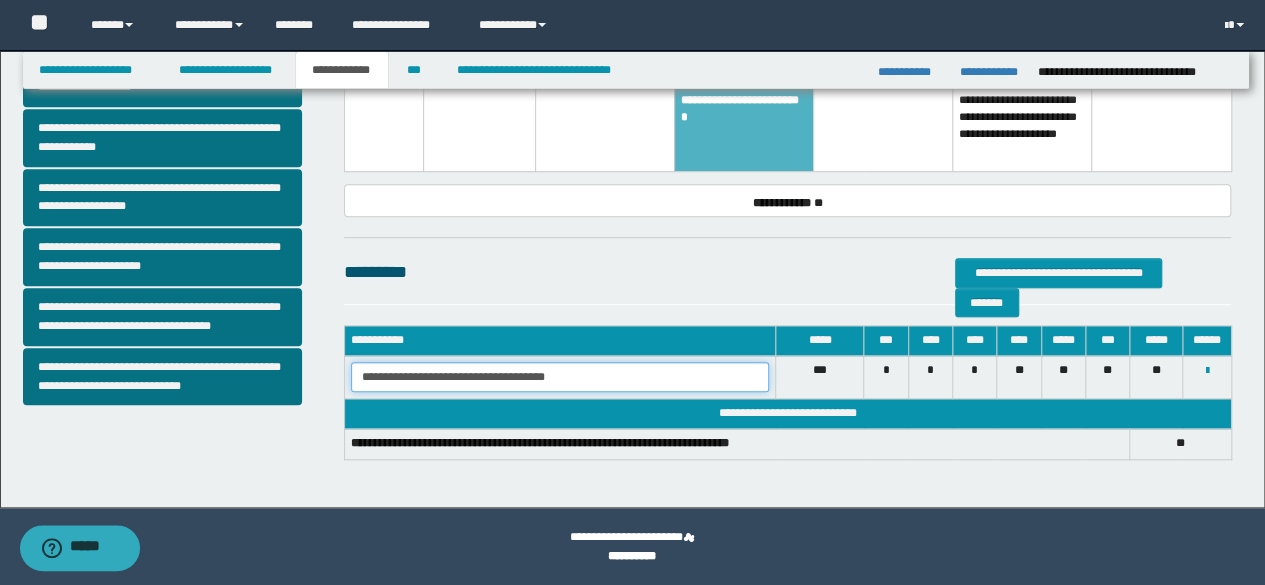 click on "**********" at bounding box center (560, 377) 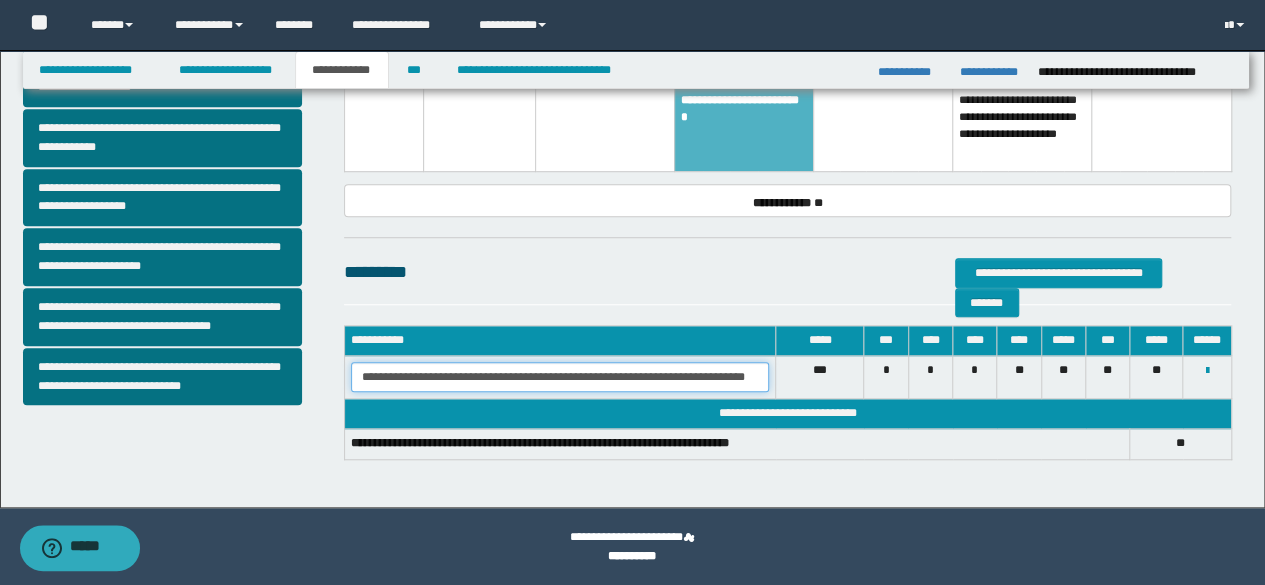 scroll, scrollTop: 0, scrollLeft: 3, axis: horizontal 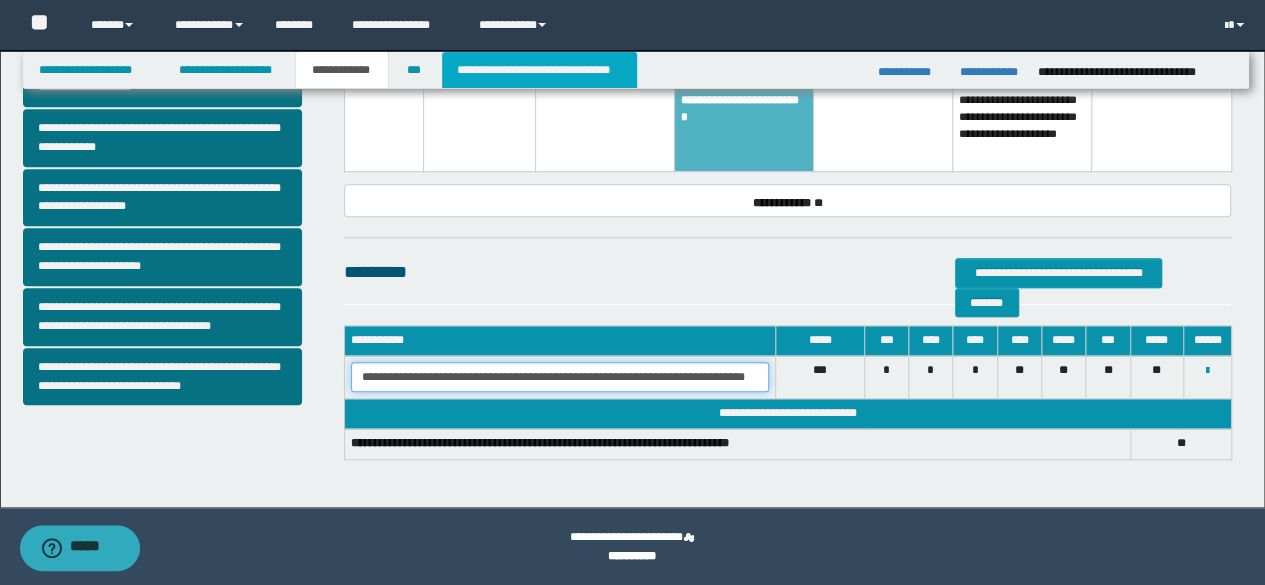 type on "**********" 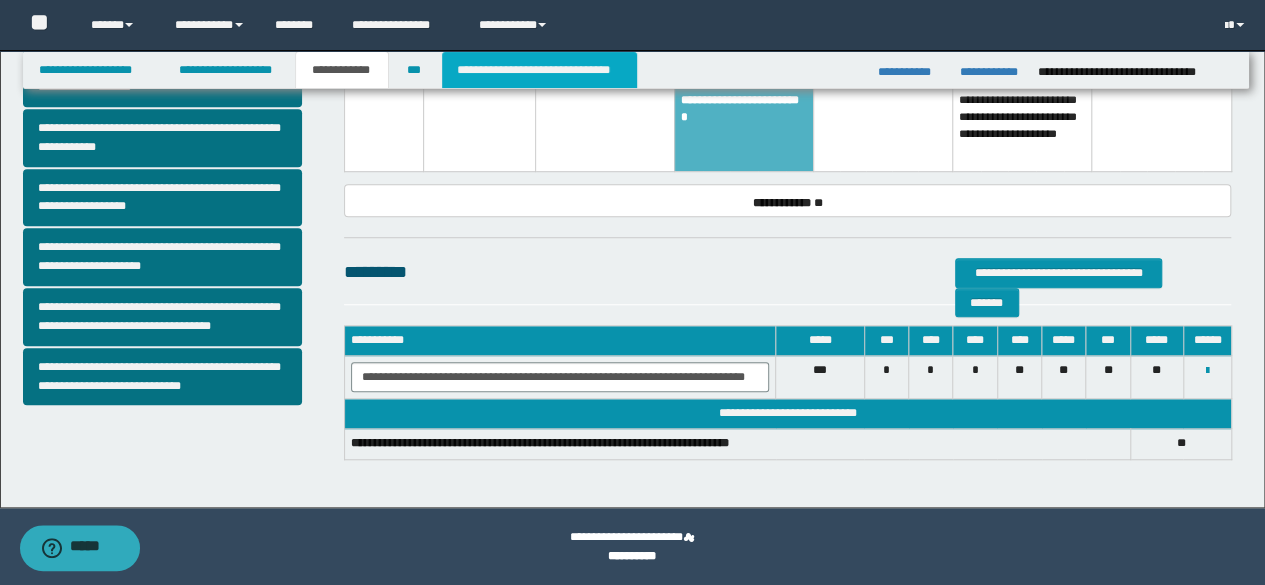 scroll, scrollTop: 0, scrollLeft: 0, axis: both 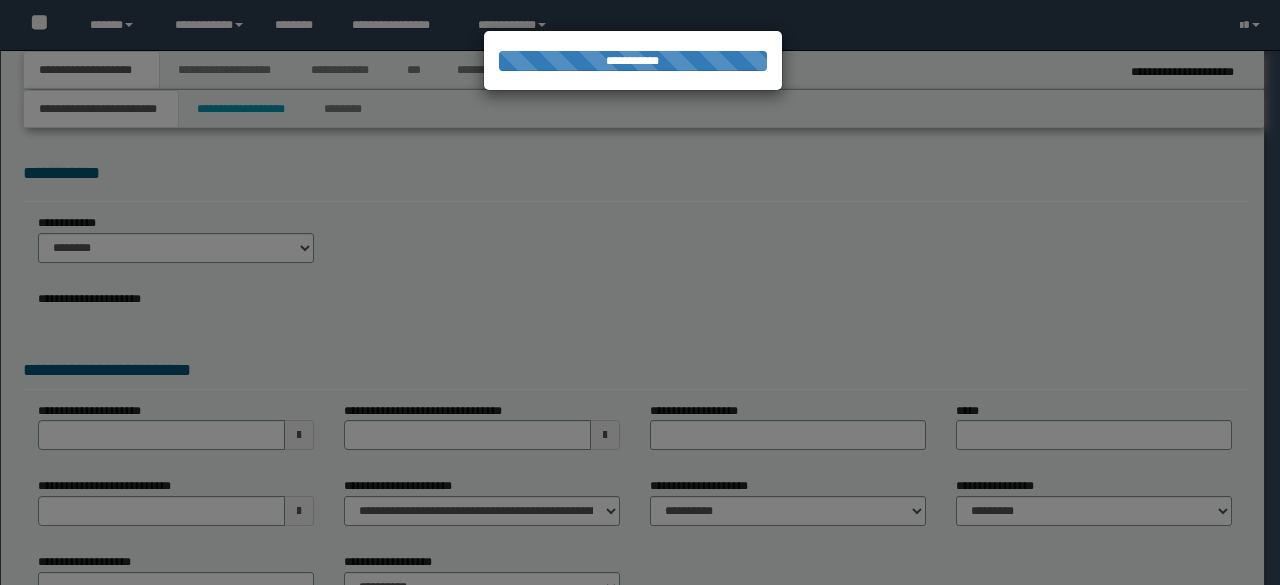 select on "*" 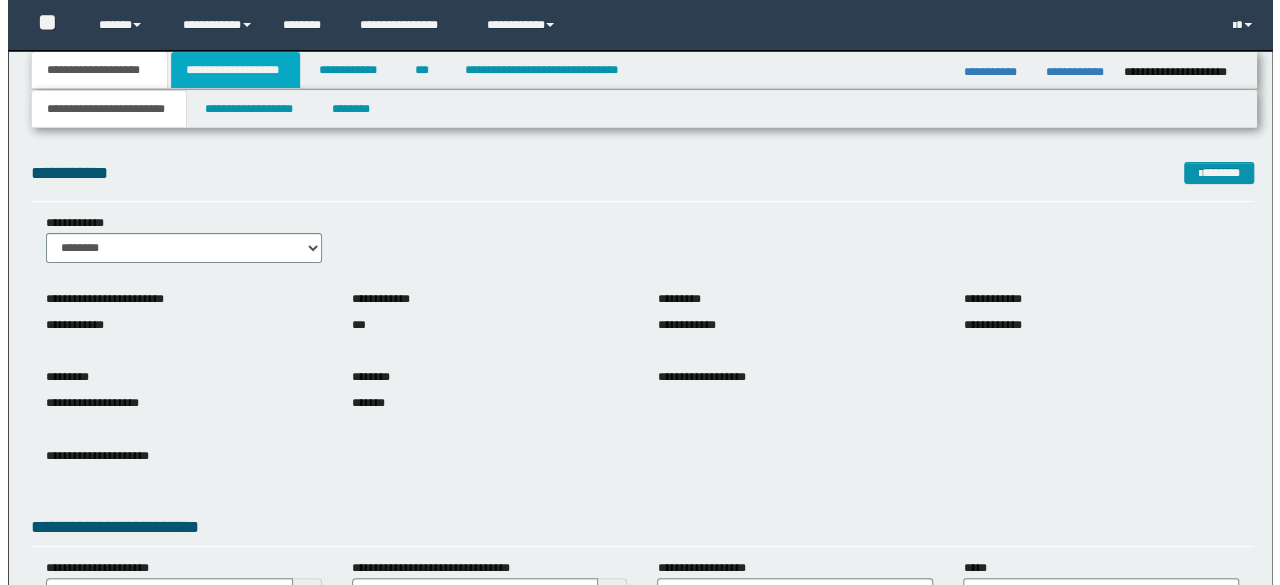 scroll, scrollTop: 0, scrollLeft: 0, axis: both 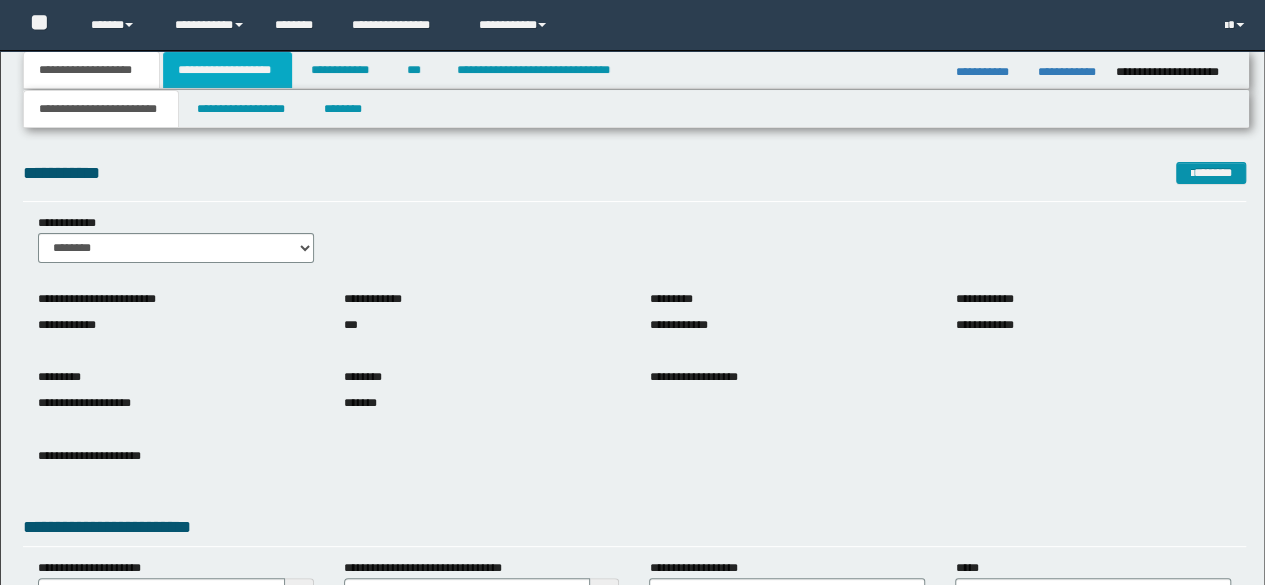 click on "**********" at bounding box center (227, 70) 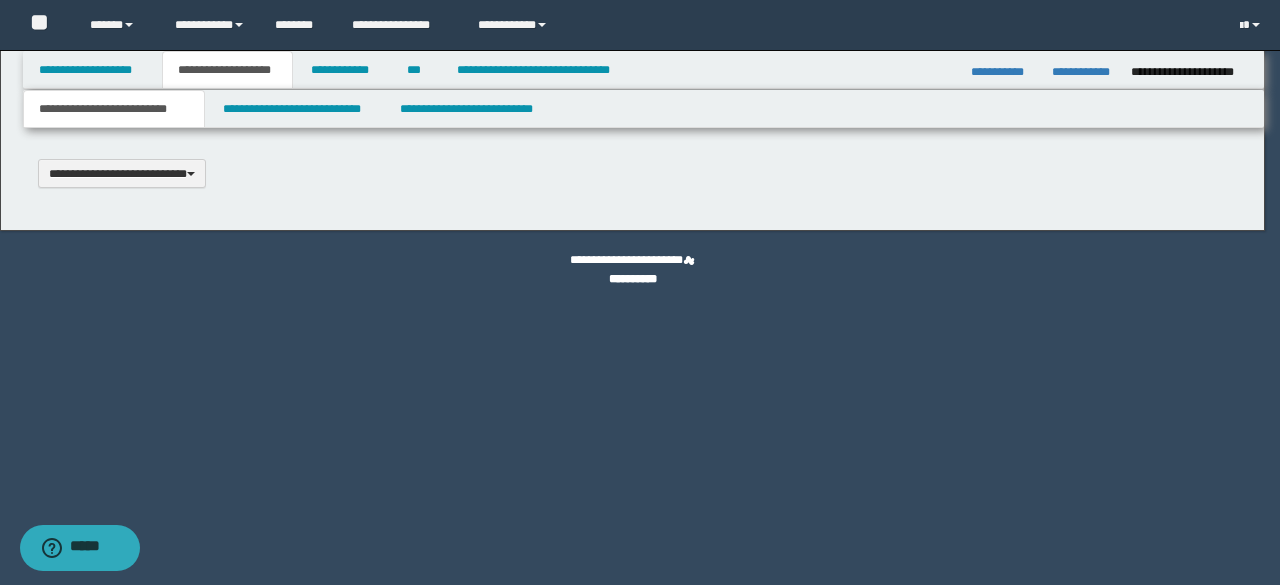 scroll, scrollTop: 0, scrollLeft: 0, axis: both 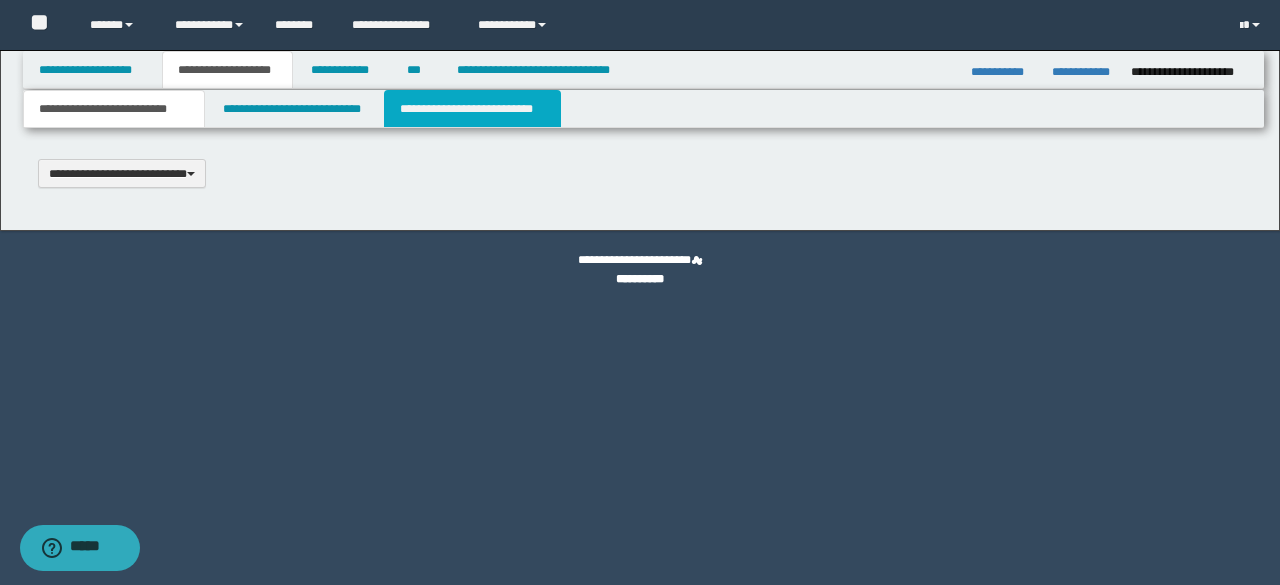 click on "**********" at bounding box center [472, 109] 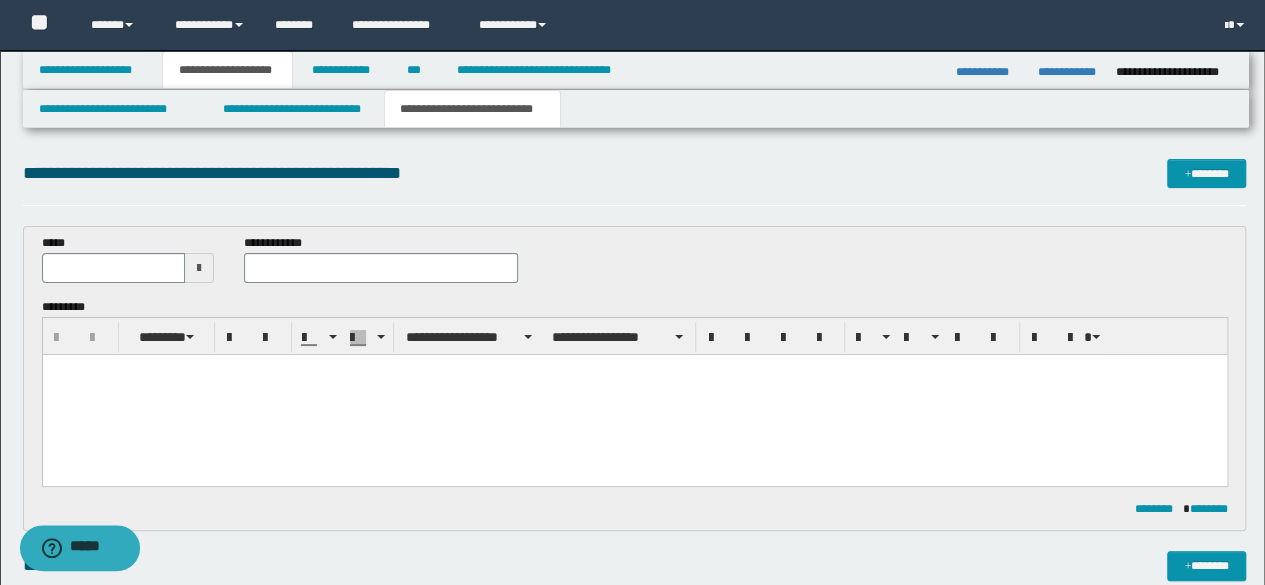 scroll, scrollTop: 0, scrollLeft: 0, axis: both 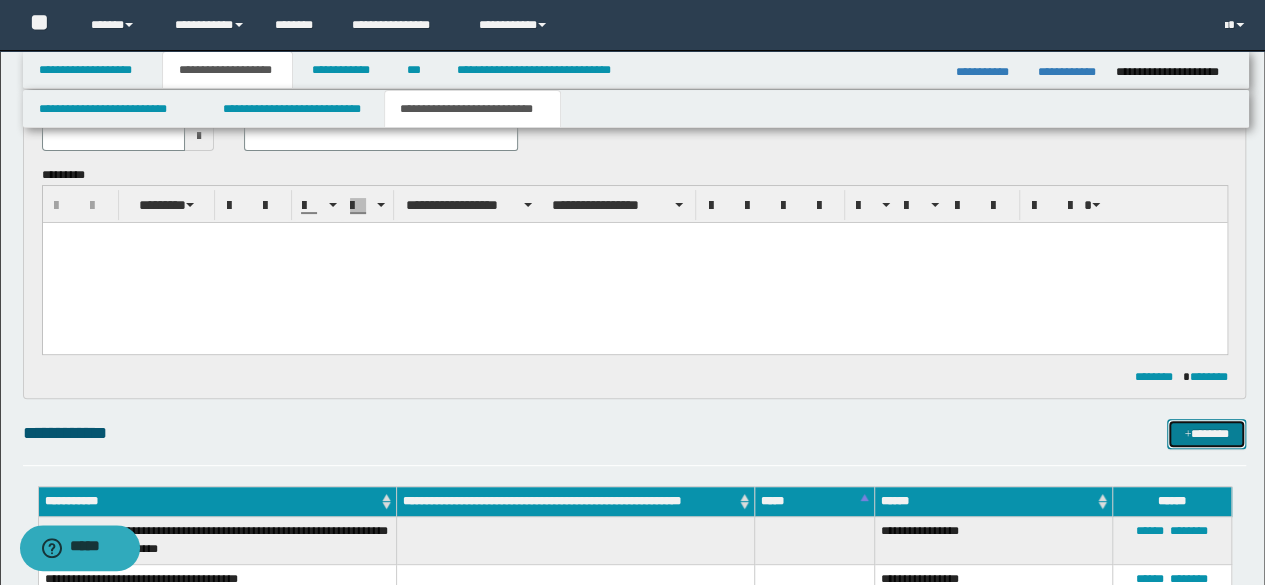 drag, startPoint x: 1210, startPoint y: 433, endPoint x: 1200, endPoint y: 424, distance: 13.453624 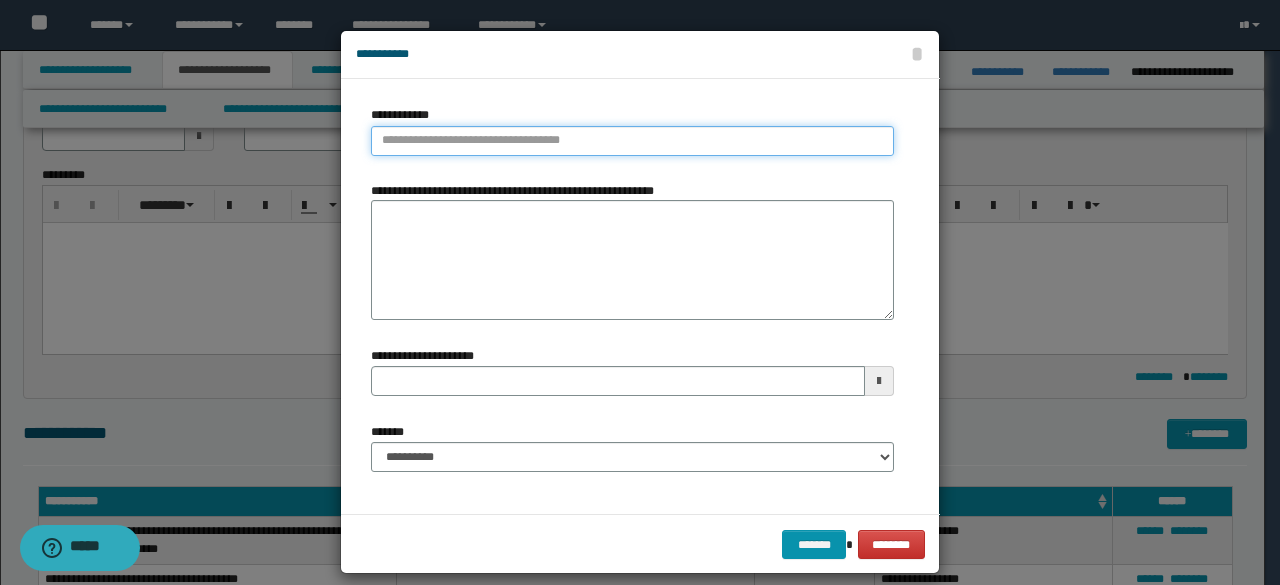 click on "**********" at bounding box center (632, 141) 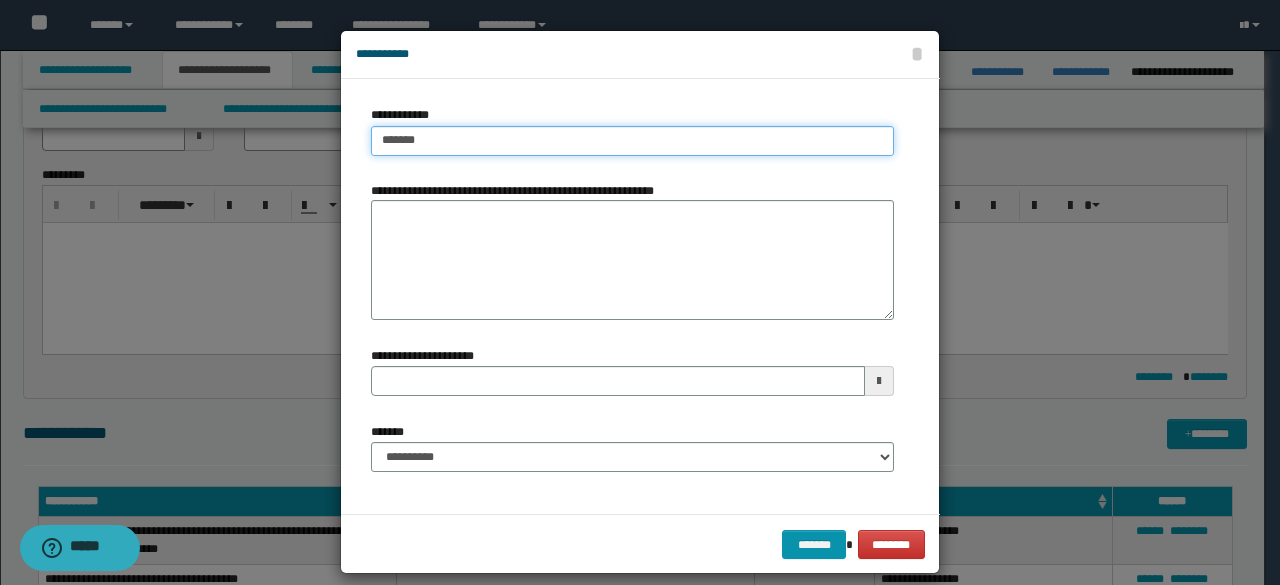 type on "********" 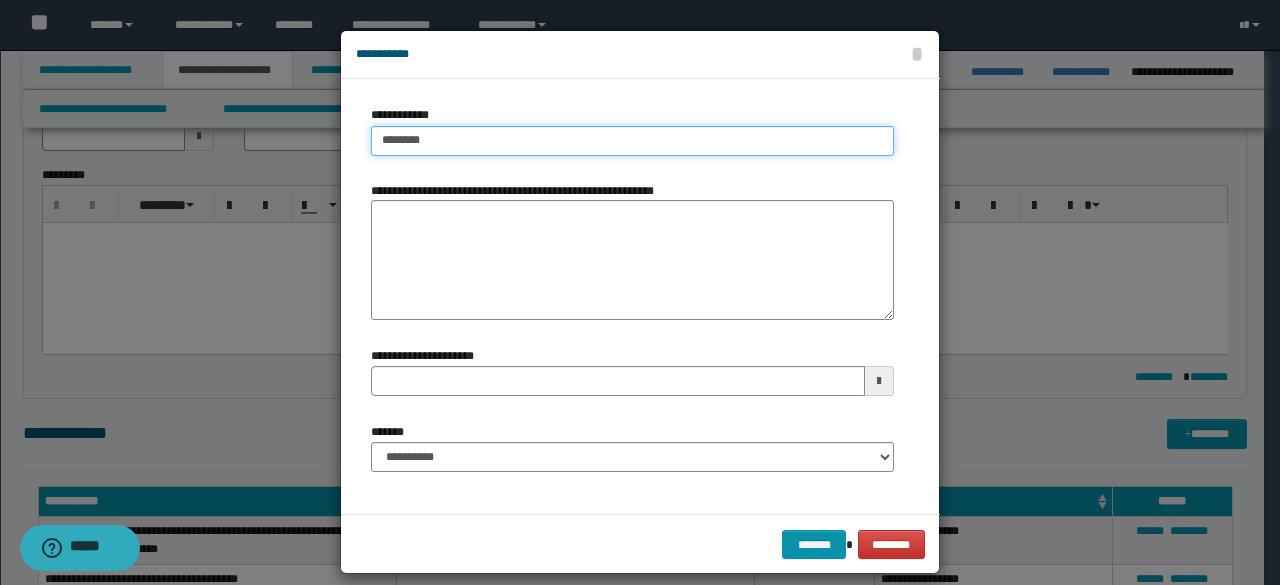 type on "********" 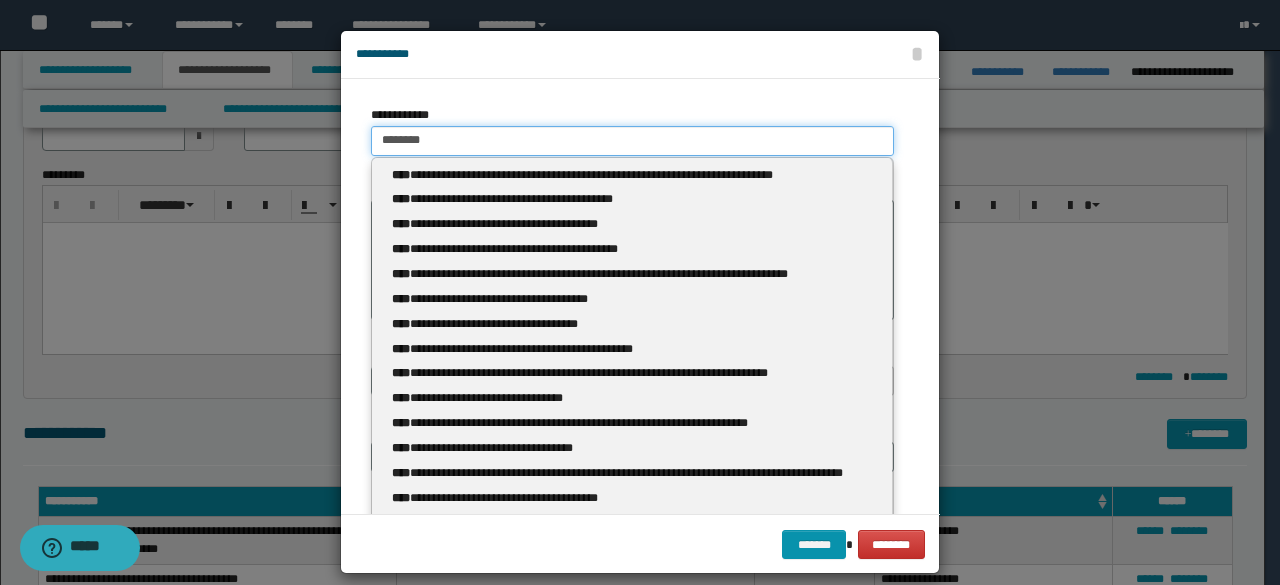type 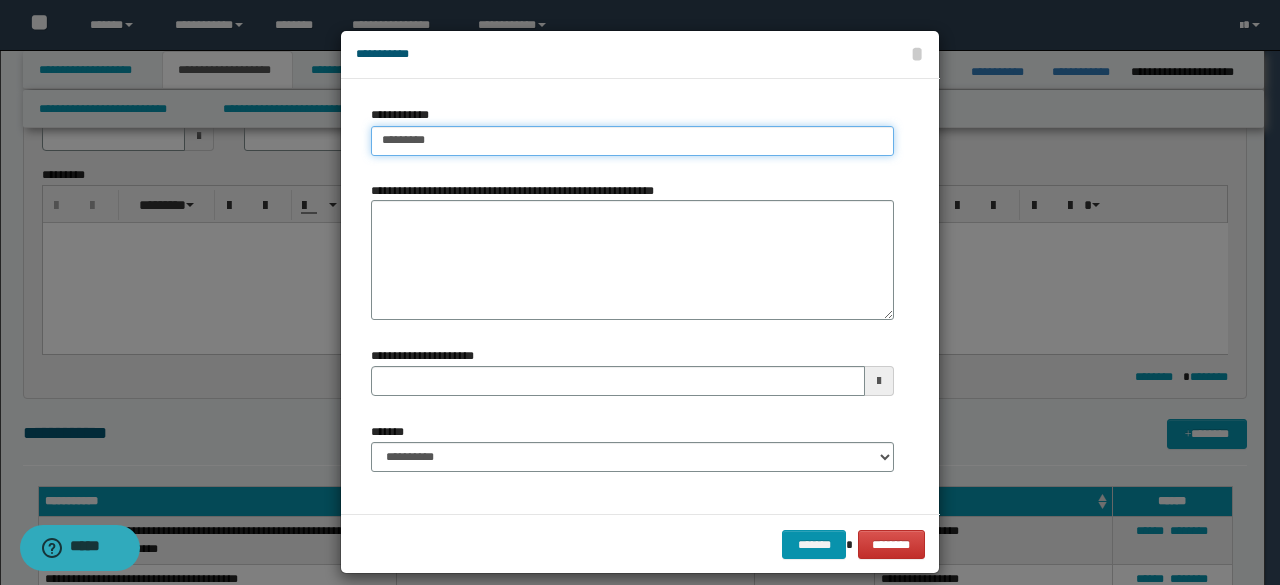 type on "**********" 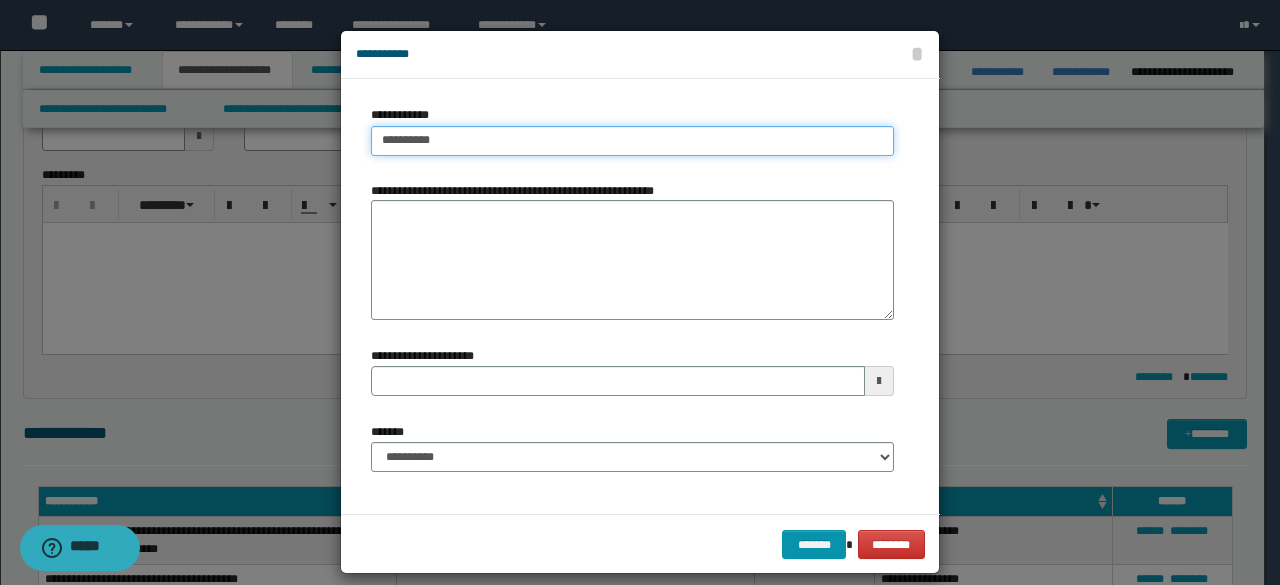 type on "**********" 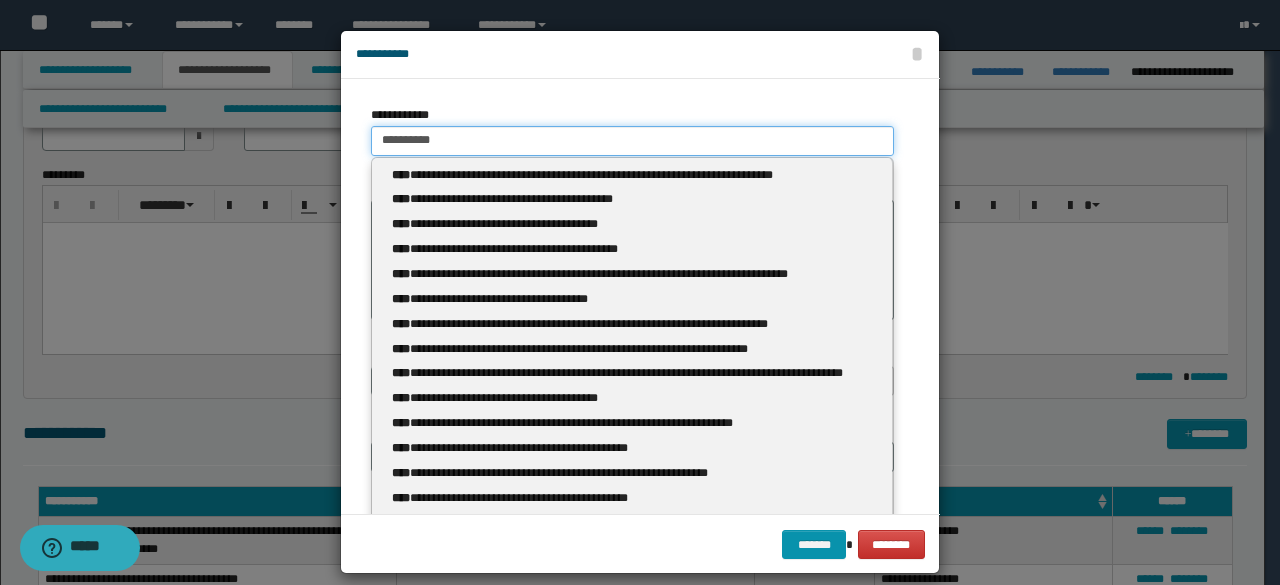 type 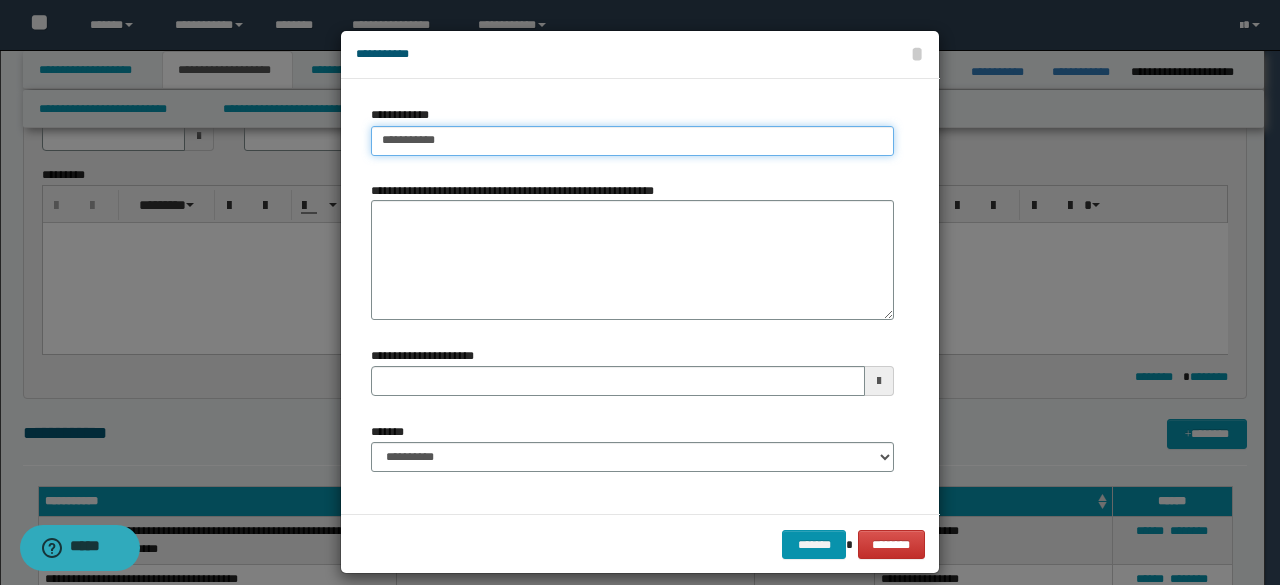 type on "**********" 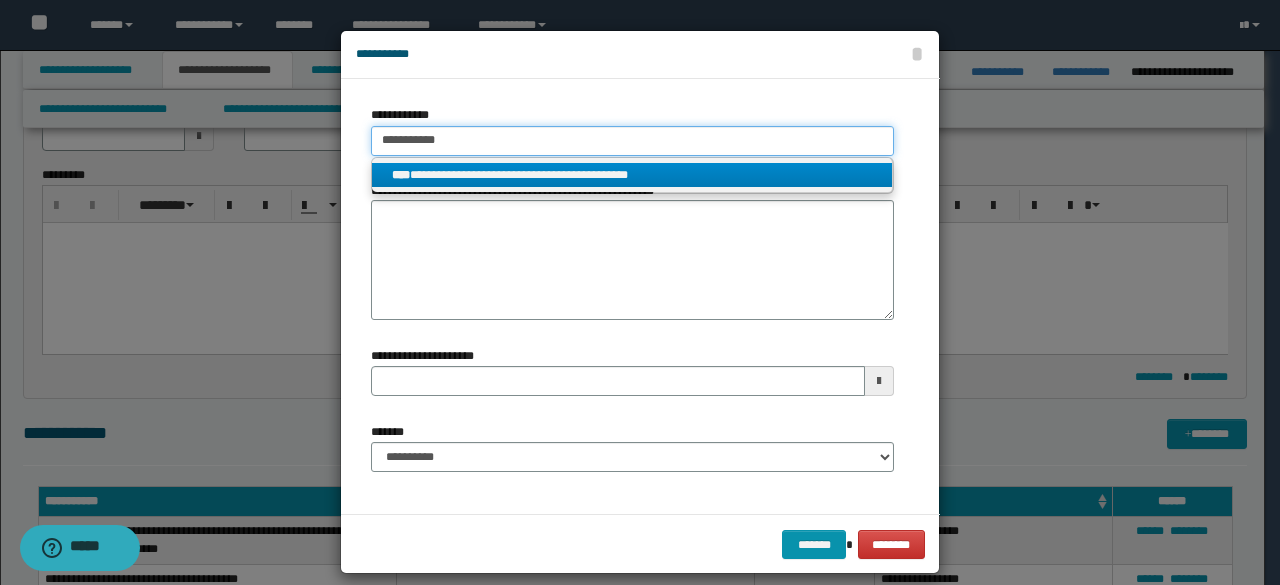click on "**********" at bounding box center [632, 141] 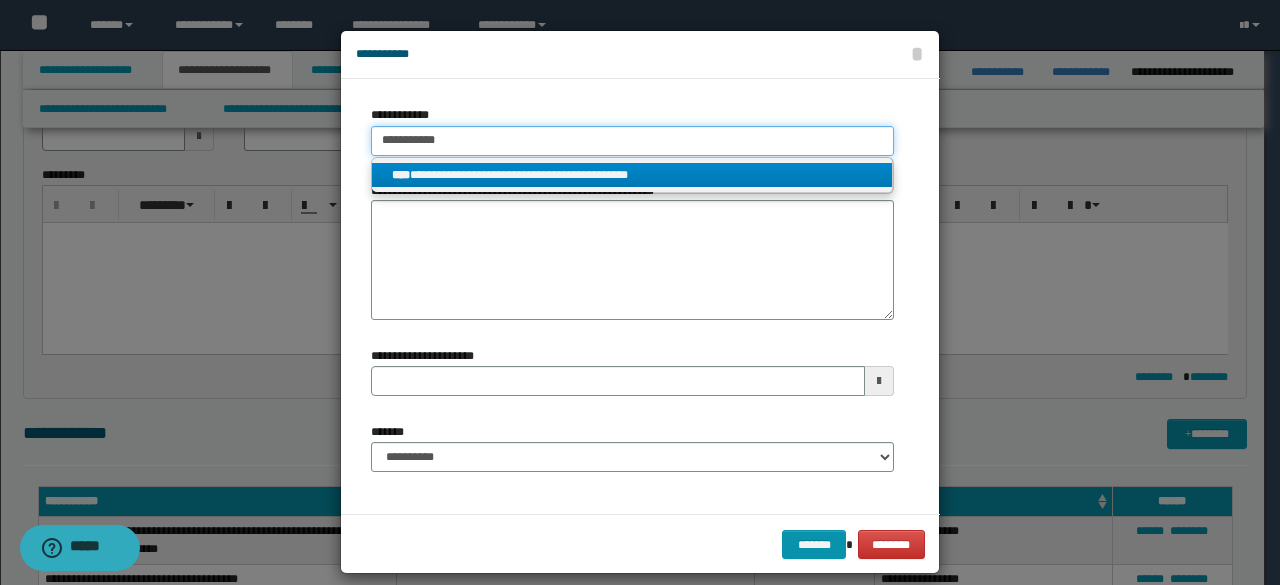 drag, startPoint x: 410, startPoint y: 142, endPoint x: 448, endPoint y: 143, distance: 38.013157 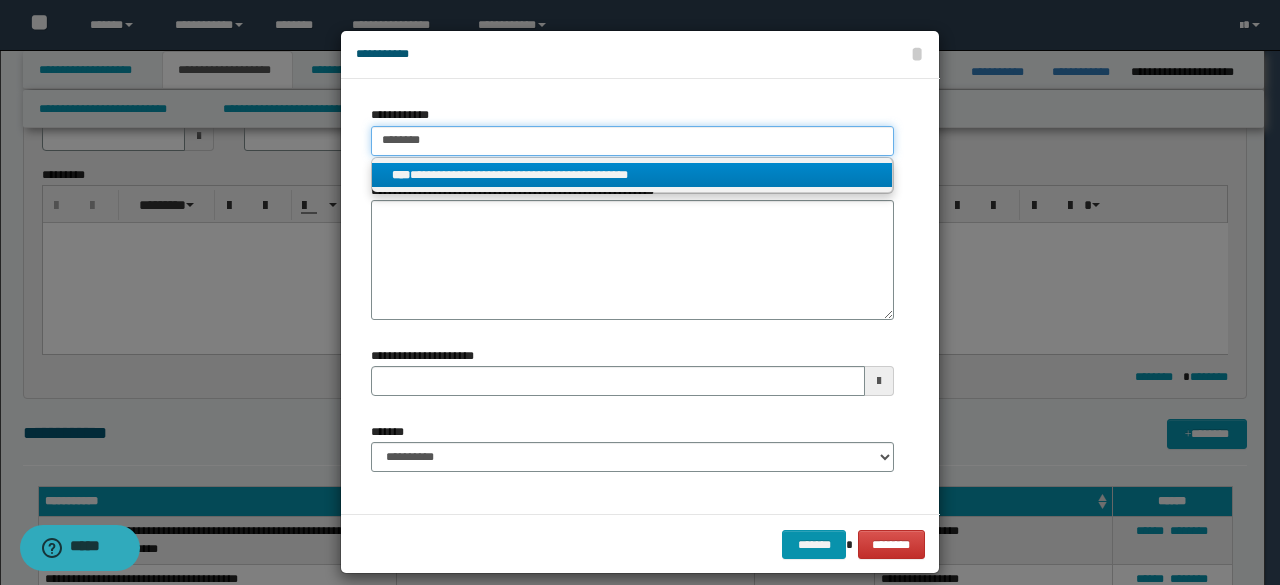 type on "********" 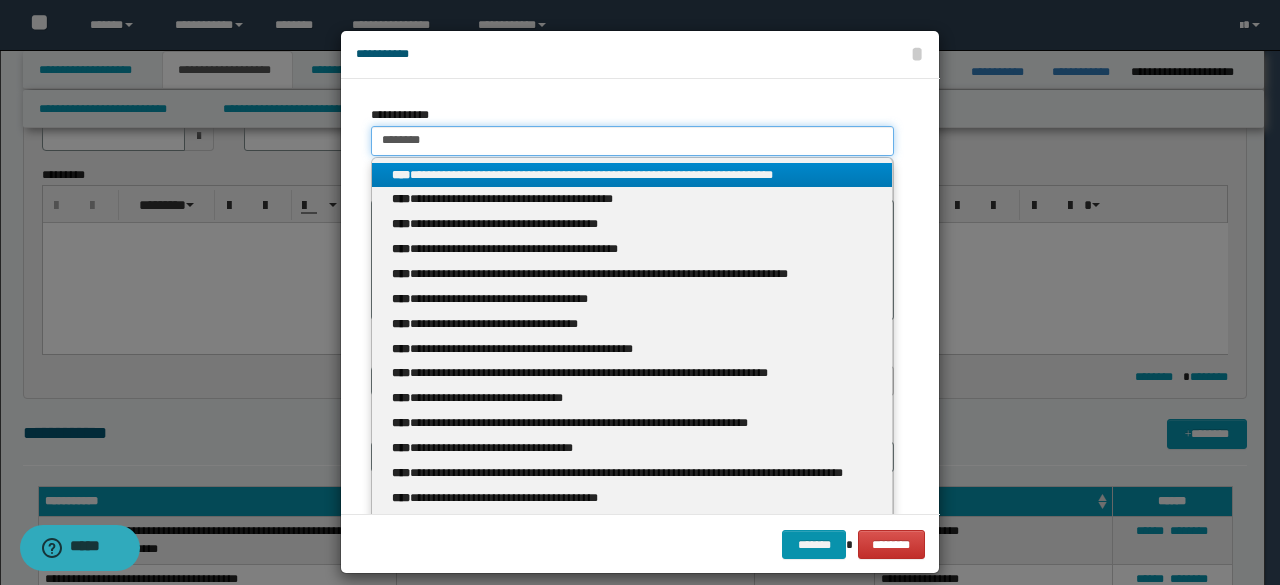 type on "********" 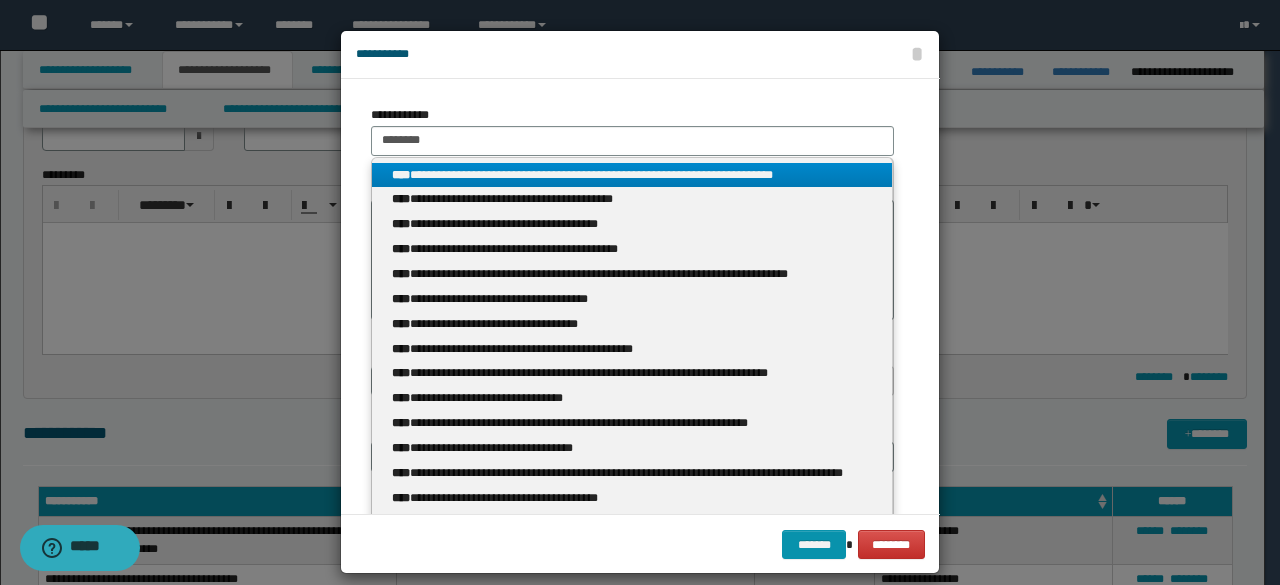 type 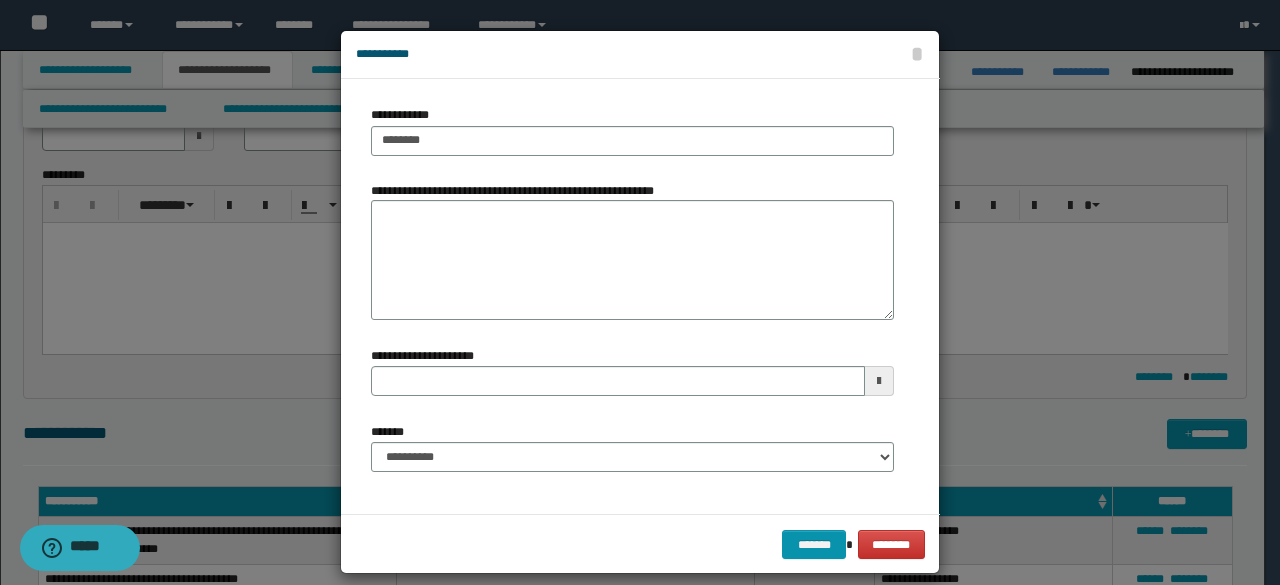 click on "**********" at bounding box center [632, 296] 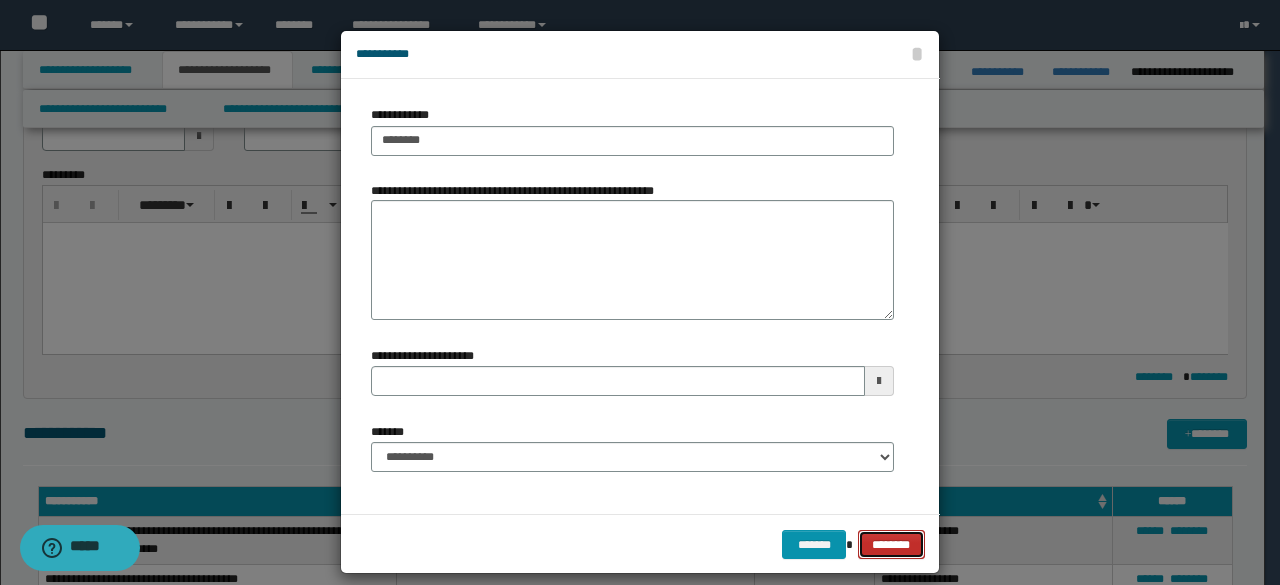 click on "********" at bounding box center (891, 544) 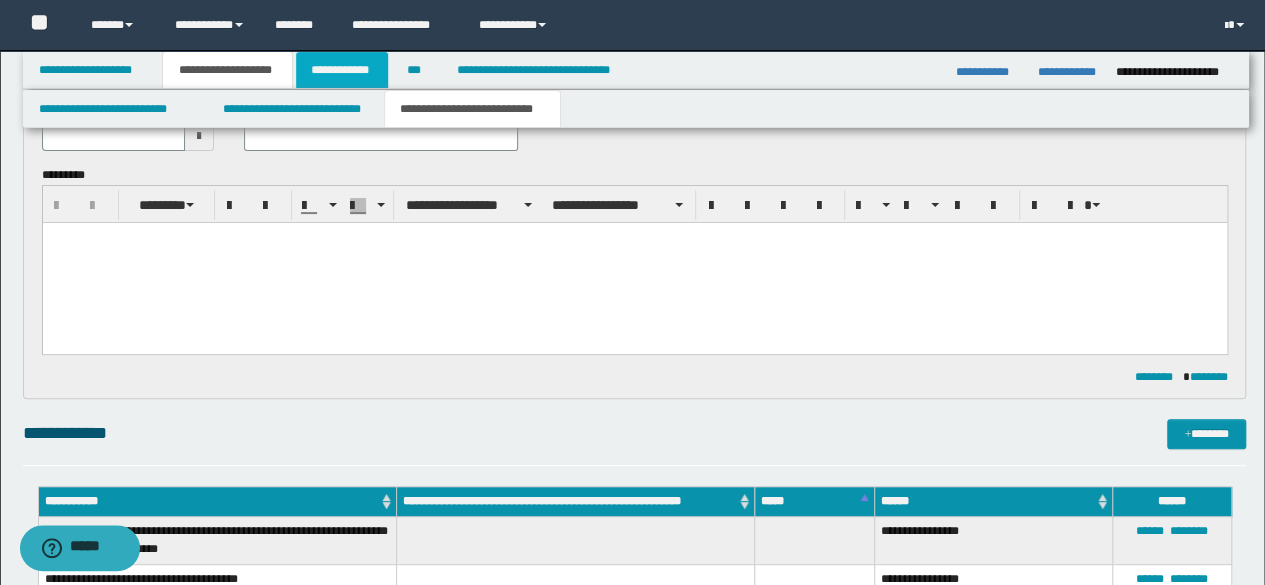 click on "**********" at bounding box center [342, 70] 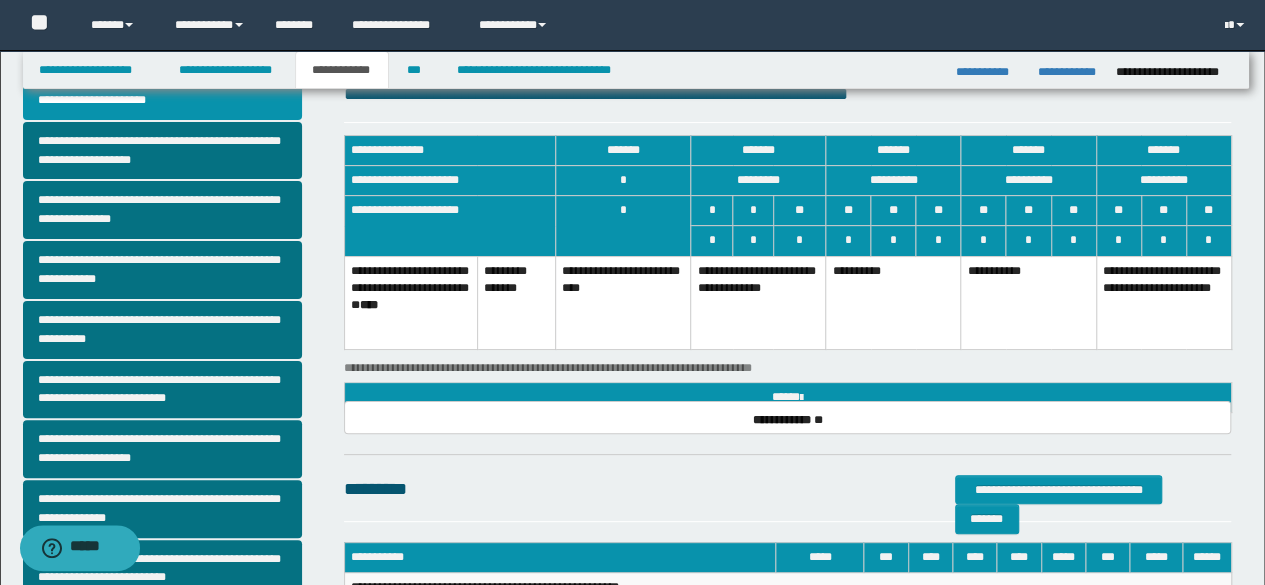 scroll, scrollTop: 0, scrollLeft: 0, axis: both 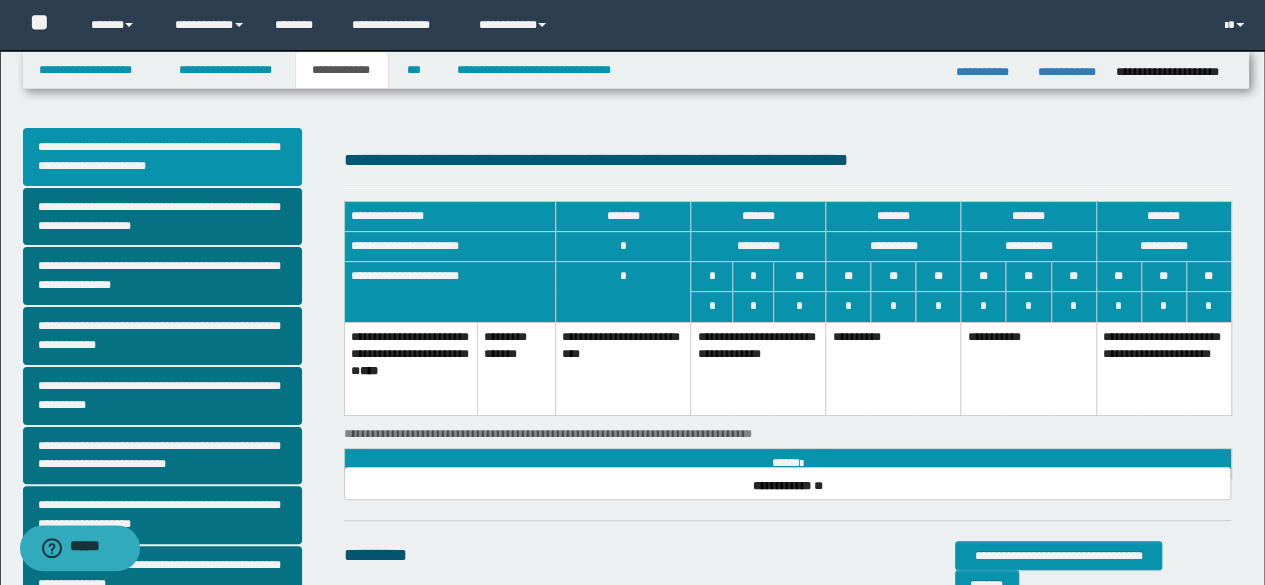 click on "**********" at bounding box center [162, 157] 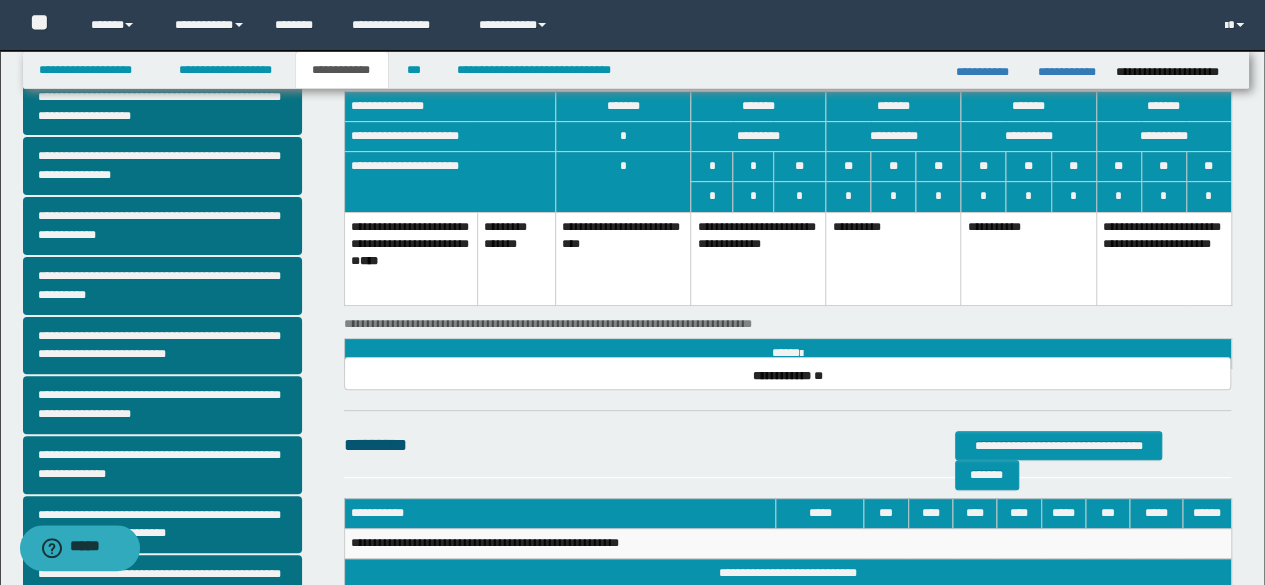 scroll, scrollTop: 115, scrollLeft: 0, axis: vertical 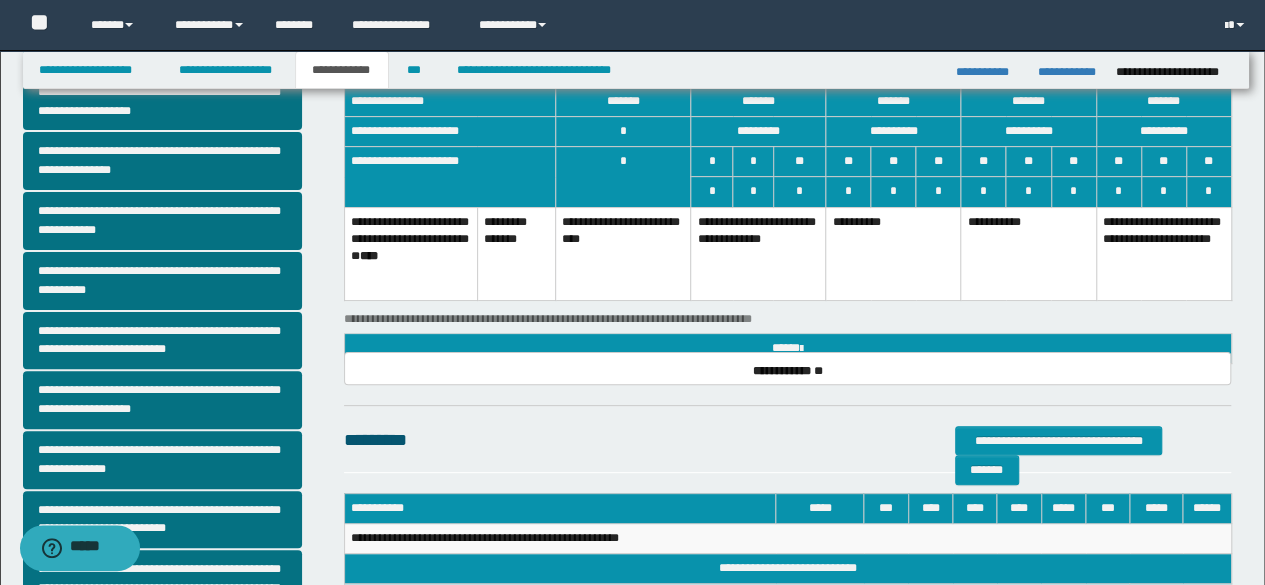 click on "**********" at bounding box center [893, 254] 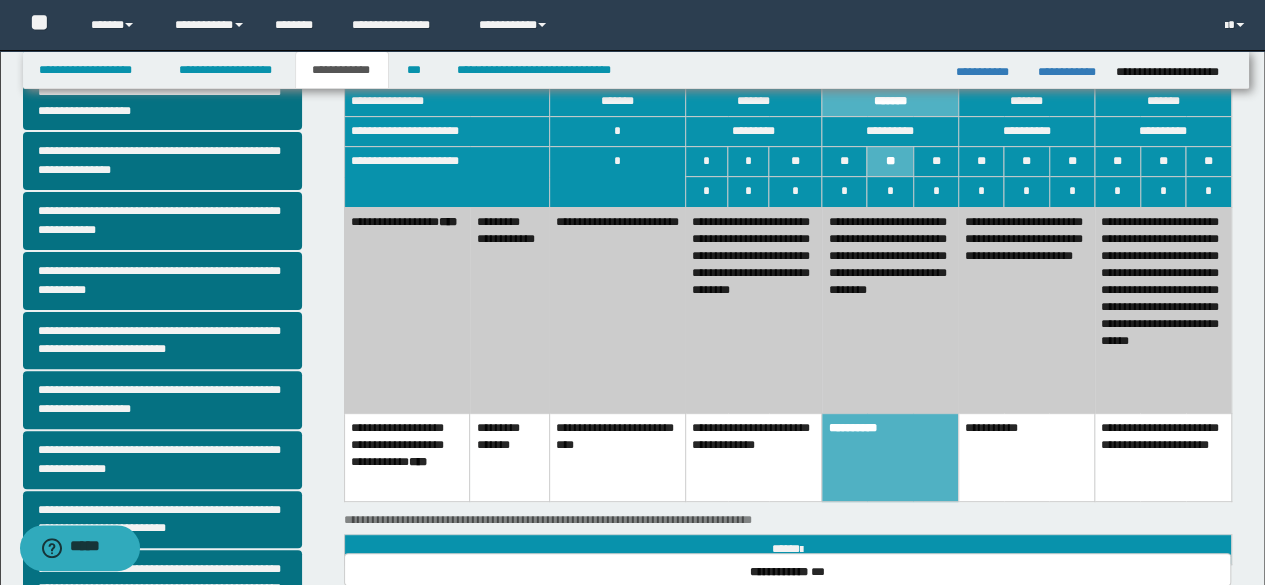 click on "*****" at bounding box center [787, 549] 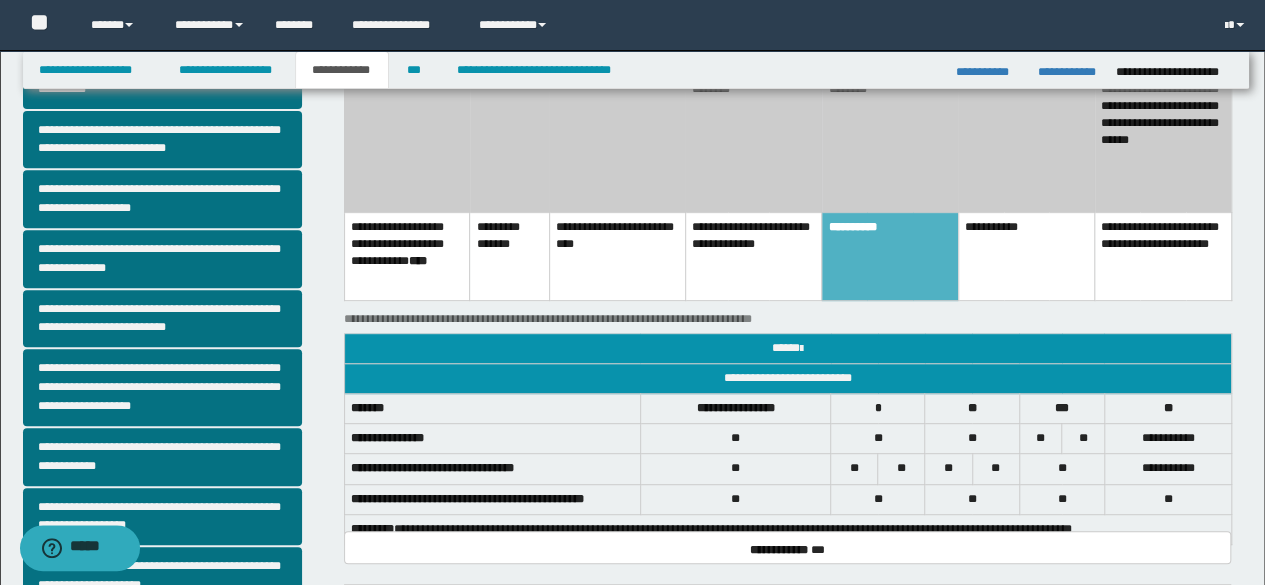 scroll, scrollTop: 322, scrollLeft: 0, axis: vertical 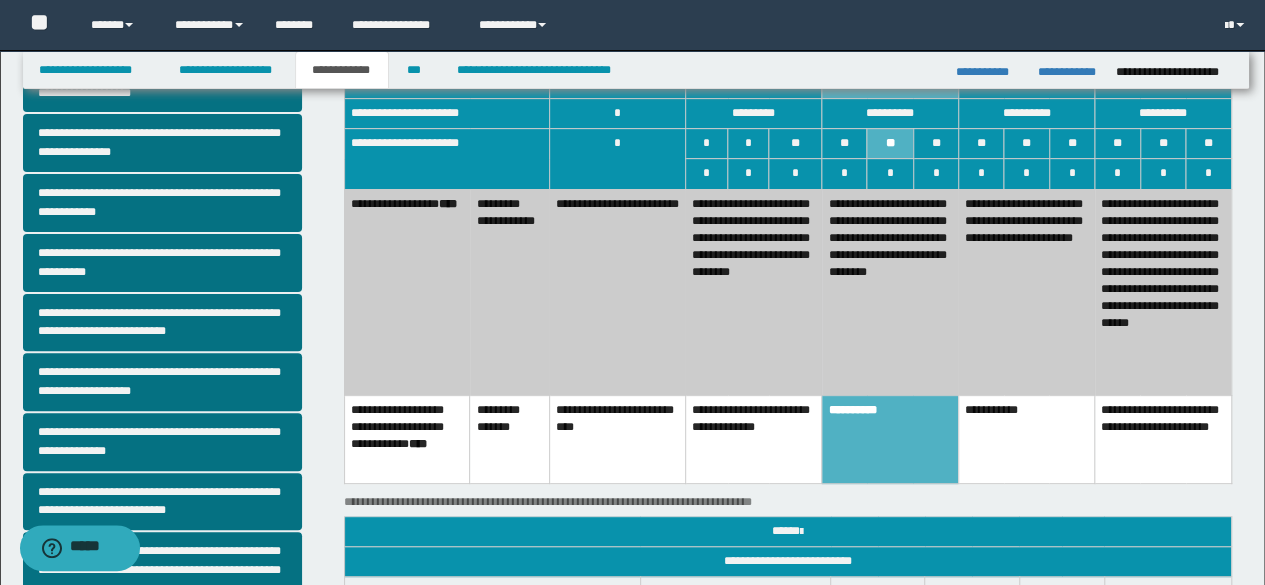 click on "**********" at bounding box center [890, 292] 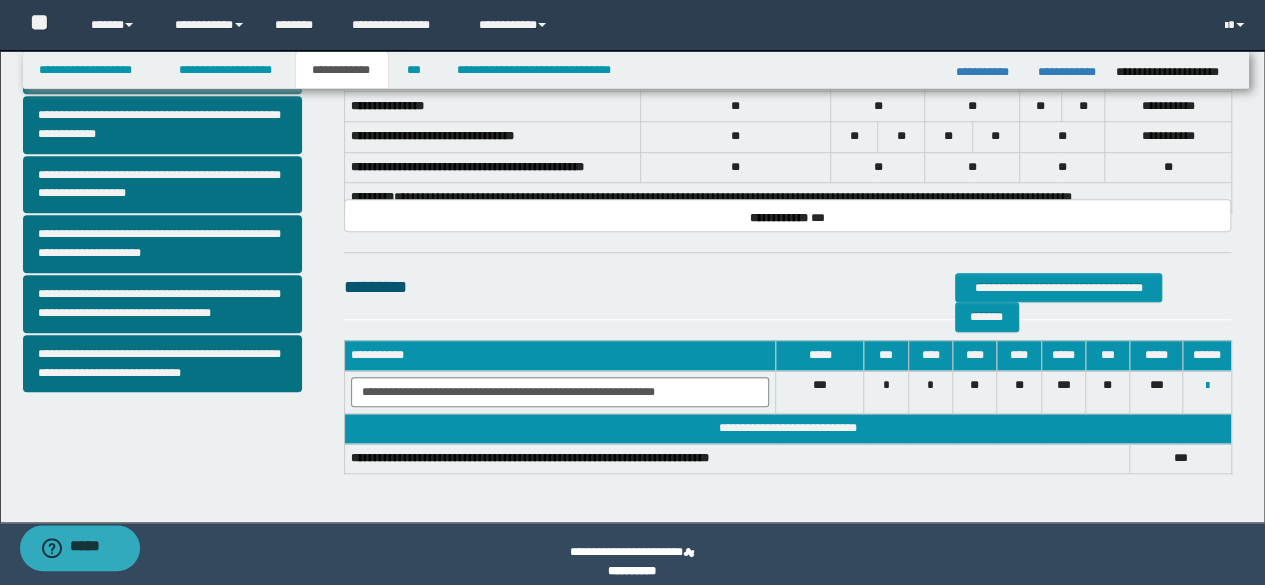 scroll, scrollTop: 663, scrollLeft: 0, axis: vertical 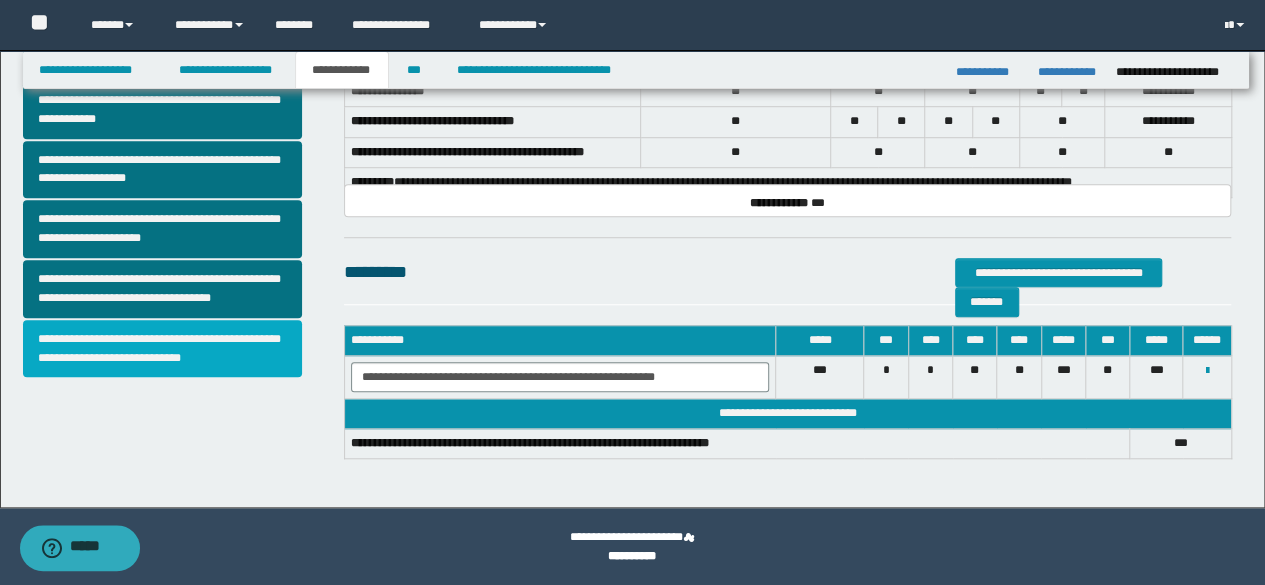 click on "**********" at bounding box center (162, 349) 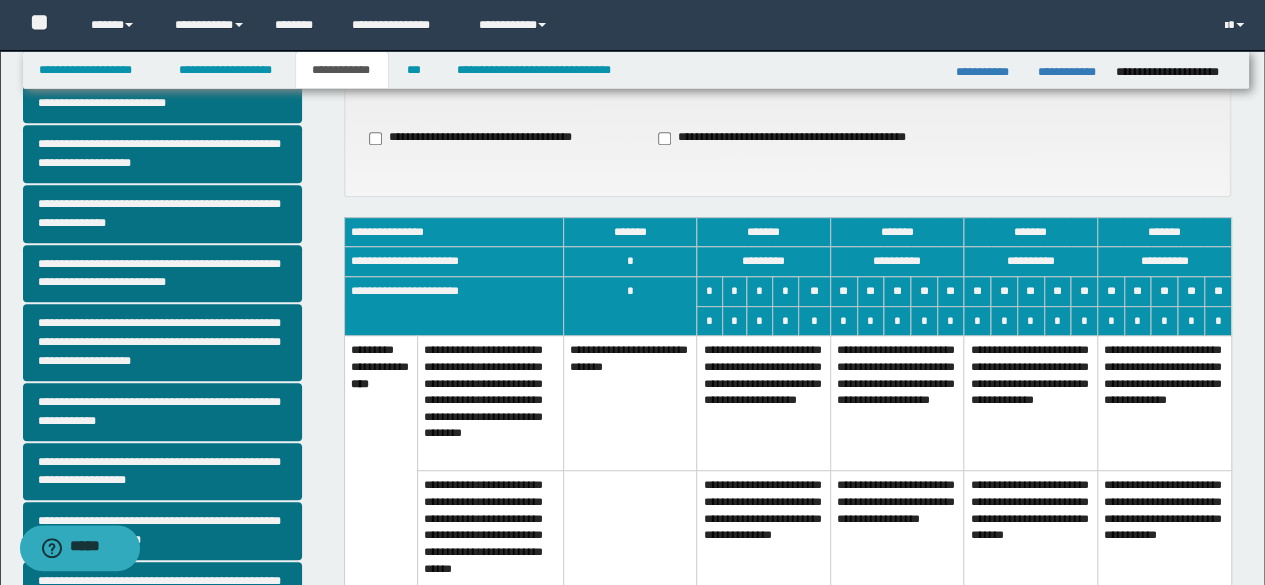 scroll, scrollTop: 371, scrollLeft: 0, axis: vertical 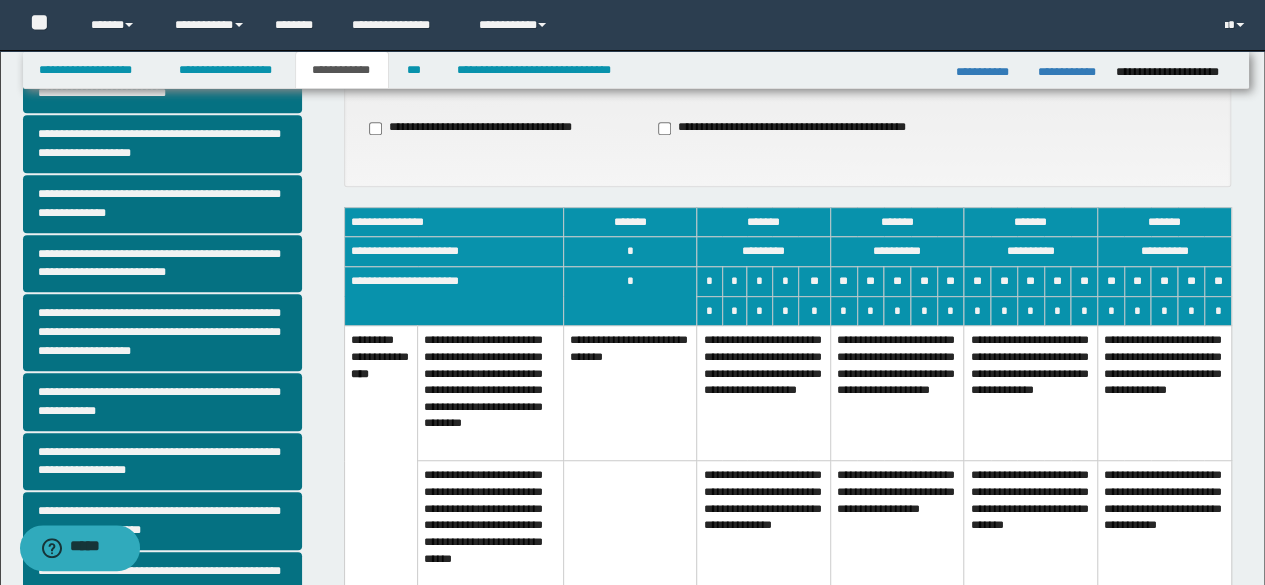 click on "**********" at bounding box center [1031, 528] 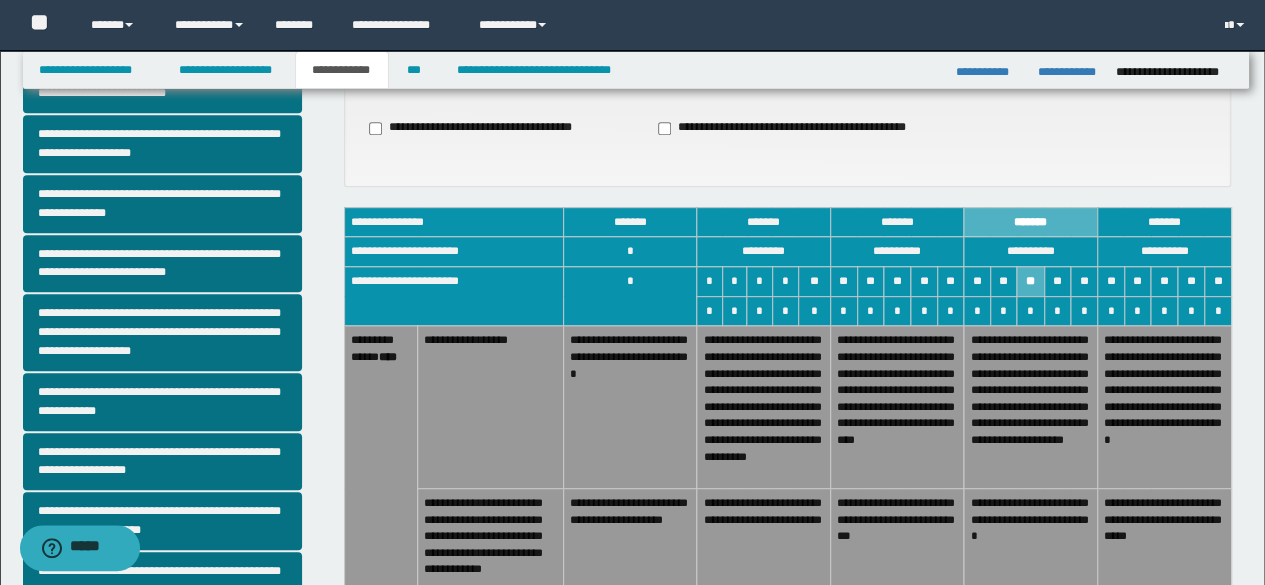 click on "**********" at bounding box center [897, 541] 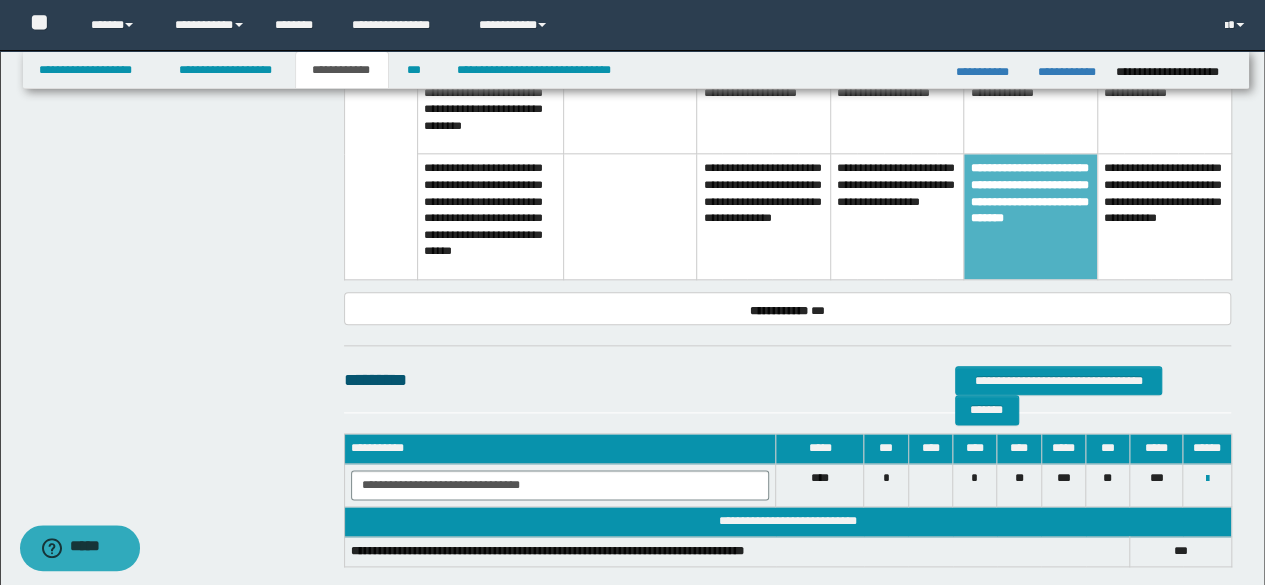 scroll, scrollTop: 1028, scrollLeft: 0, axis: vertical 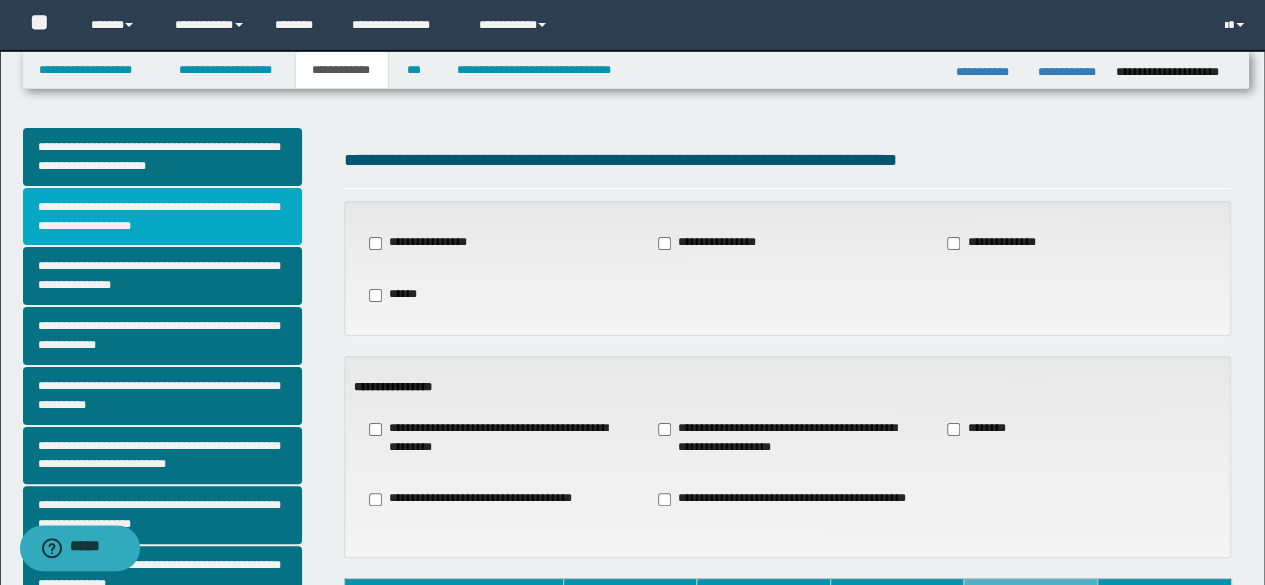 click on "**********" at bounding box center [162, 217] 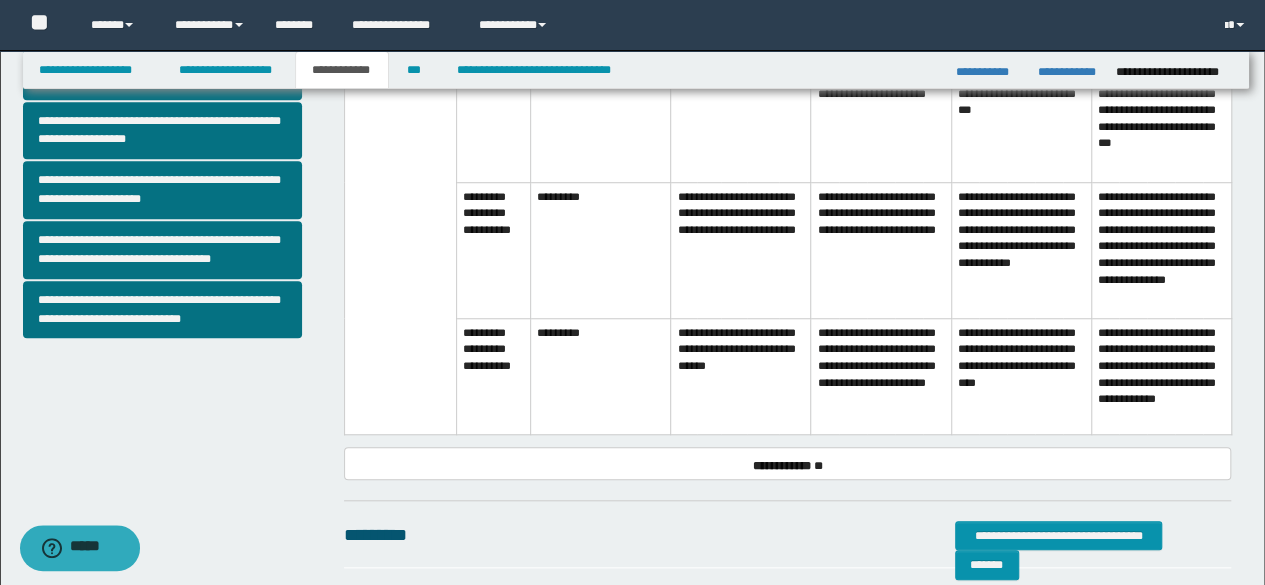 scroll, scrollTop: 704, scrollLeft: 0, axis: vertical 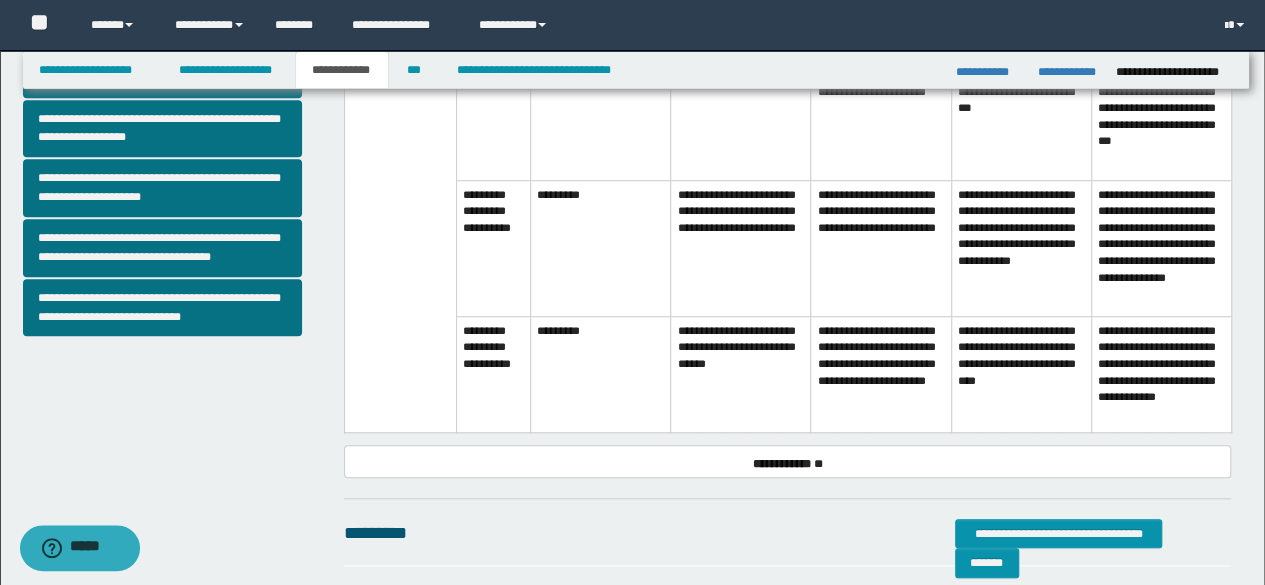 click on "**********" at bounding box center (741, 374) 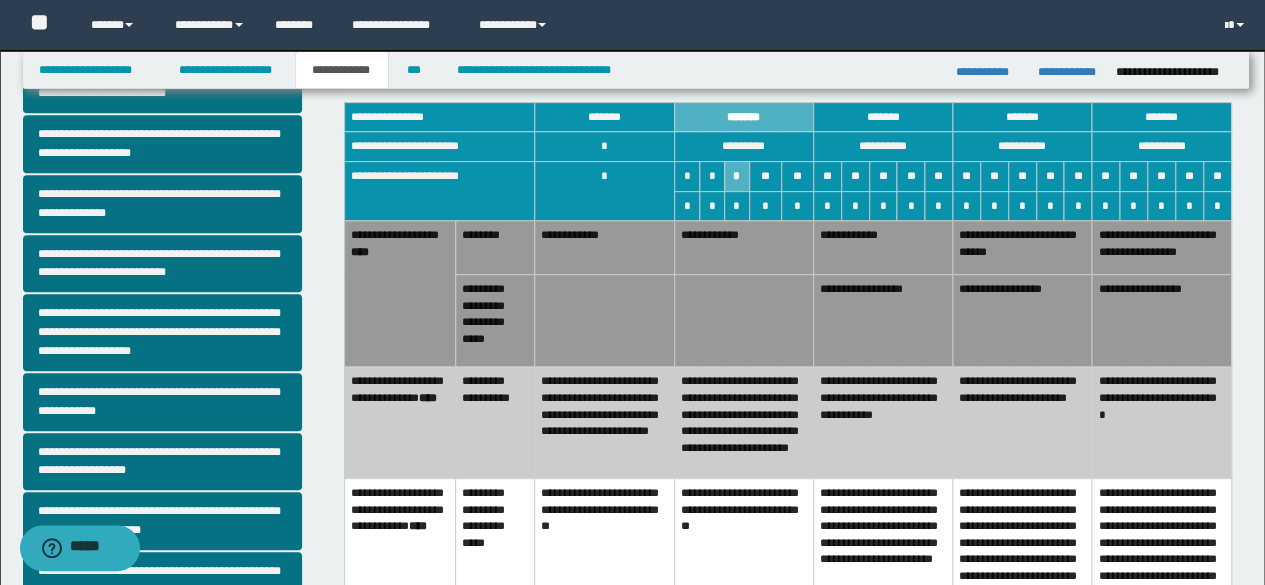 scroll, scrollTop: 336, scrollLeft: 0, axis: vertical 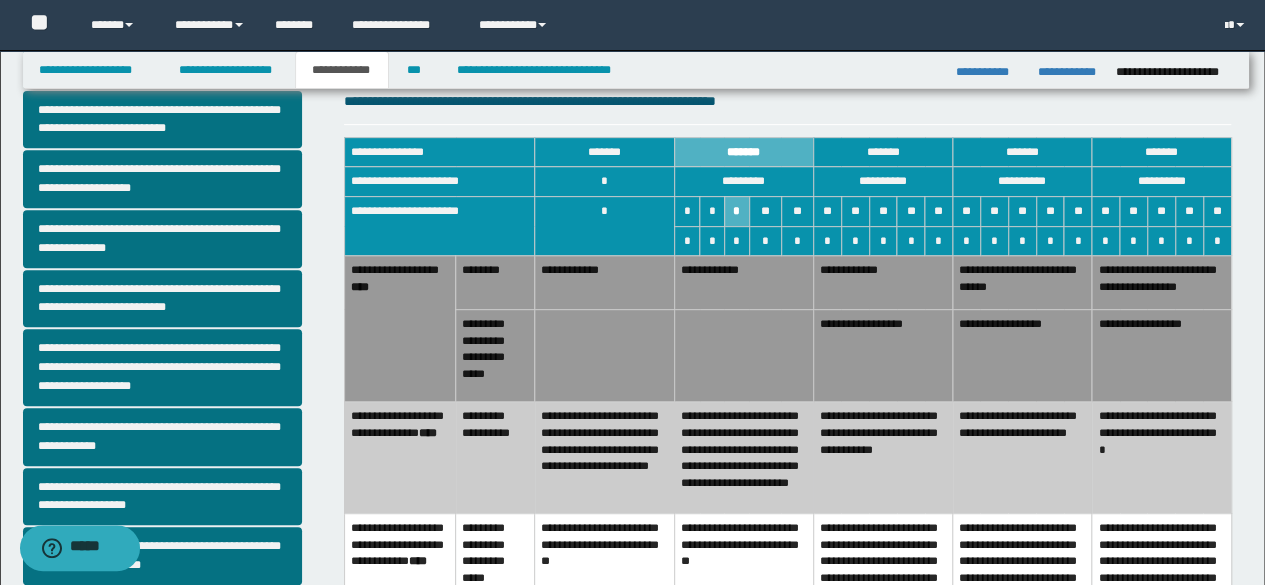click on "**********" at bounding box center (1022, 355) 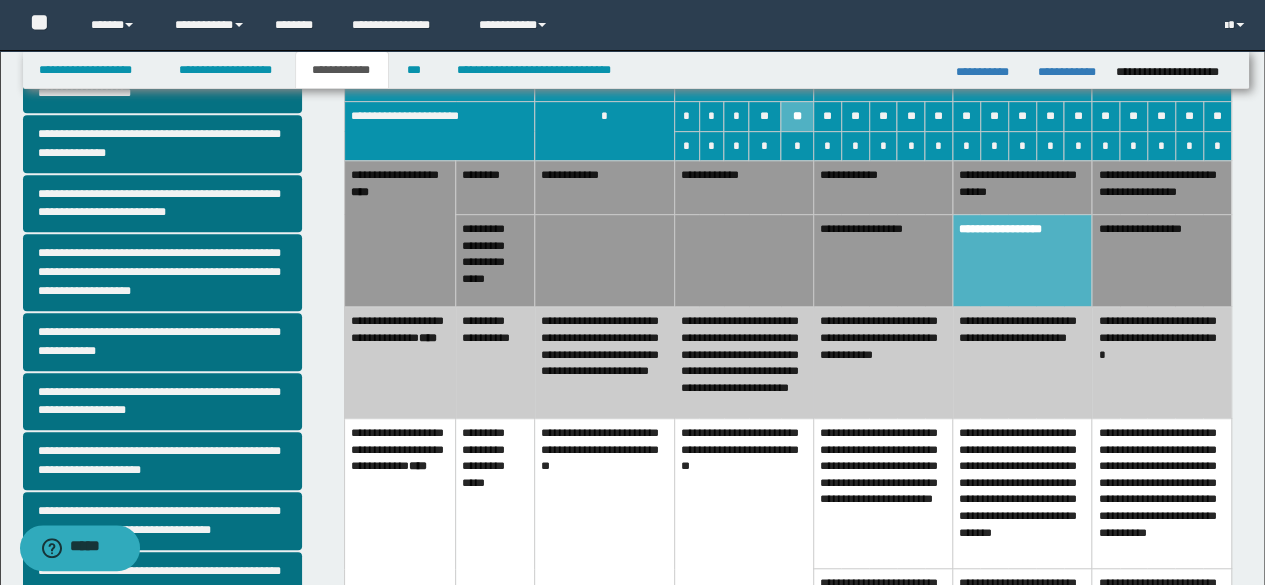 scroll, scrollTop: 474, scrollLeft: 0, axis: vertical 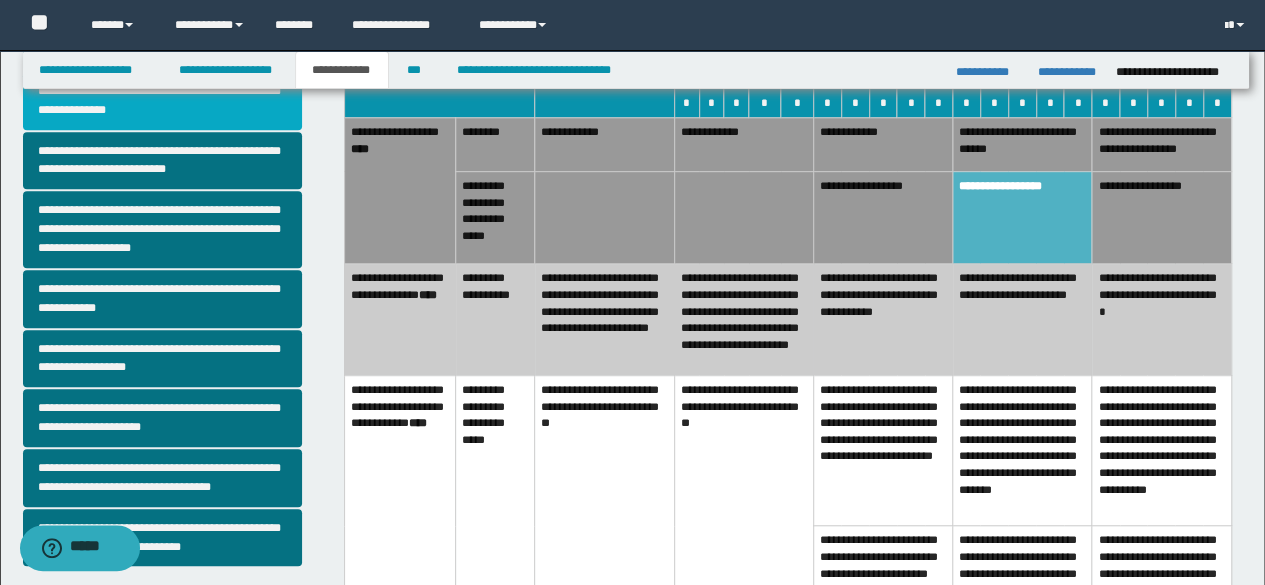 click on "**********" at bounding box center (162, 101) 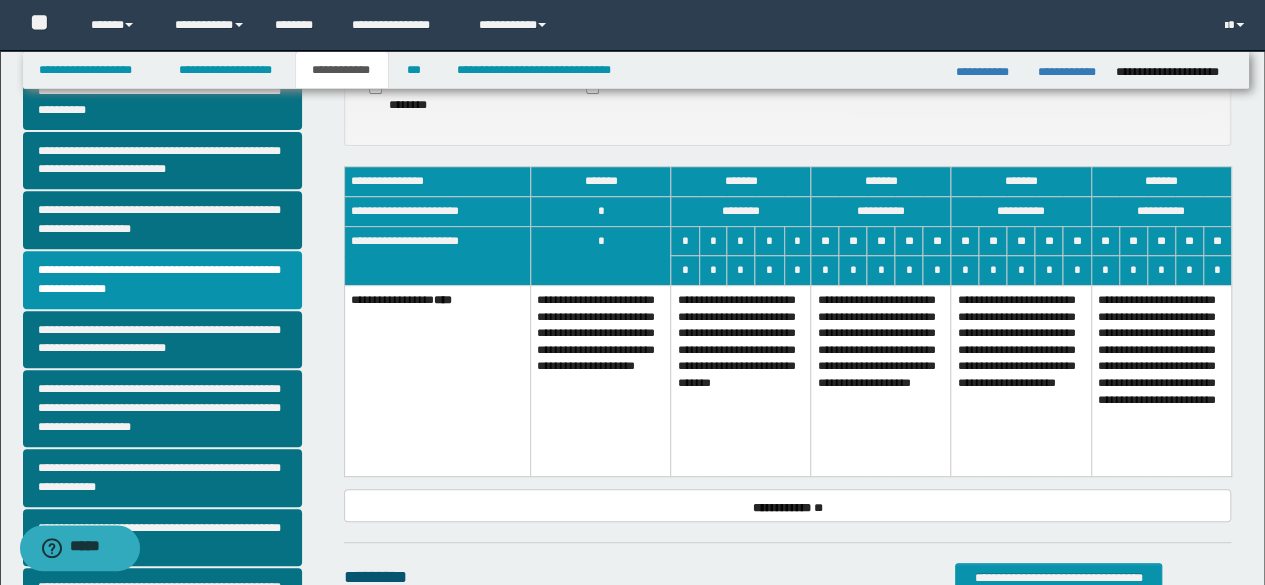 scroll, scrollTop: 300, scrollLeft: 0, axis: vertical 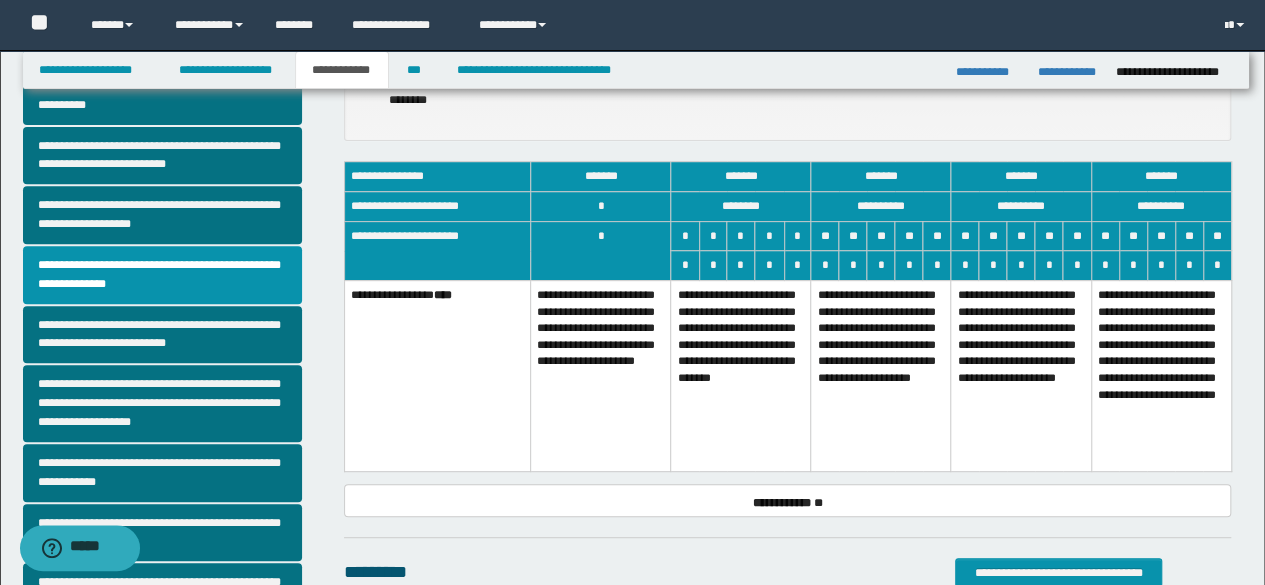 click on "**********" at bounding box center [881, 375] 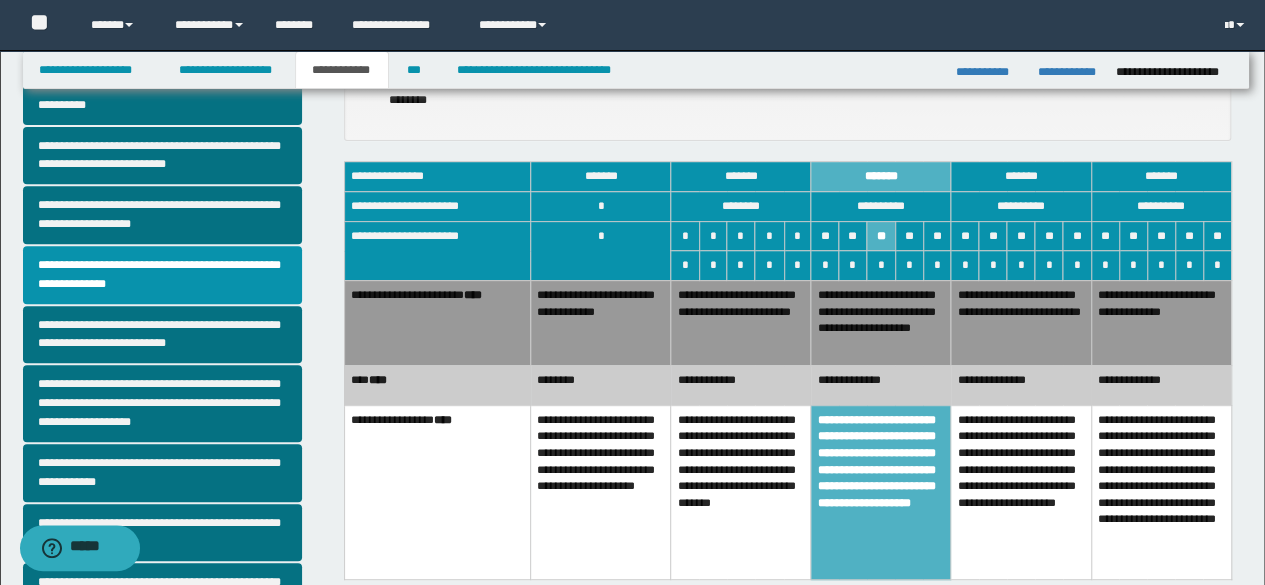 click on "**********" at bounding box center [741, 322] 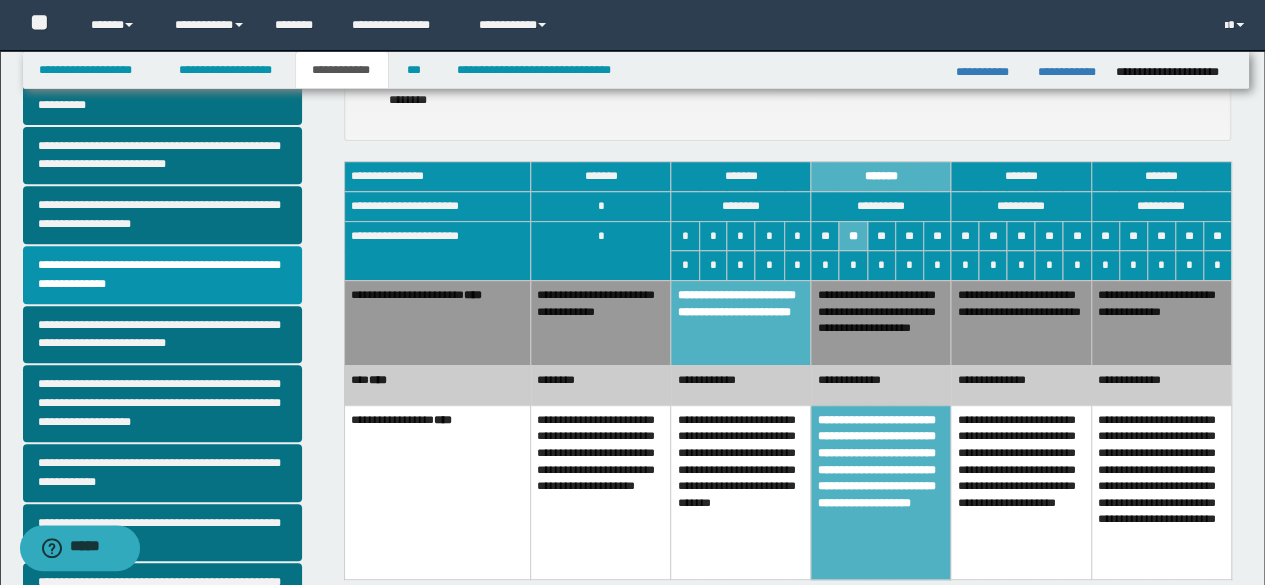 click on "**********" at bounding box center [741, 385] 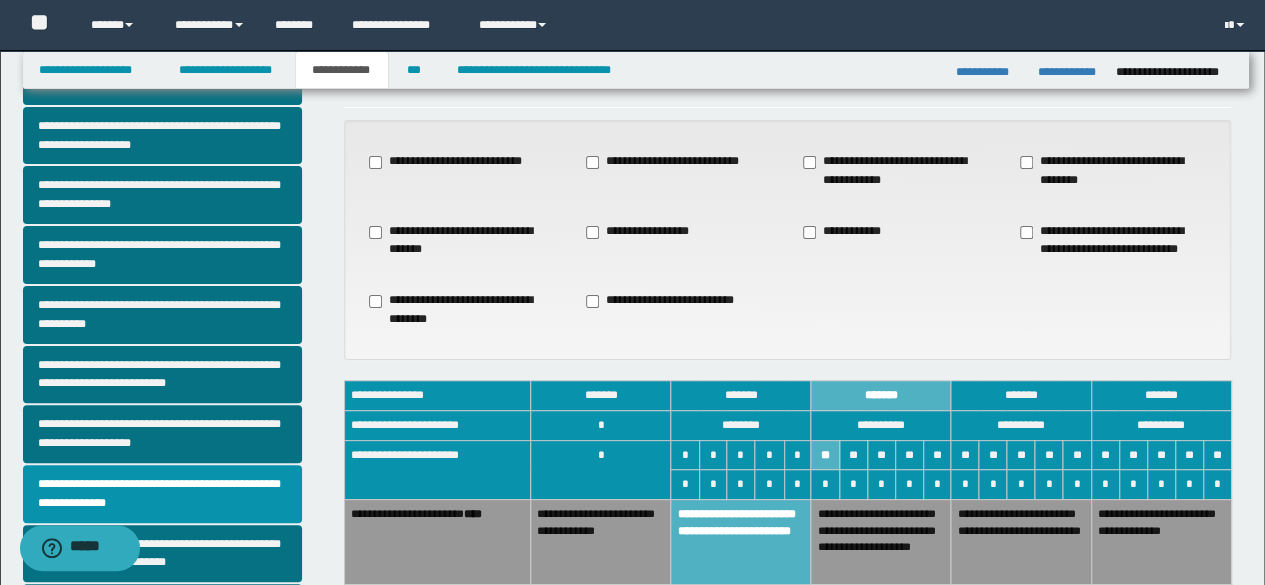 scroll, scrollTop: 74, scrollLeft: 0, axis: vertical 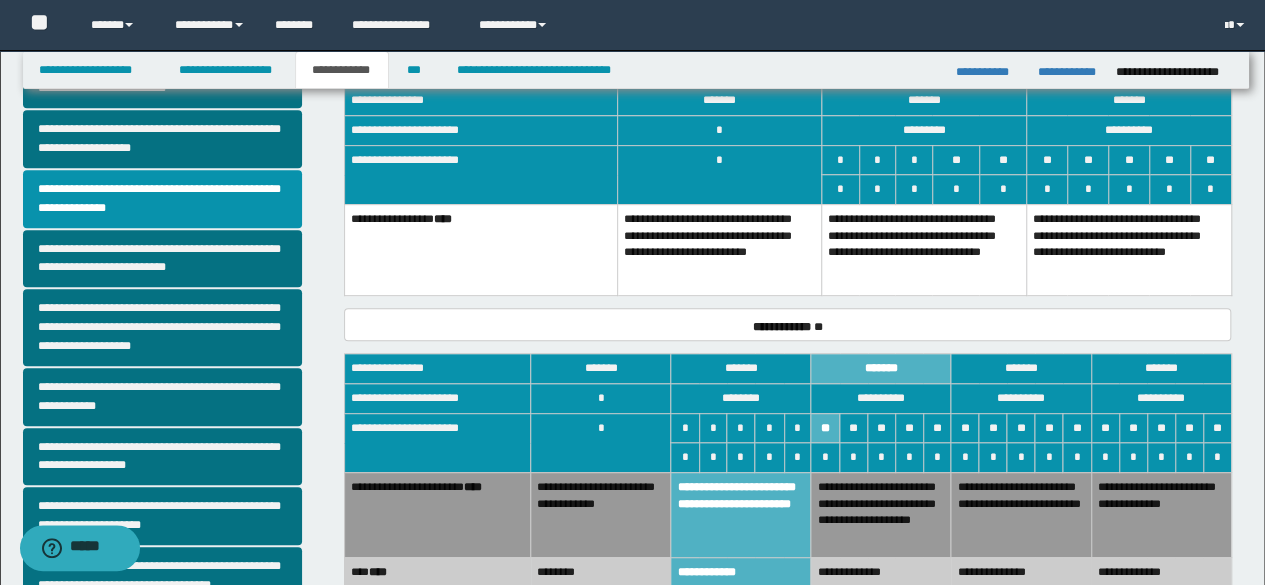 click on "**********" at bounding box center [924, 249] 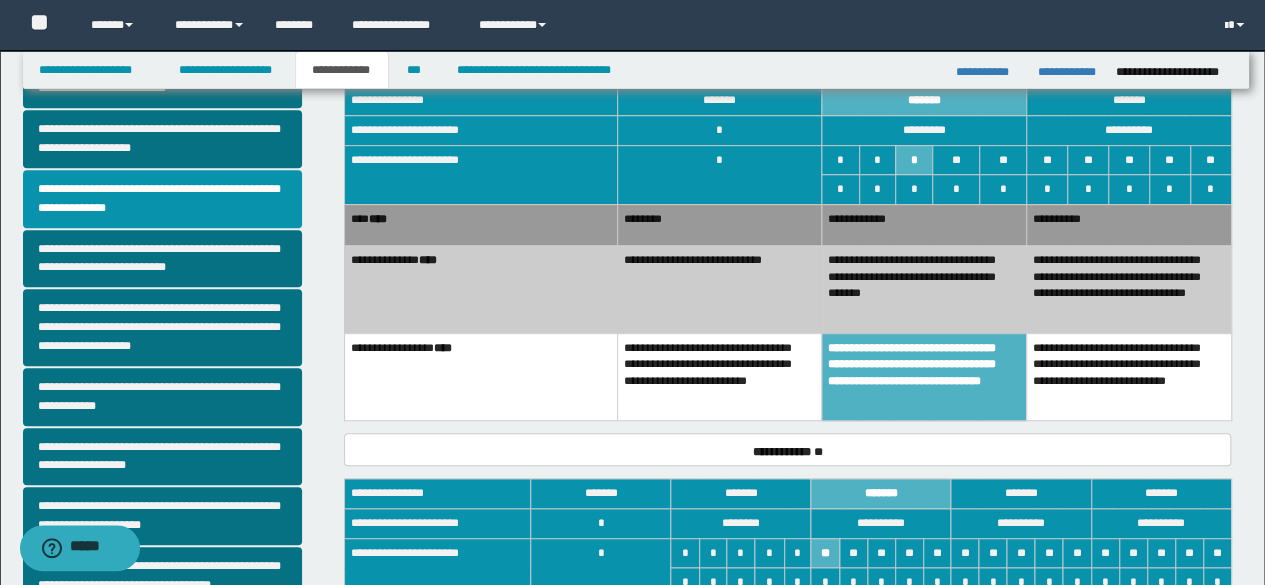 click on "**********" at bounding box center [719, 290] 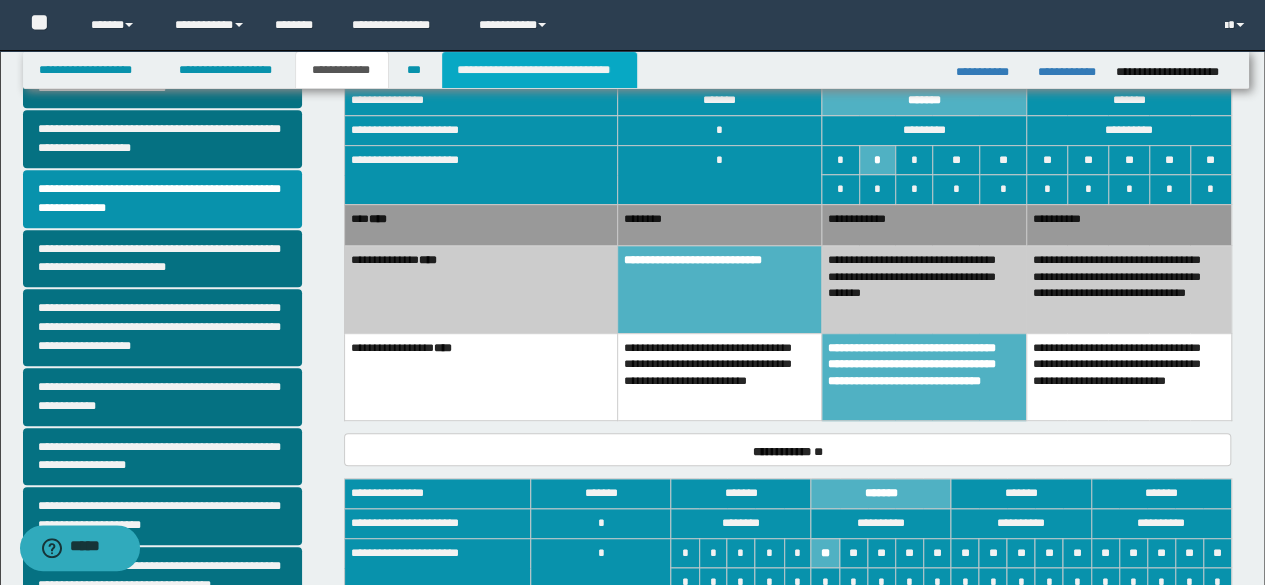 click on "**********" at bounding box center [539, 70] 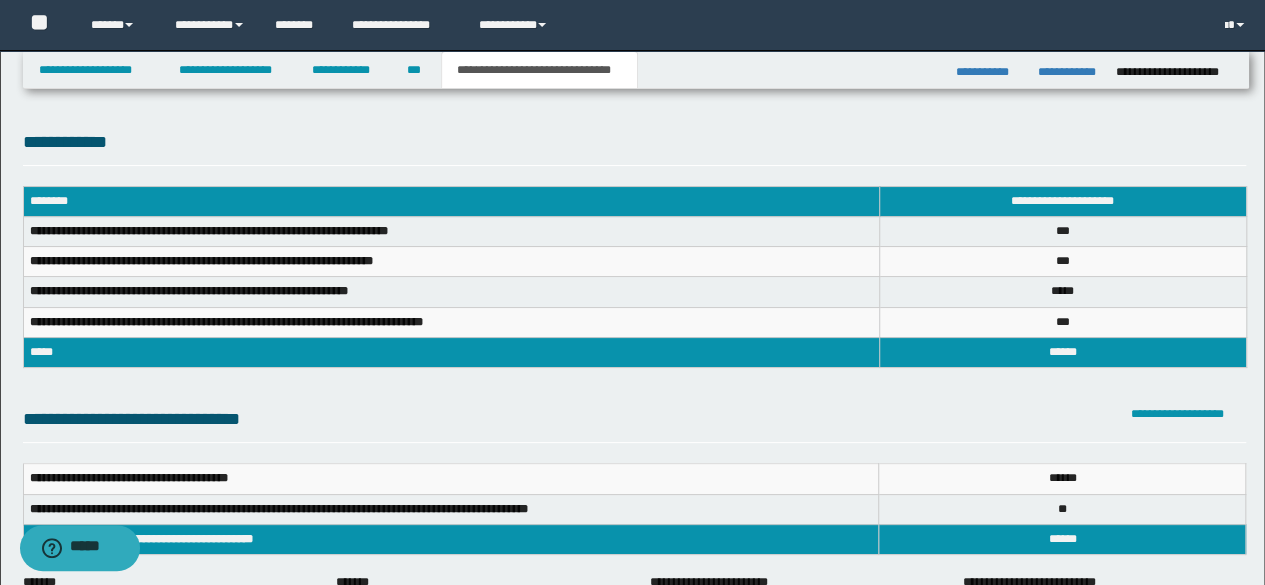 scroll, scrollTop: 0, scrollLeft: 0, axis: both 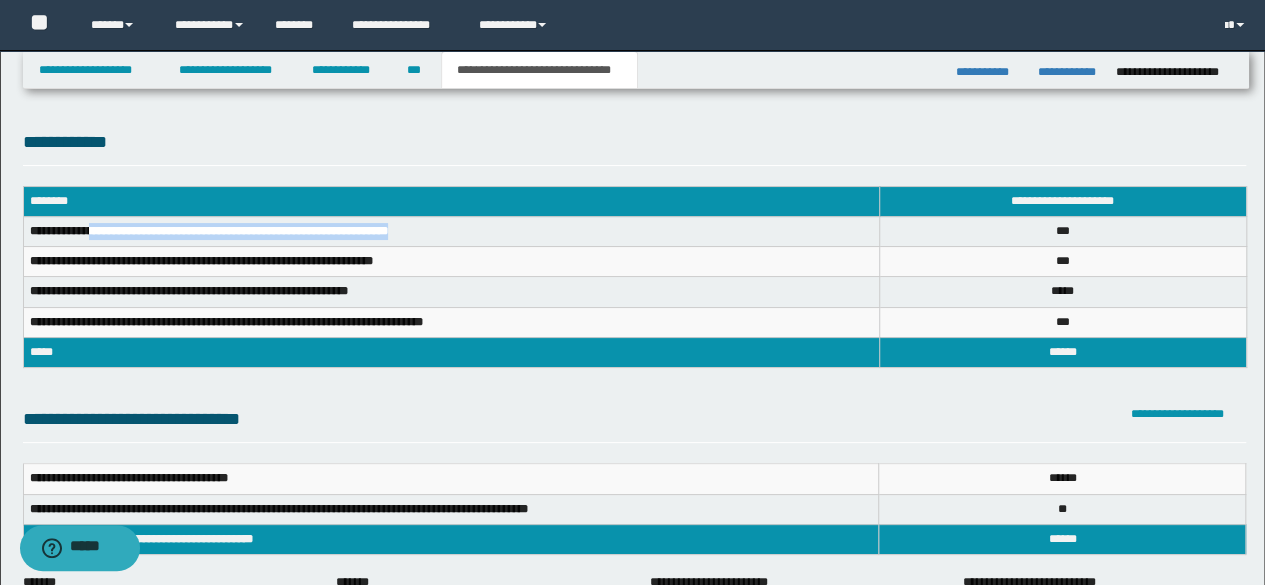 drag, startPoint x: 100, startPoint y: 231, endPoint x: 541, endPoint y: 229, distance: 441.00455 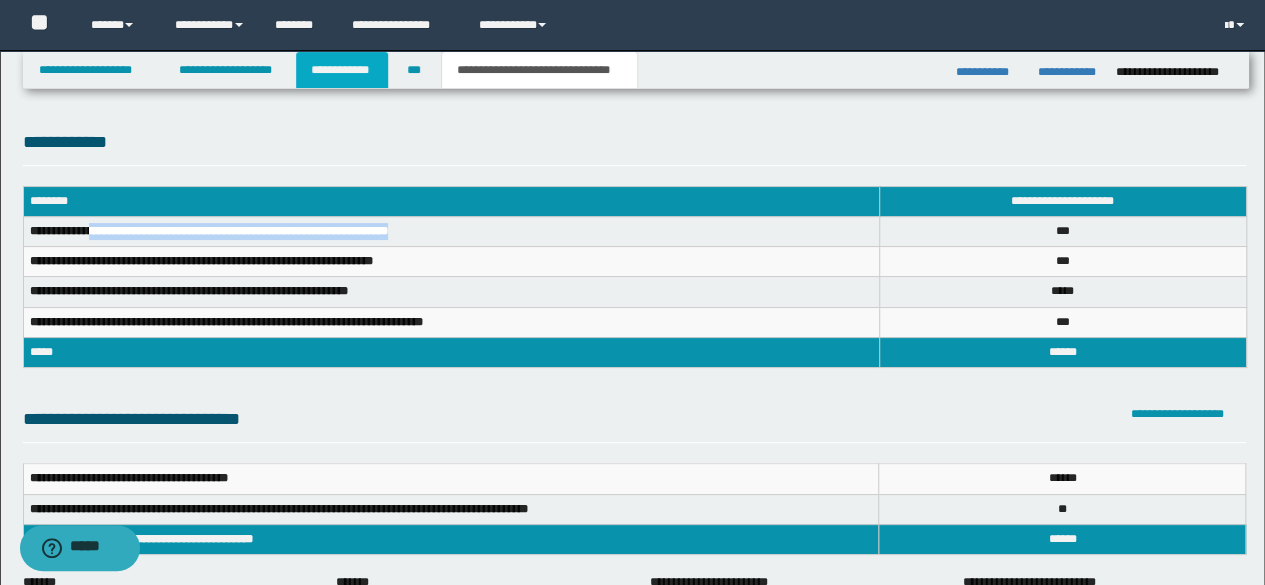 click on "**********" at bounding box center (342, 70) 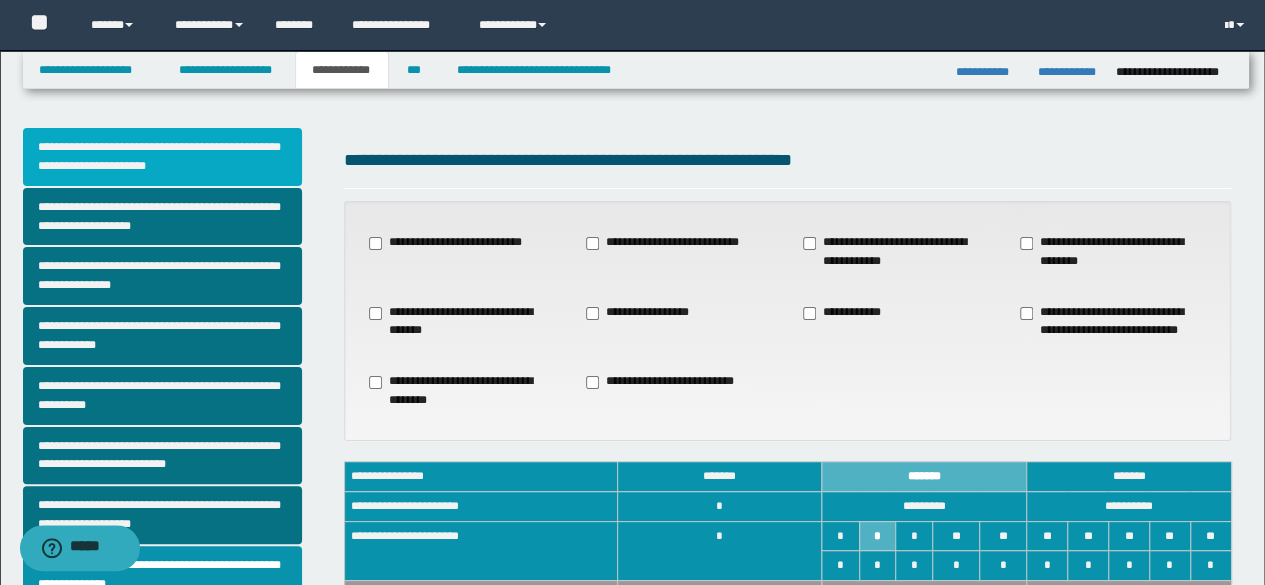 click on "**********" at bounding box center [162, 157] 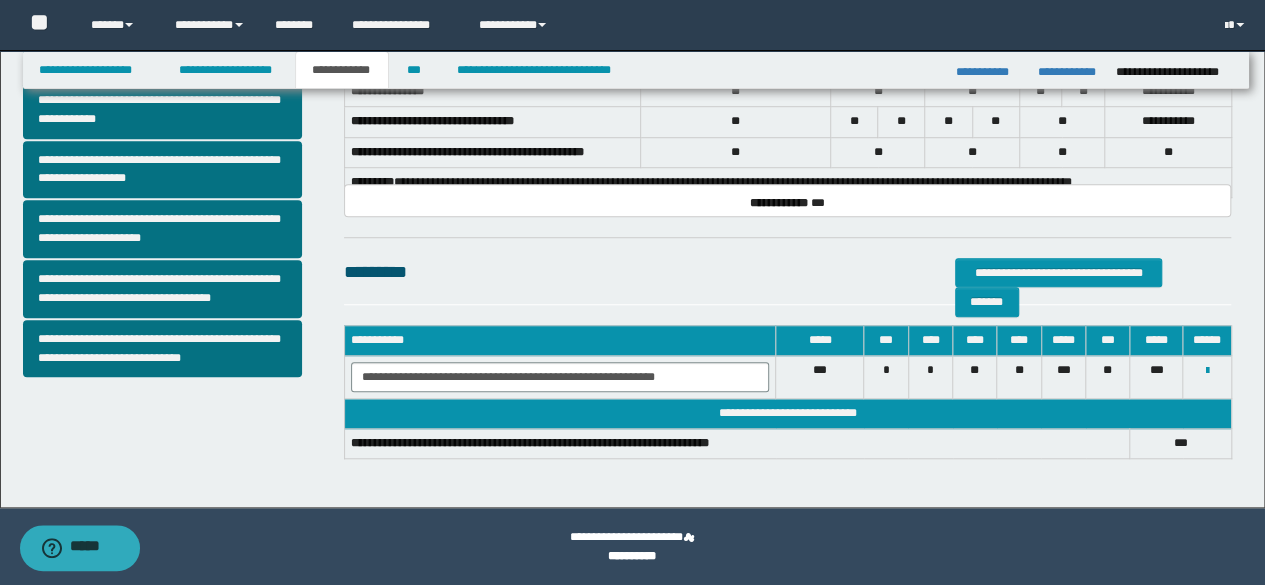scroll, scrollTop: 391, scrollLeft: 0, axis: vertical 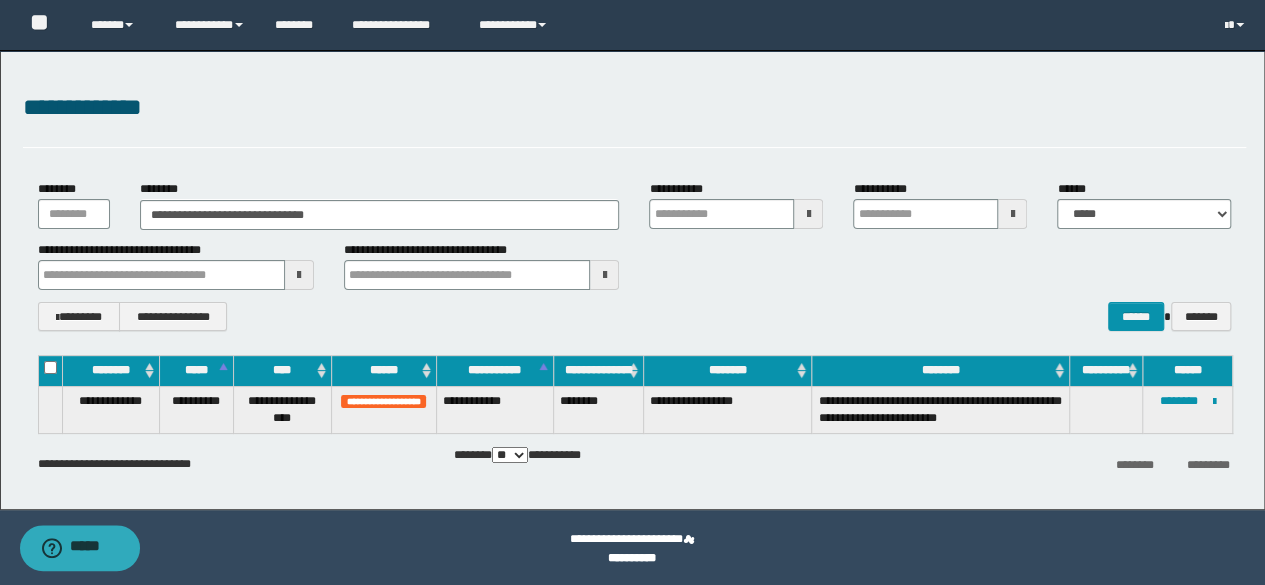 click on "**********" at bounding box center (635, 255) 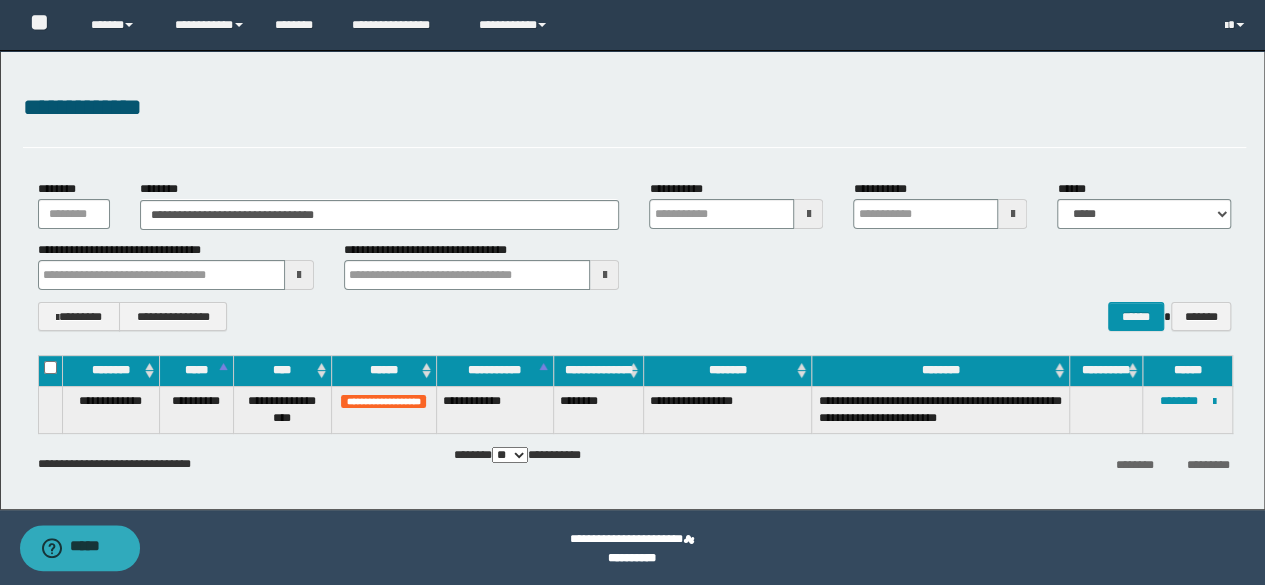 drag, startPoint x: 307, startPoint y: 214, endPoint x: 490, endPoint y: 209, distance: 183.0683 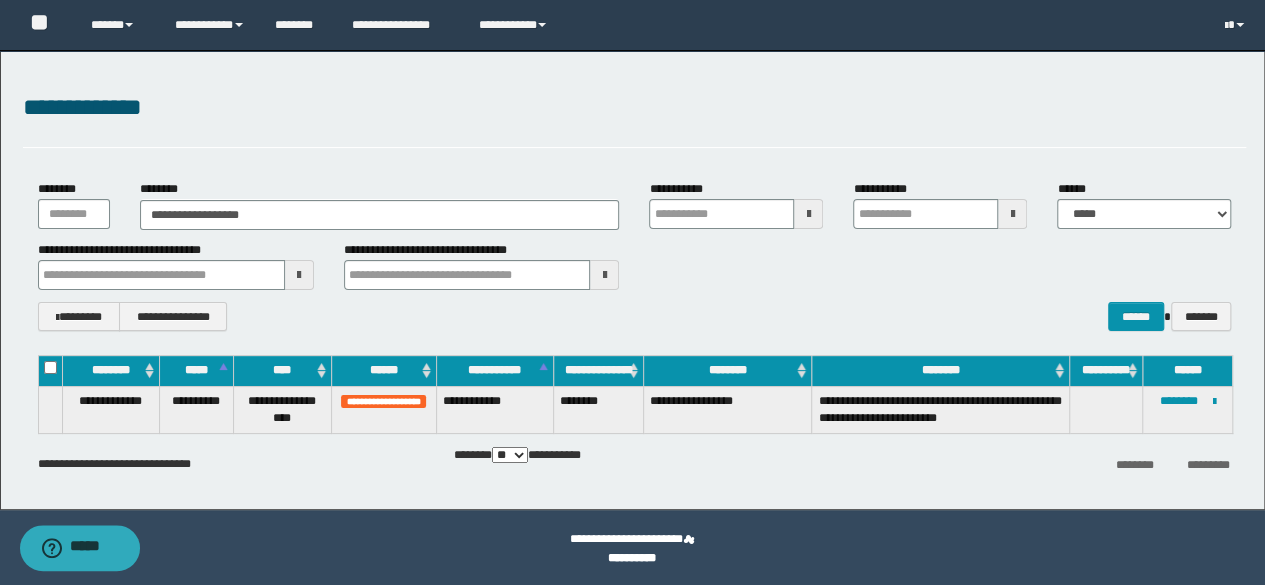 type on "**********" 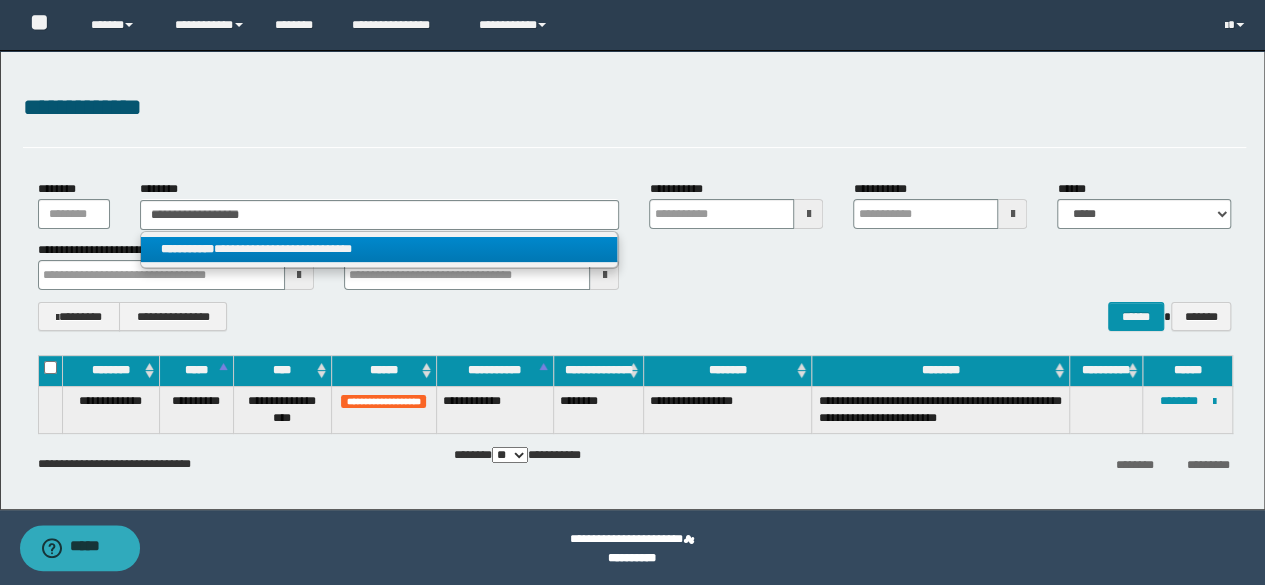 type on "**********" 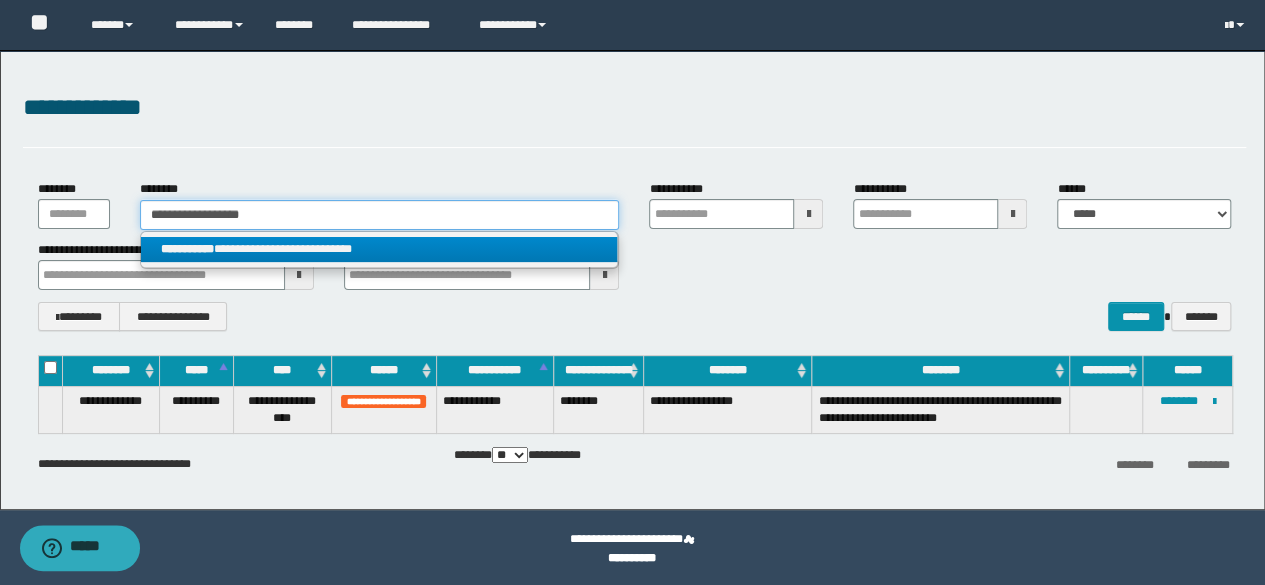 type 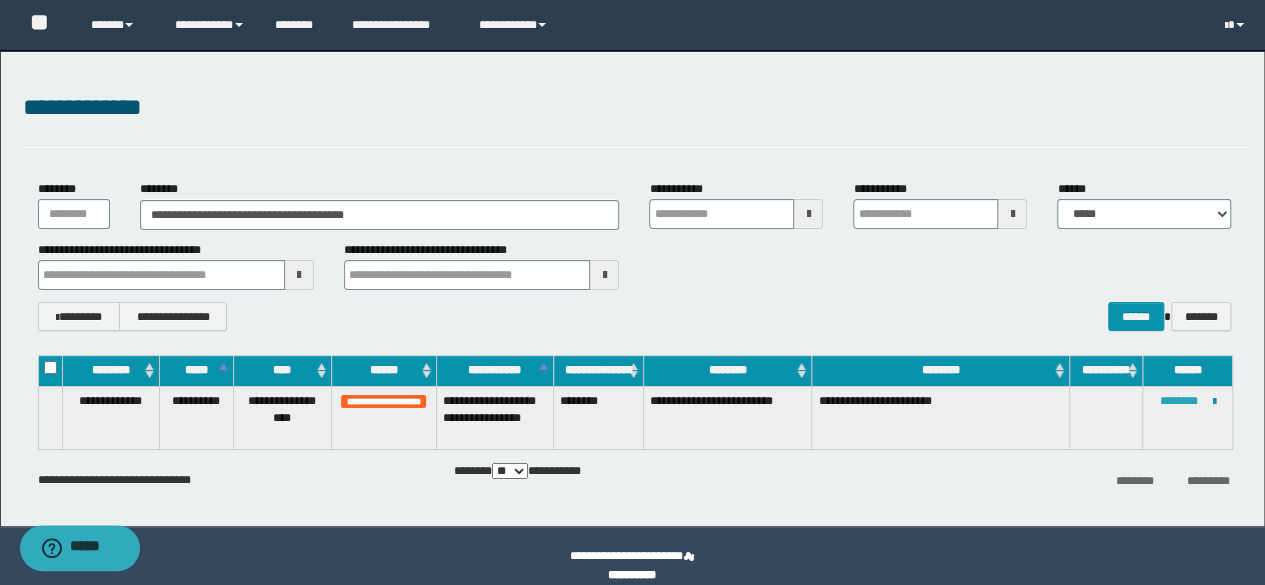 click on "********" at bounding box center [1179, 401] 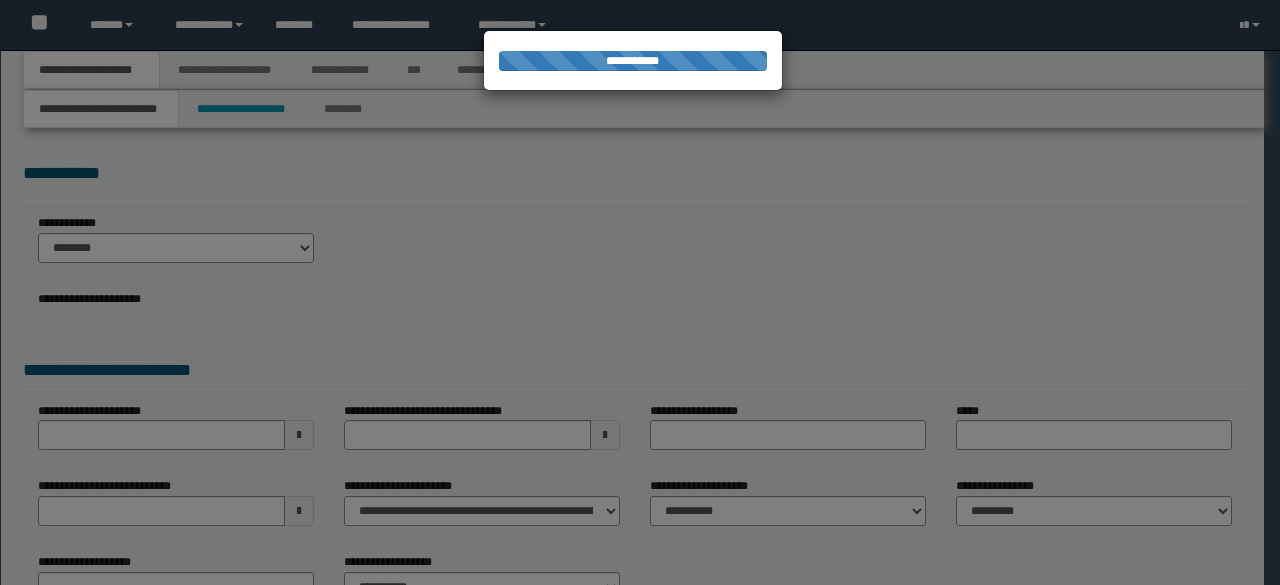 scroll, scrollTop: 0, scrollLeft: 0, axis: both 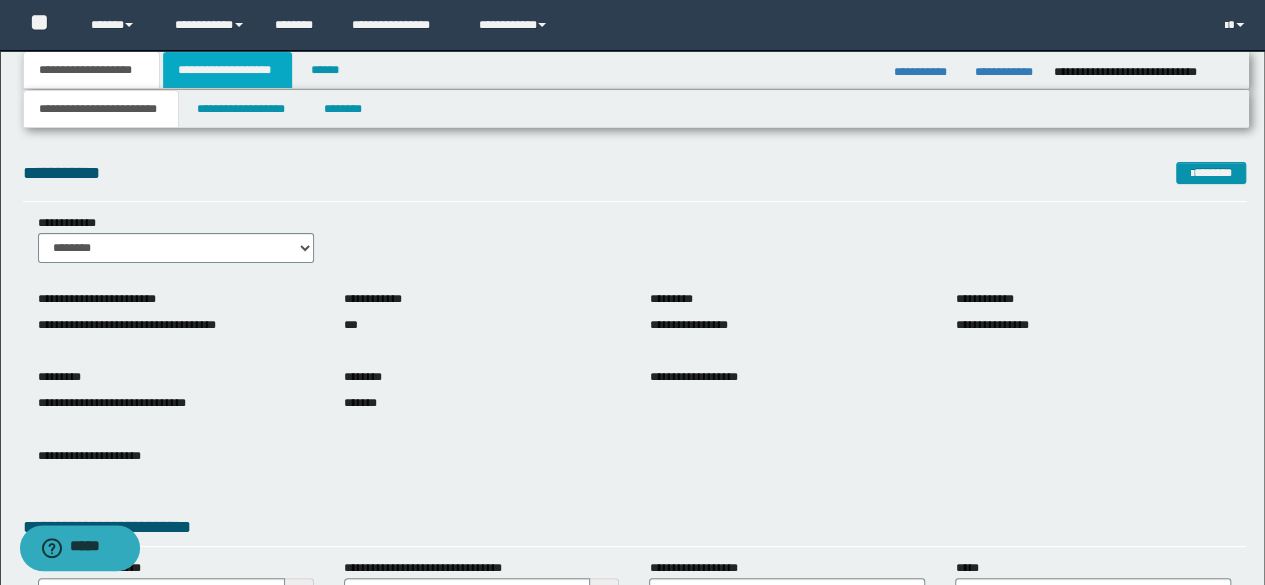 click on "**********" at bounding box center [227, 70] 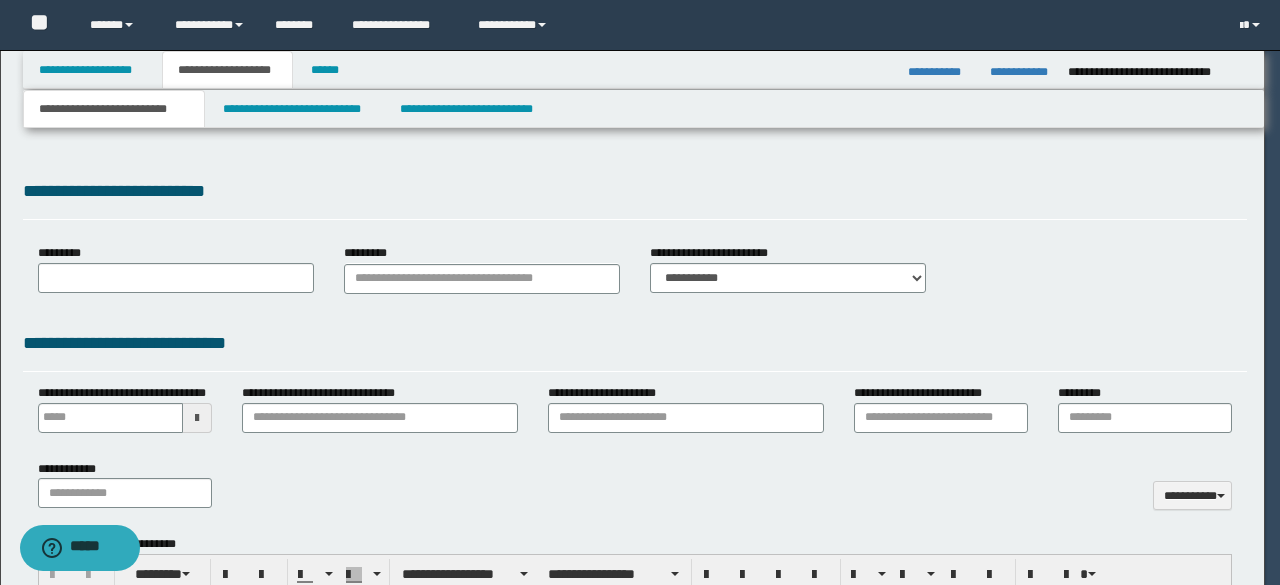 scroll, scrollTop: 0, scrollLeft: 0, axis: both 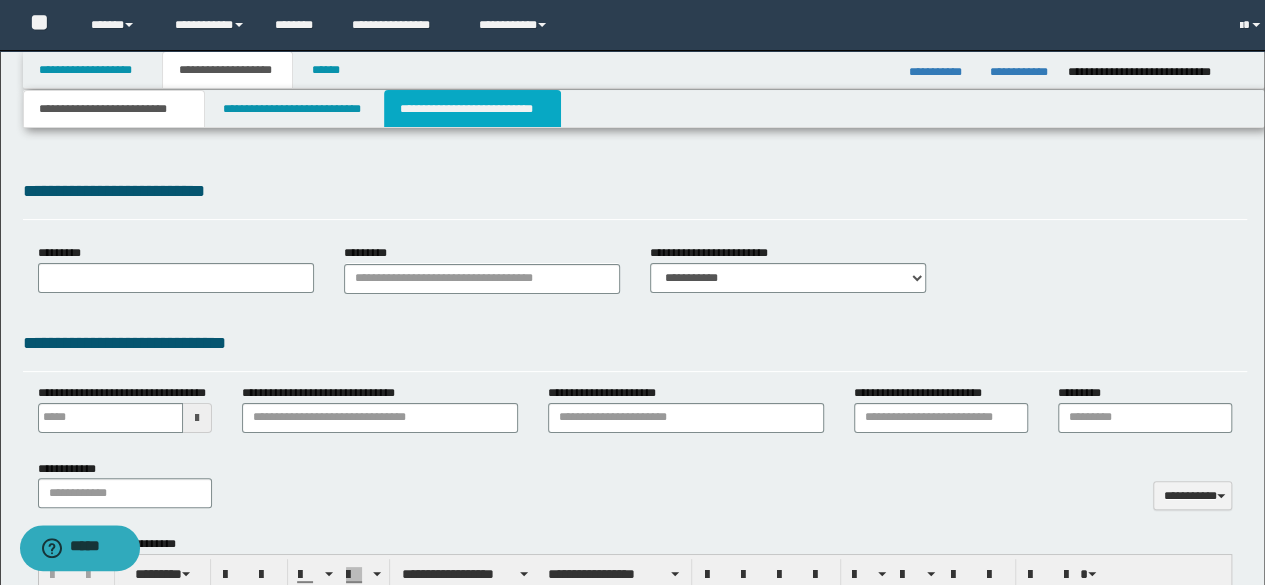click on "**********" at bounding box center [472, 109] 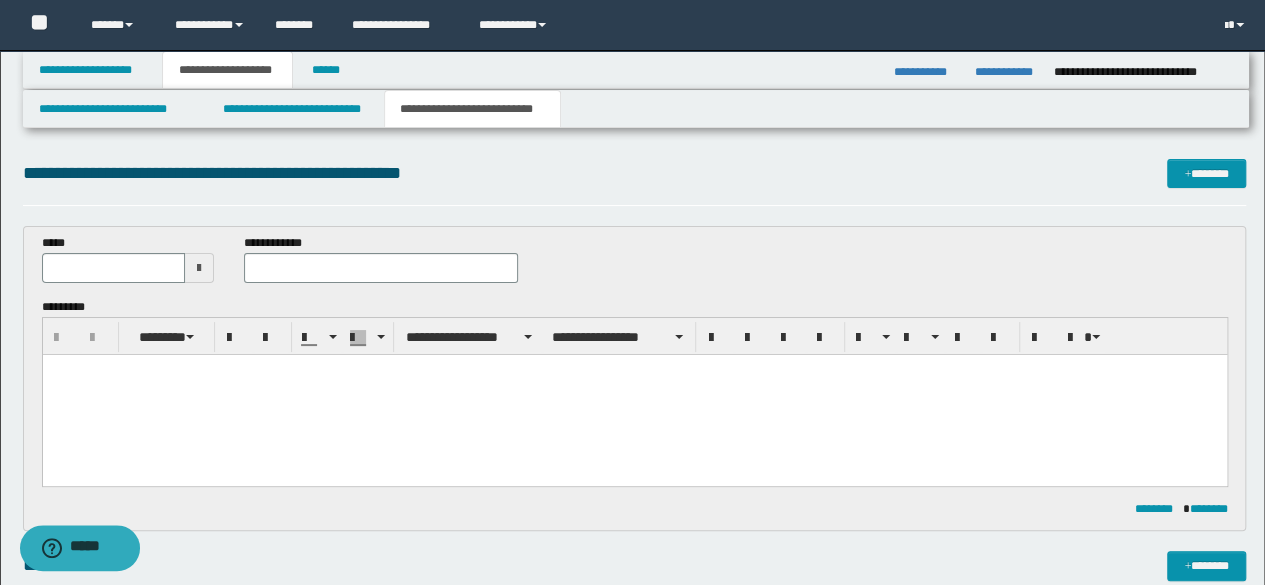 scroll, scrollTop: 0, scrollLeft: 0, axis: both 